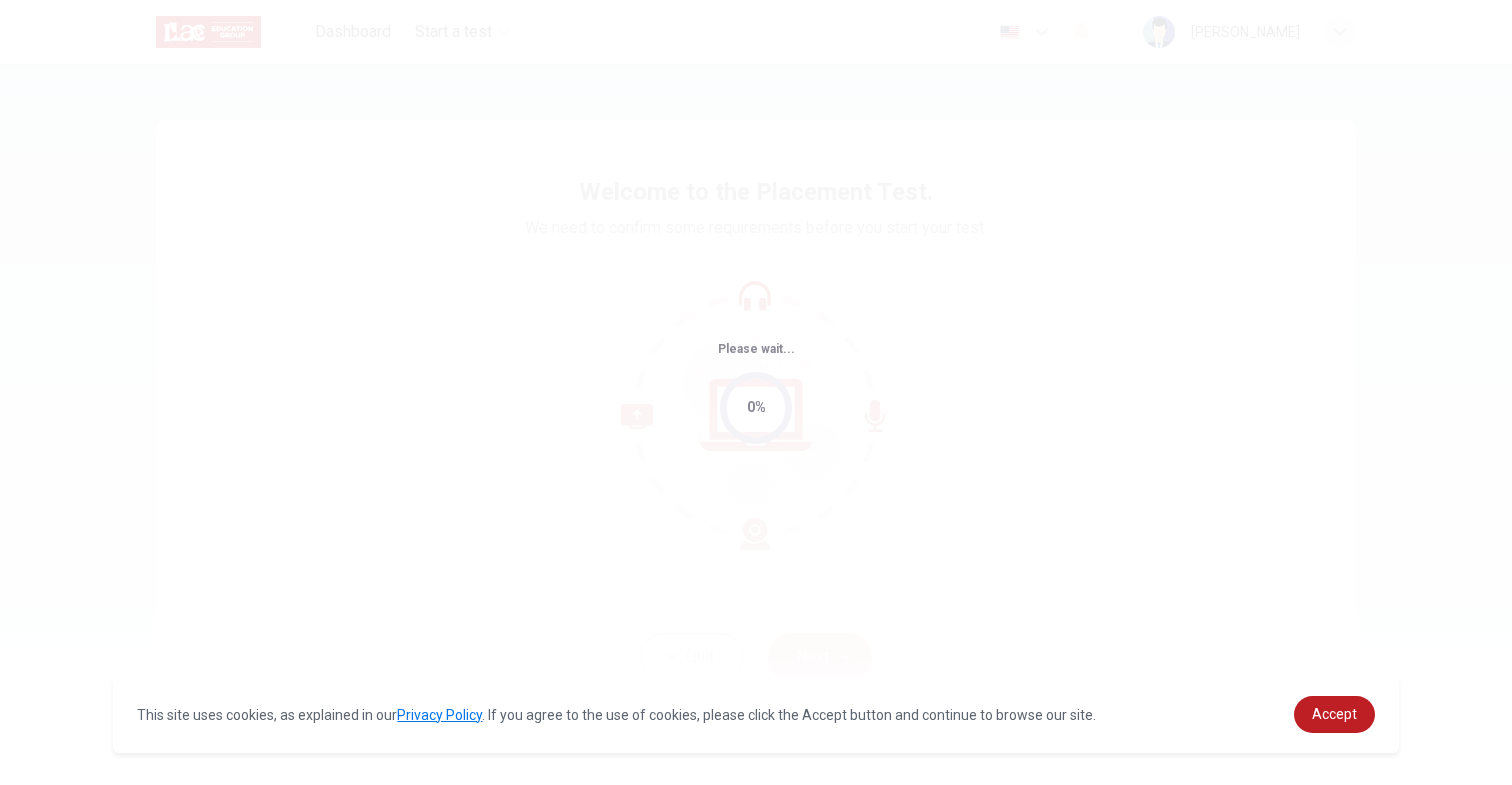 scroll, scrollTop: 0, scrollLeft: 0, axis: both 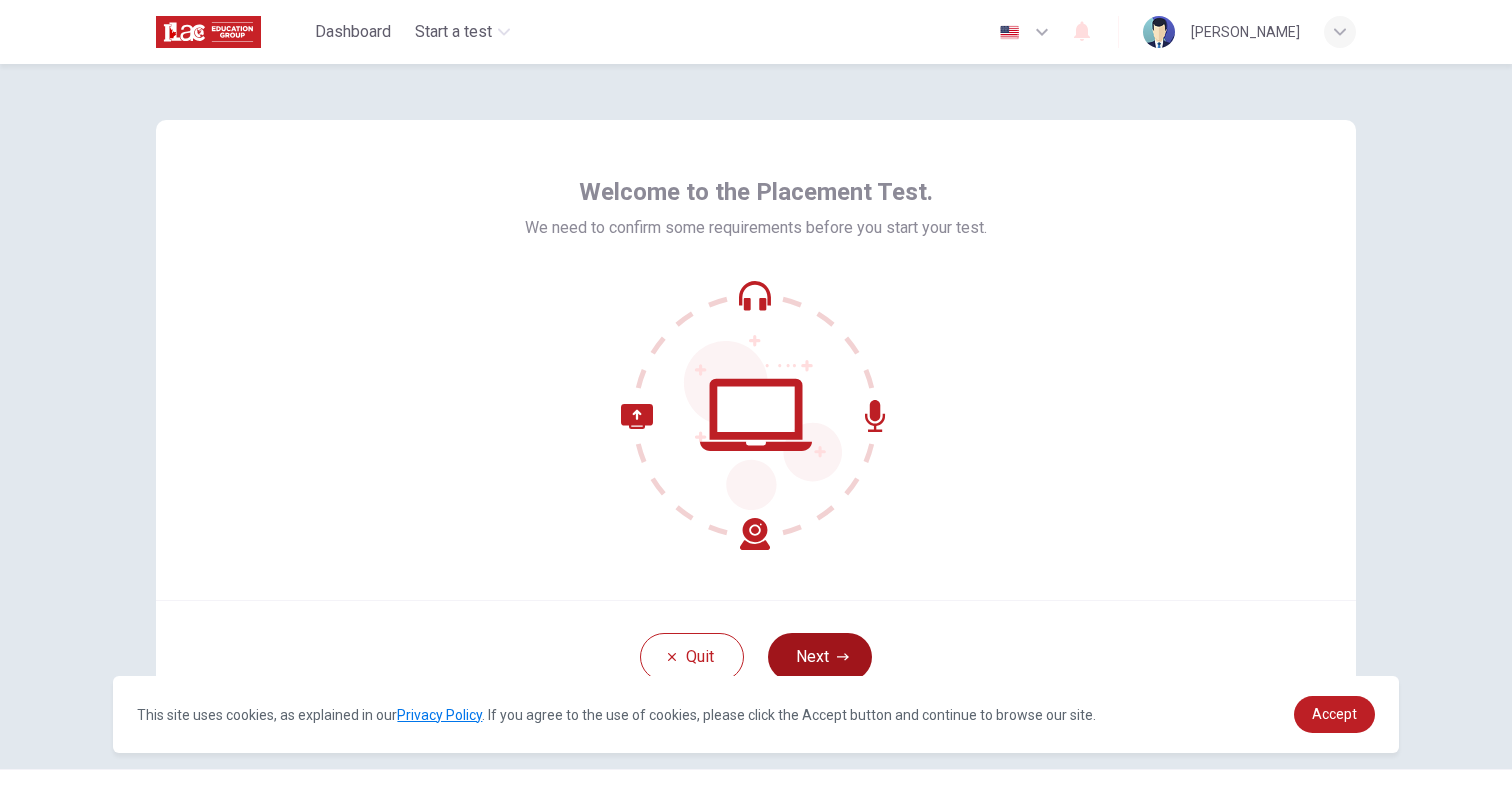 click on "Next" at bounding box center [820, 657] 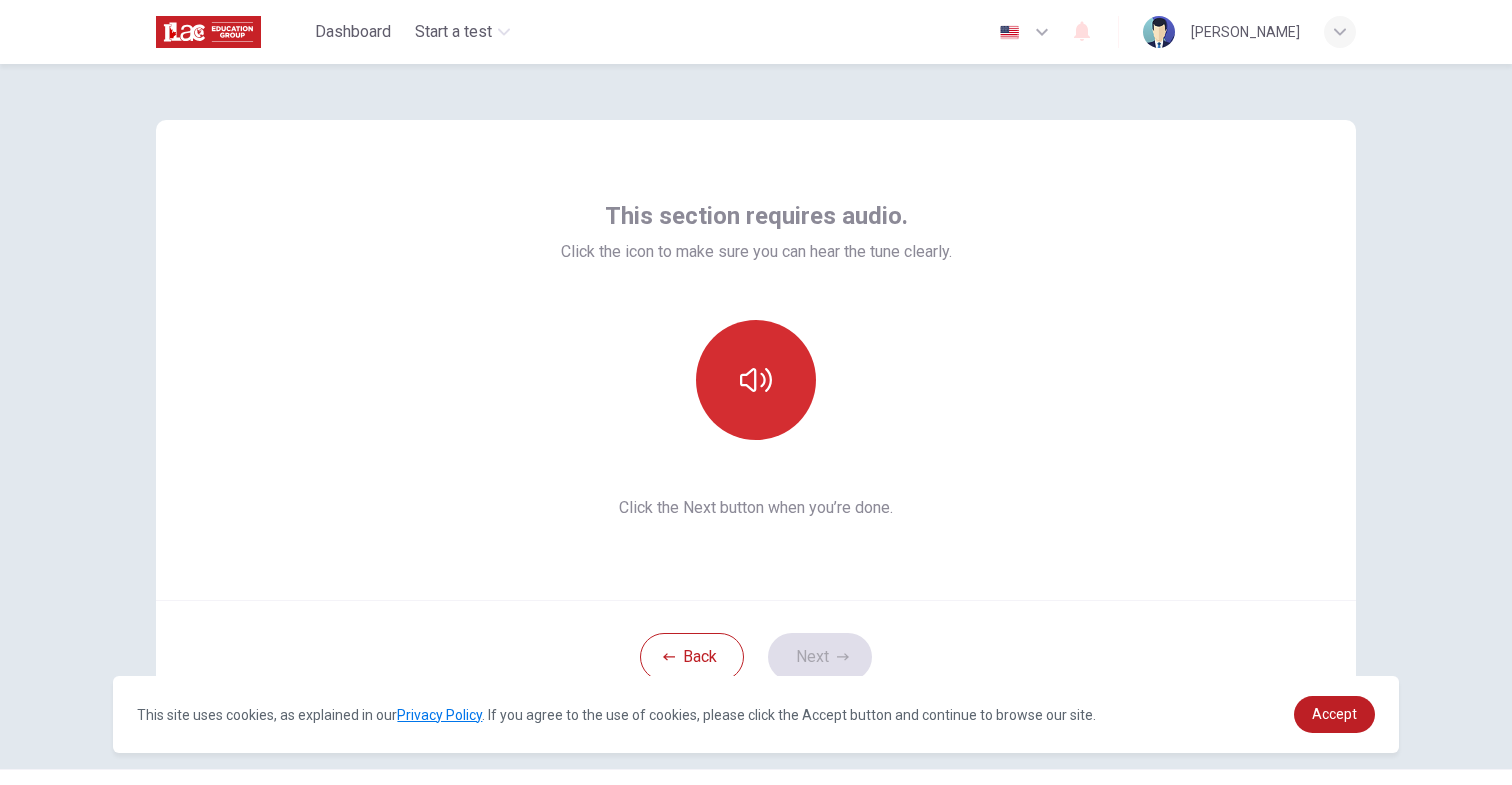 click at bounding box center [756, 380] 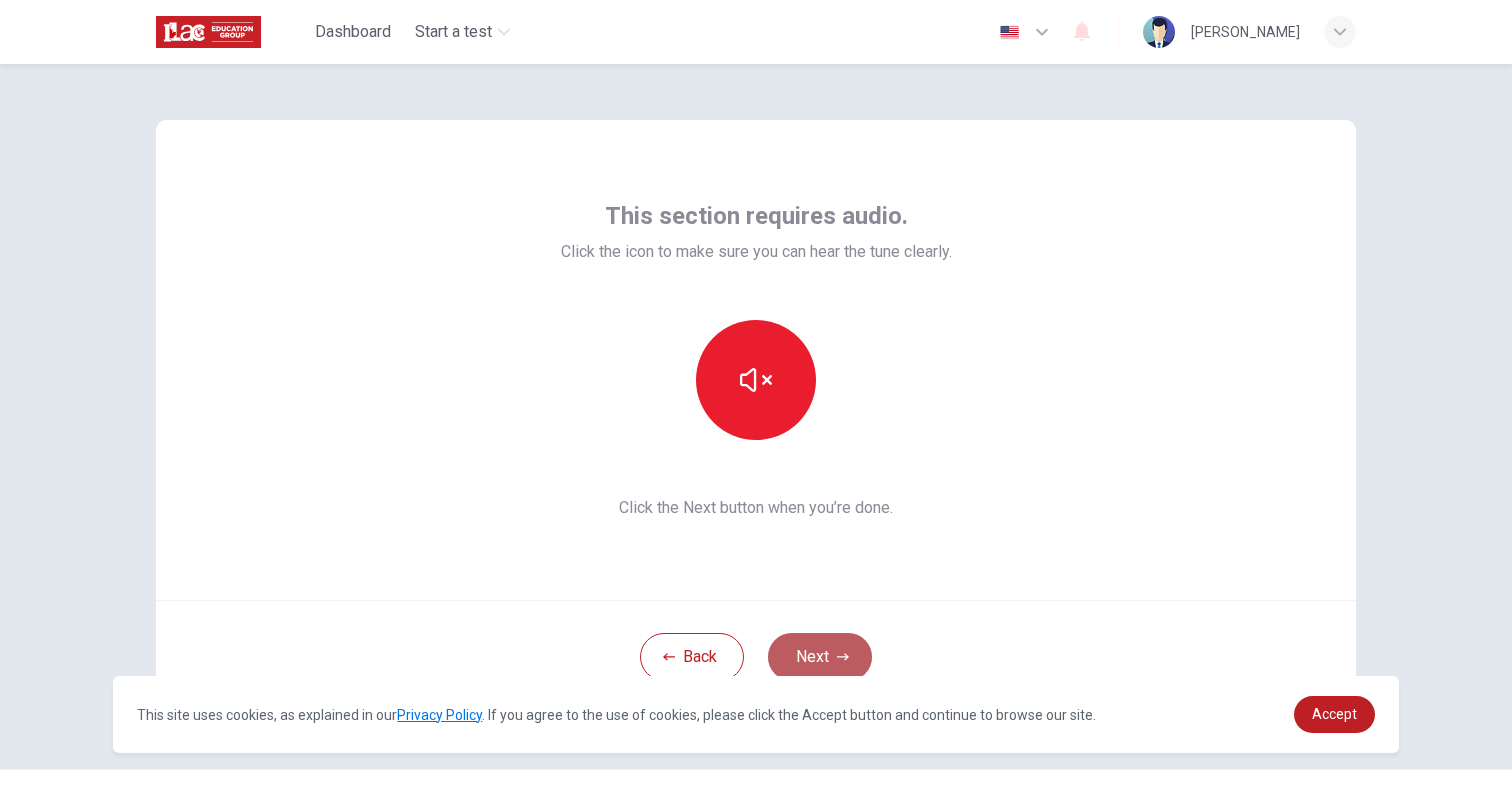 click on "Next" at bounding box center [820, 657] 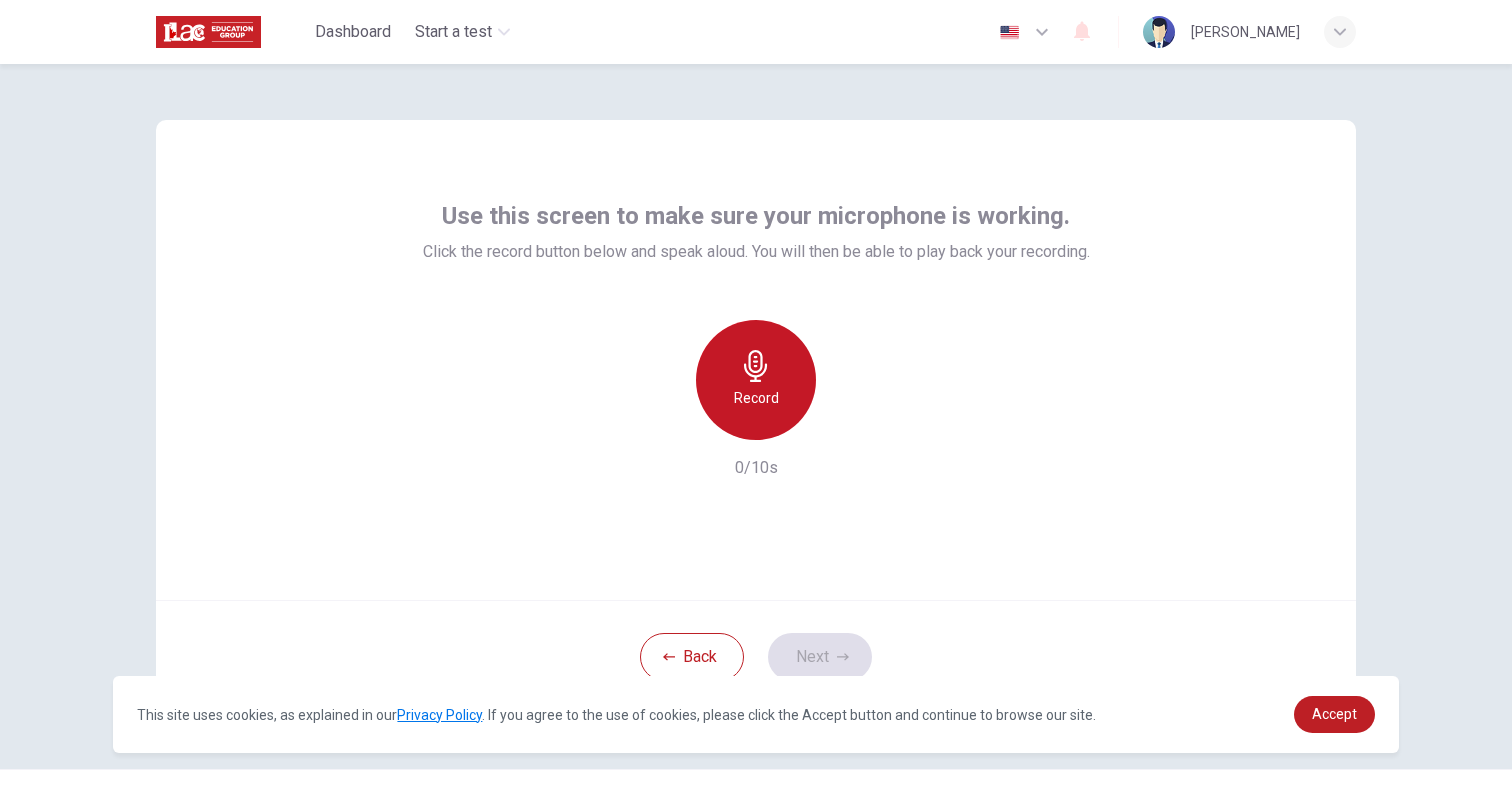 click 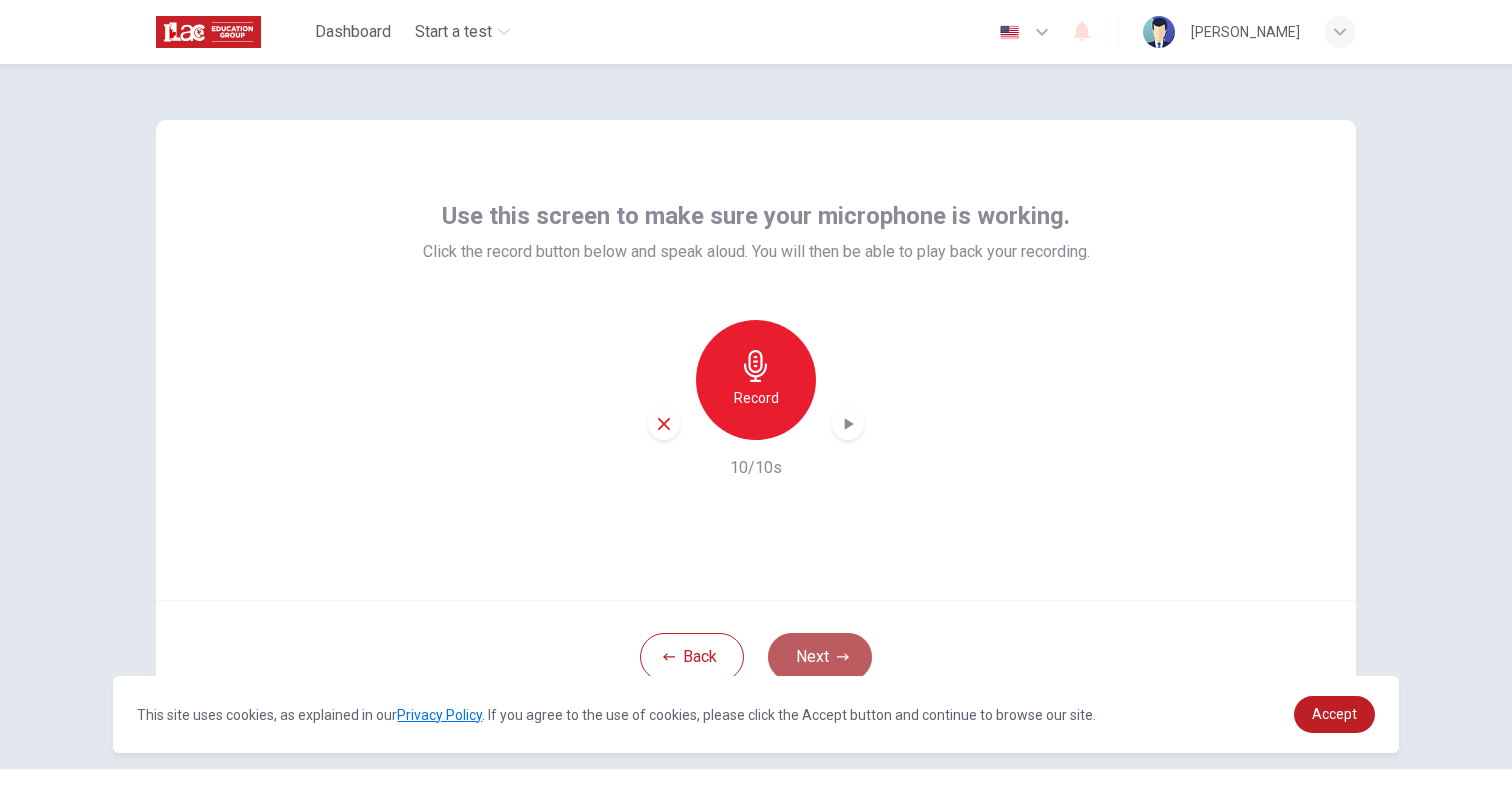 click on "Next" at bounding box center [820, 657] 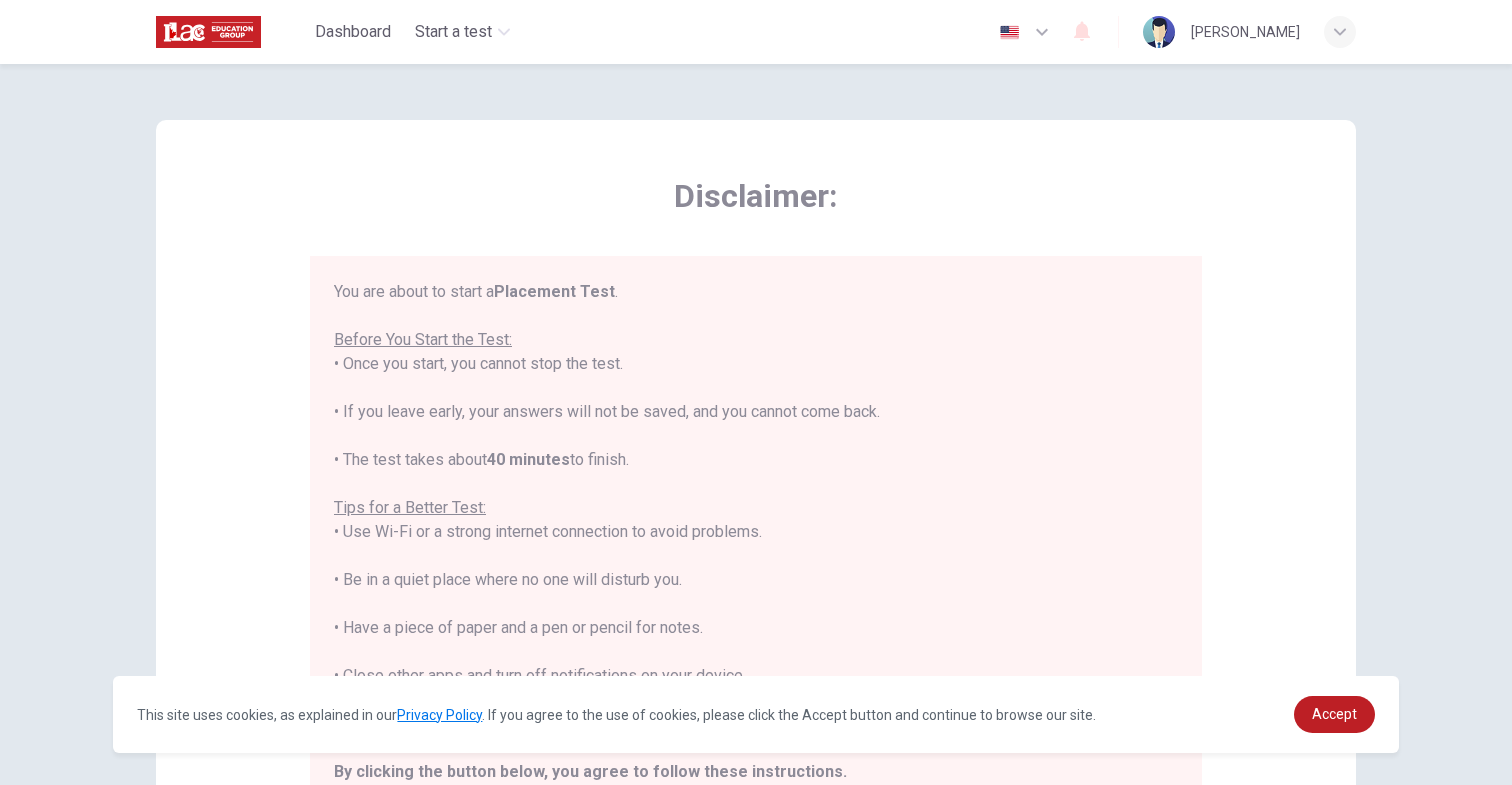 scroll, scrollTop: 23, scrollLeft: 0, axis: vertical 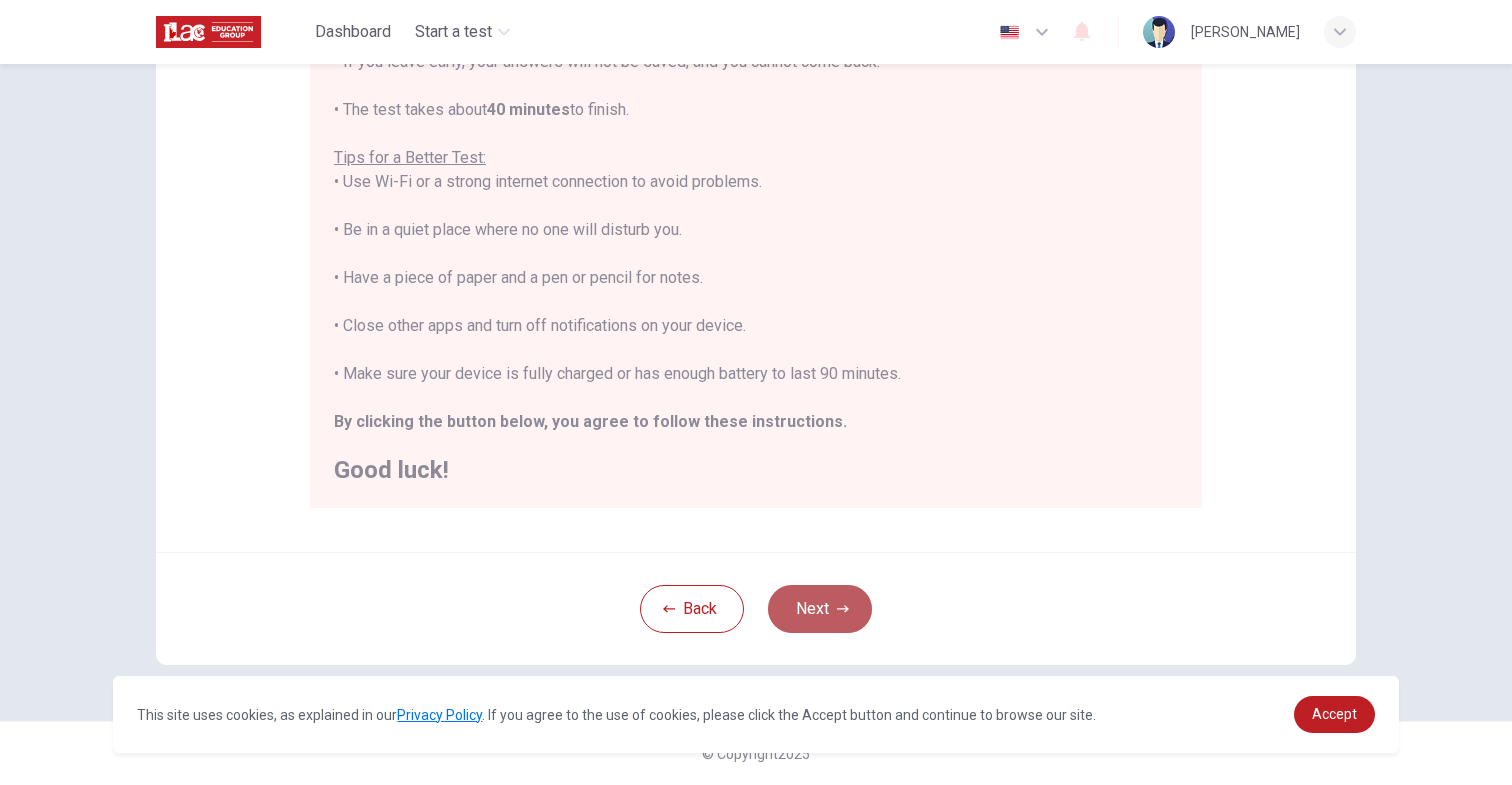 click on "Next" at bounding box center (820, 609) 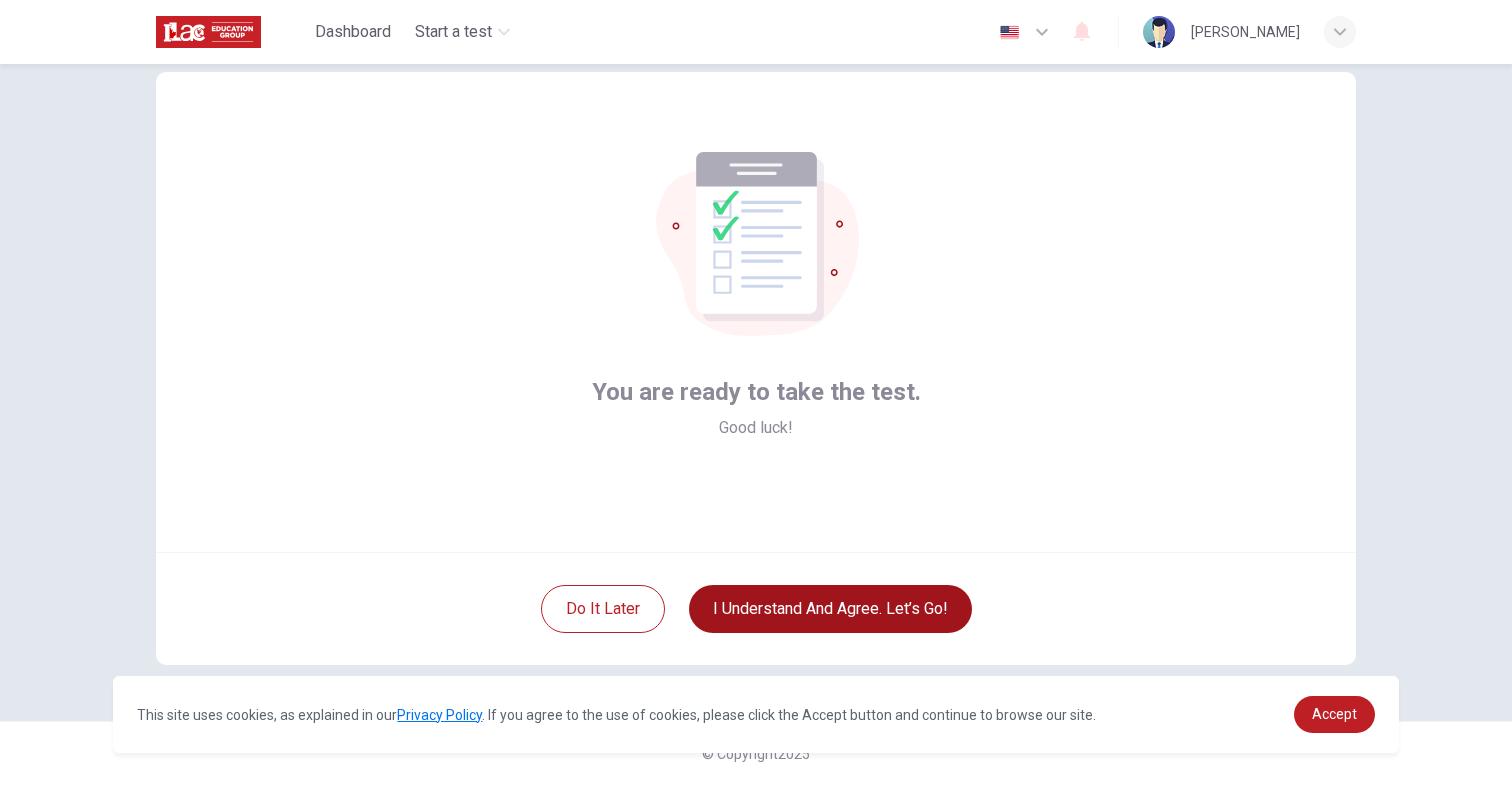 click on "I understand and agree. Let’s go!" at bounding box center [830, 609] 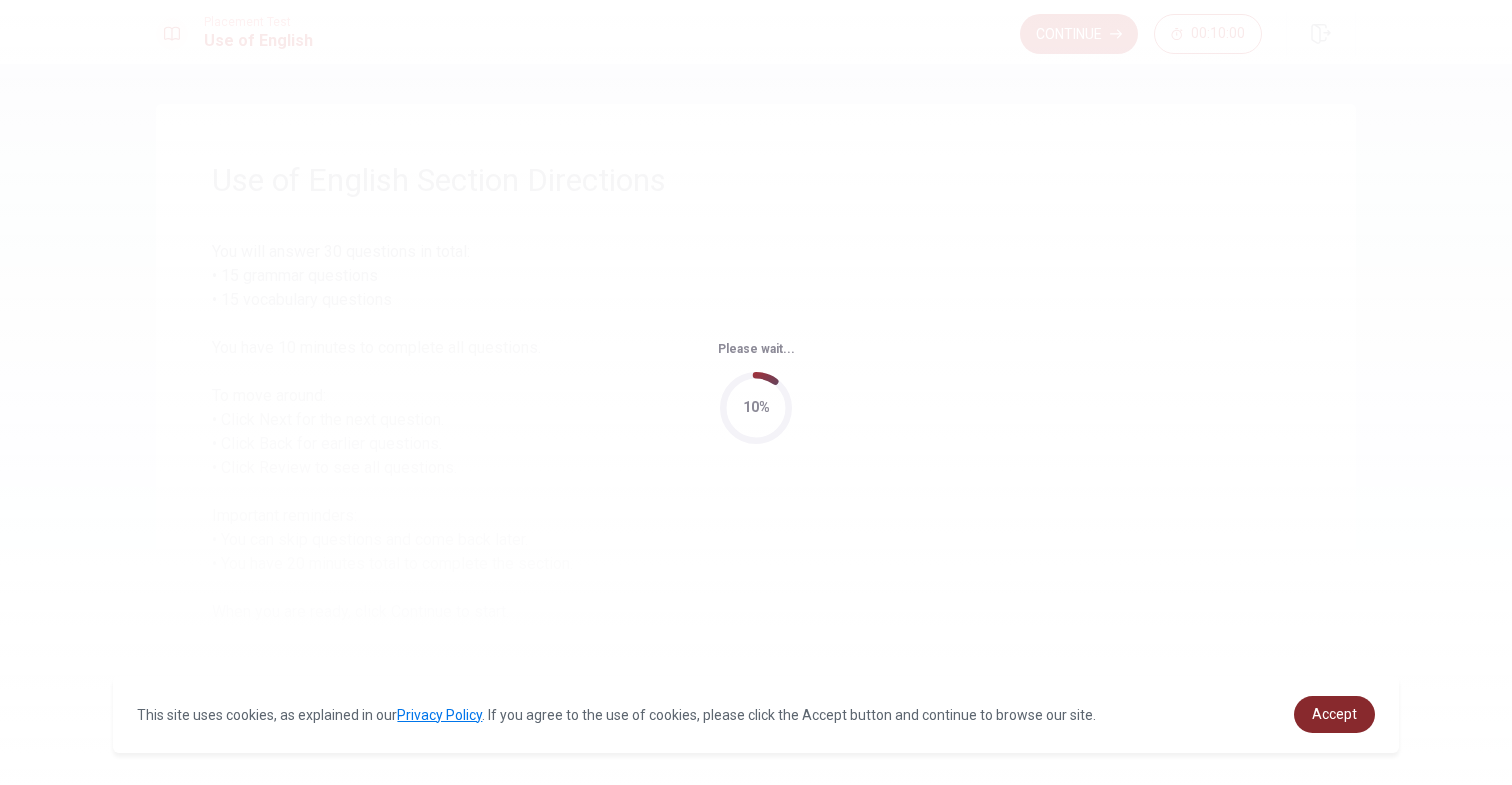 click on "Accept" at bounding box center [1334, 714] 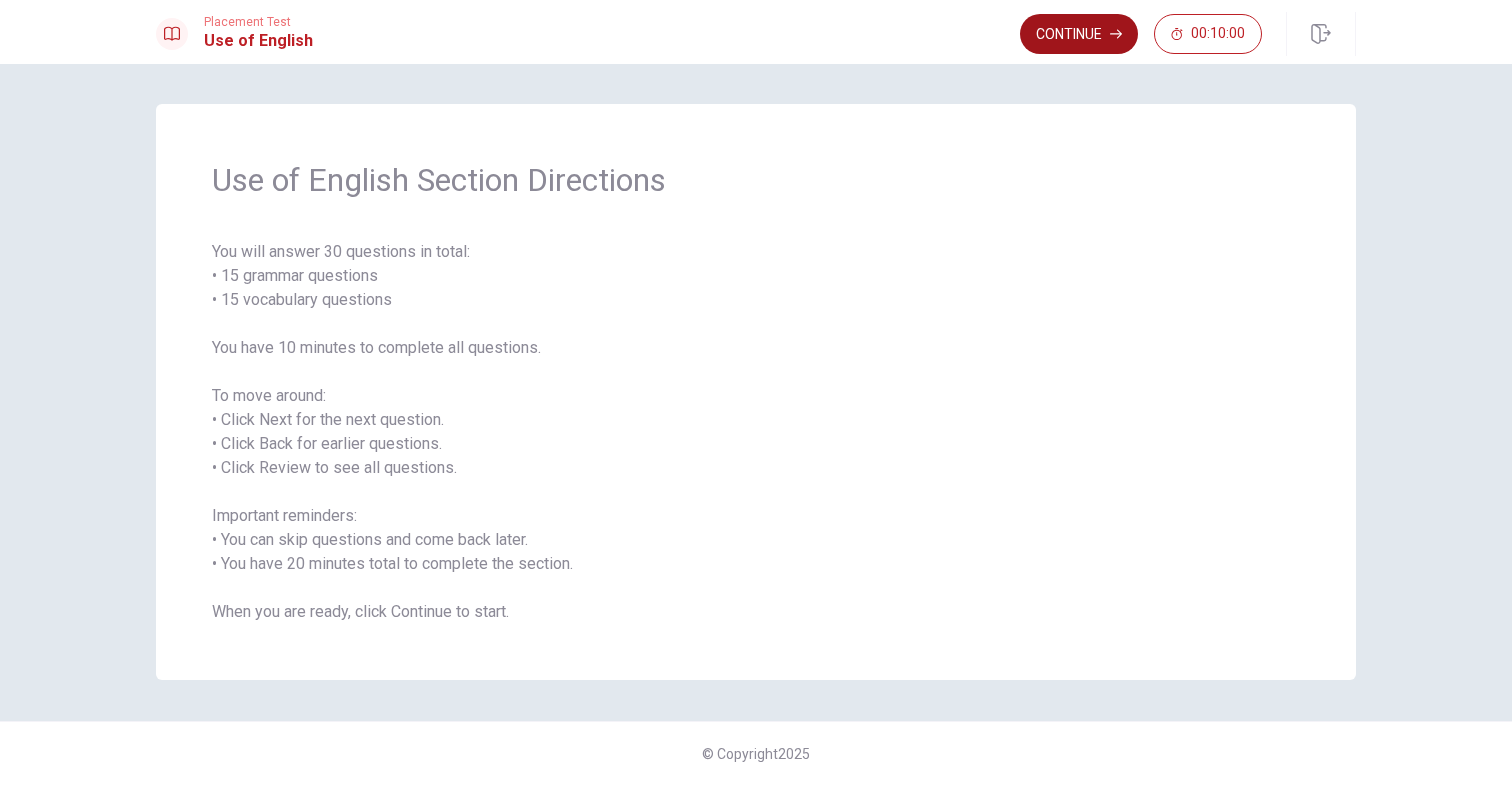 click on "Continue" at bounding box center [1079, 34] 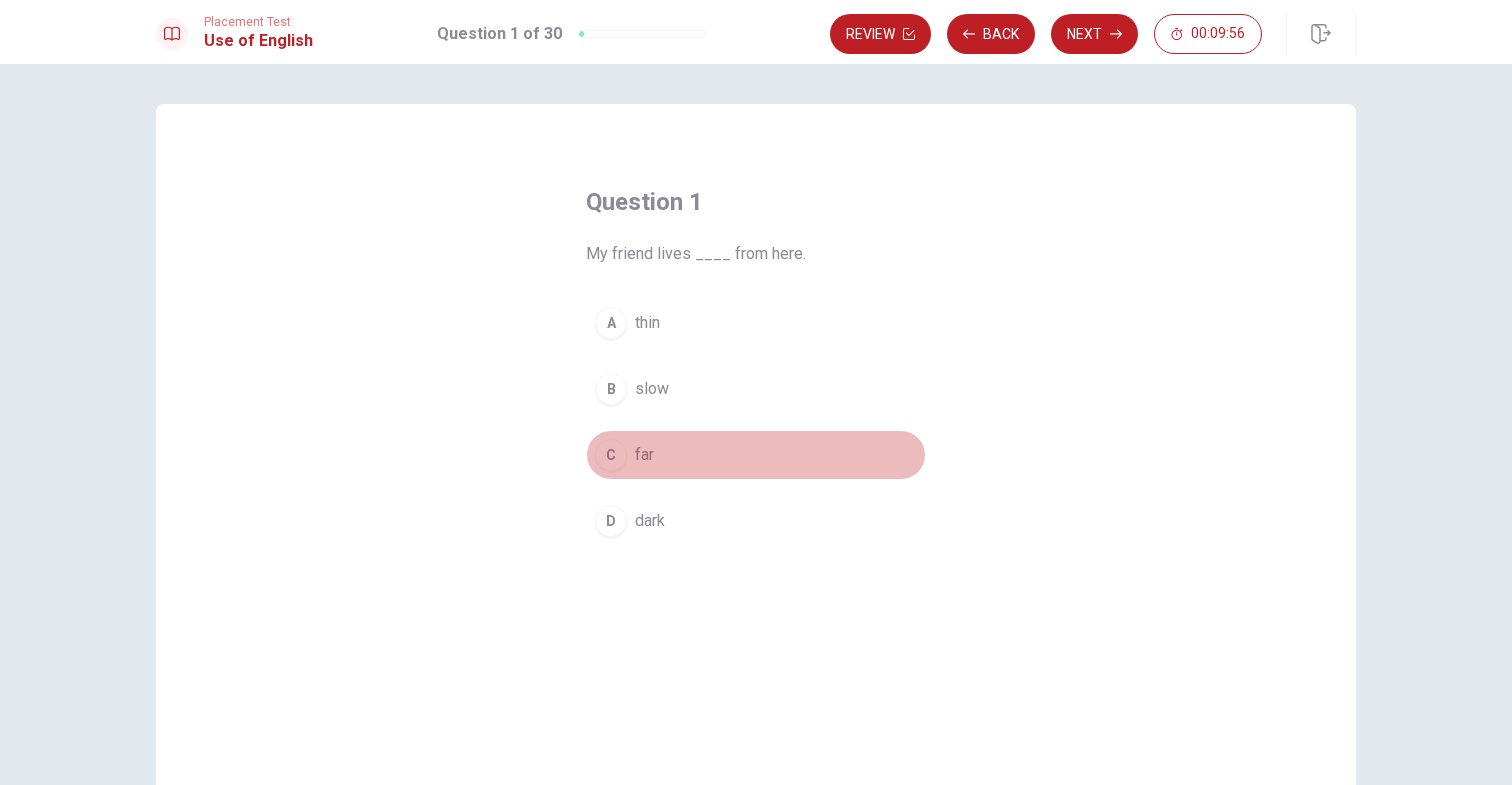 click on "C" at bounding box center [611, 455] 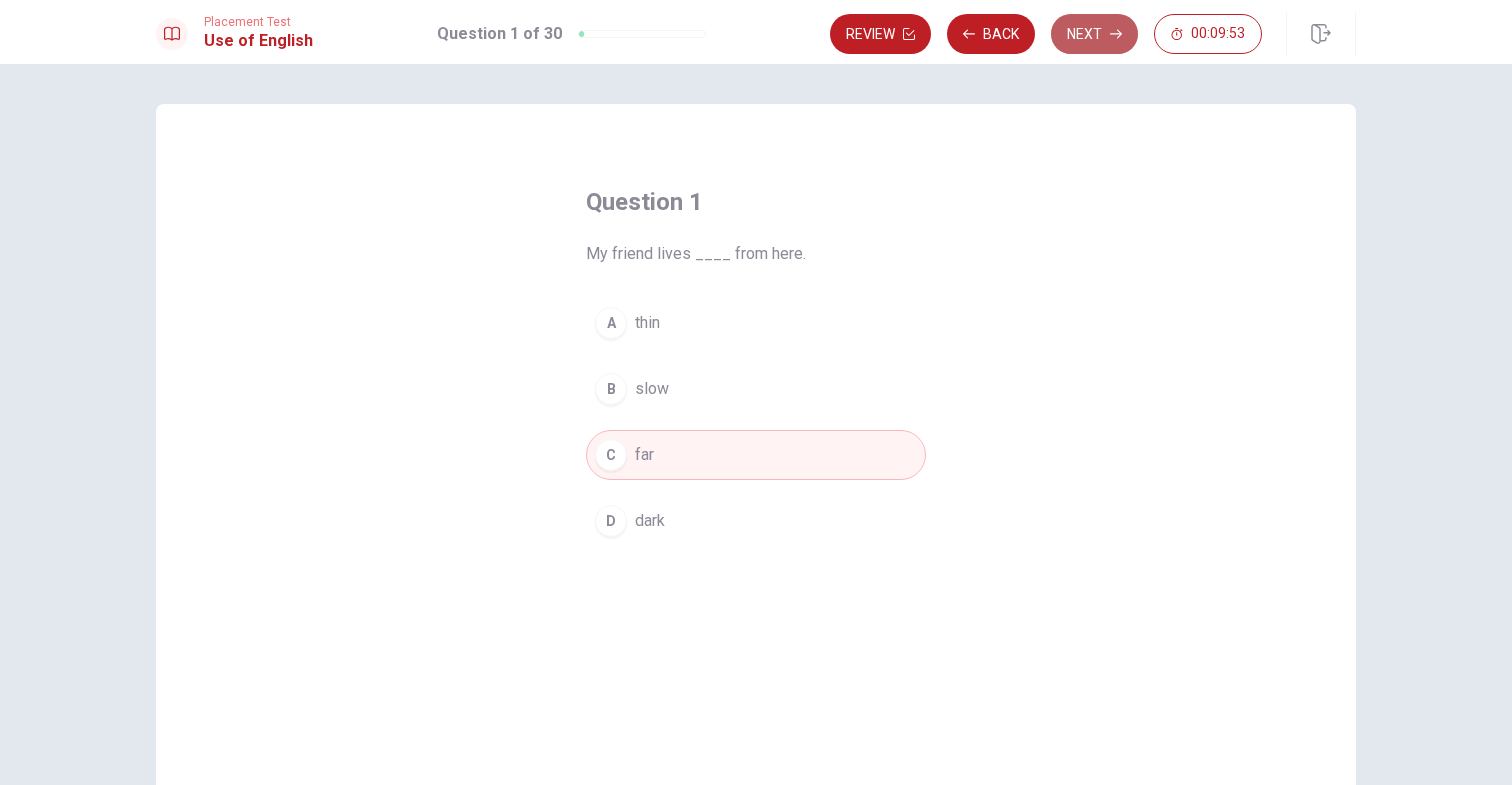click on "Next" at bounding box center [1094, 34] 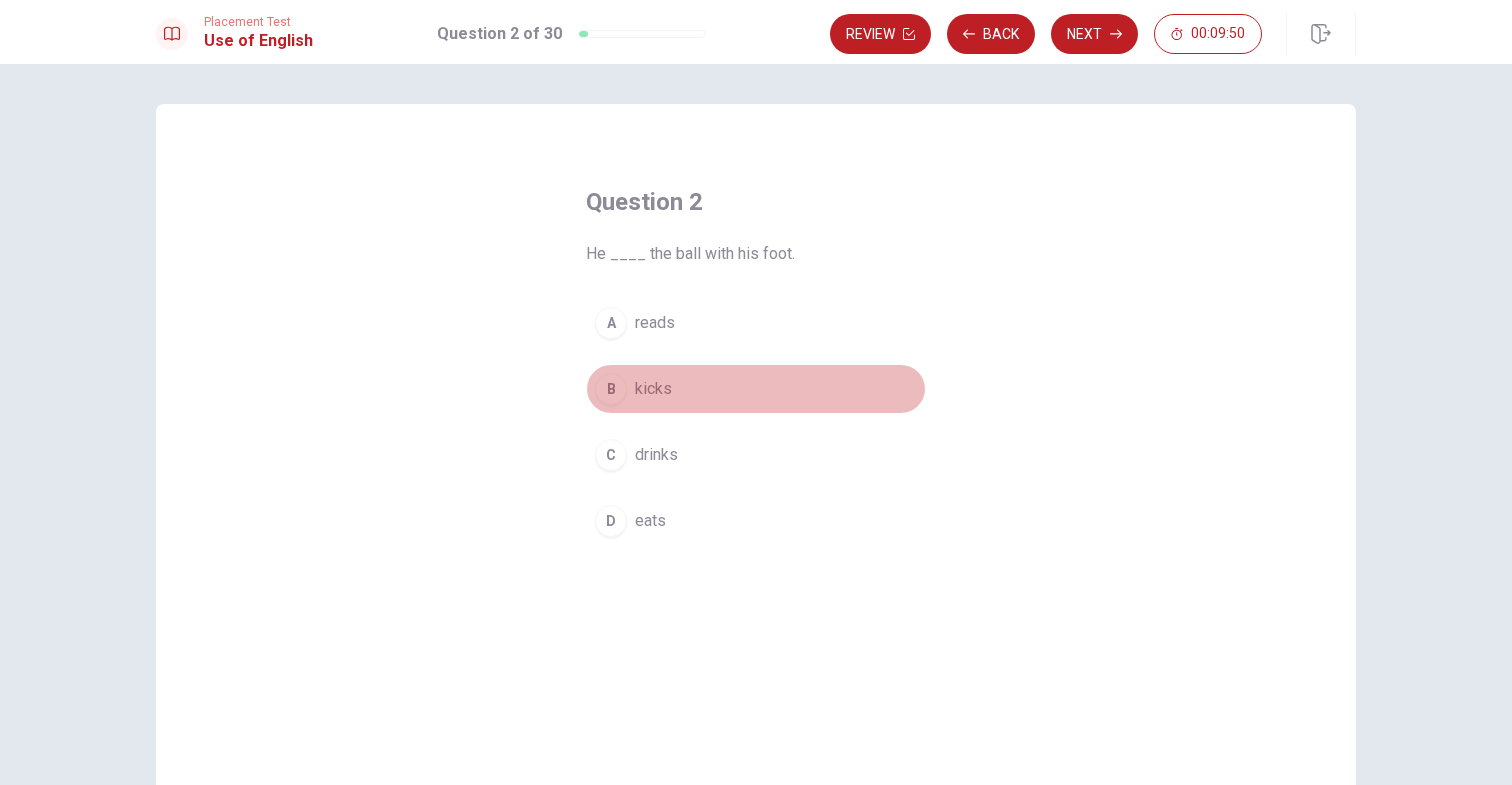 click on "B" at bounding box center [611, 389] 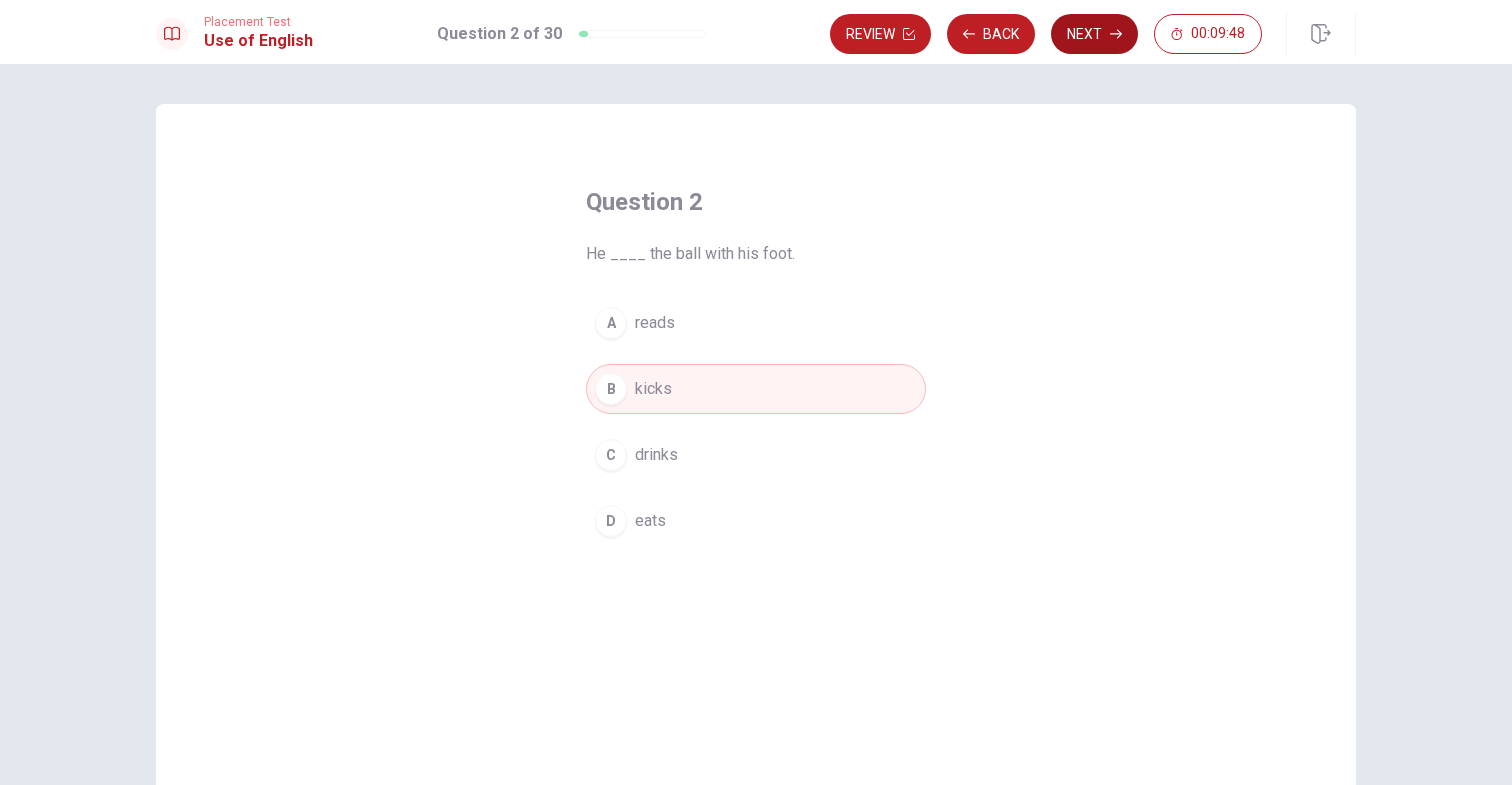 click on "Next" at bounding box center [1094, 34] 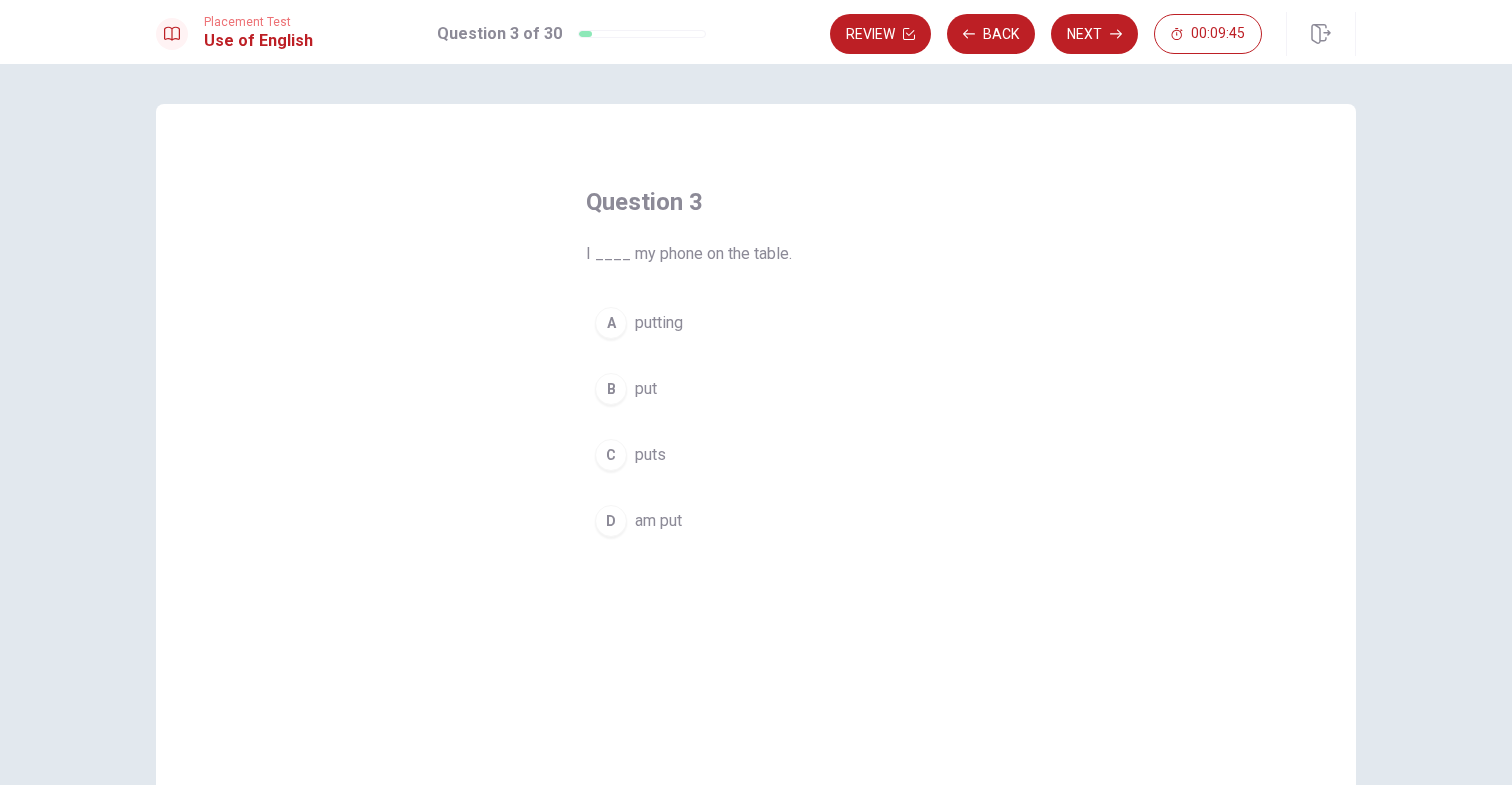 click on "B" at bounding box center (611, 389) 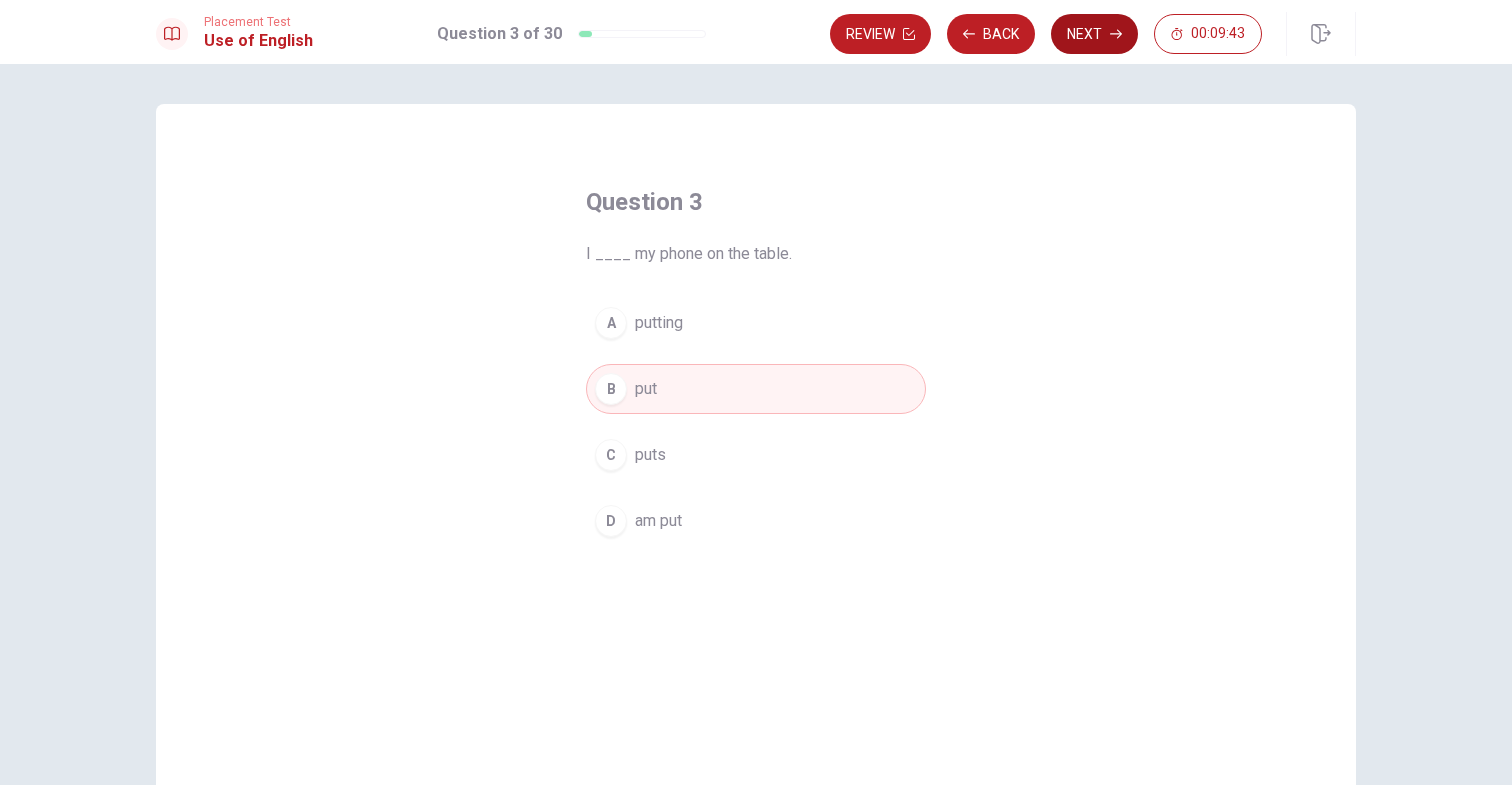 click 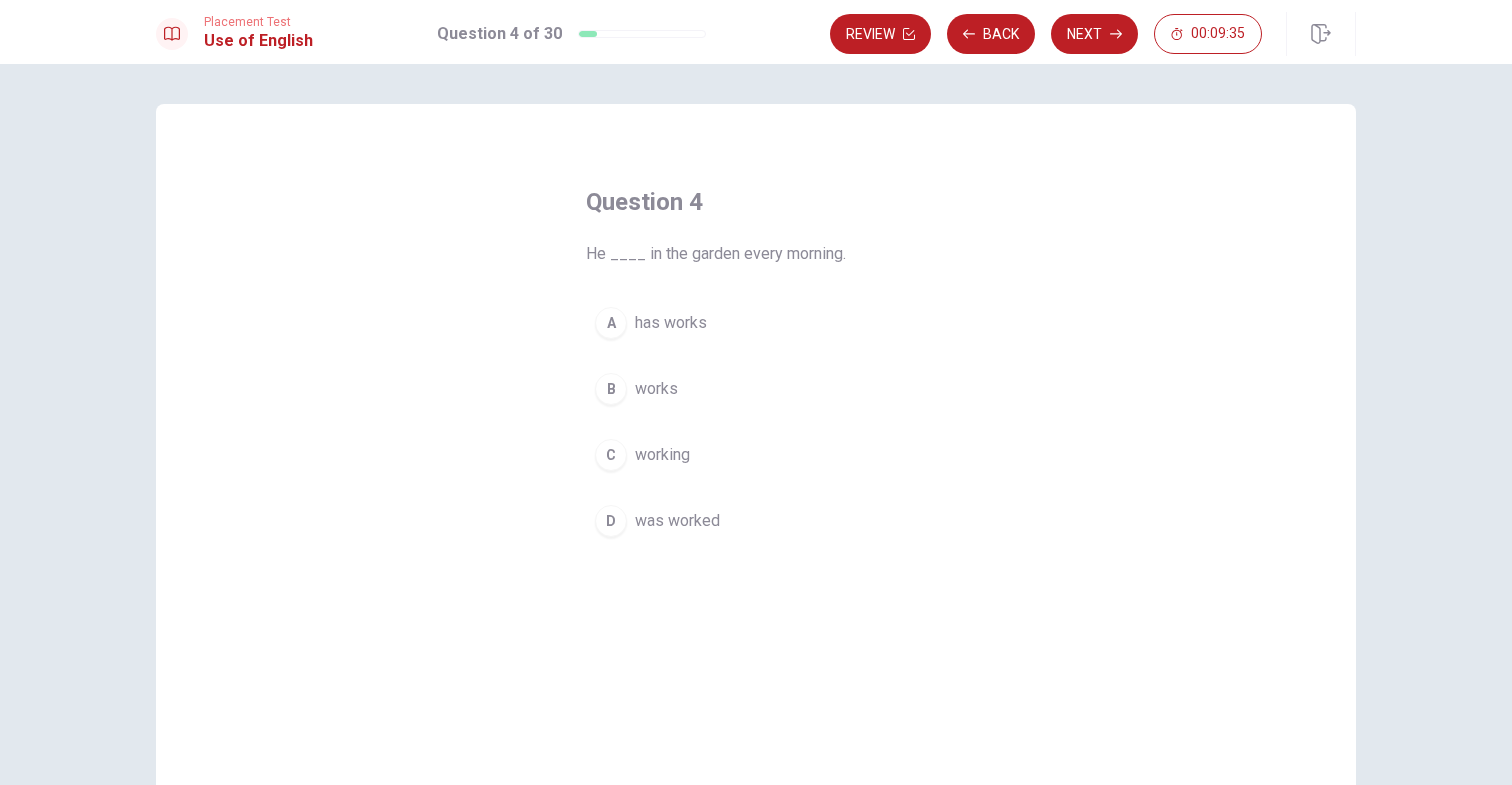 click on "B" at bounding box center (611, 389) 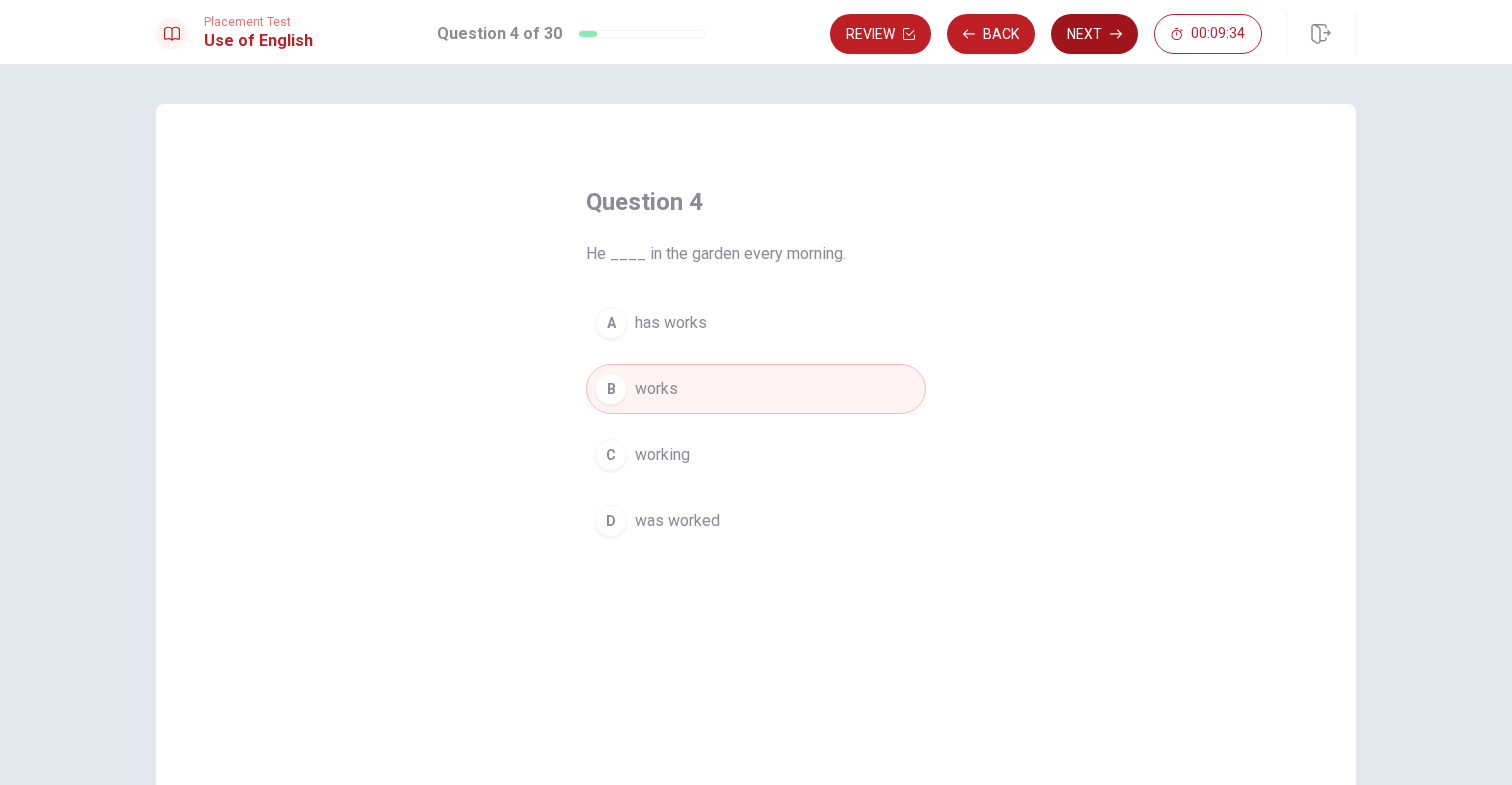 click on "Next" at bounding box center [1094, 34] 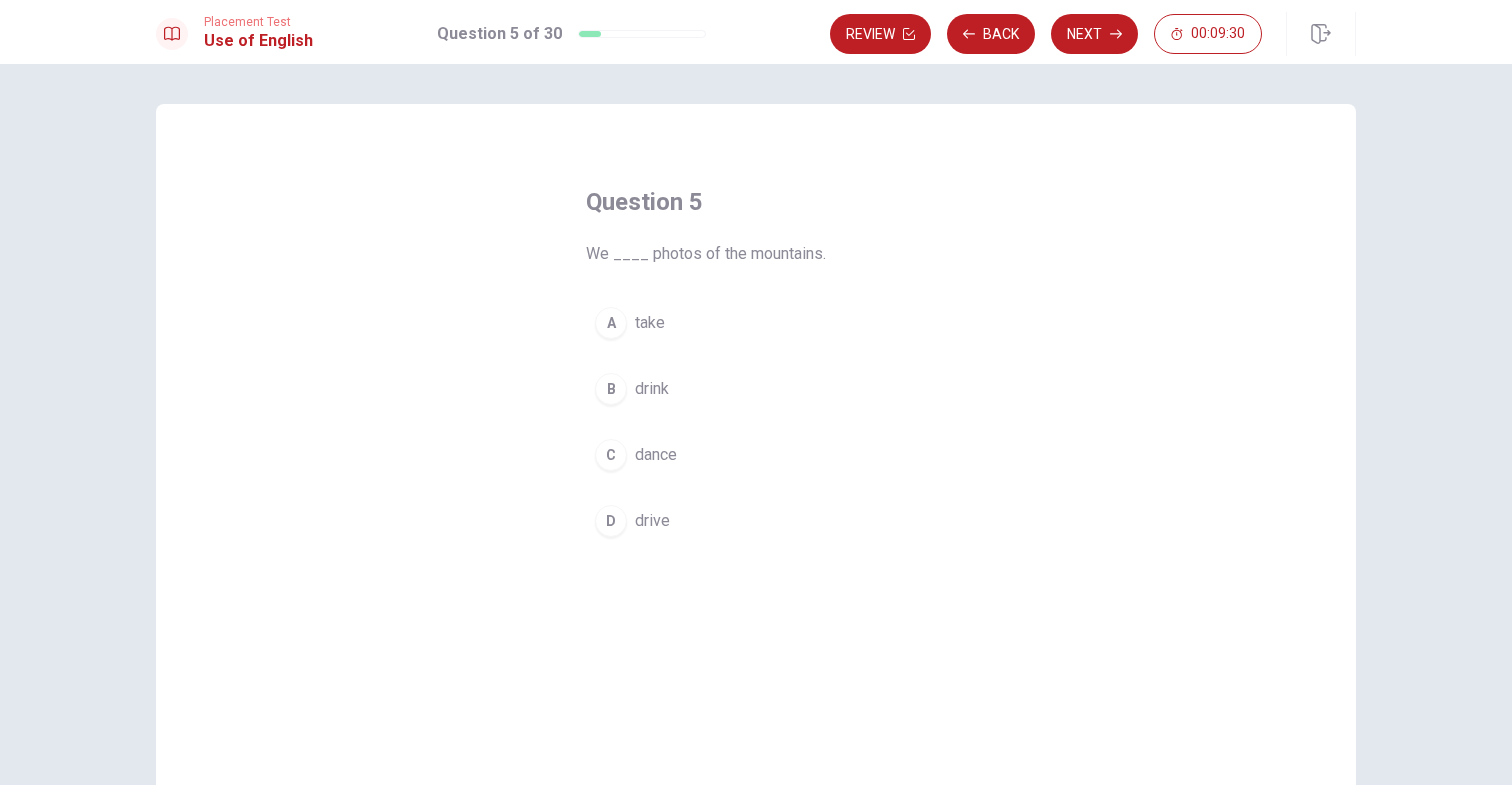 click on "A" at bounding box center [611, 323] 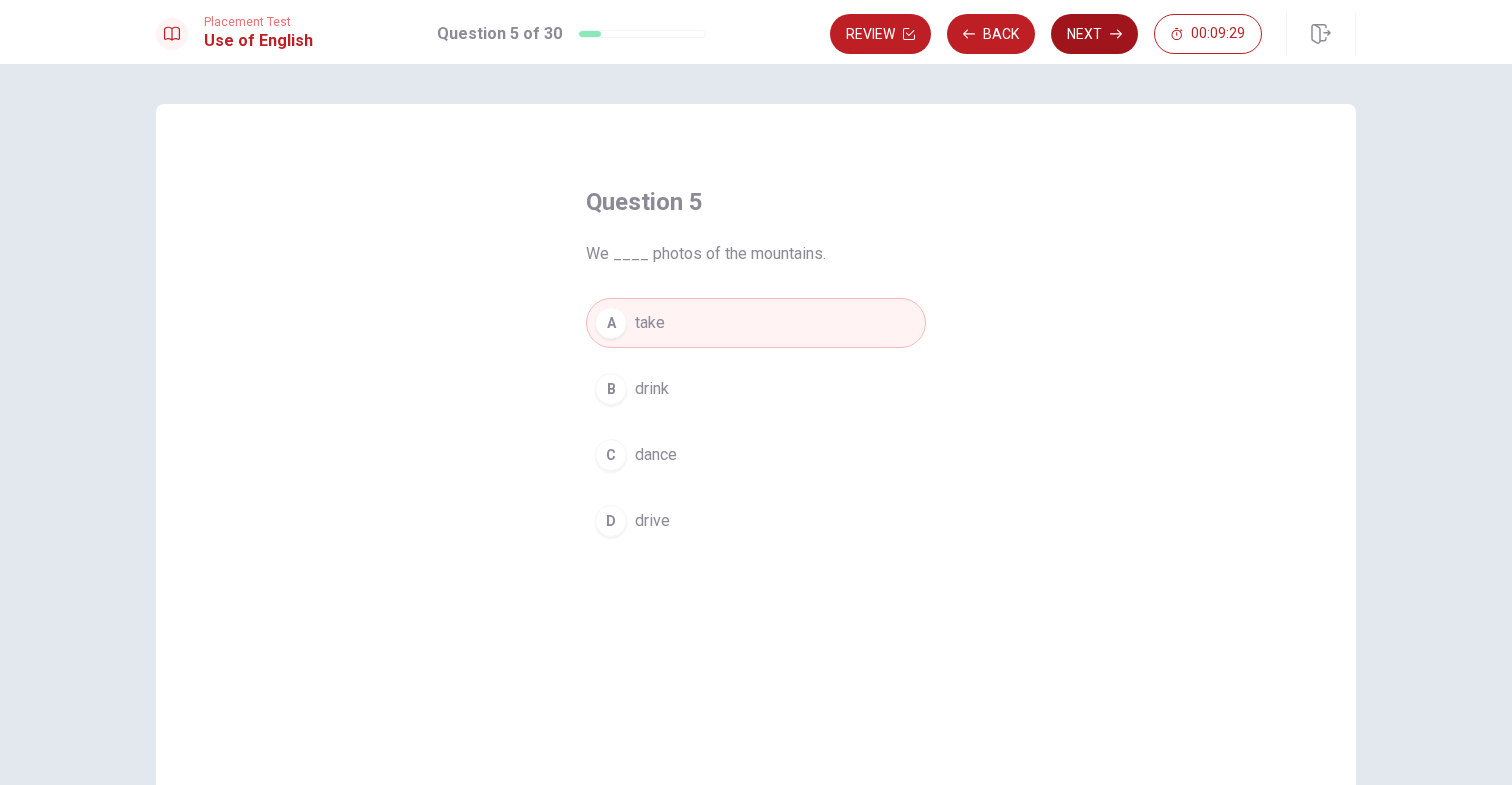 click 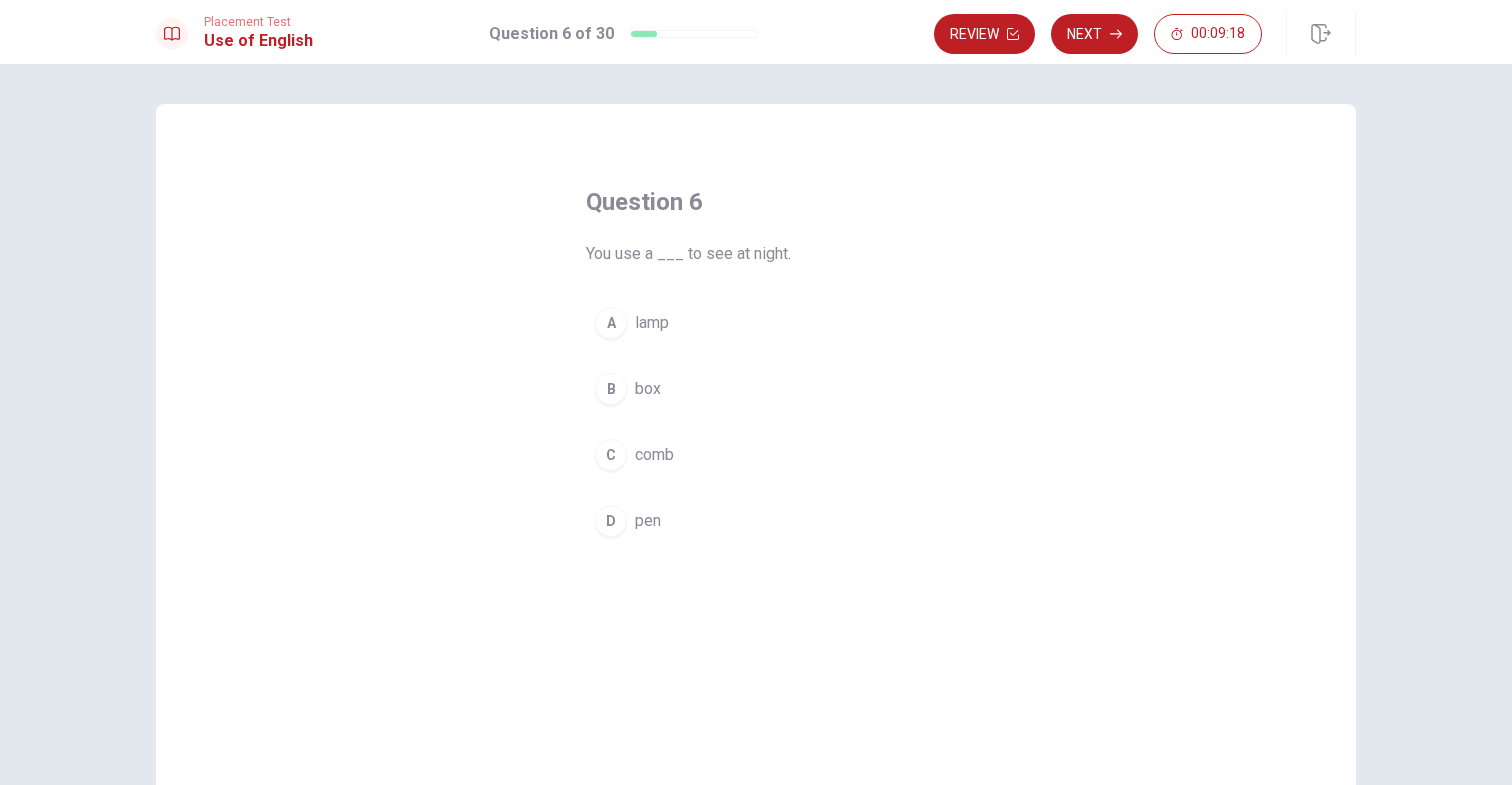 click on "A" at bounding box center (611, 323) 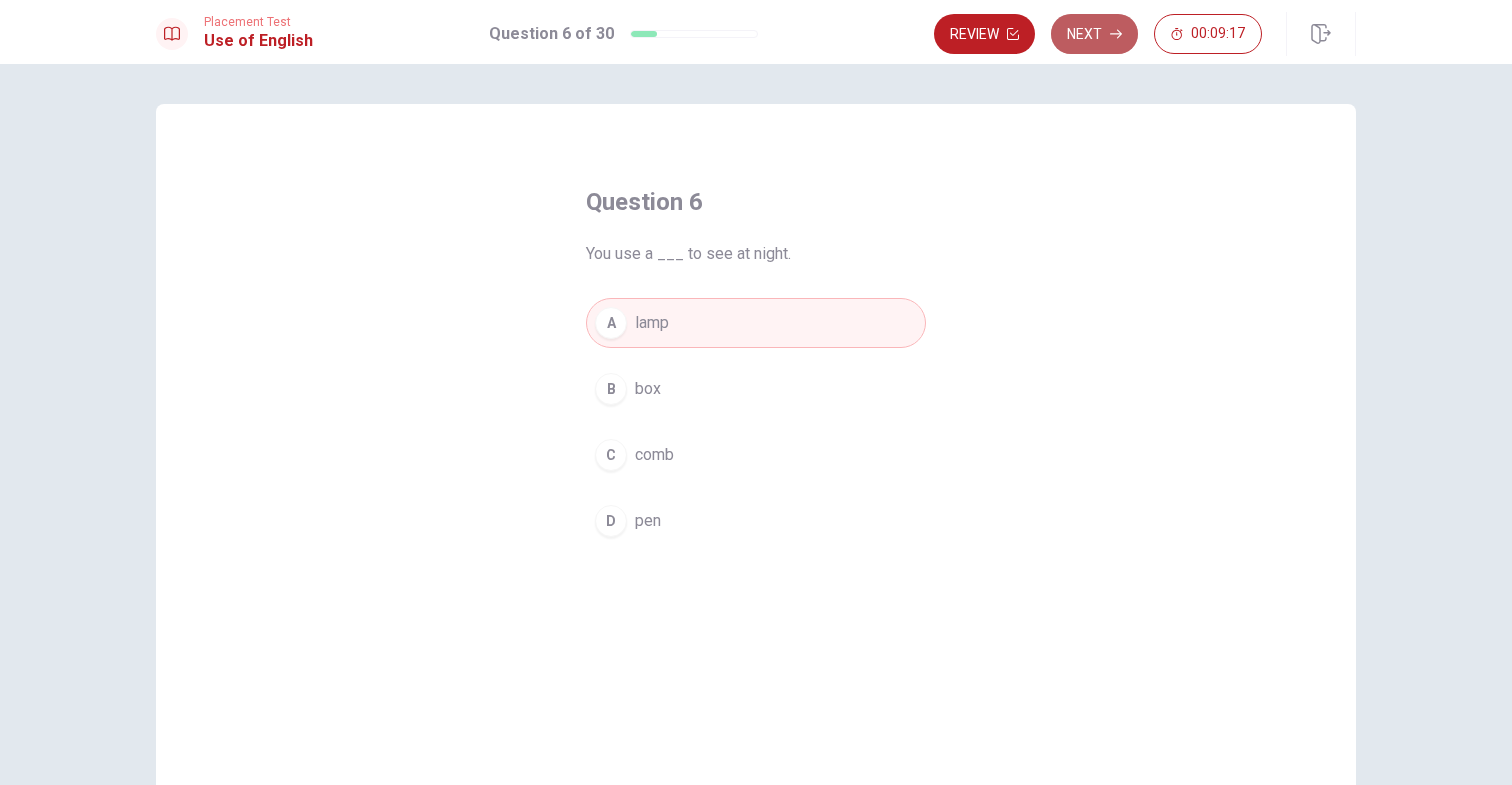 click on "Next" at bounding box center (1094, 34) 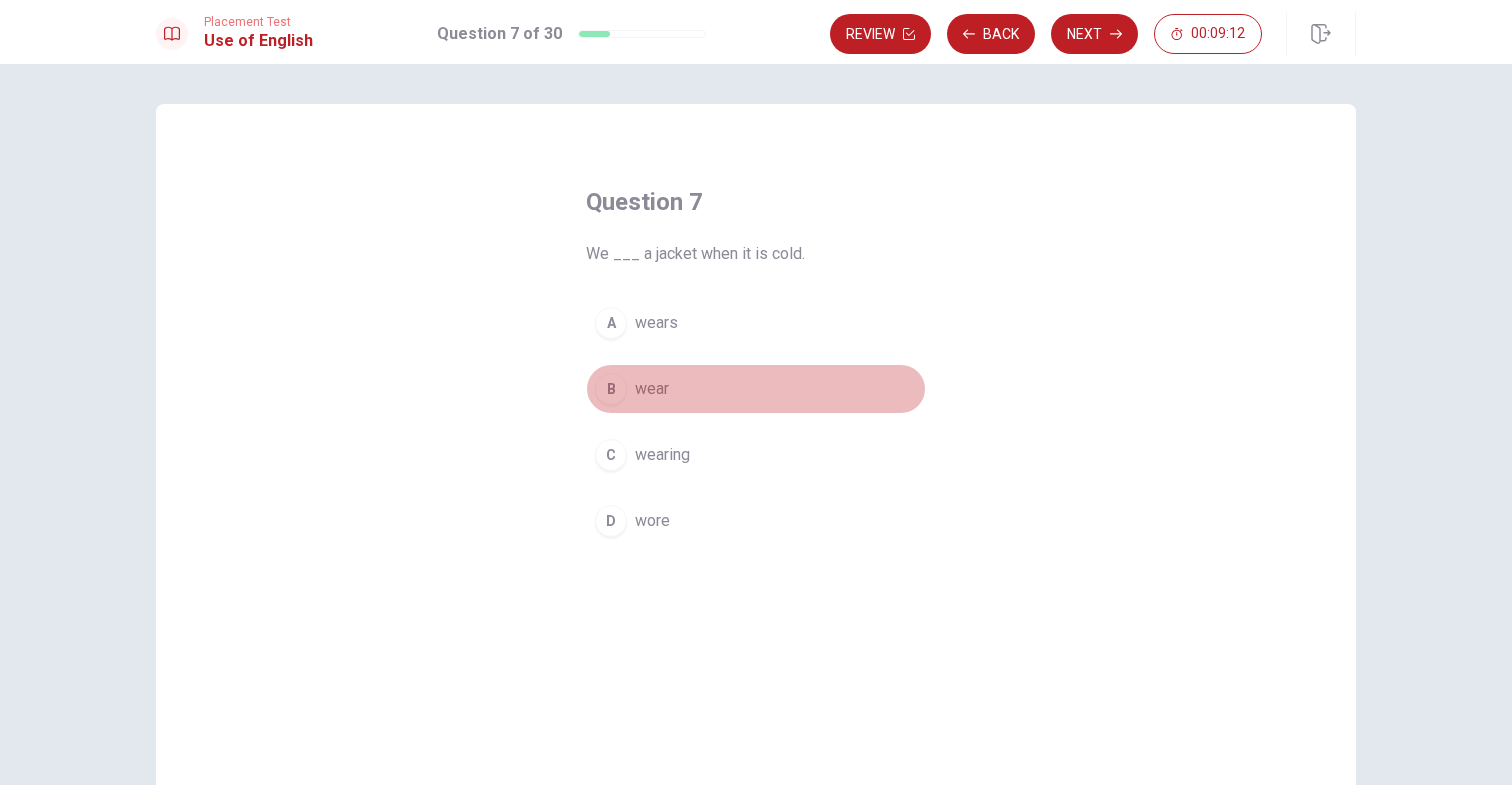 click on "B" at bounding box center [611, 389] 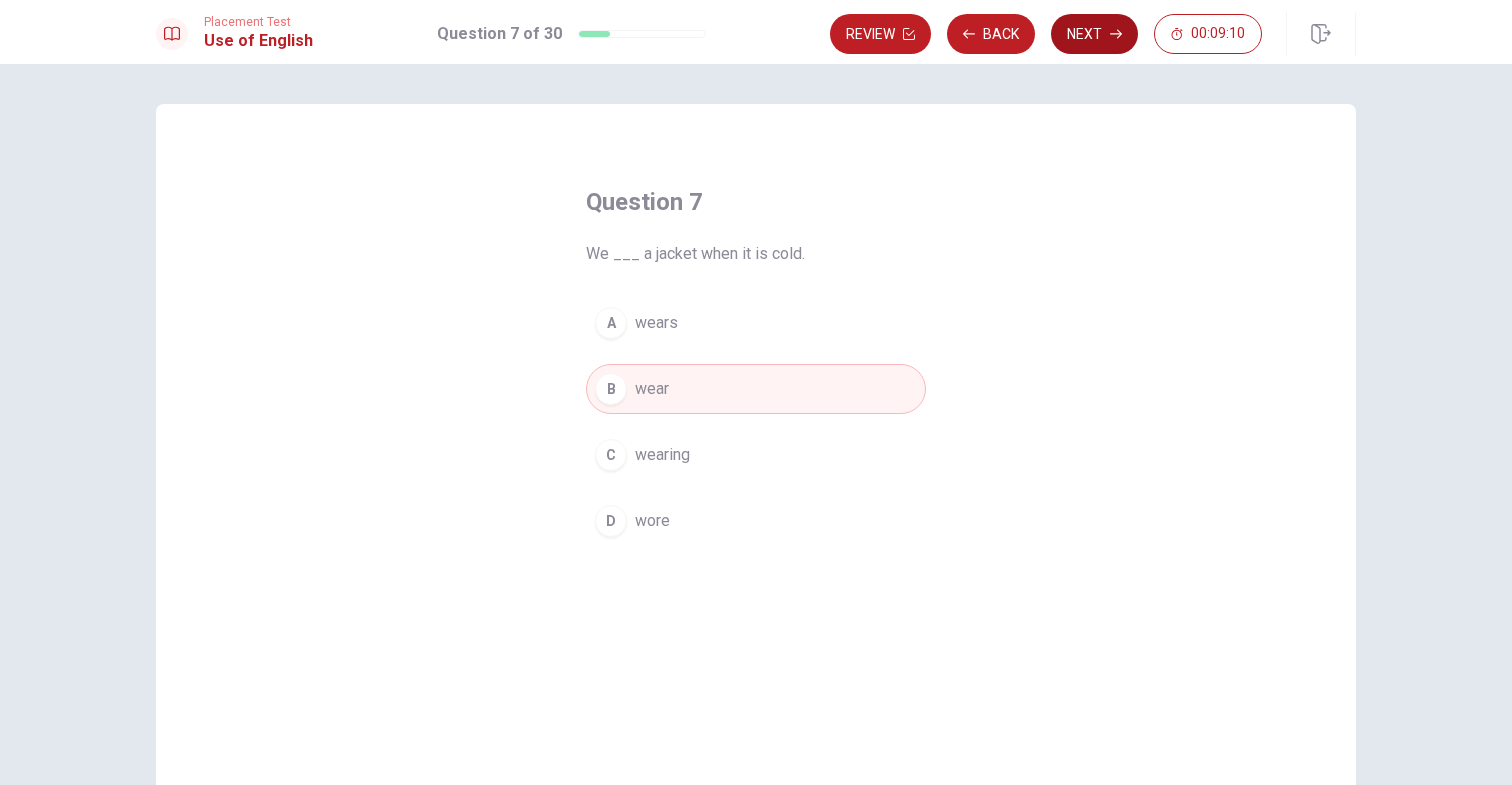 click on "Next" at bounding box center [1094, 34] 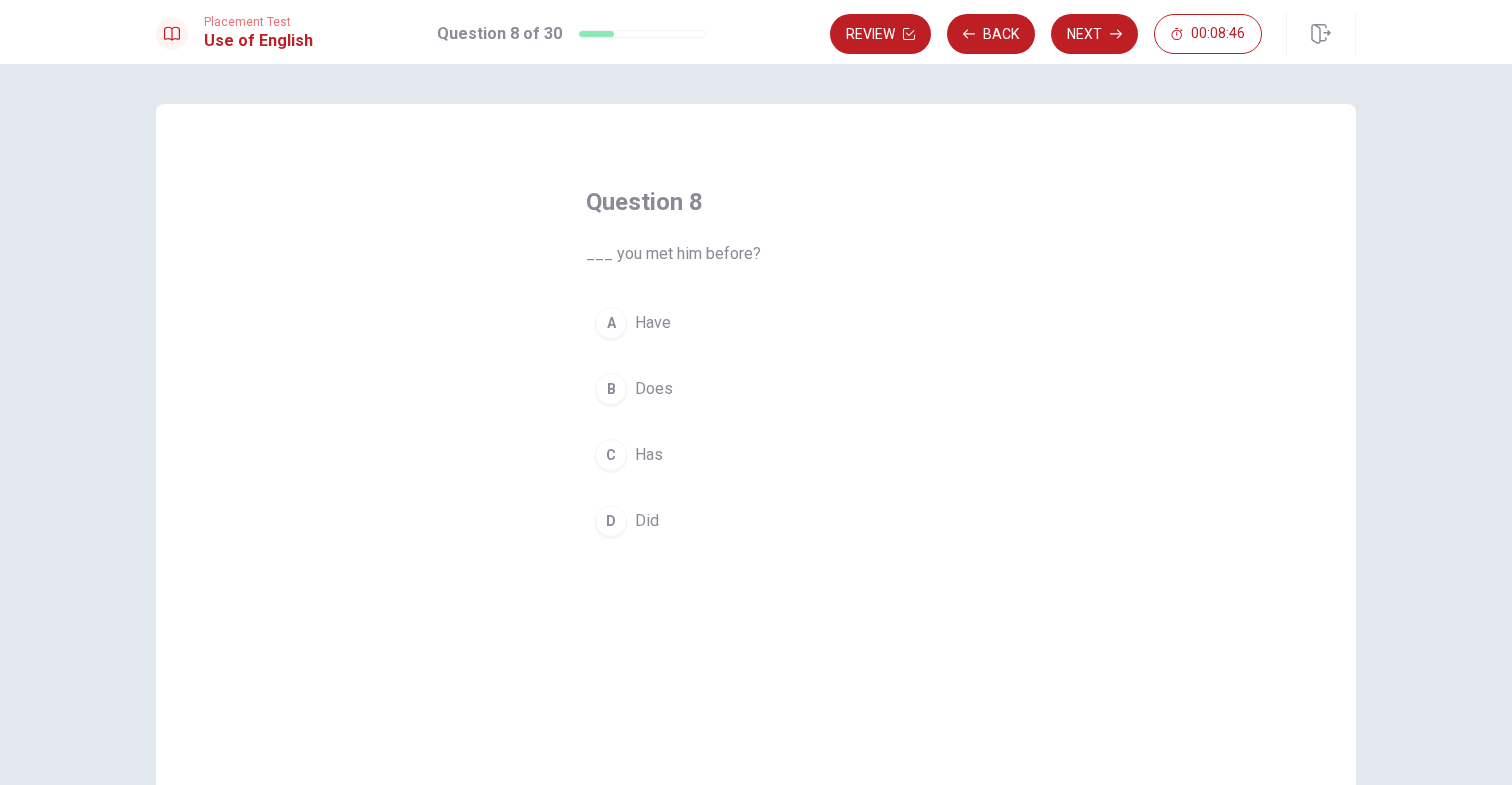 click on "A" at bounding box center [611, 323] 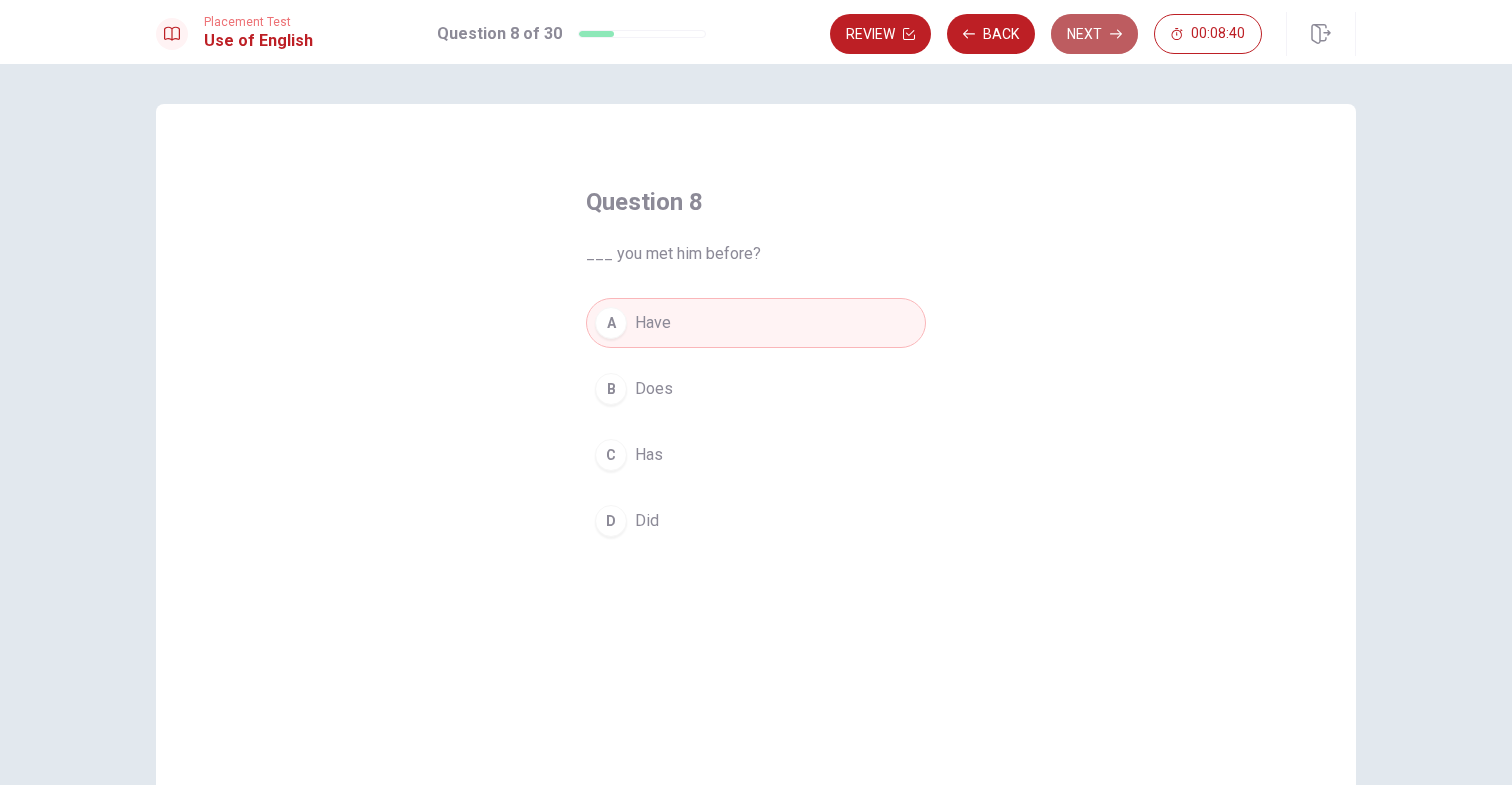 click on "Next" at bounding box center [1094, 34] 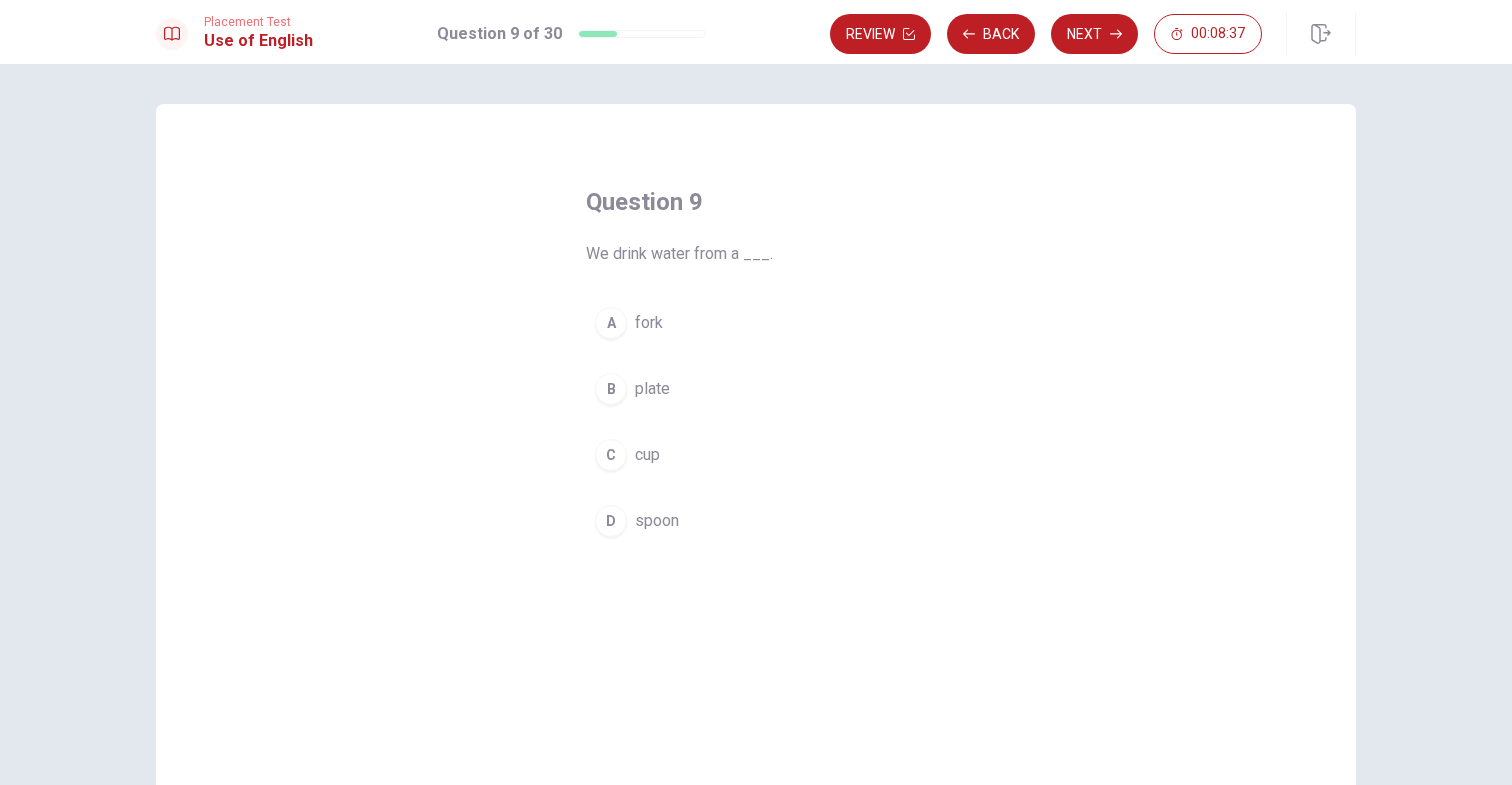click on "C cup" at bounding box center (756, 455) 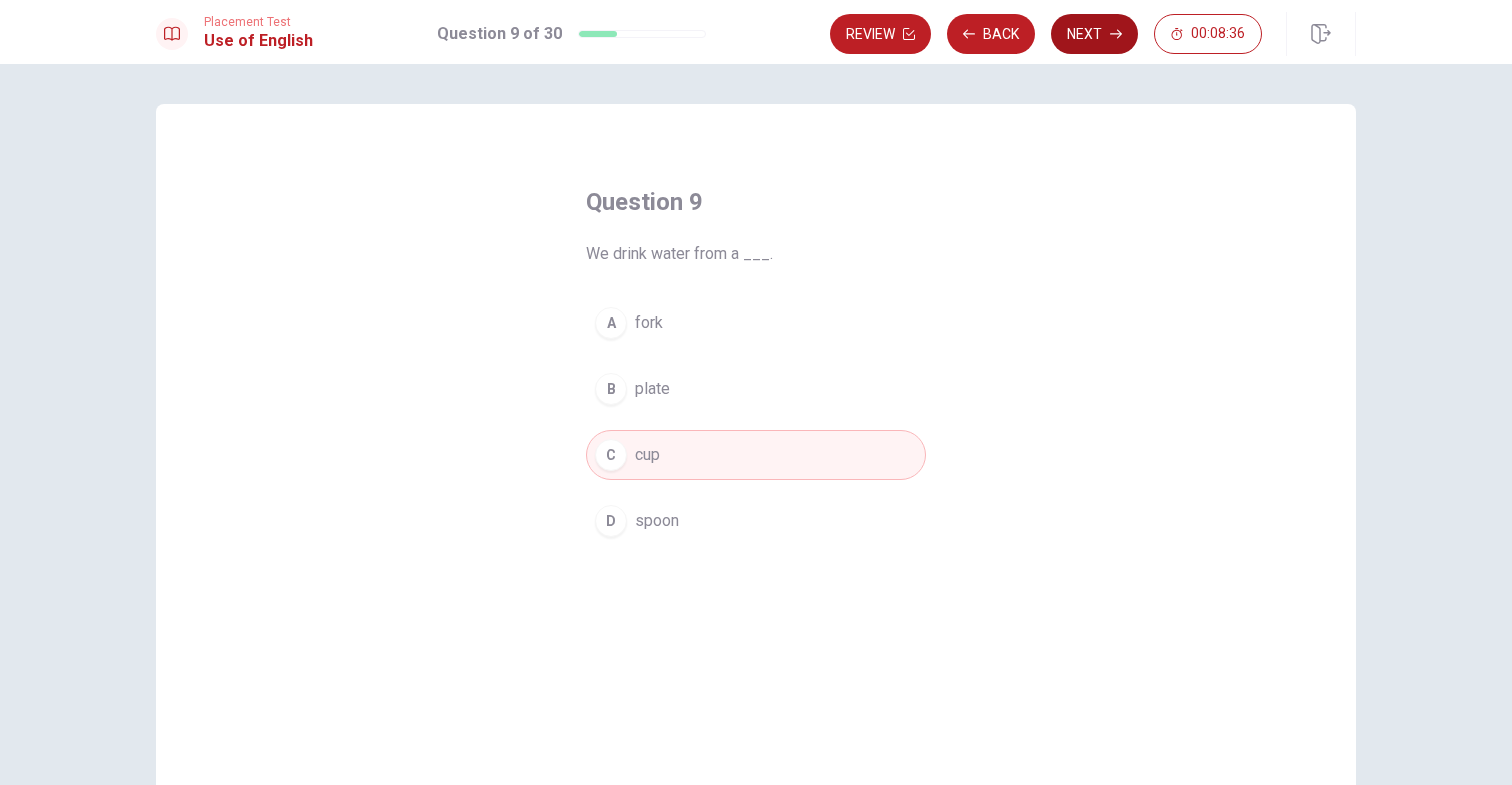 click 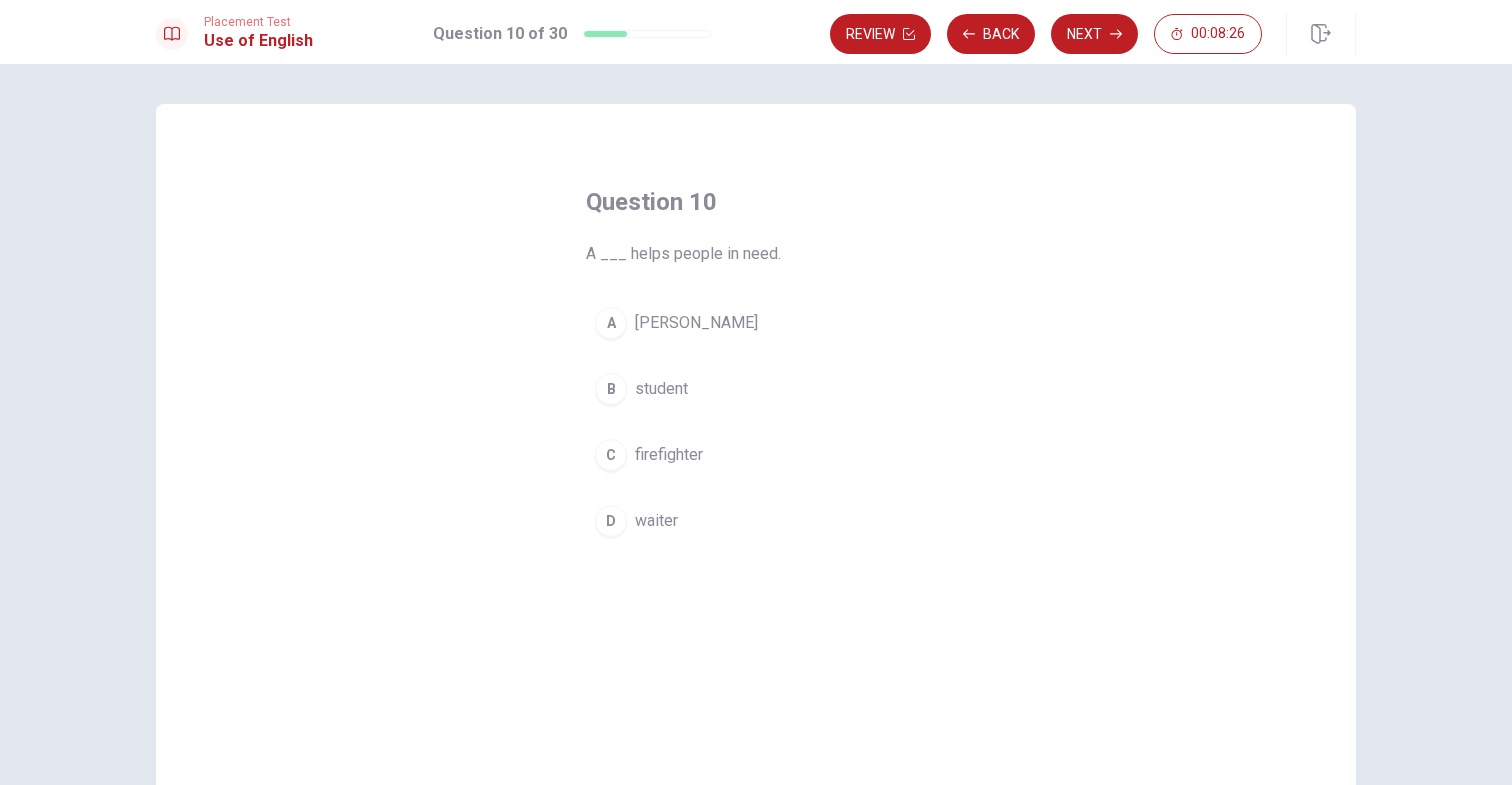 click on "firefighter" at bounding box center (669, 455) 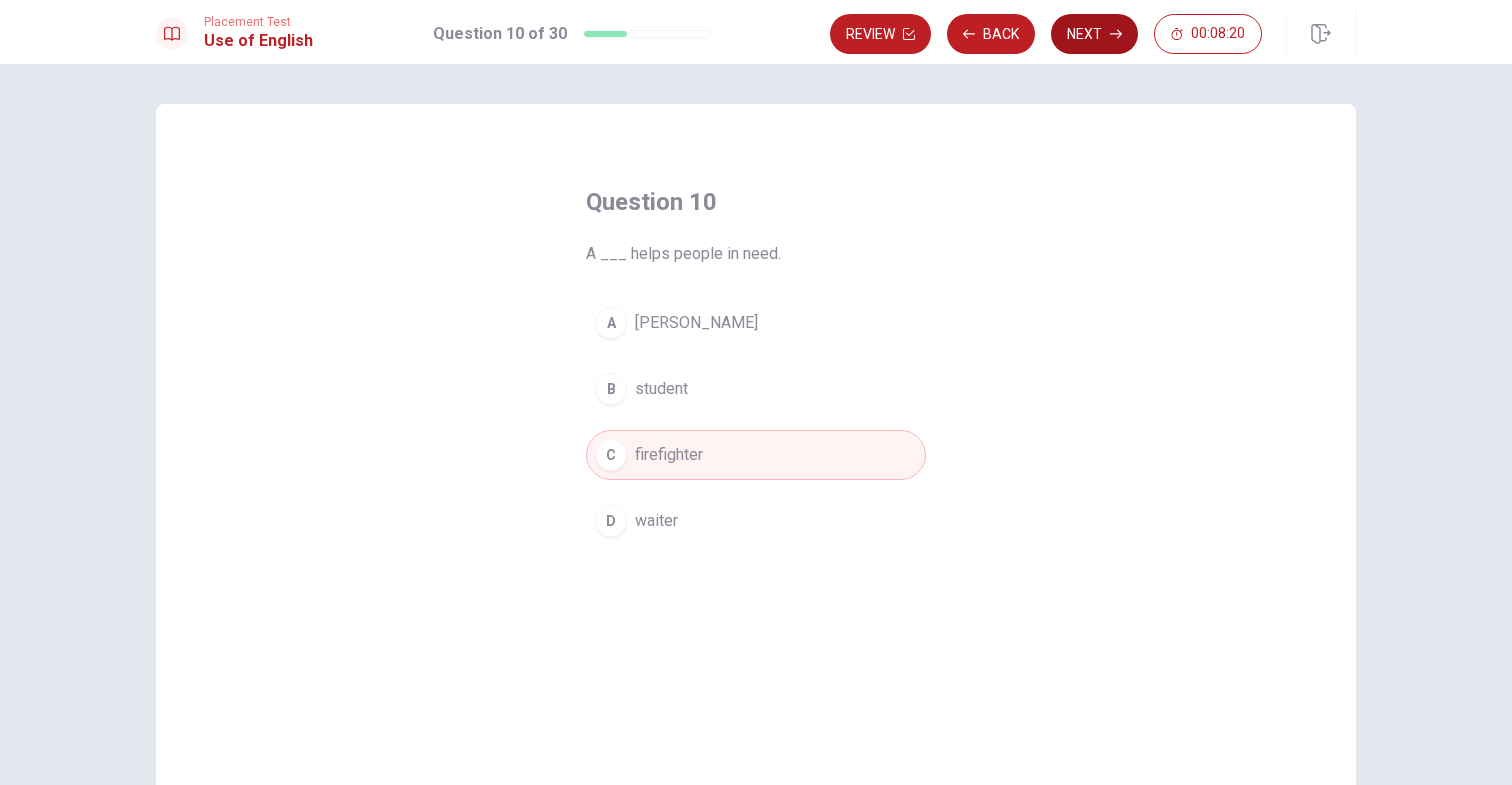 click on "Next" at bounding box center [1094, 34] 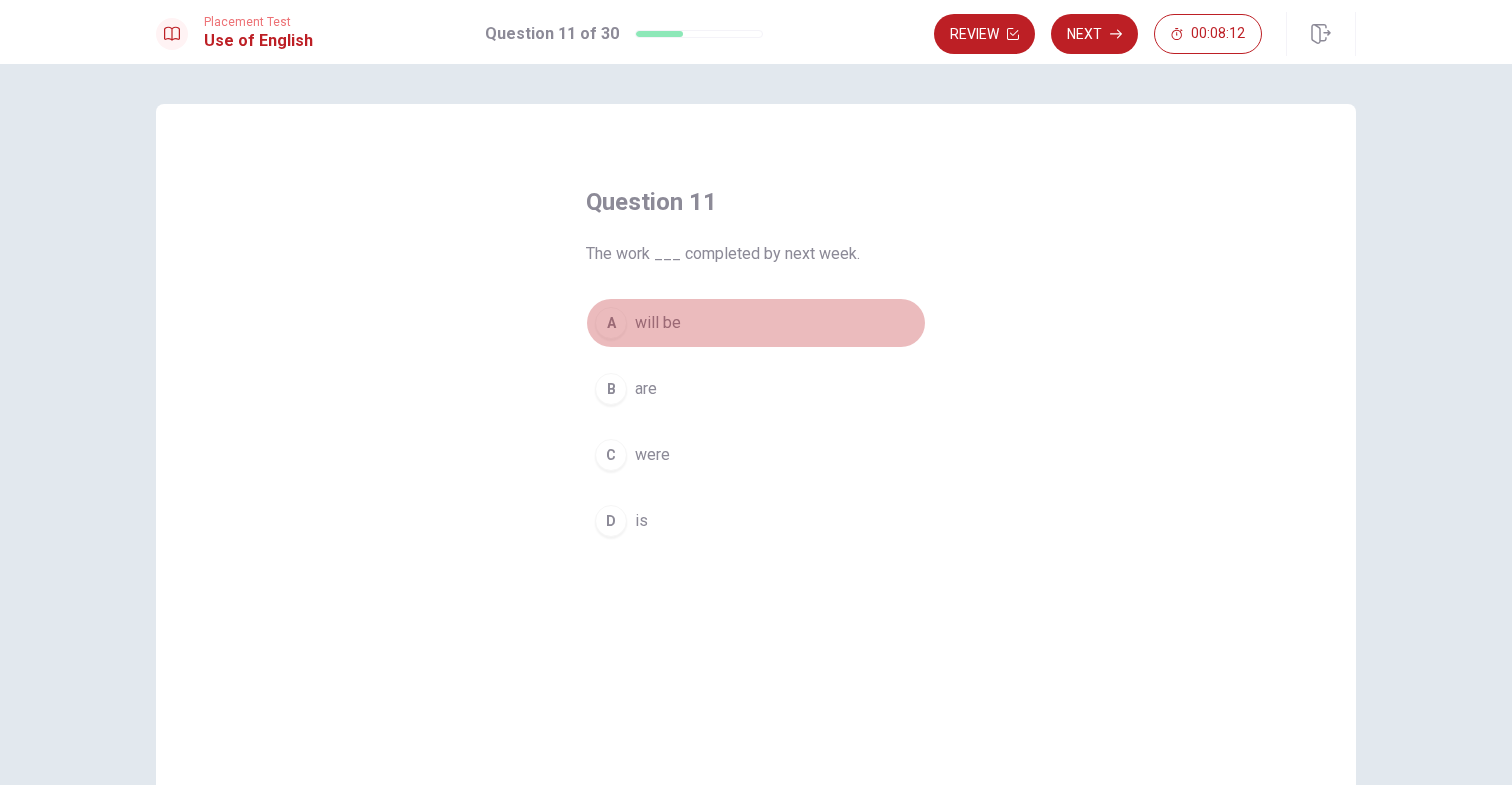 click on "A" at bounding box center [611, 323] 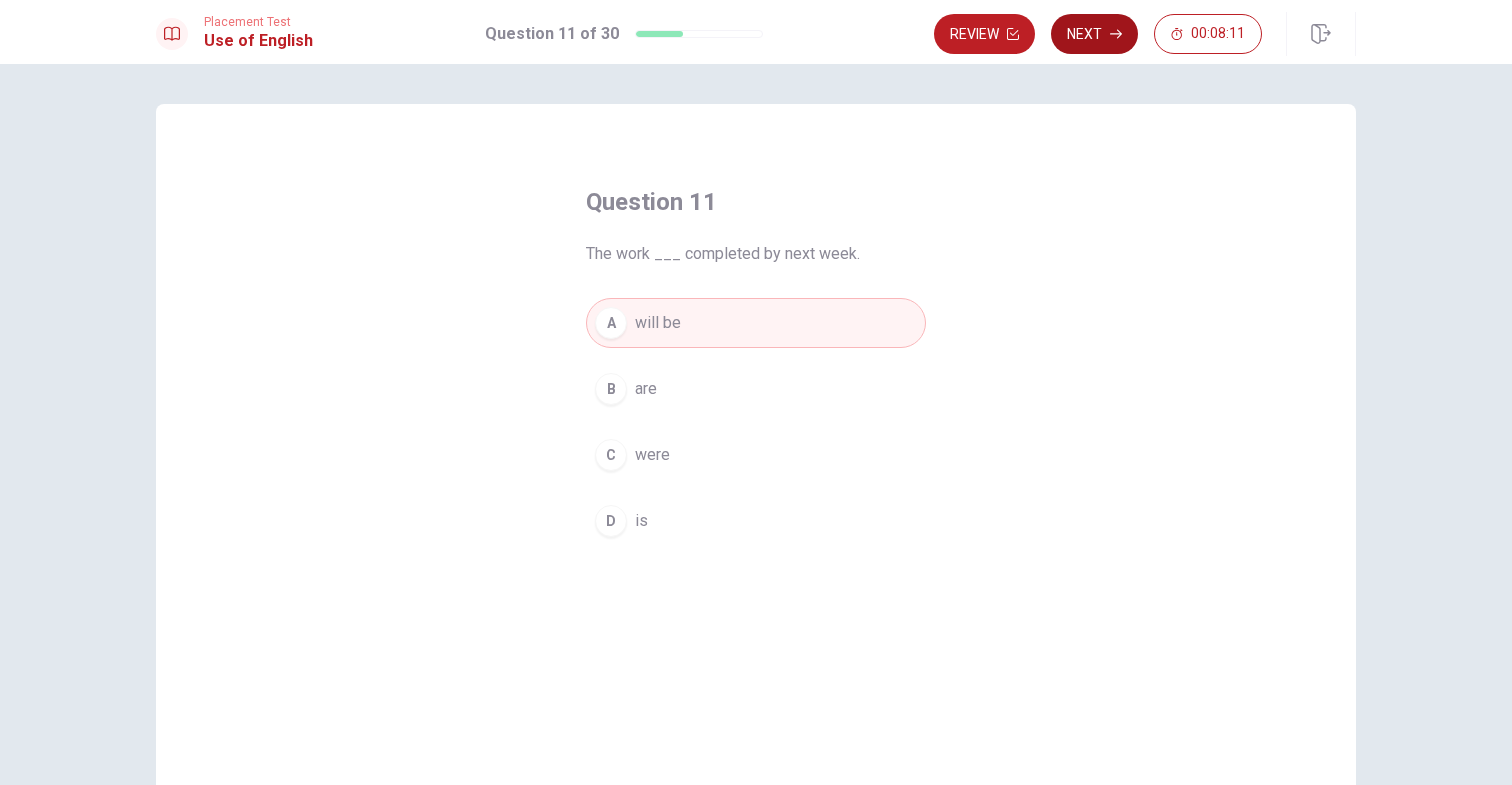 click 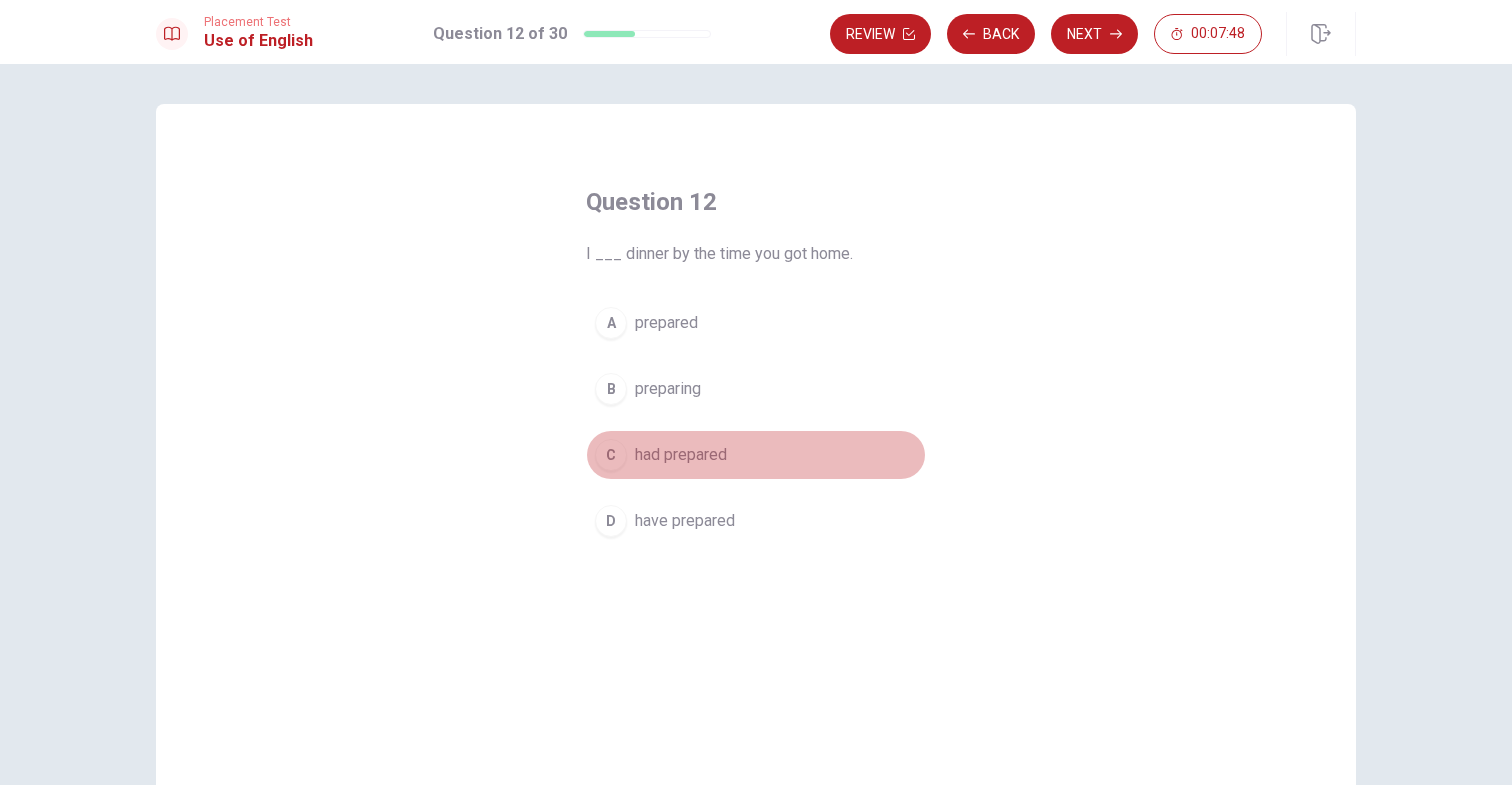 click on "had prepared" at bounding box center (681, 455) 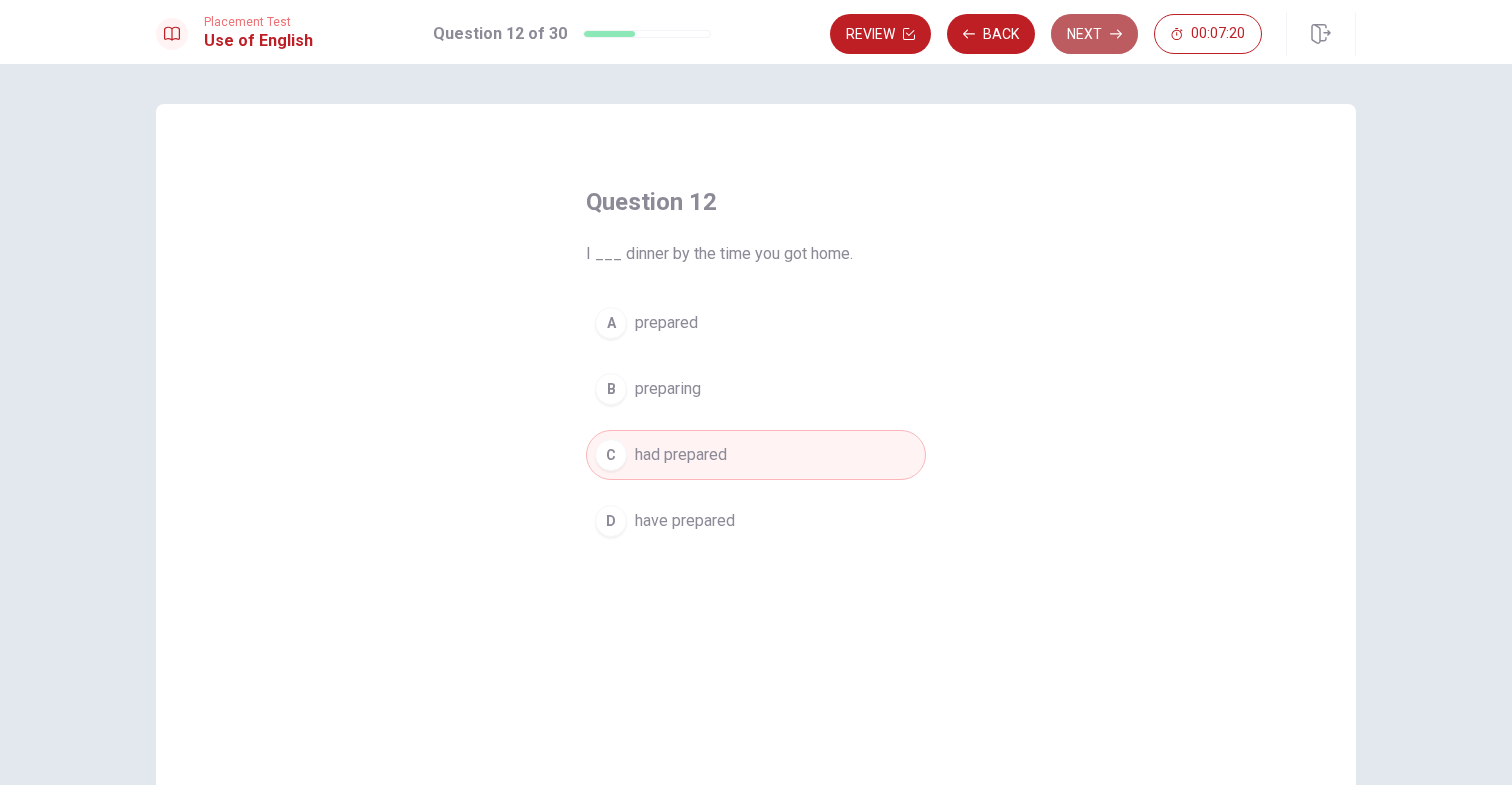click on "Next" at bounding box center [1094, 34] 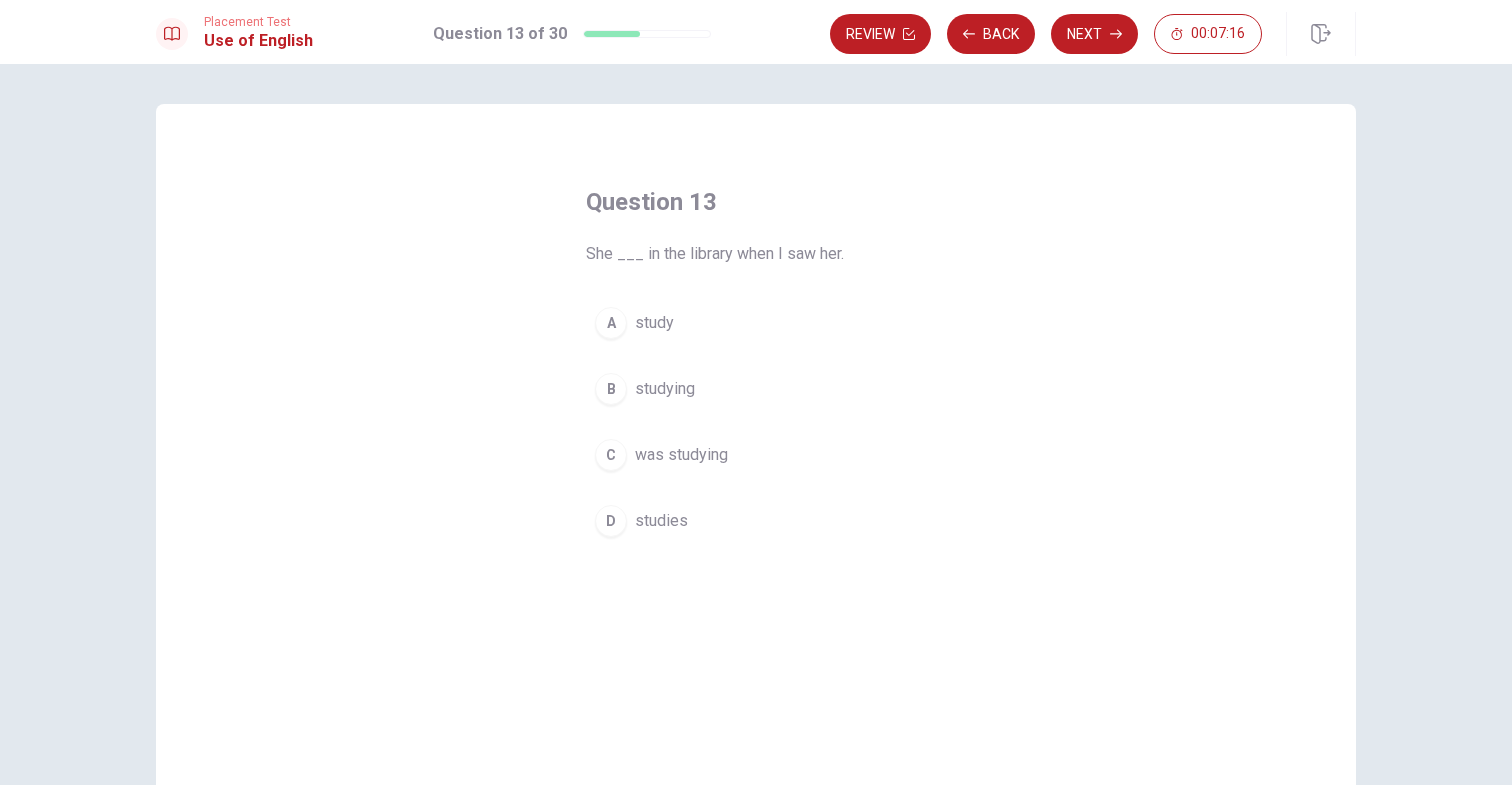 click on "was studying" at bounding box center [681, 455] 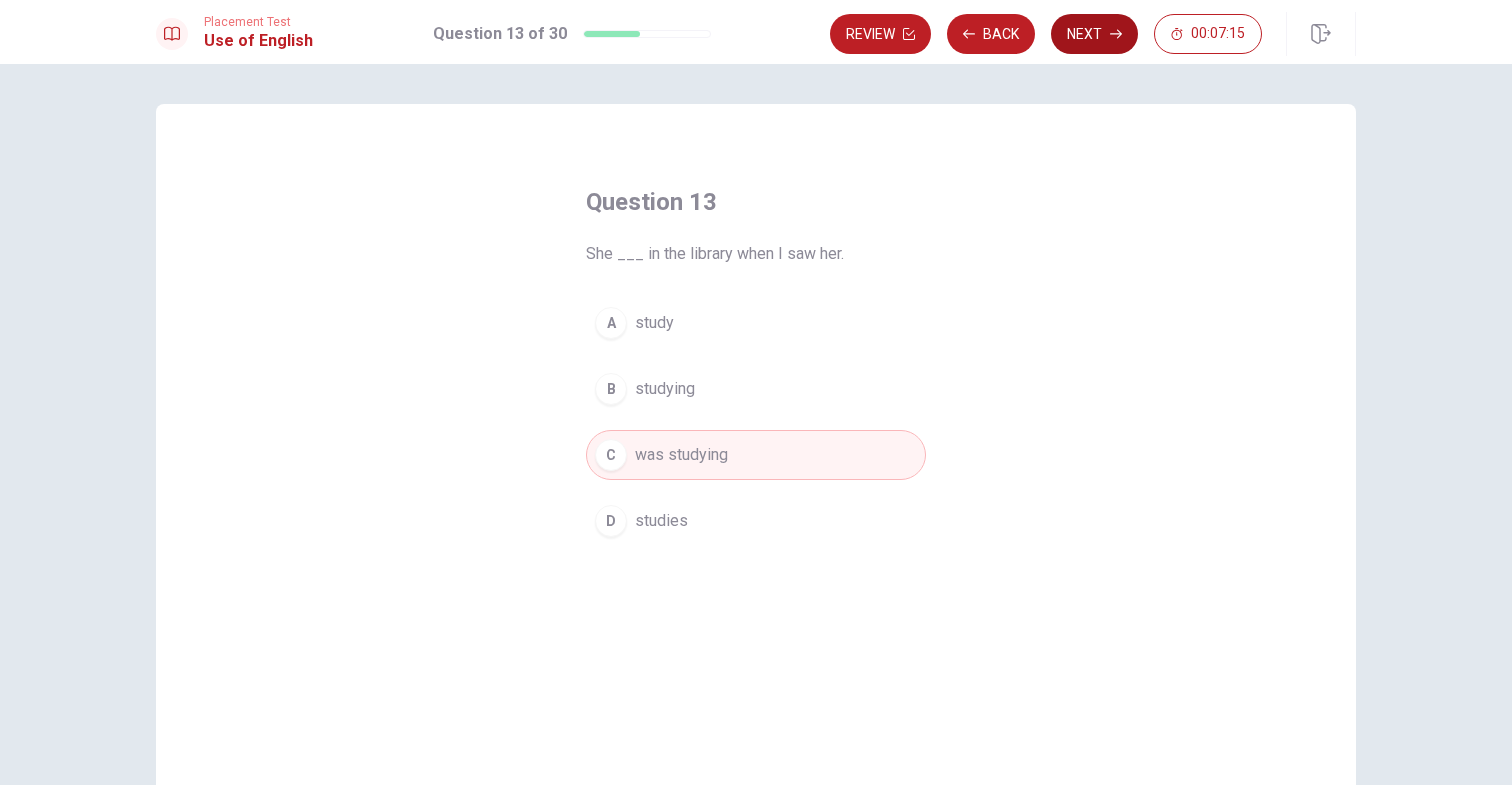 click on "Next" at bounding box center (1094, 34) 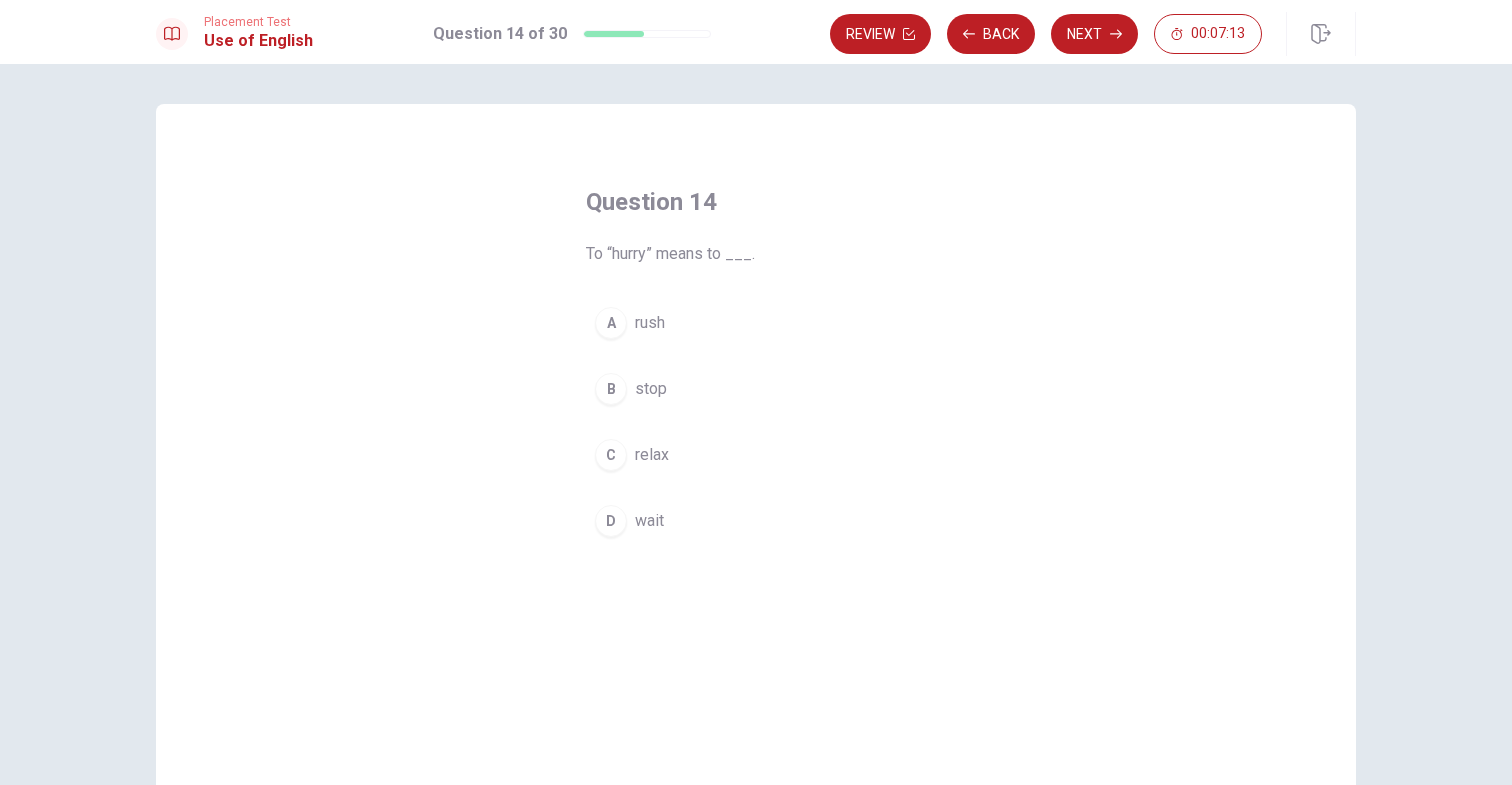 click on "rush" at bounding box center [650, 323] 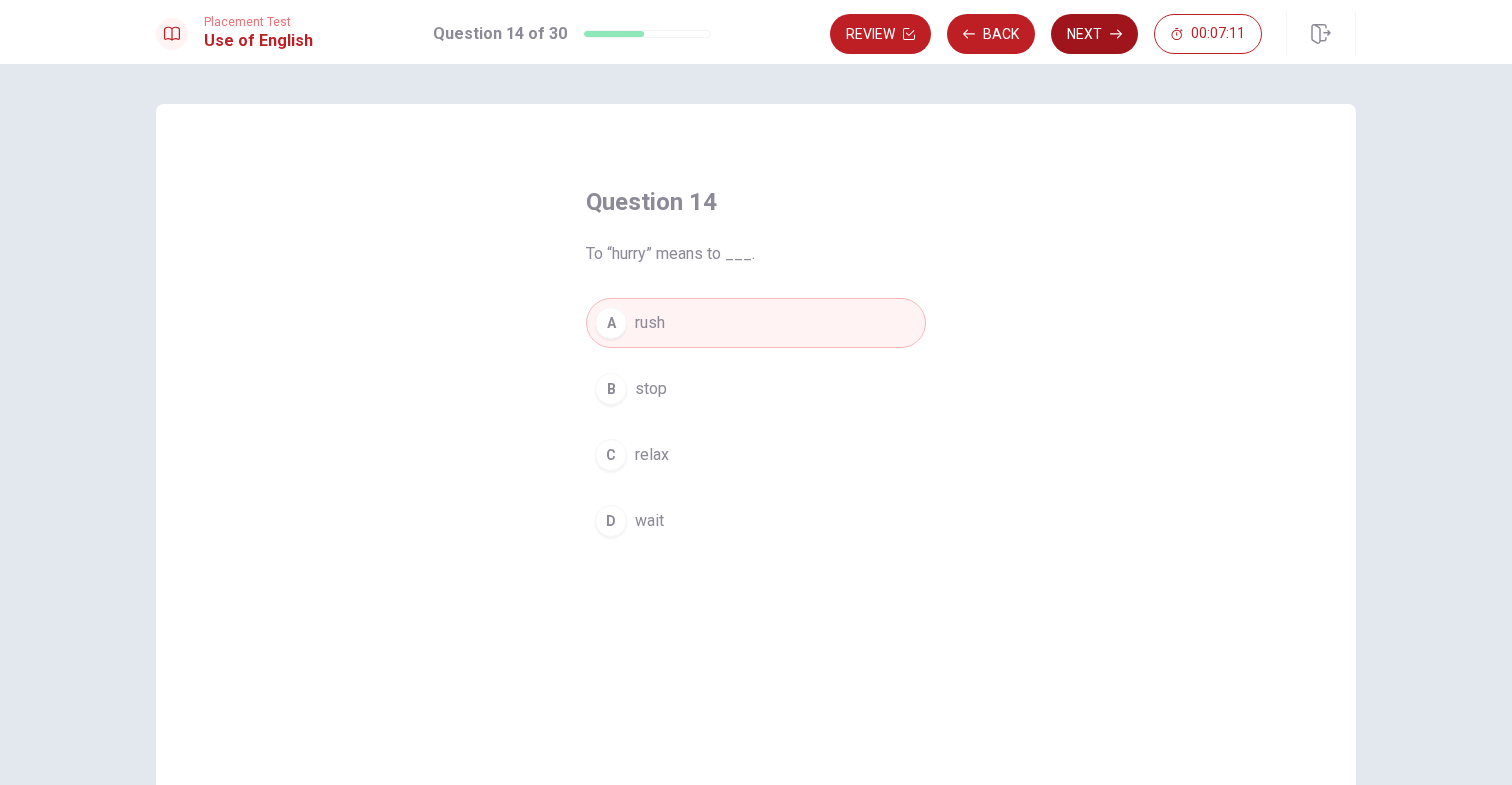 click on "Next" at bounding box center (1094, 34) 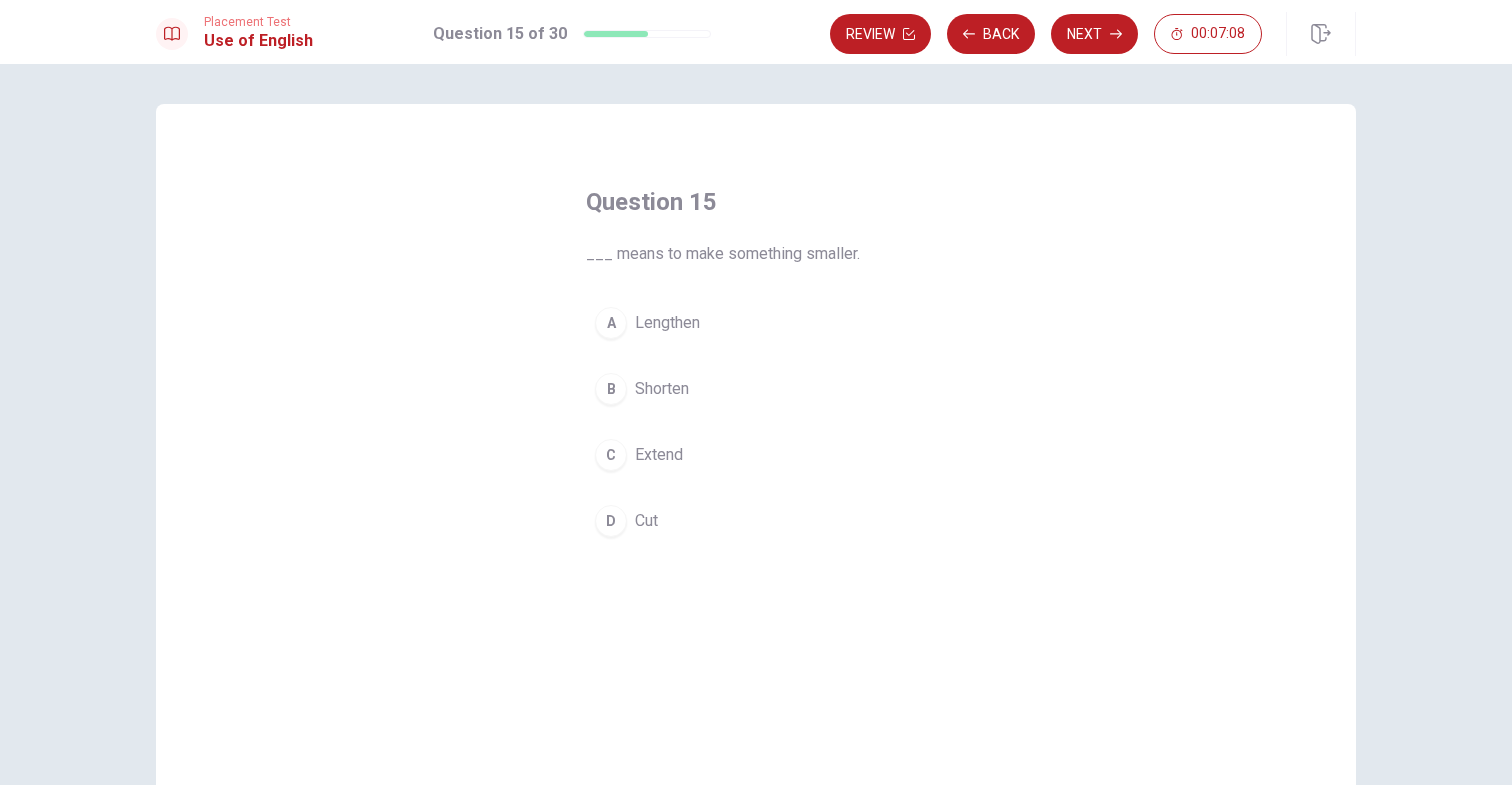 click on "Shorten" at bounding box center (662, 389) 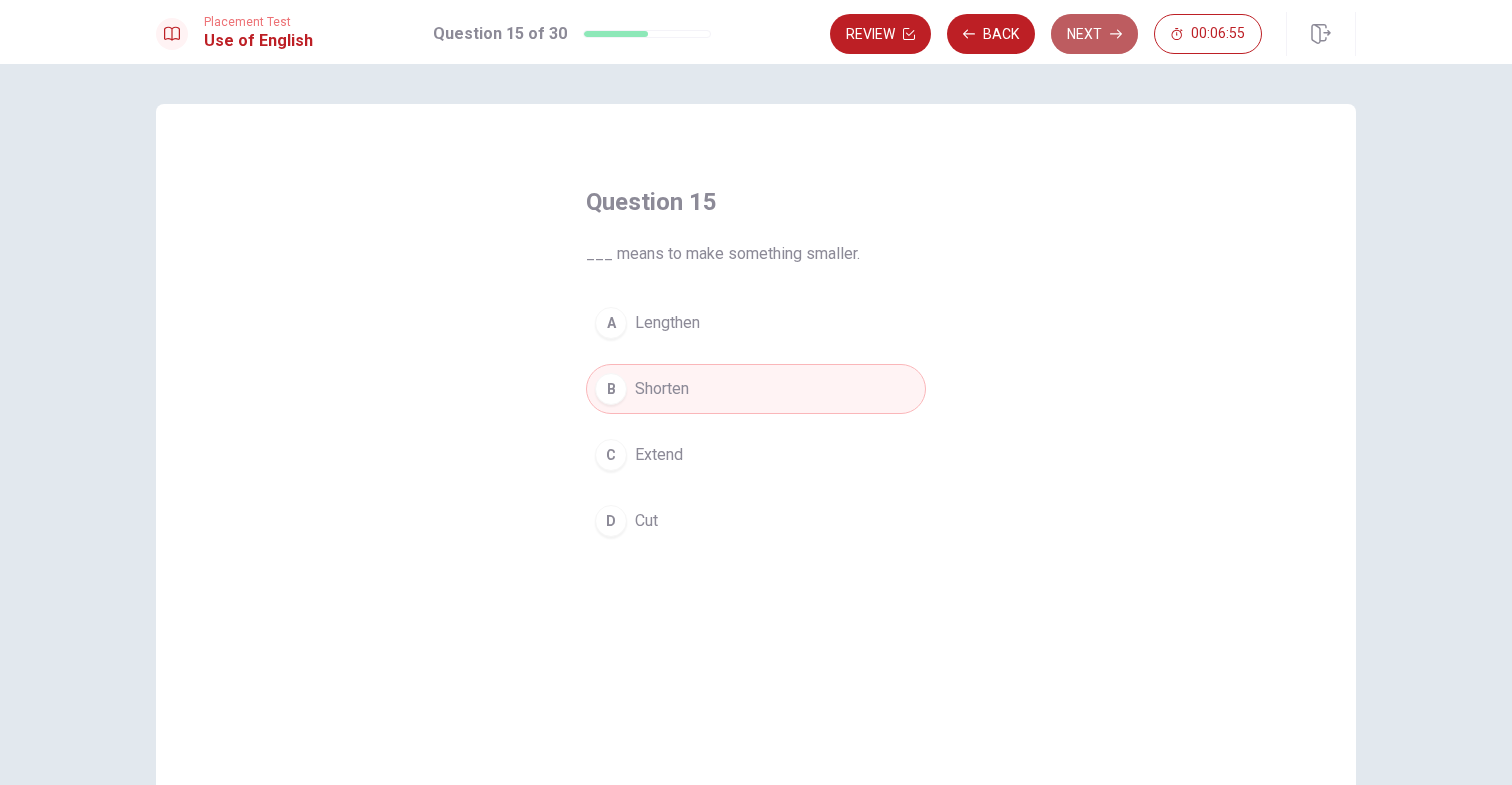 click on "Next" at bounding box center [1094, 34] 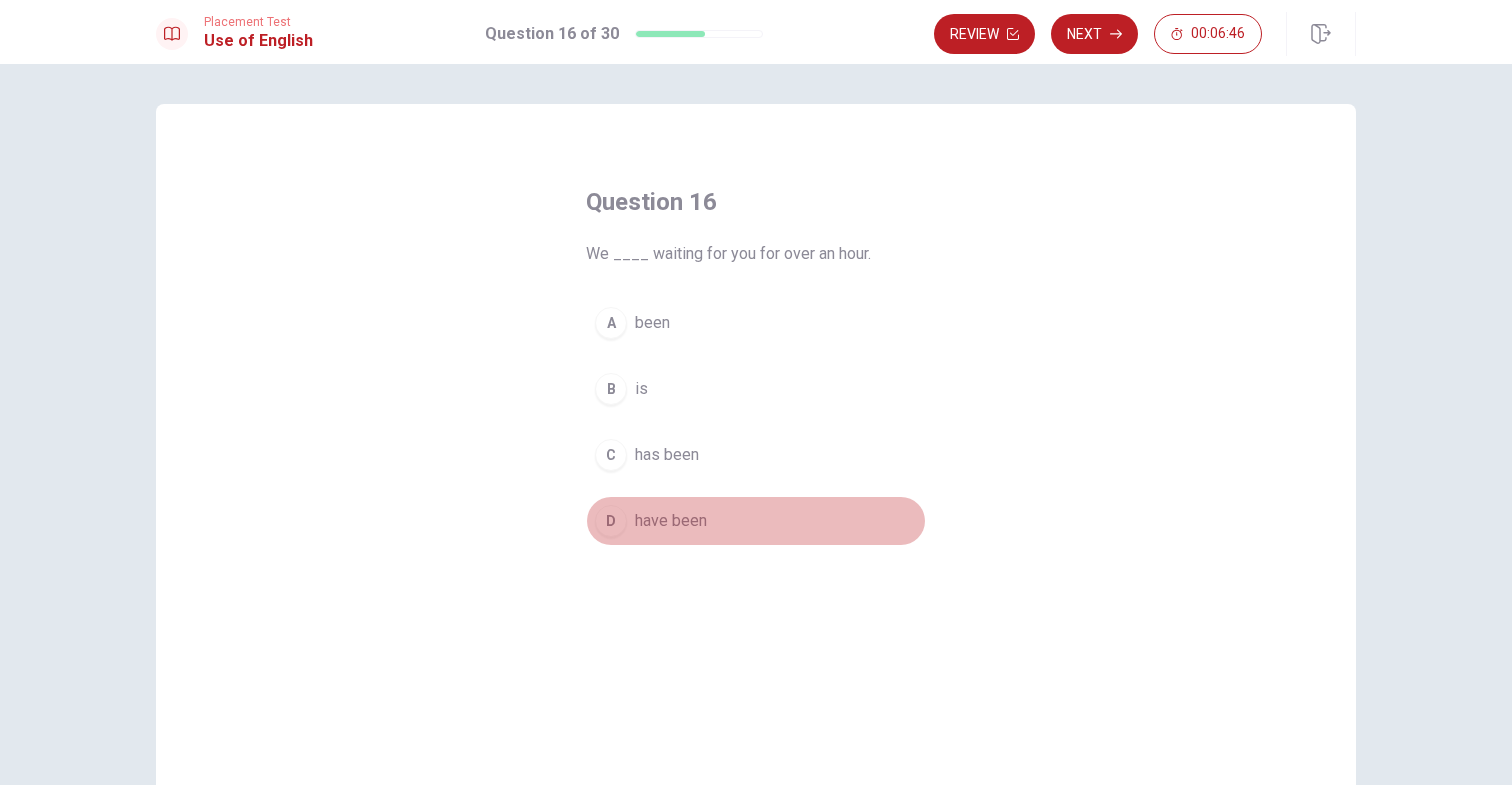 click on "have been" at bounding box center (671, 521) 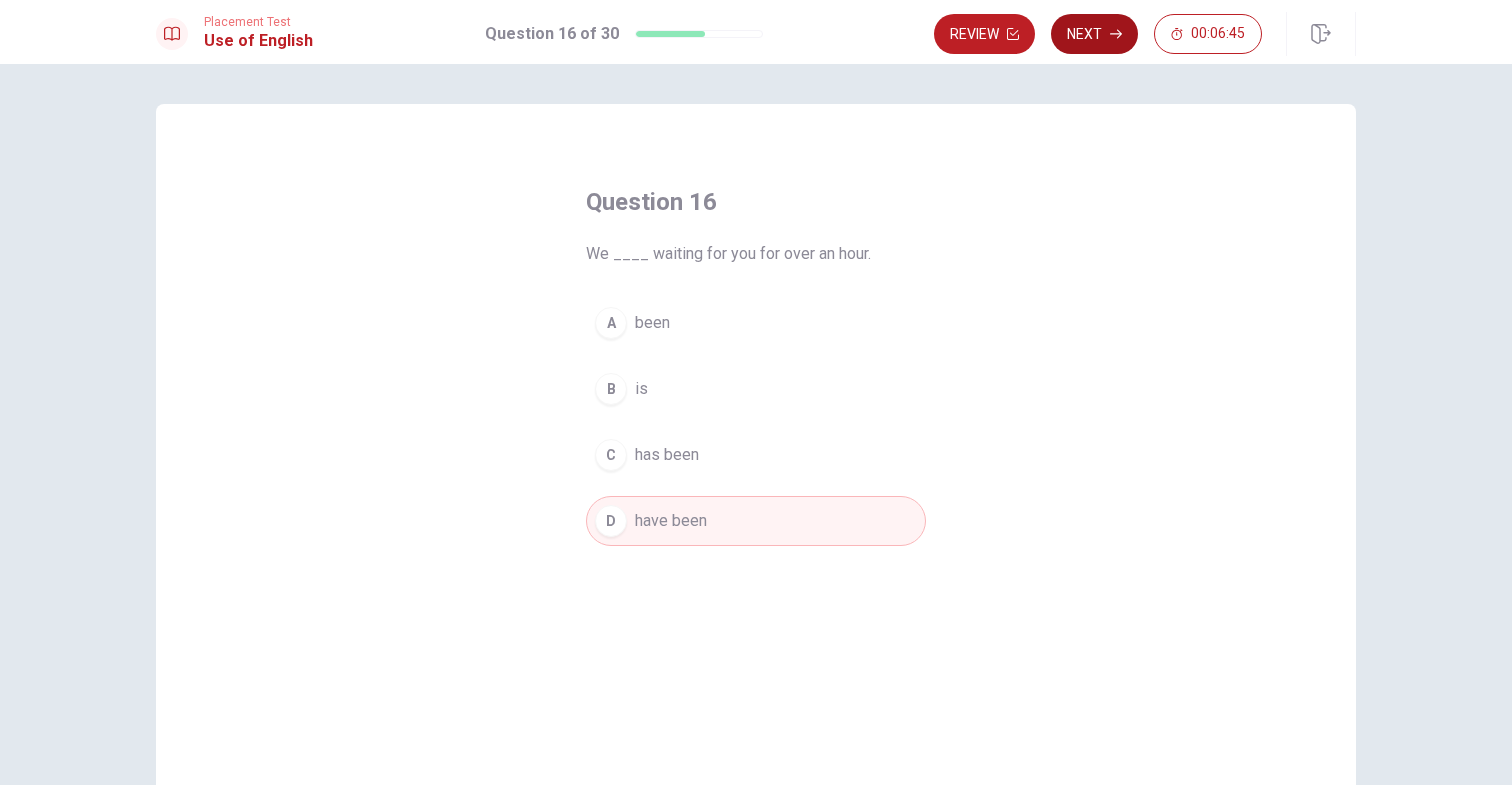 click 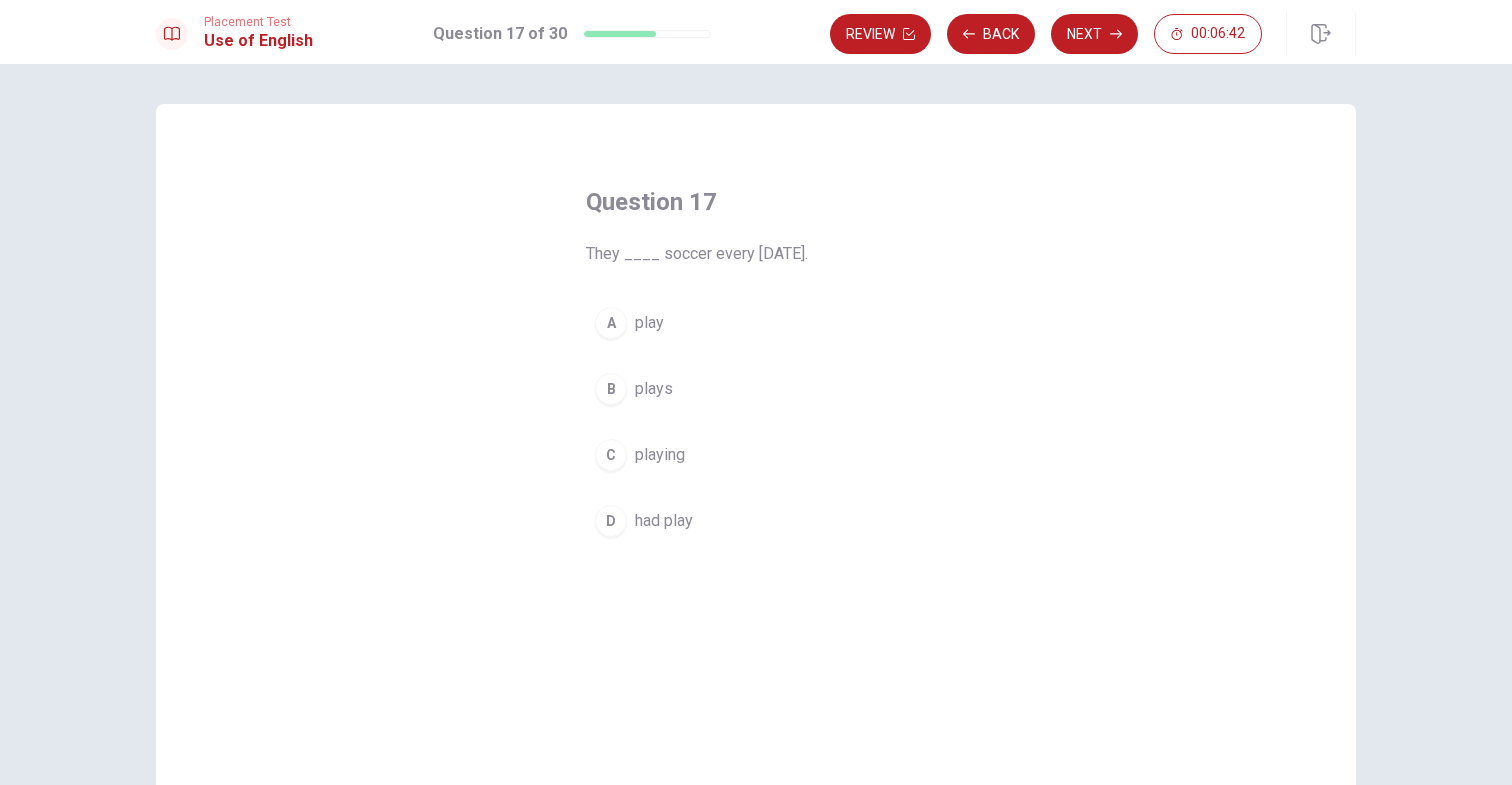 click on "A play" at bounding box center (756, 323) 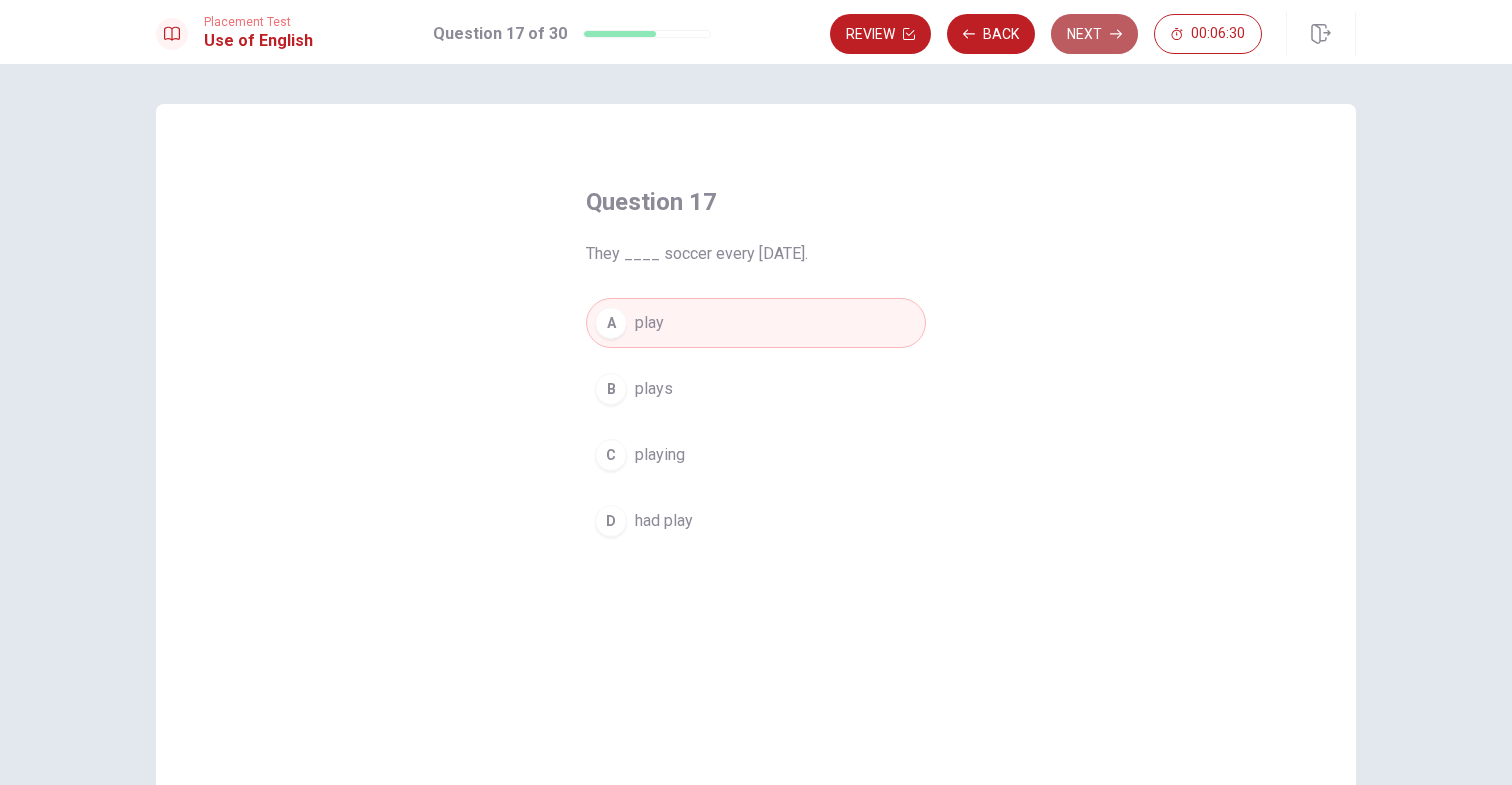 click 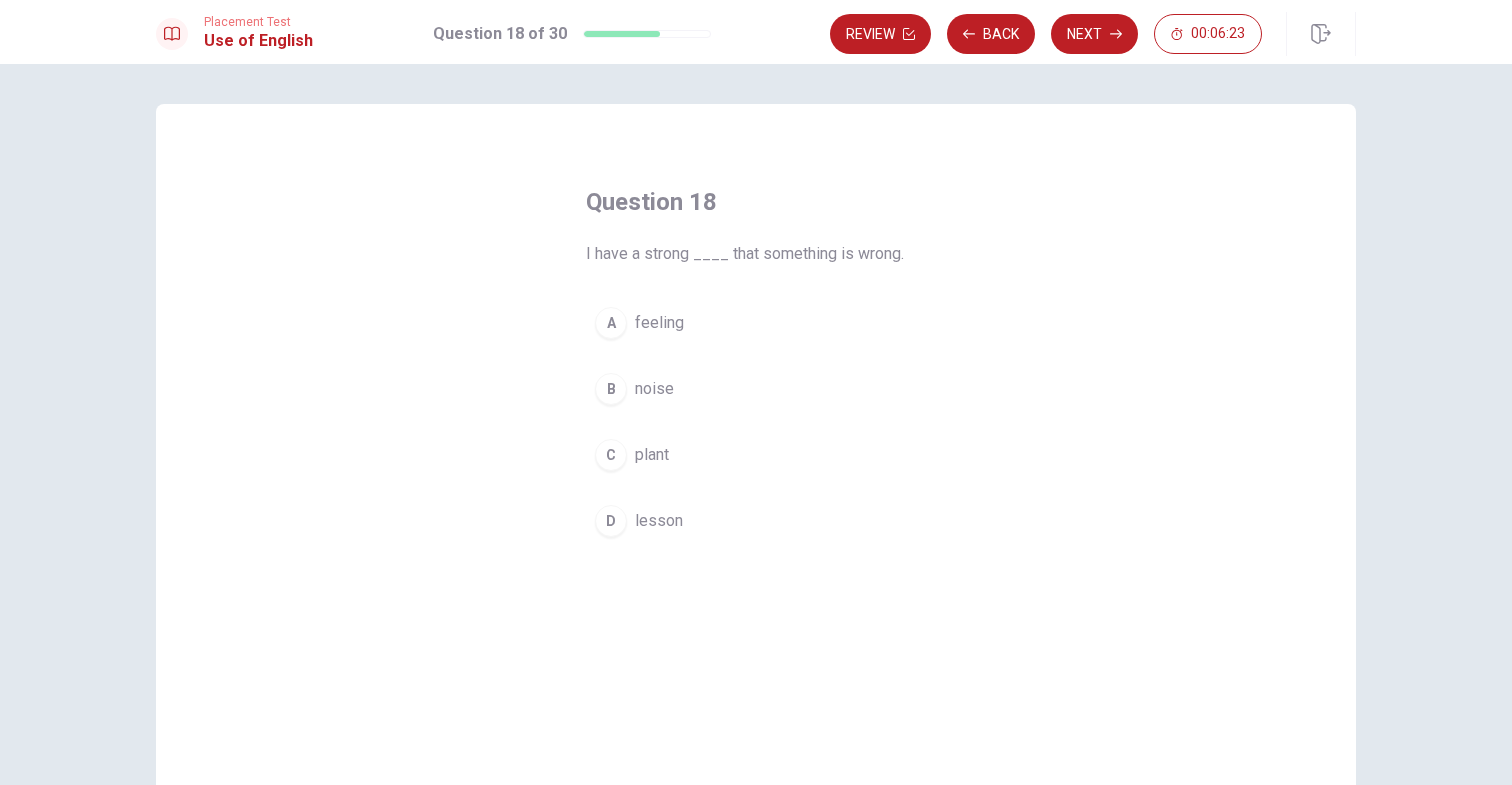 click on "feeling" at bounding box center [659, 323] 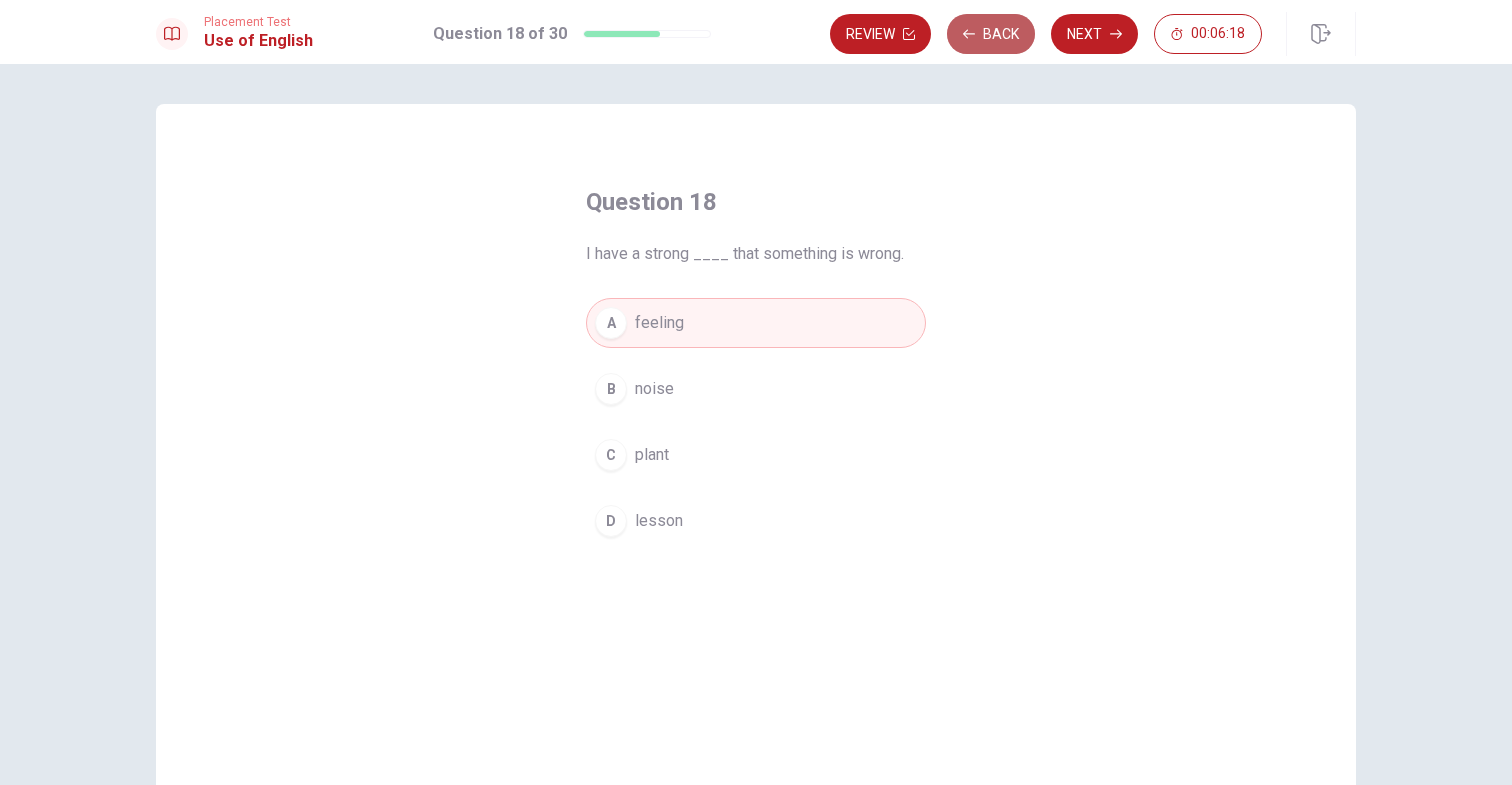 click on "Back" at bounding box center [991, 34] 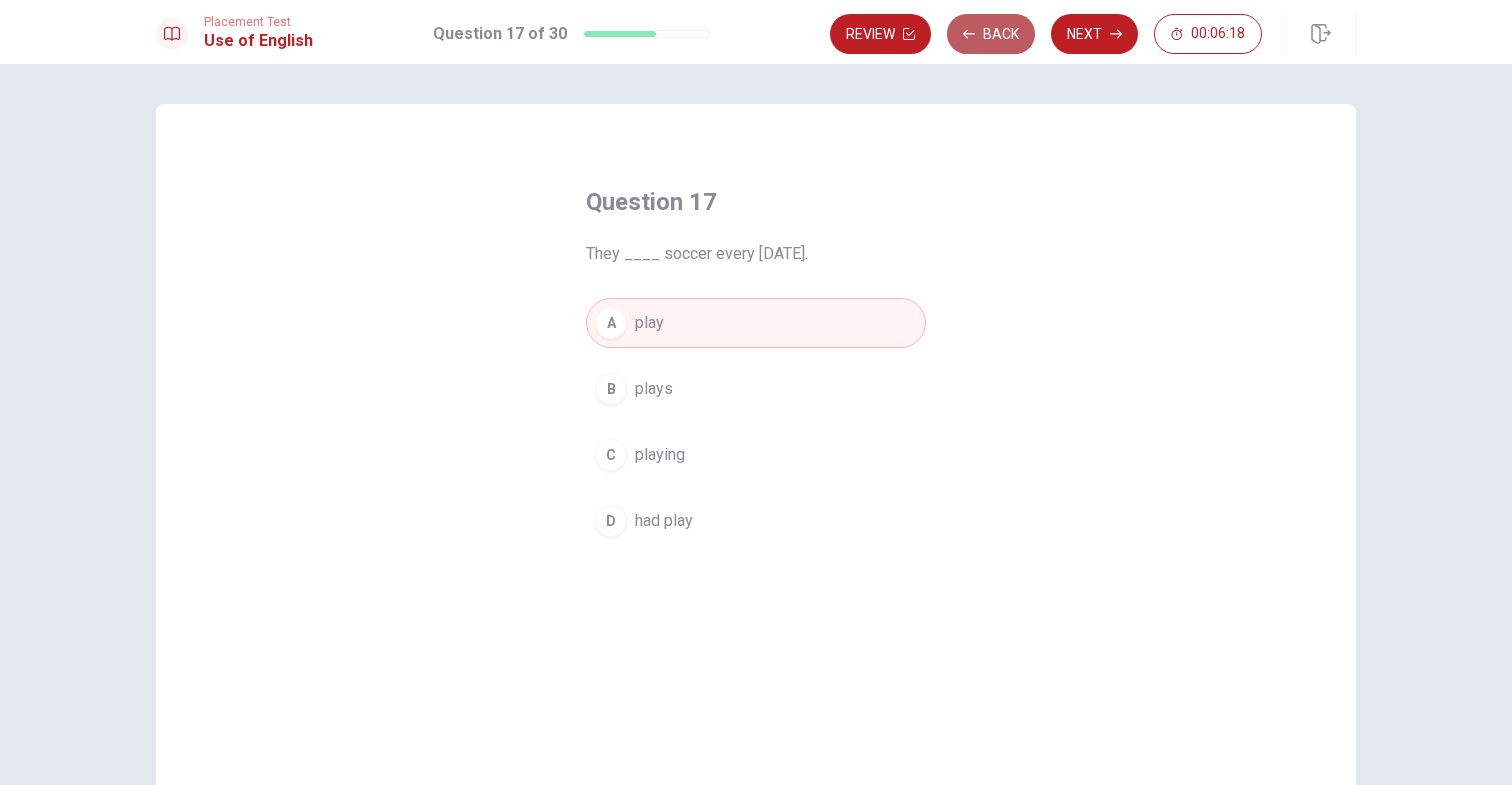 click on "Back" at bounding box center (991, 34) 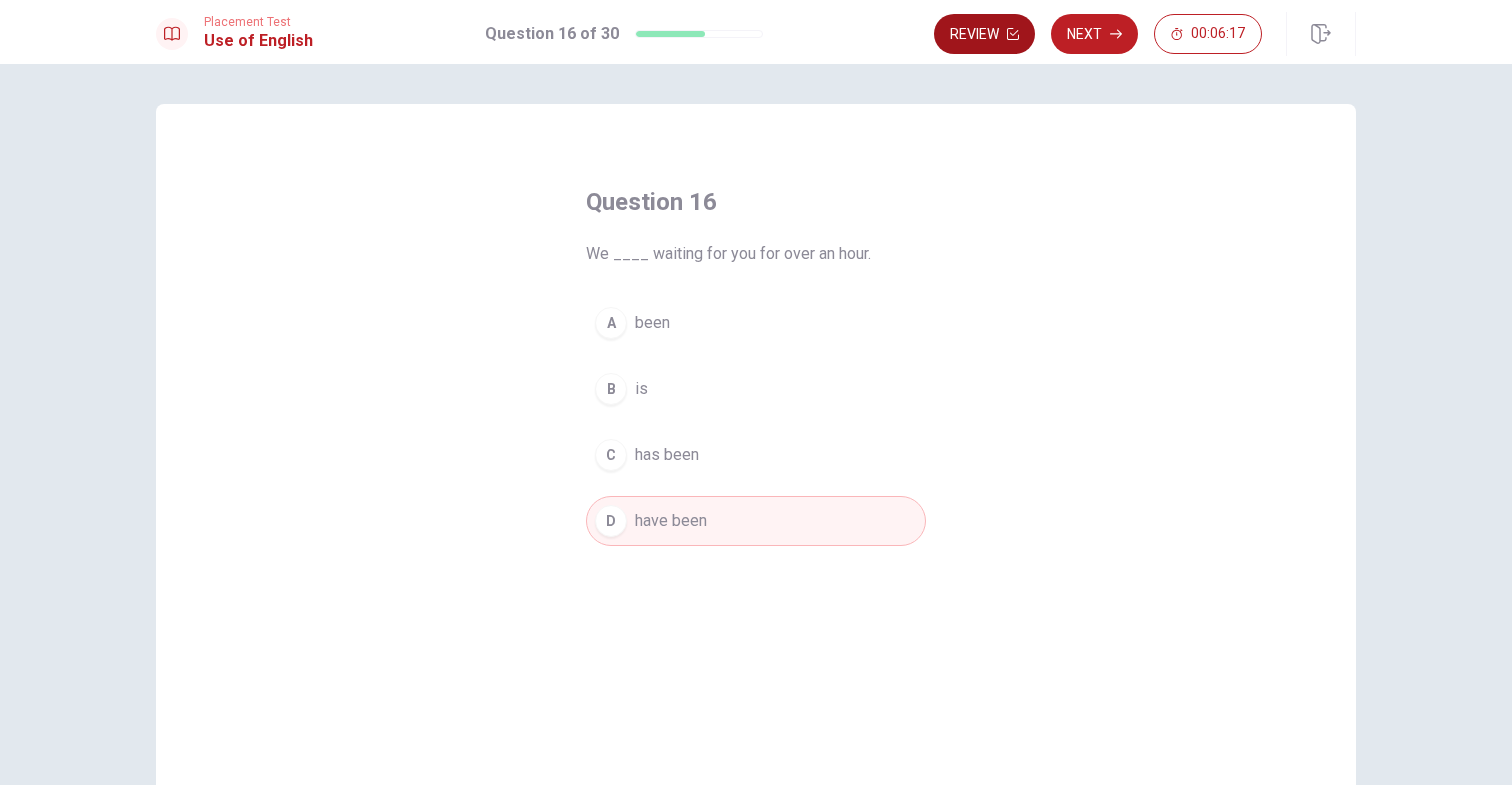 click on "Review" at bounding box center [984, 34] 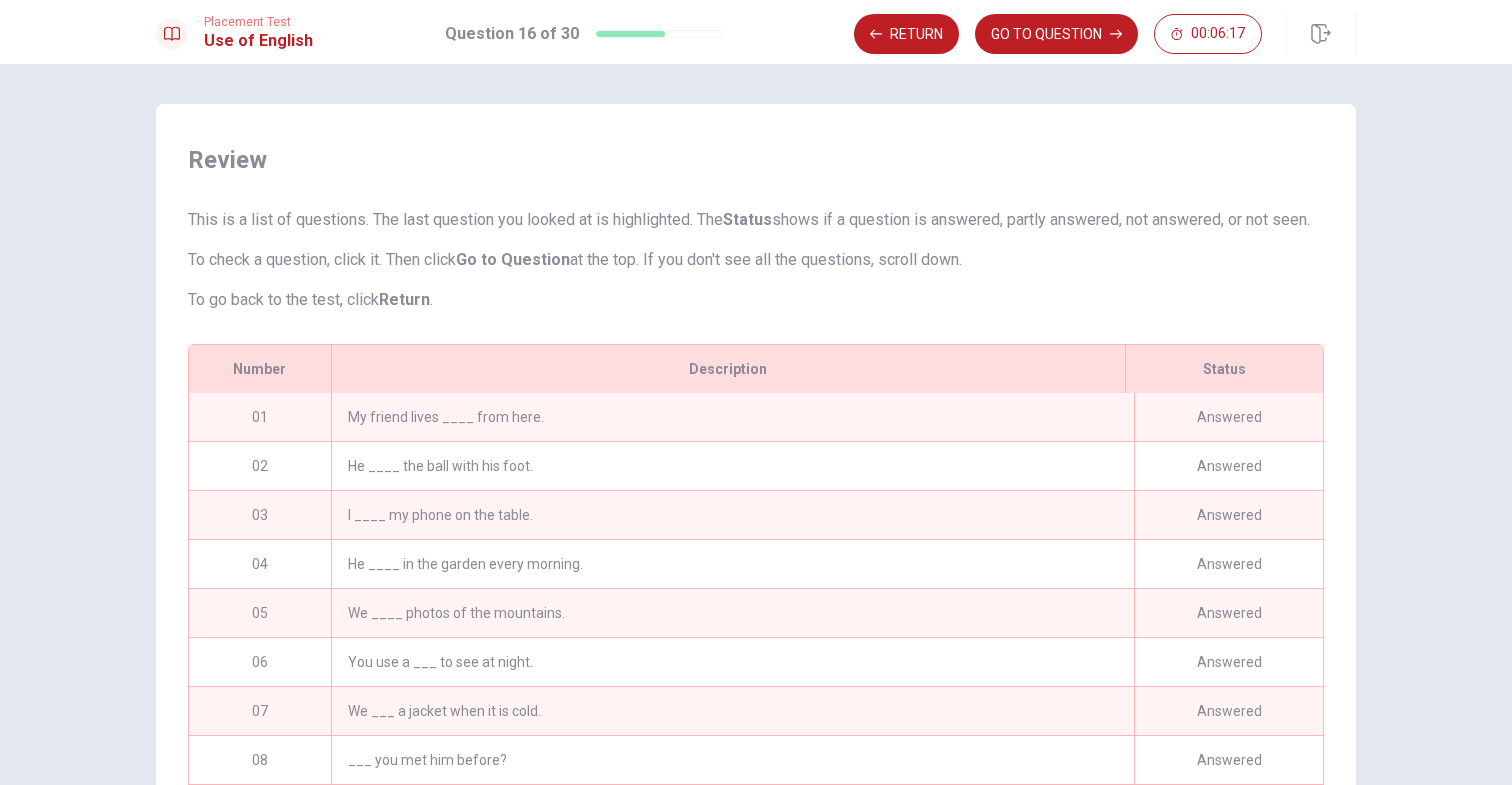 scroll, scrollTop: 111, scrollLeft: 0, axis: vertical 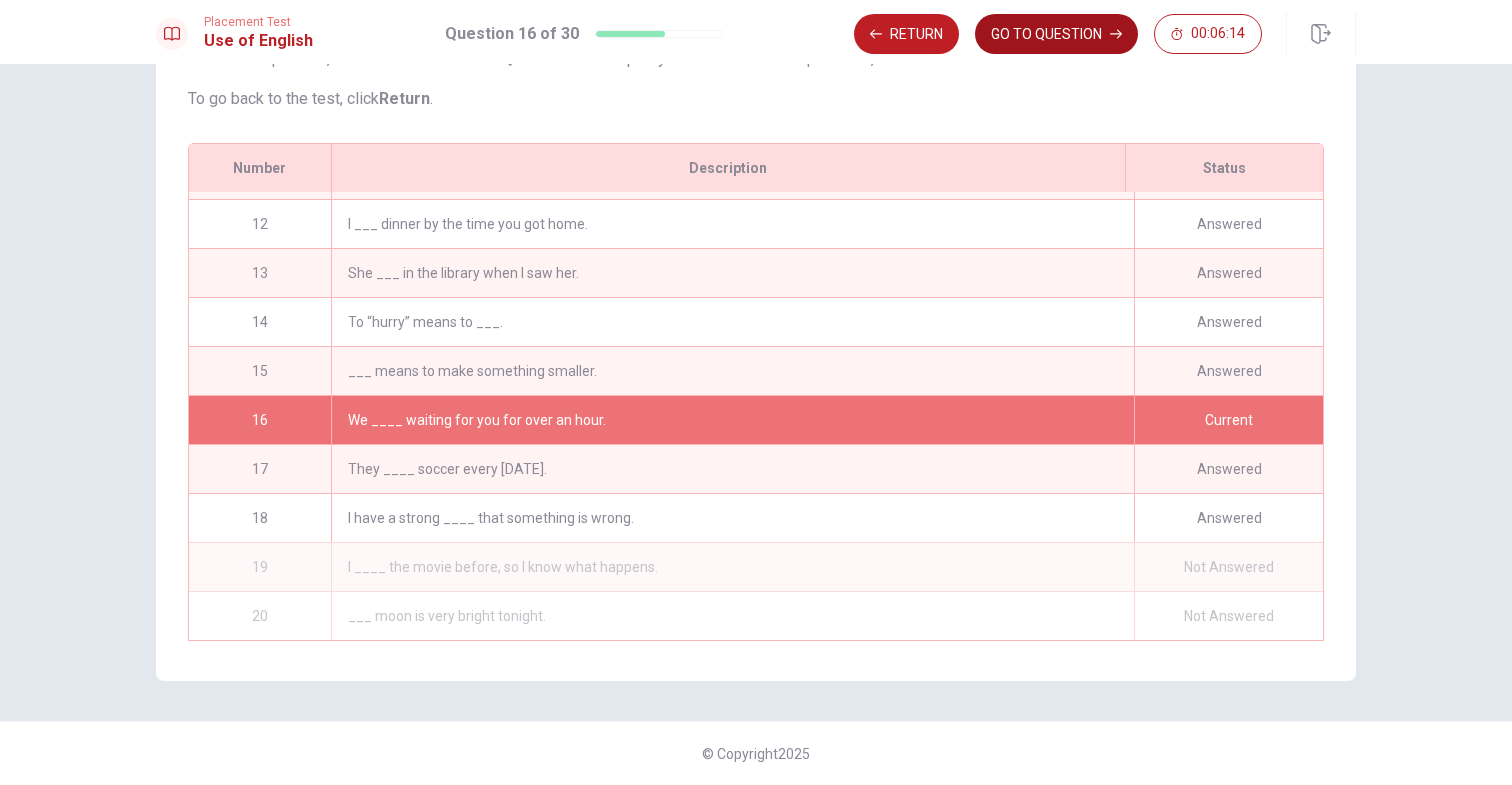 click on "GO TO QUESTION" at bounding box center [1056, 34] 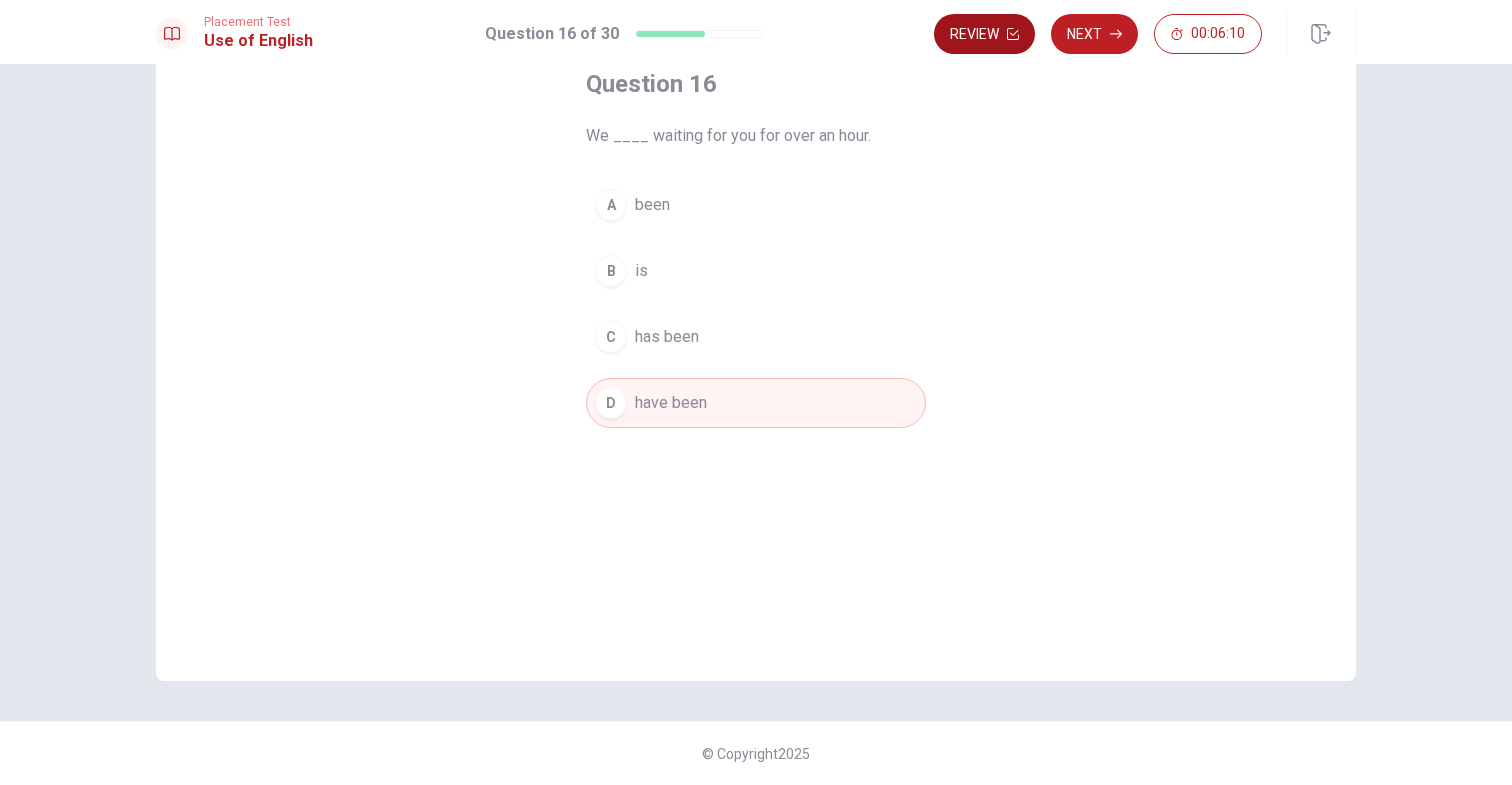 click 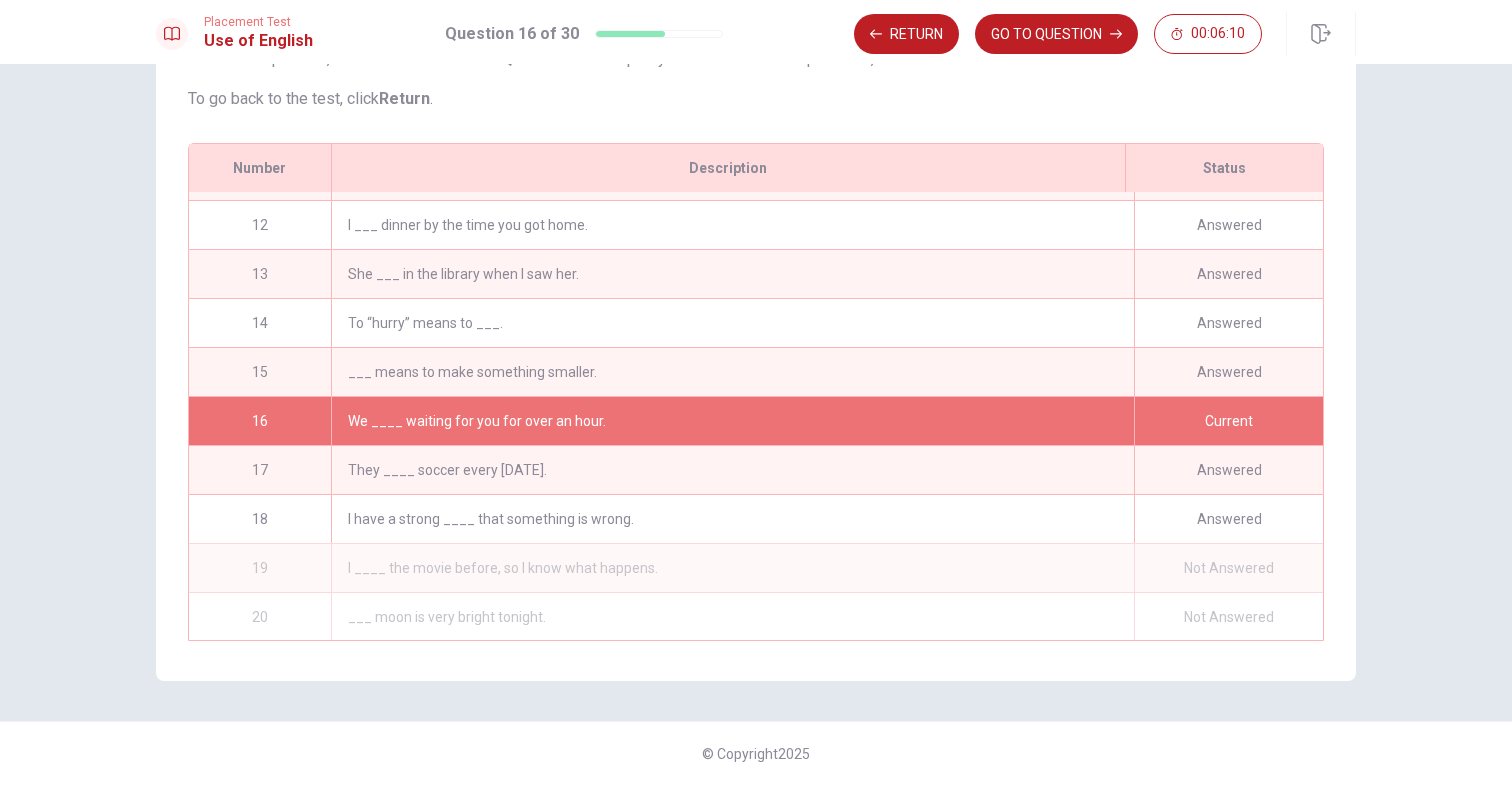 scroll, scrollTop: 531, scrollLeft: 0, axis: vertical 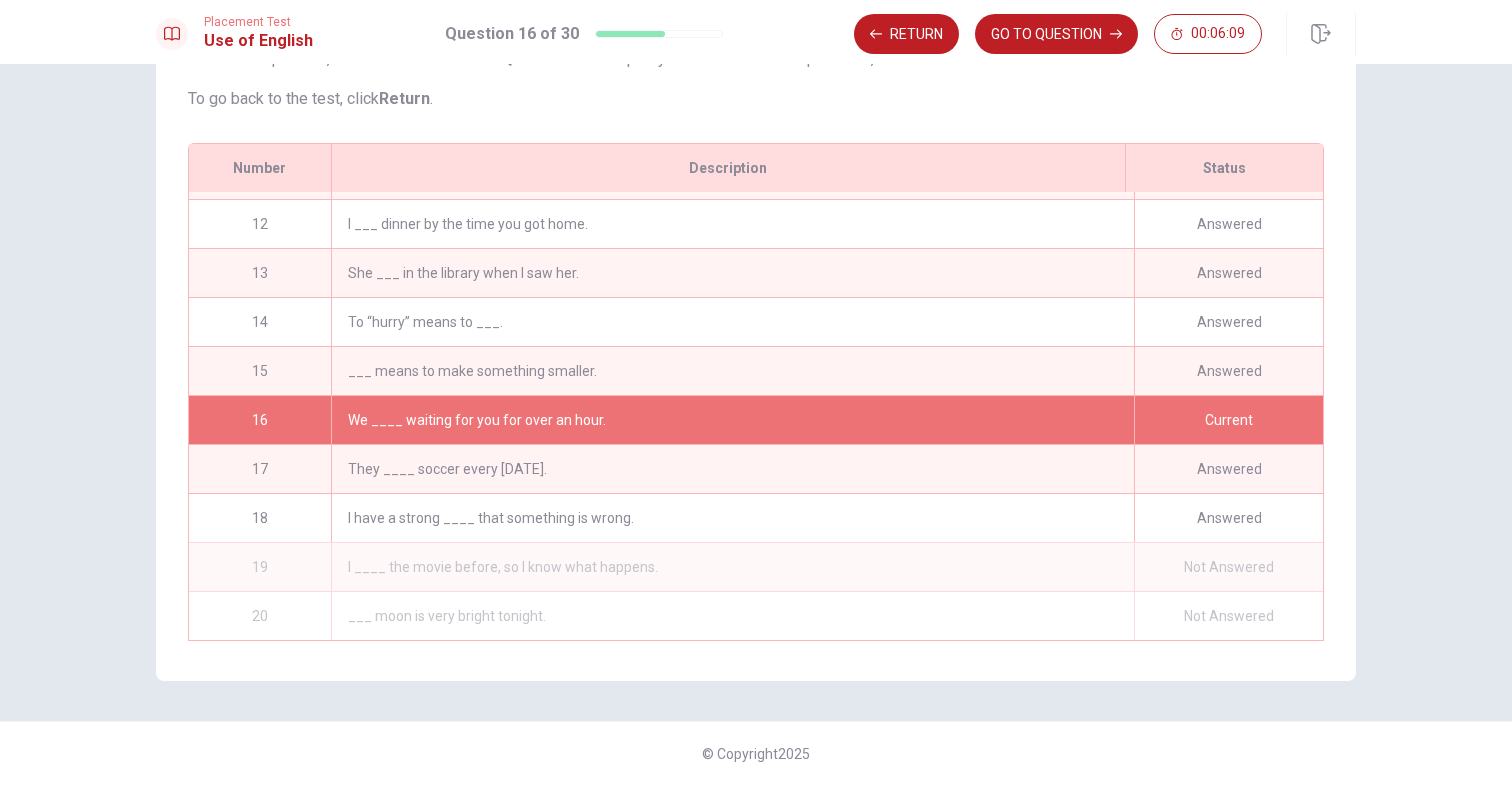 click on "To “hurry” means to ___." at bounding box center (732, 322) 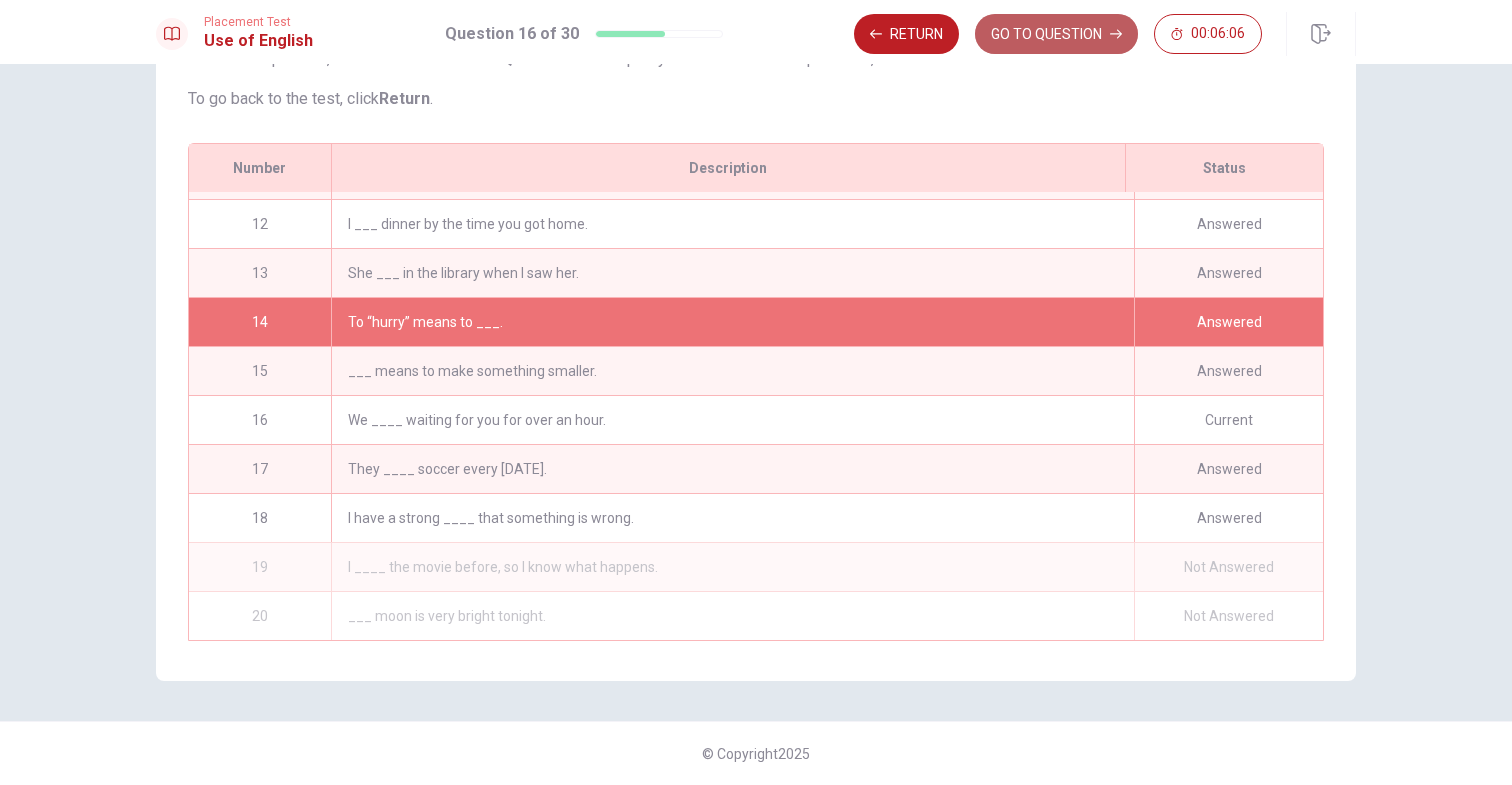 click 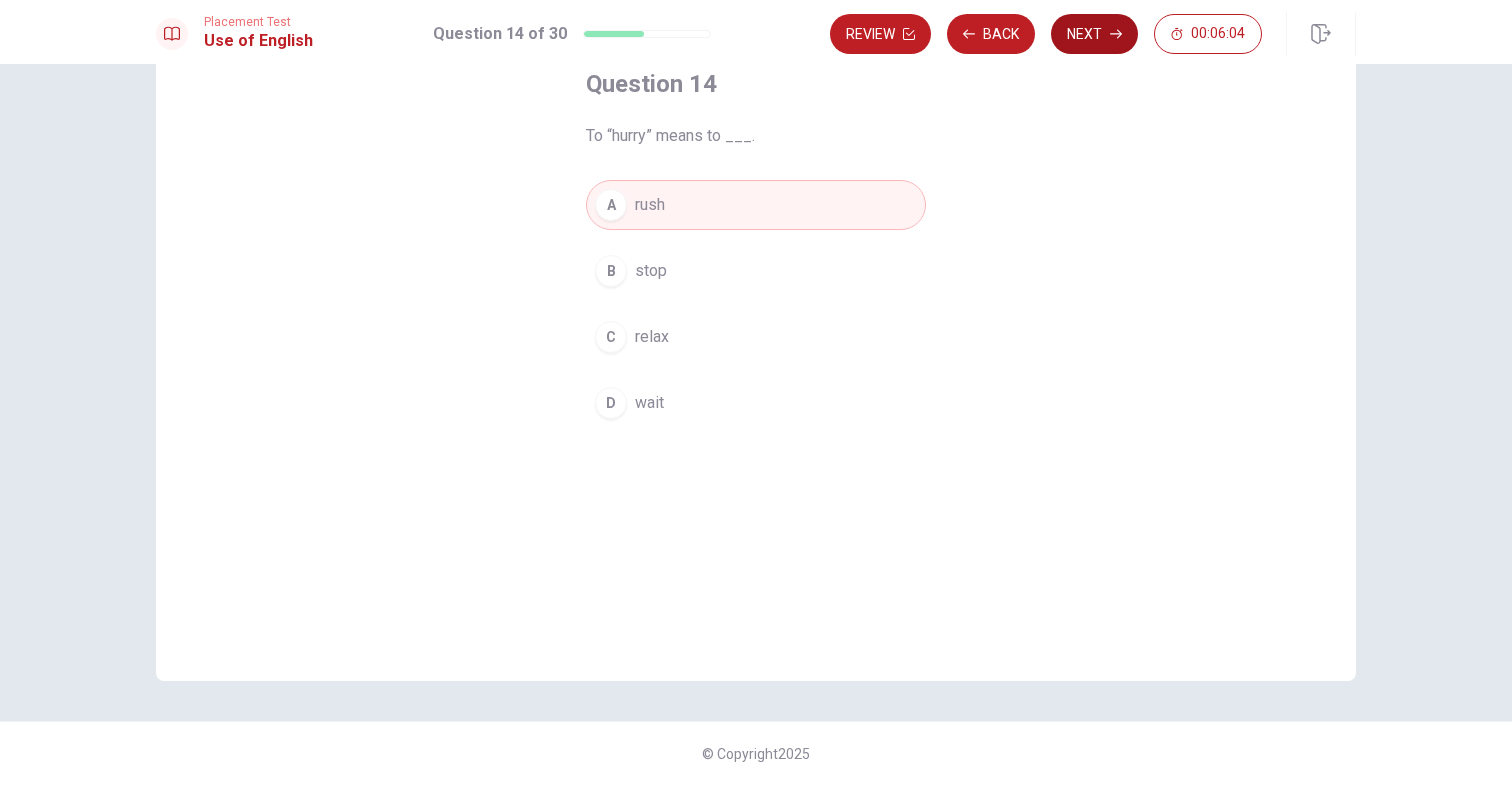 click on "Next" at bounding box center [1094, 34] 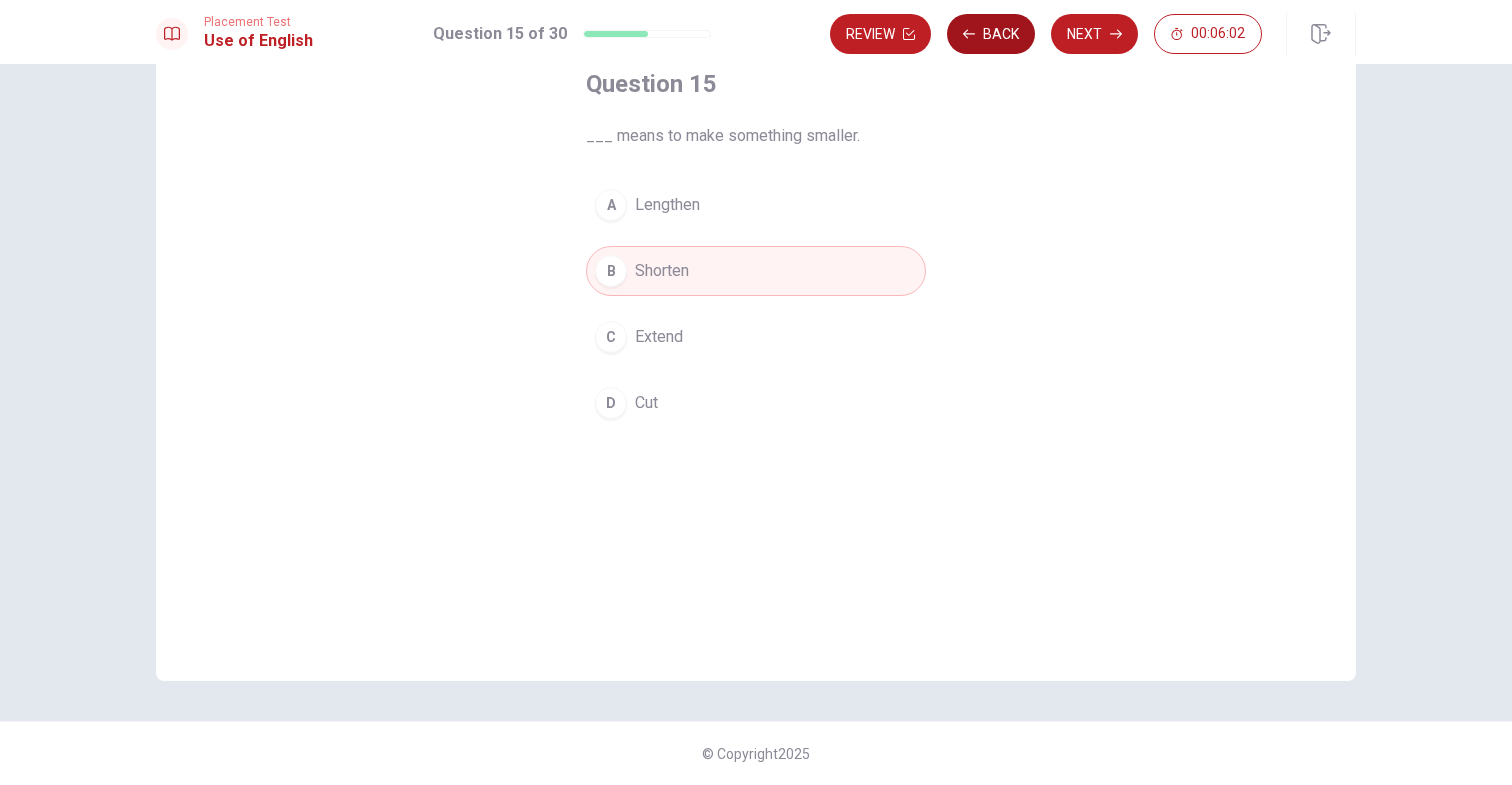 click on "Back" at bounding box center (991, 34) 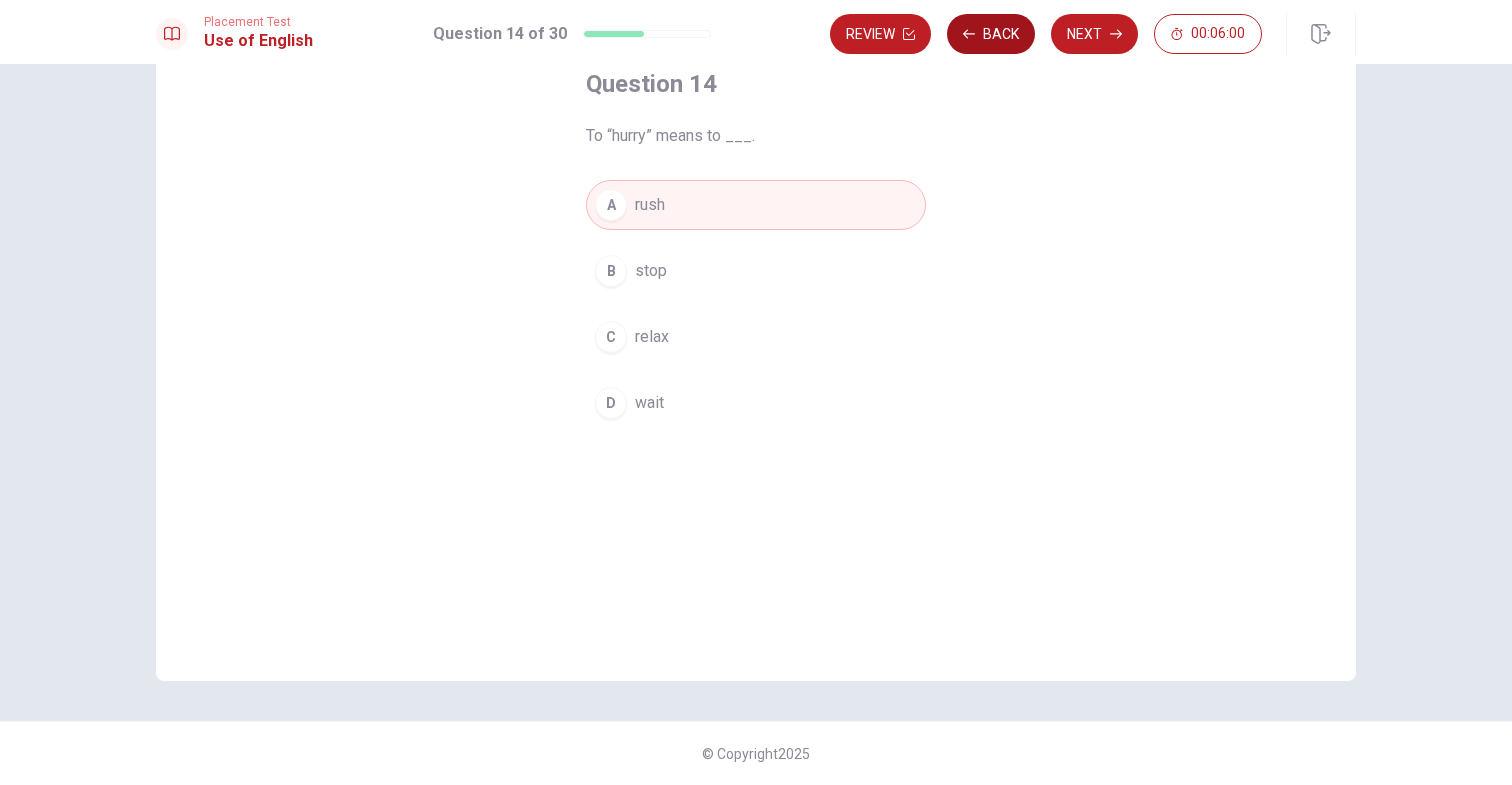click on "Back" at bounding box center [991, 34] 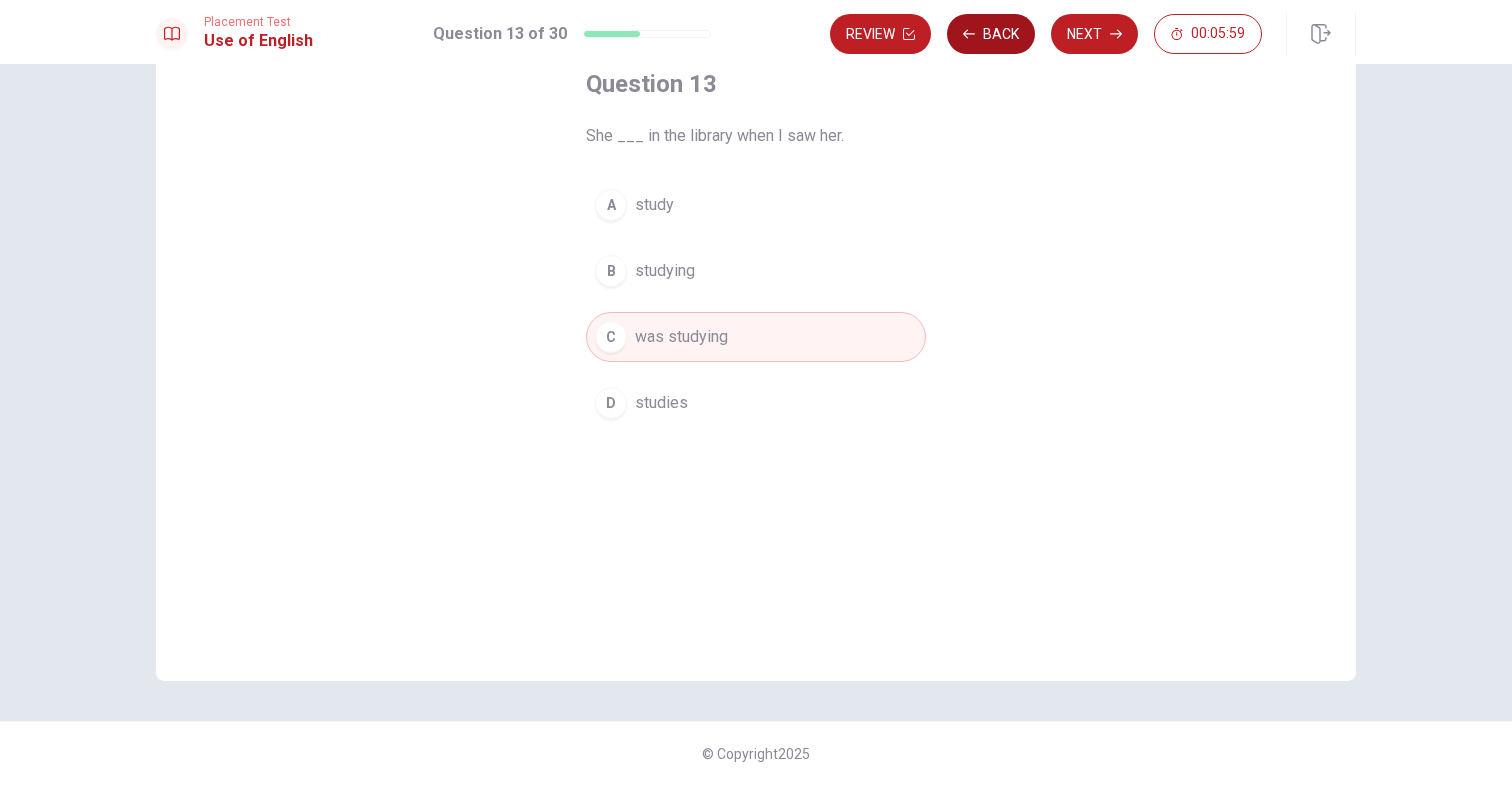 click on "Back" at bounding box center [991, 34] 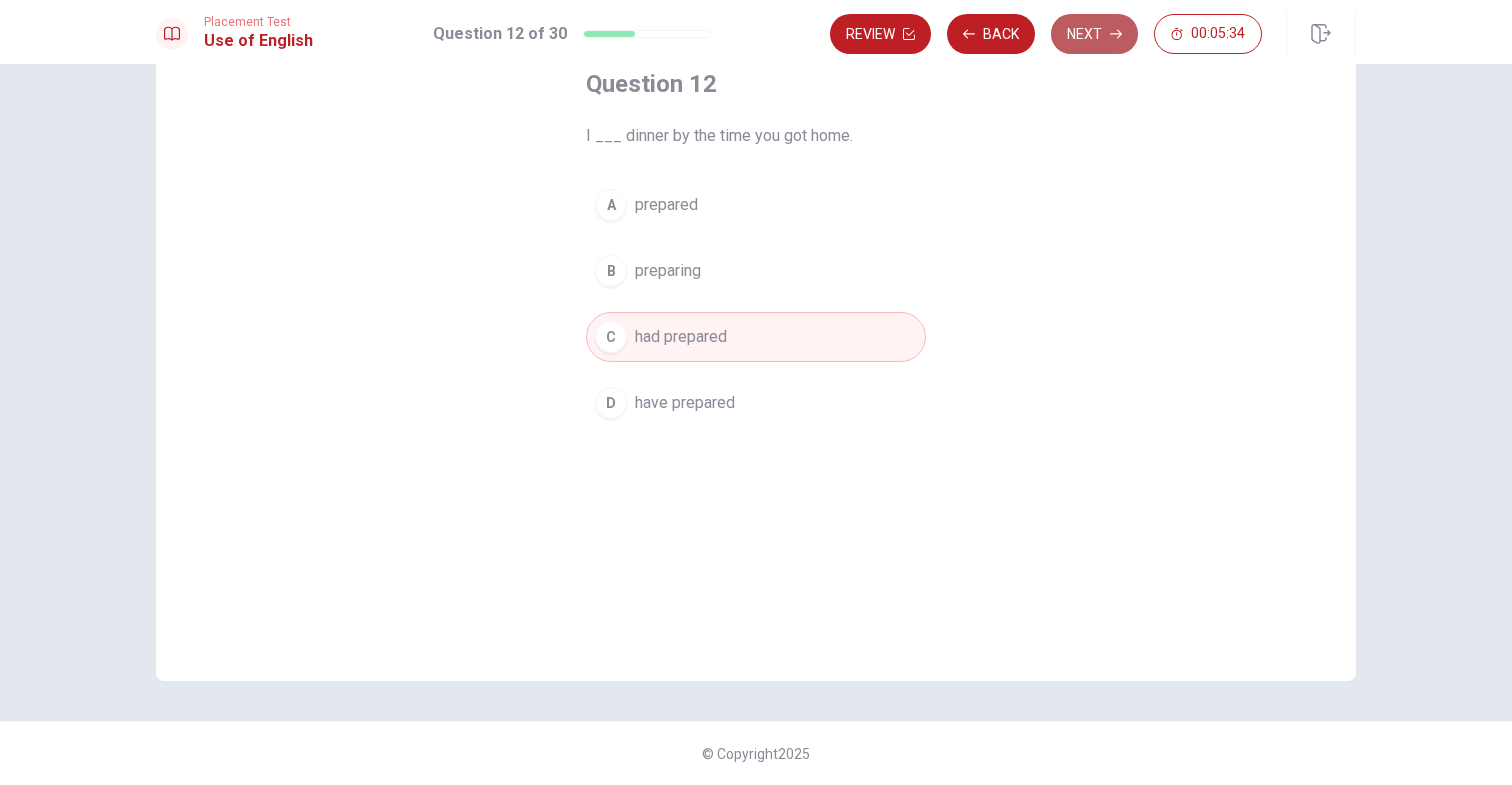 click on "Next" at bounding box center (1094, 34) 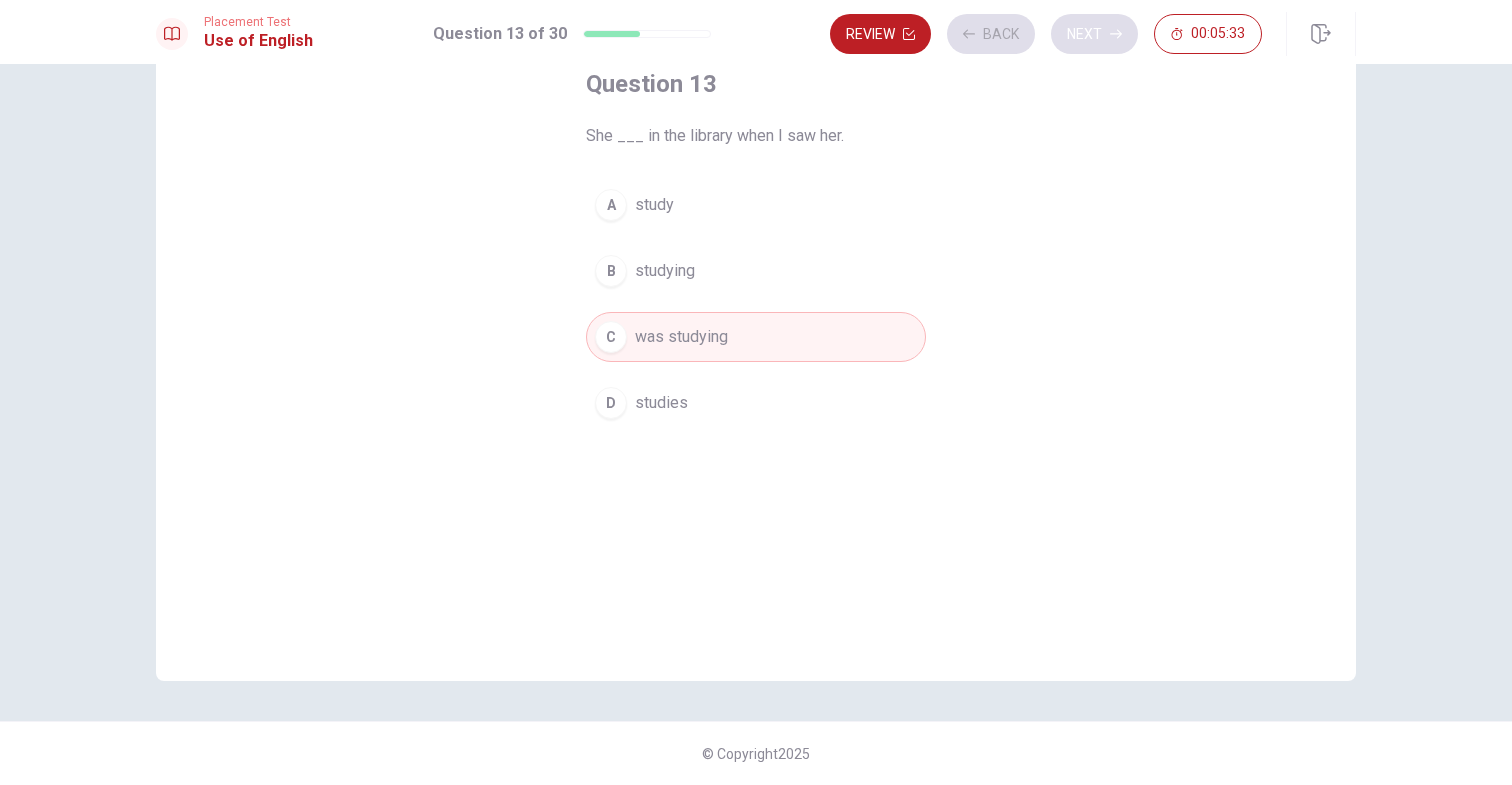 click on "Review Back Next 00:05:33" at bounding box center [1046, 34] 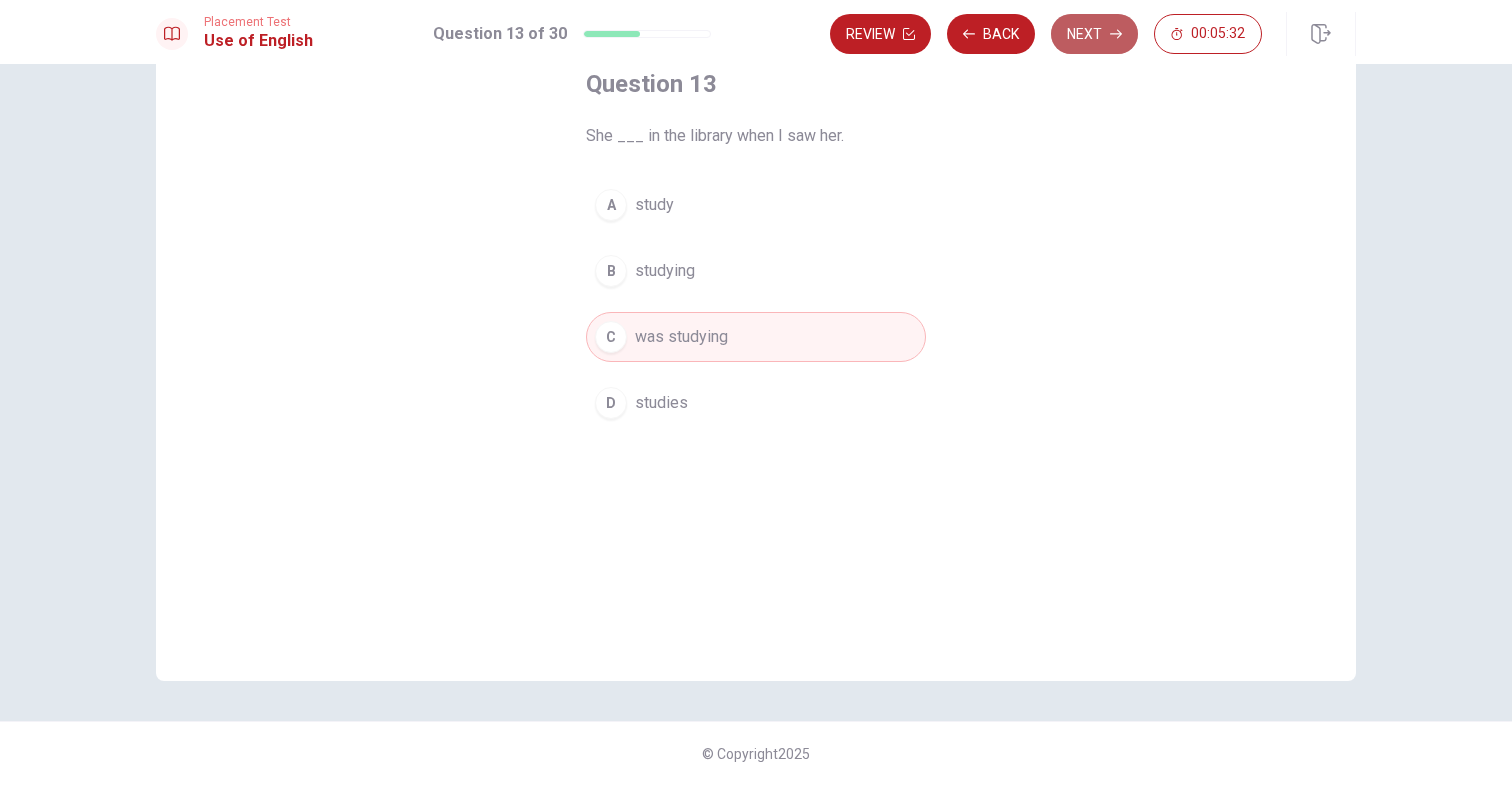 click on "Next" at bounding box center [1094, 34] 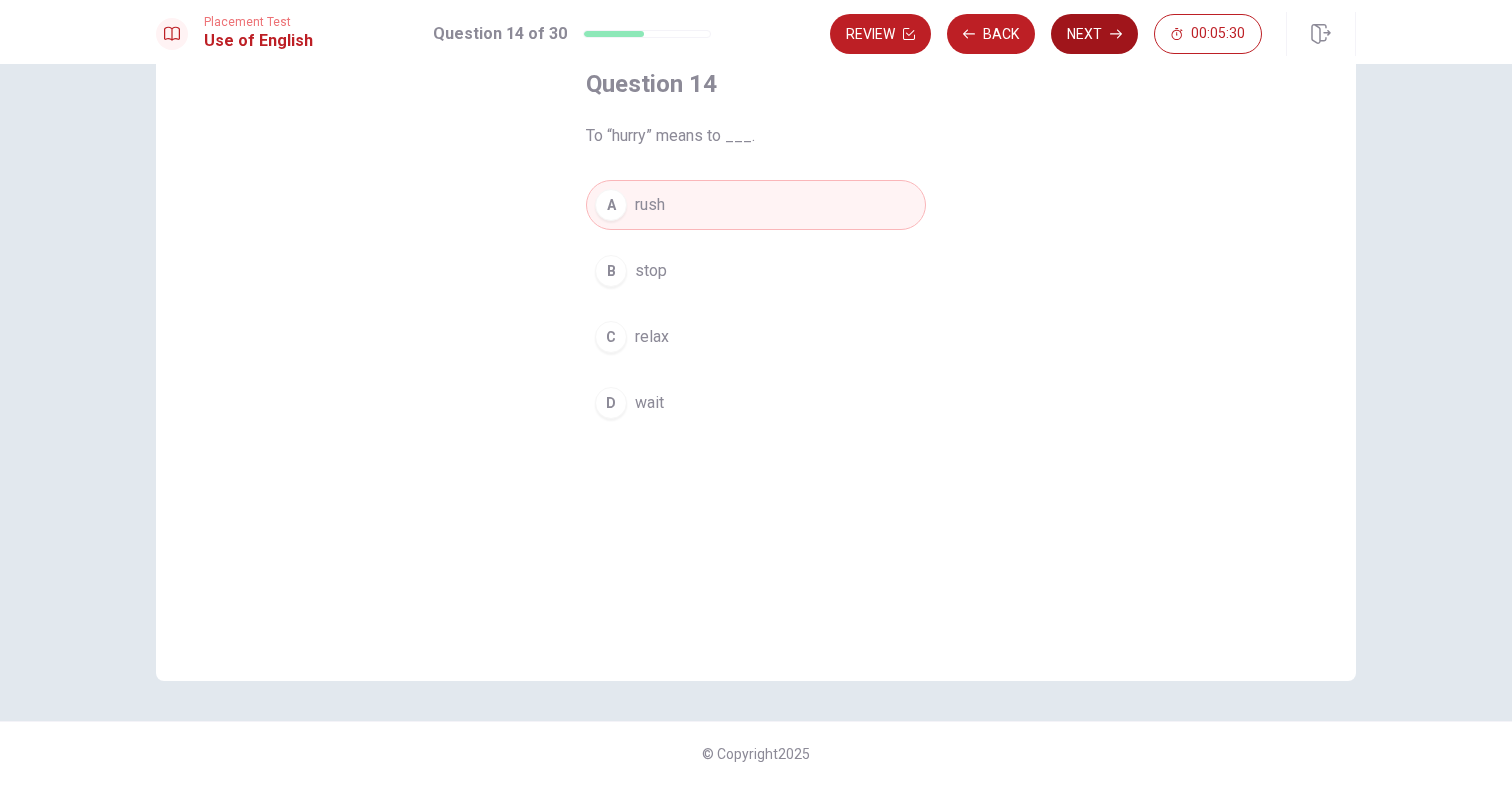 click on "Next" at bounding box center (1094, 34) 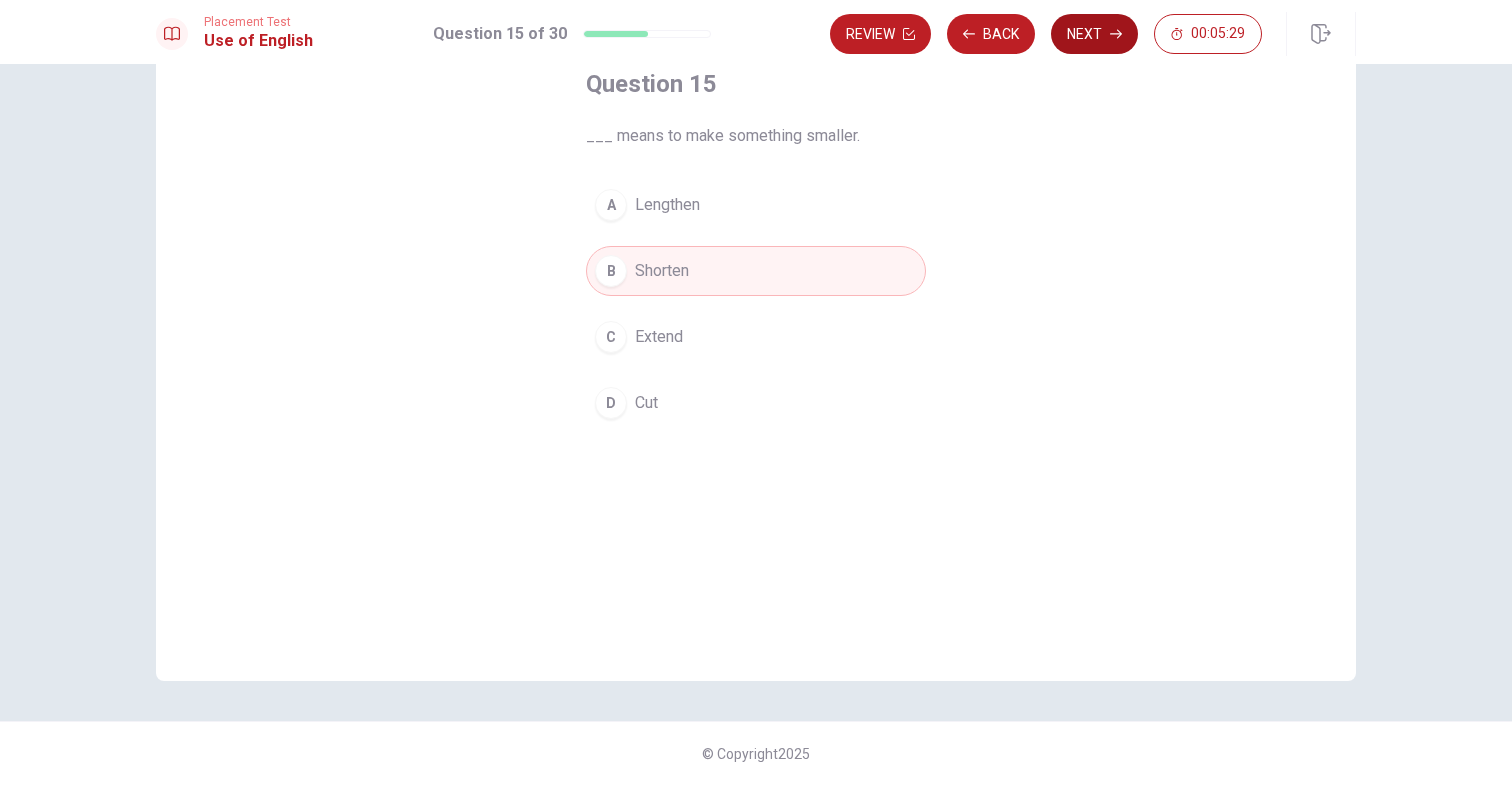 click 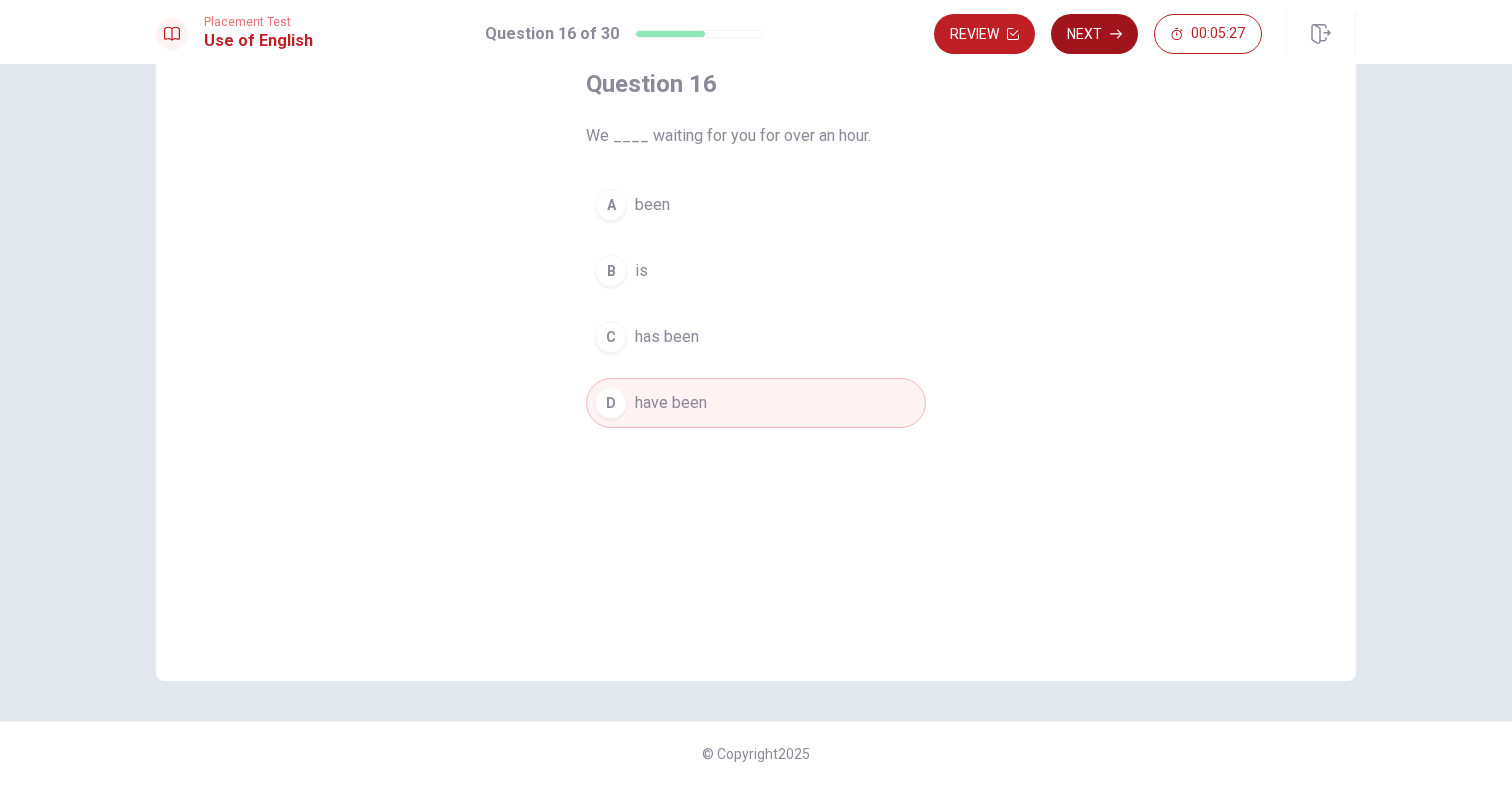 click on "Next" at bounding box center (1094, 34) 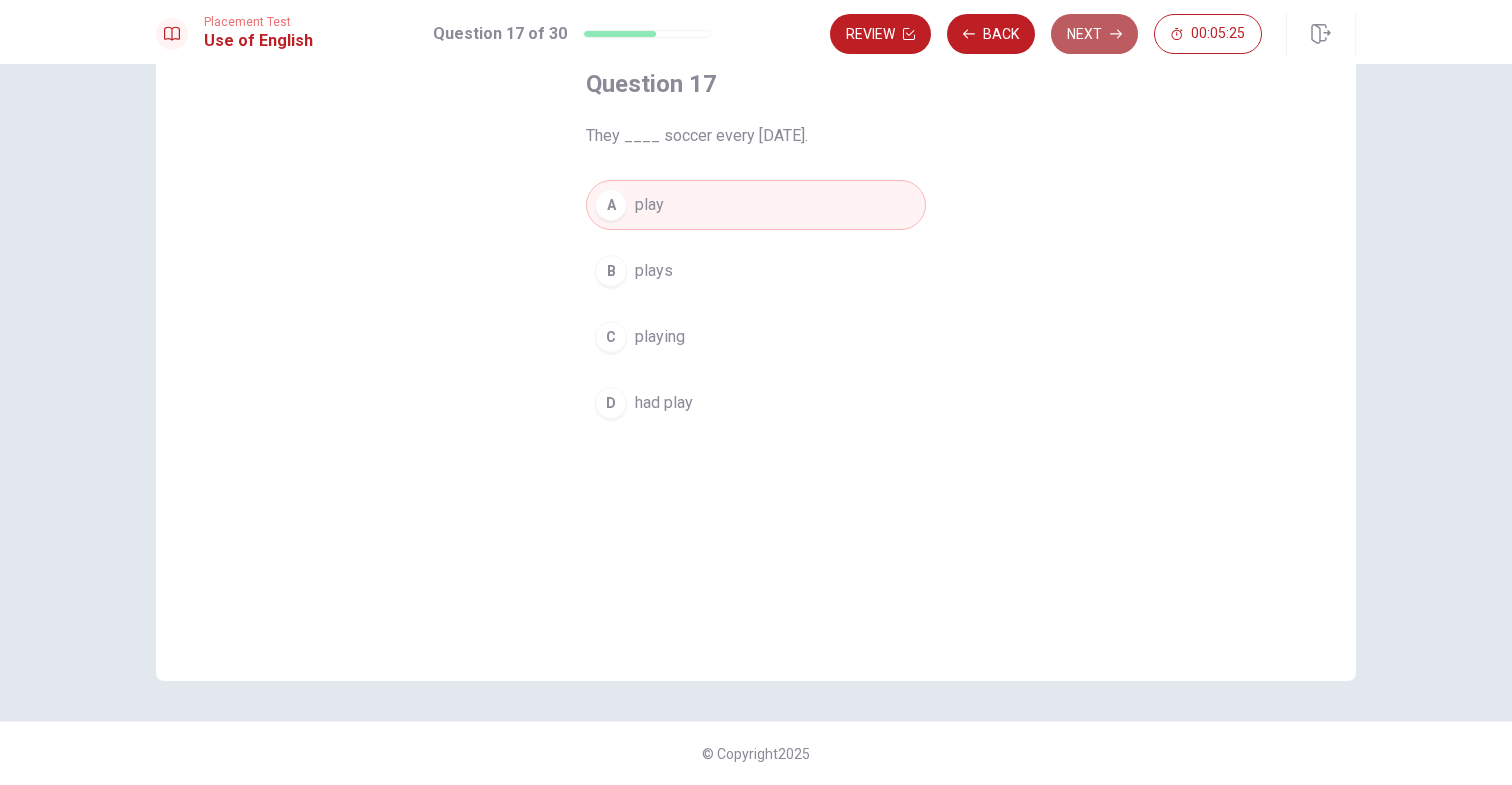 click on "Next" at bounding box center [1094, 34] 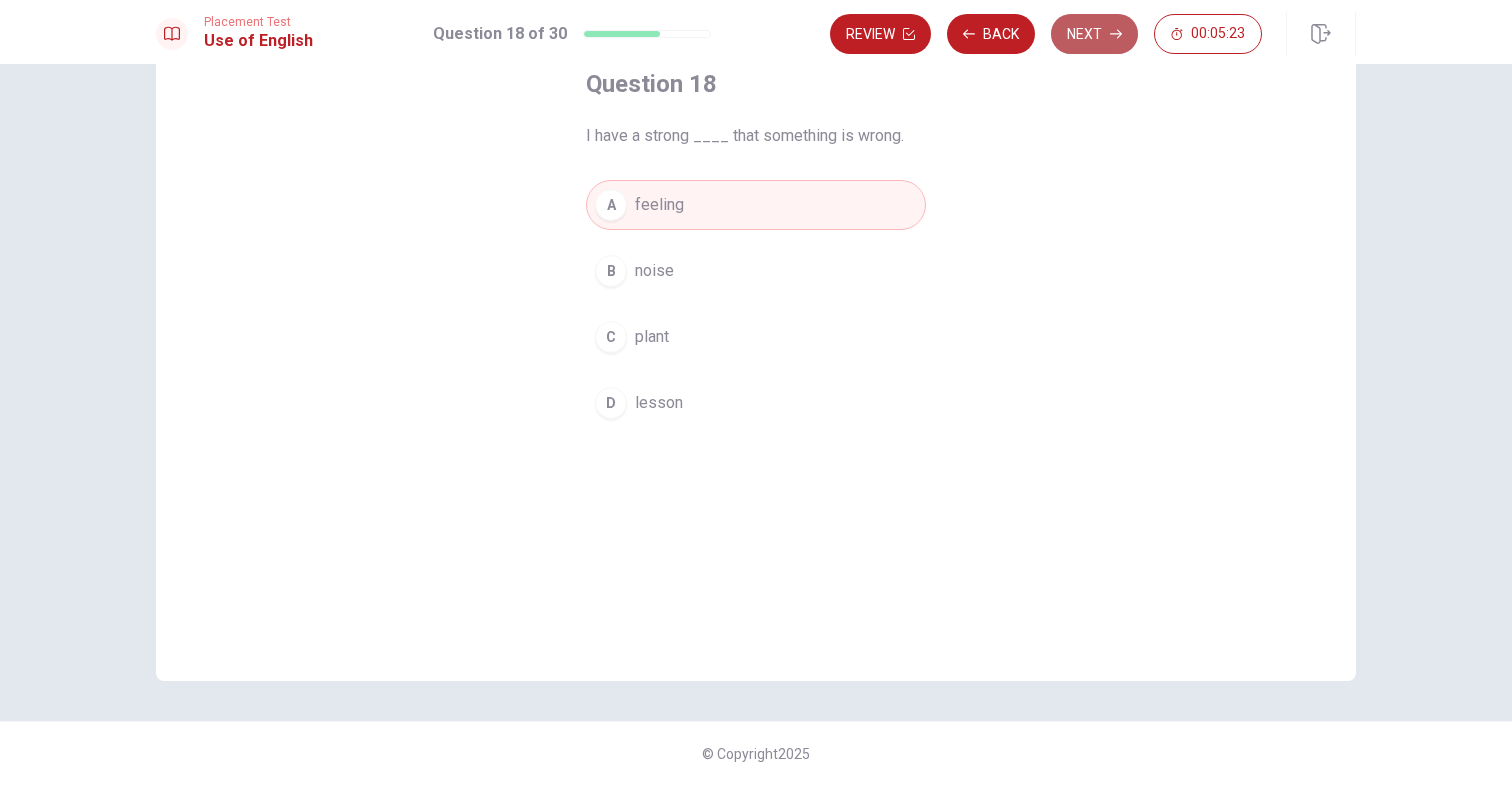 click 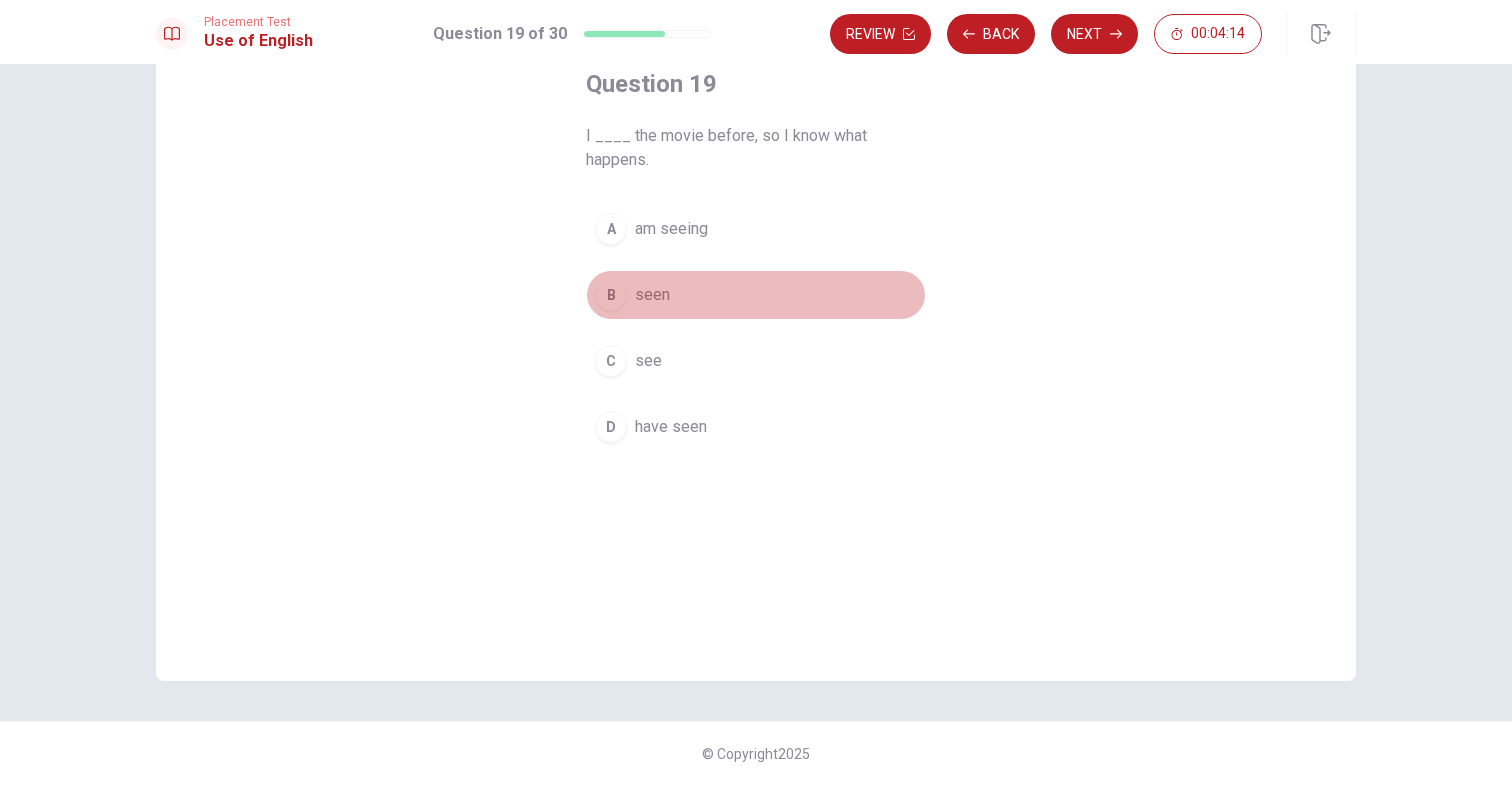 click on "seen" at bounding box center [652, 295] 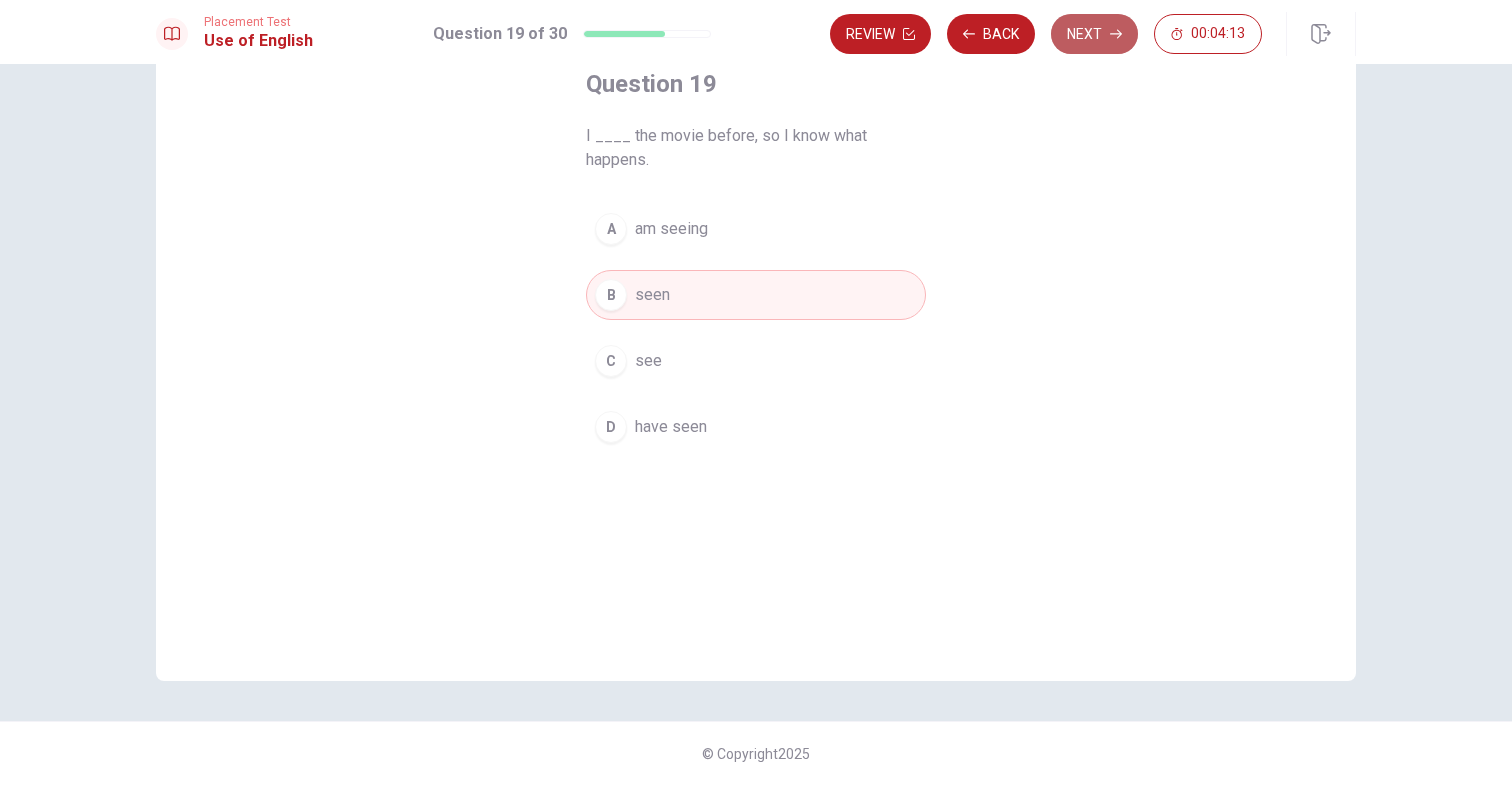 click on "Next" at bounding box center (1094, 34) 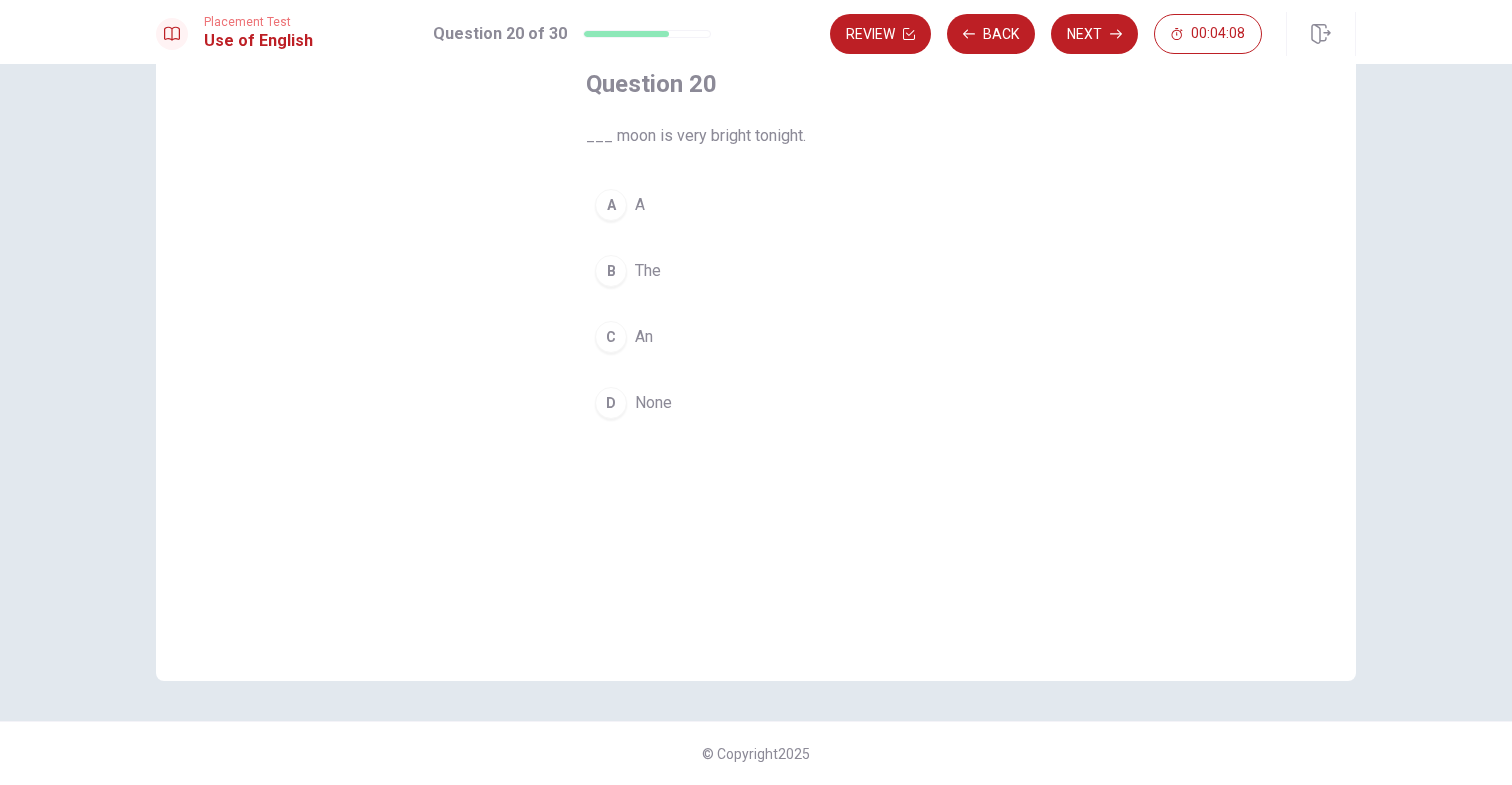 click on "The" at bounding box center [648, 271] 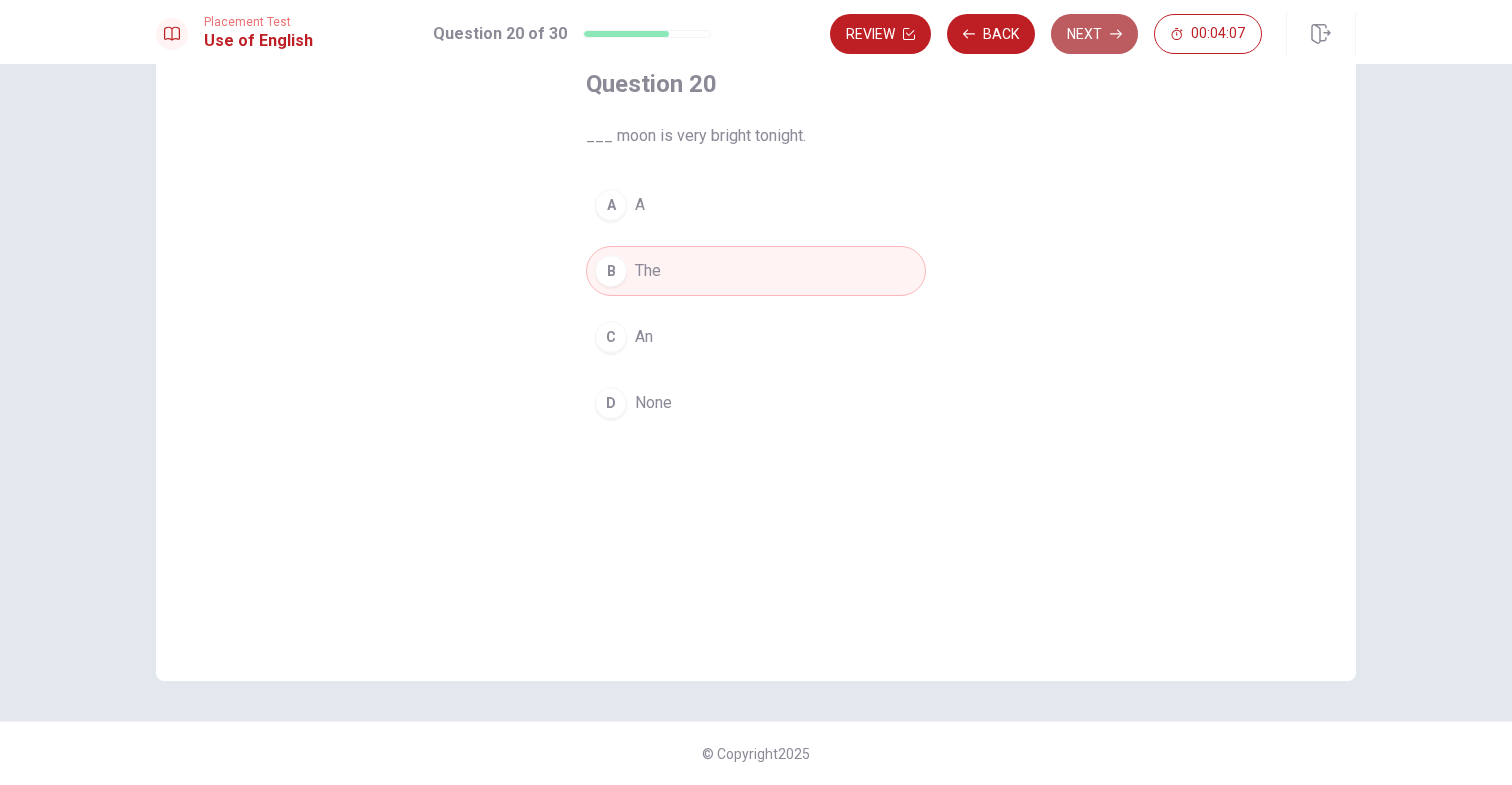 click on "Next" at bounding box center (1094, 34) 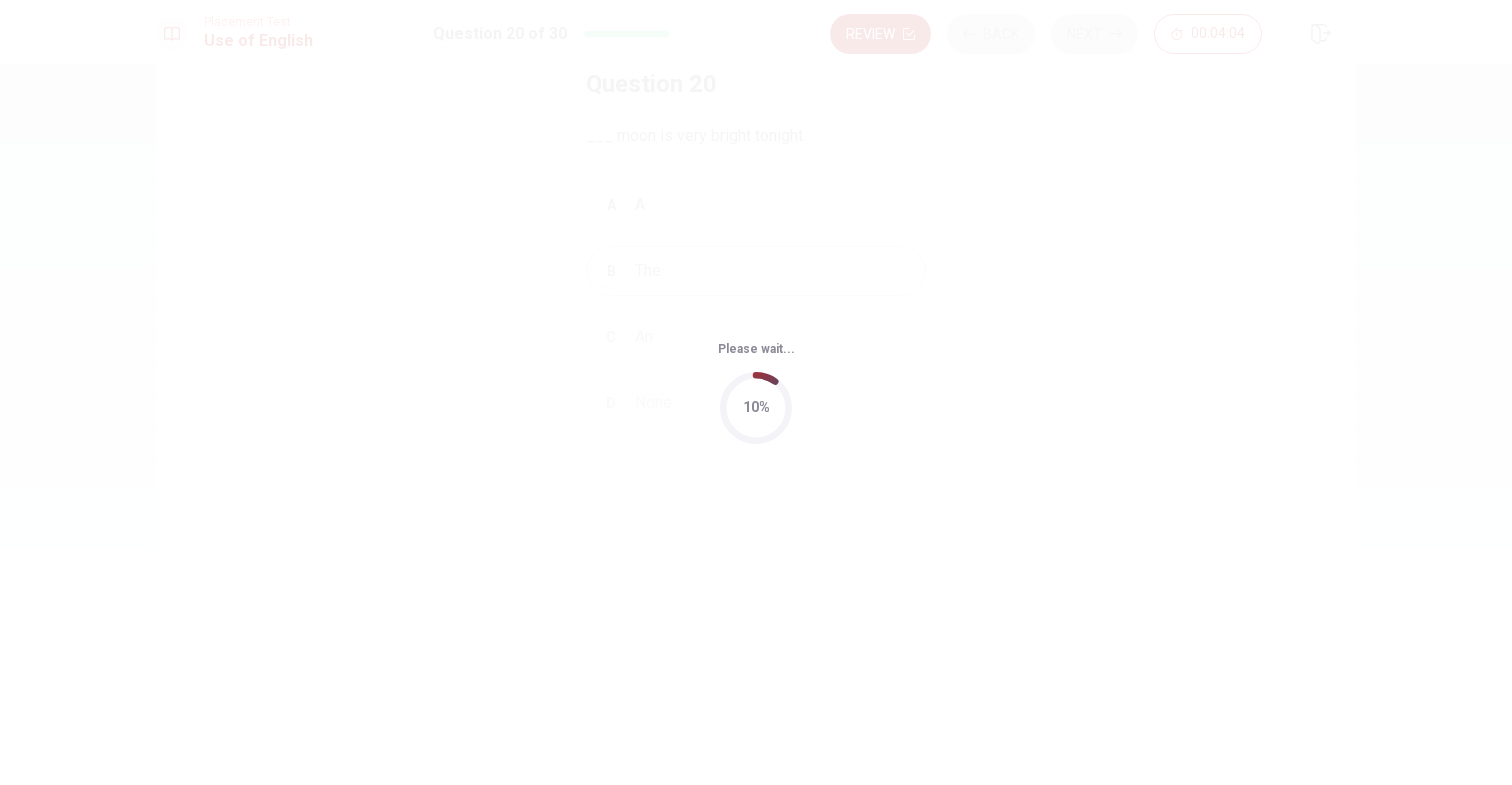 scroll, scrollTop: 0, scrollLeft: 0, axis: both 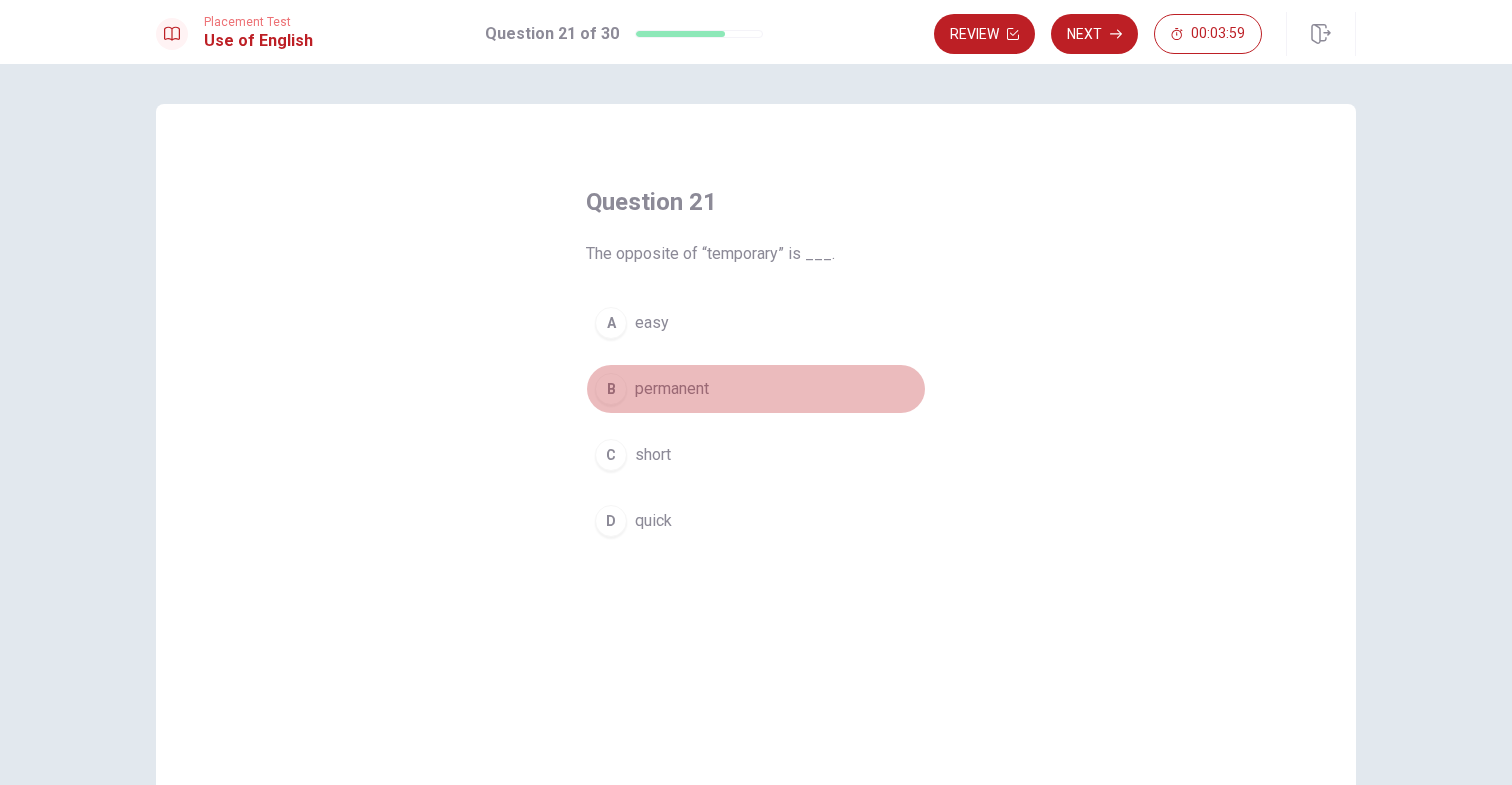 click on "permanent" at bounding box center [672, 389] 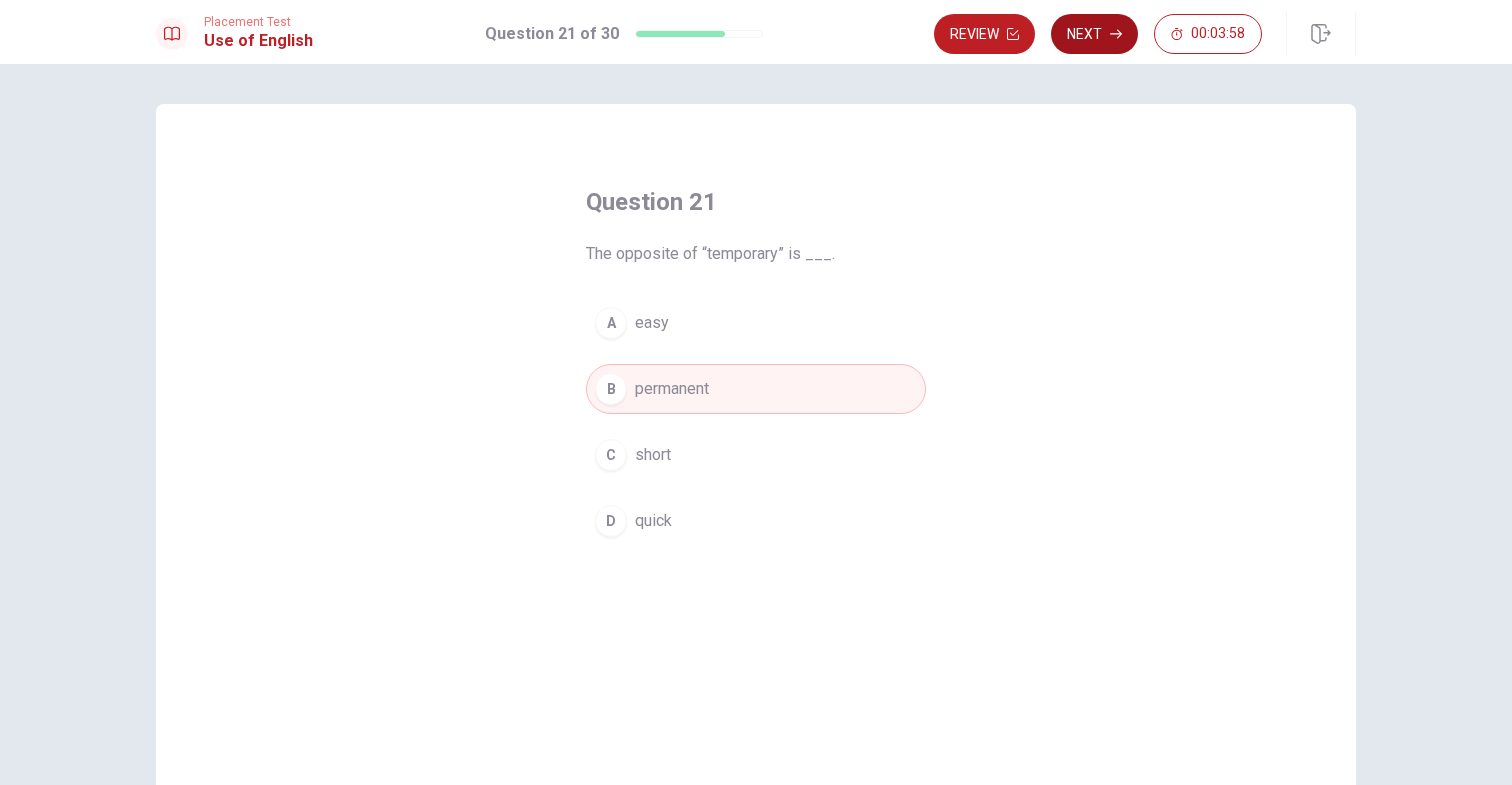 click on "Next" at bounding box center [1094, 34] 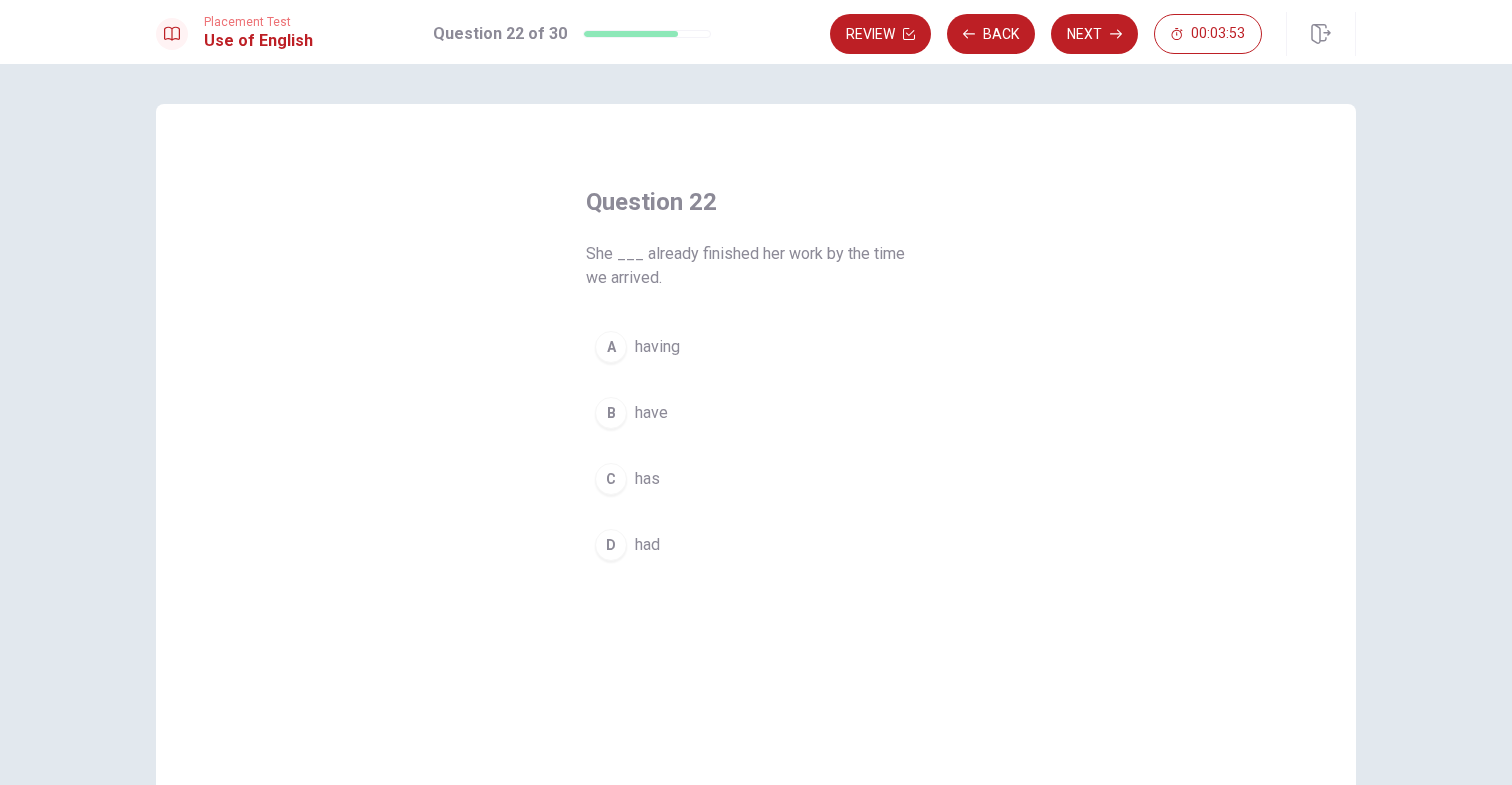 click on "has" at bounding box center (647, 479) 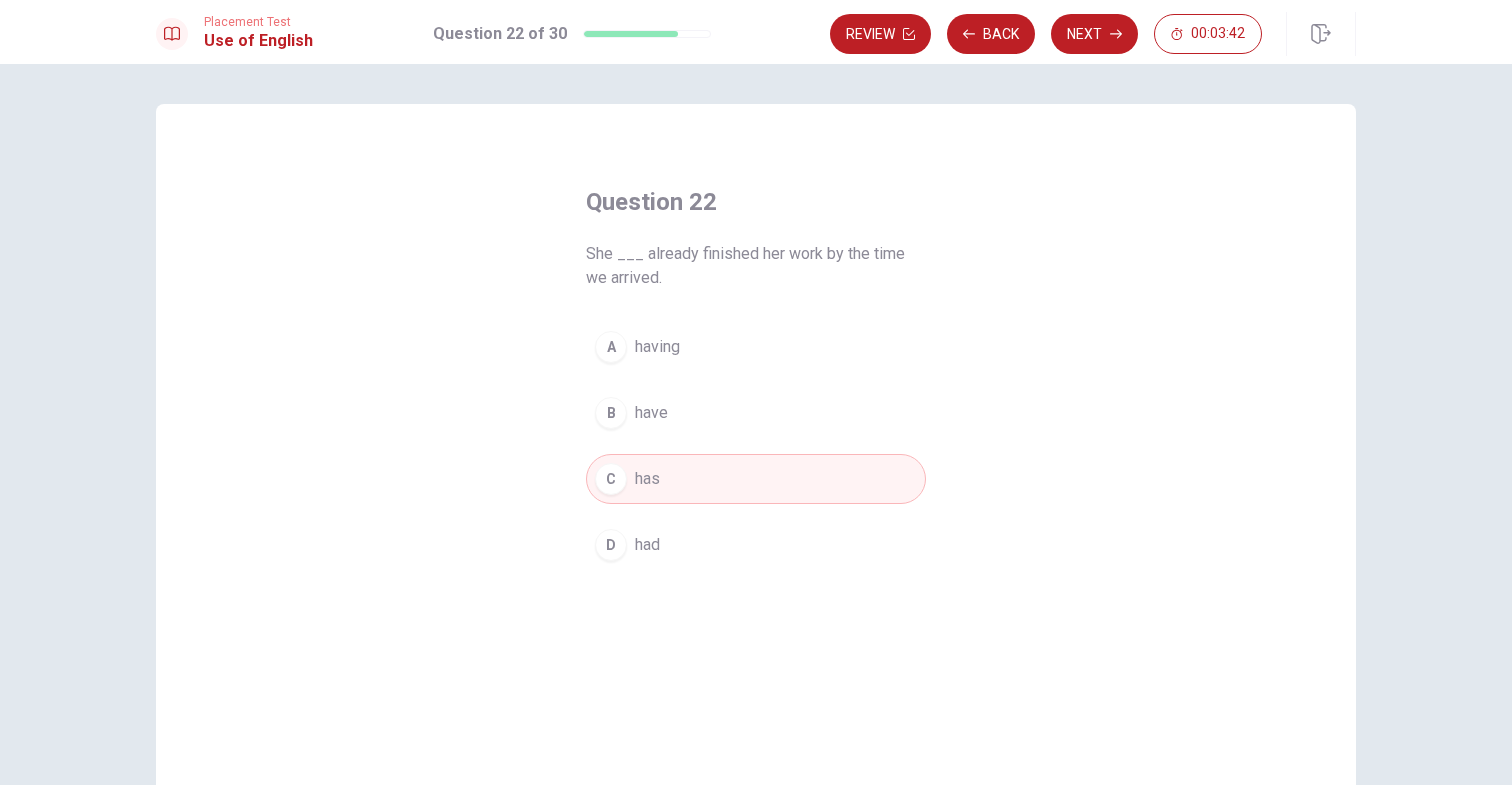 click on "D had" at bounding box center [756, 545] 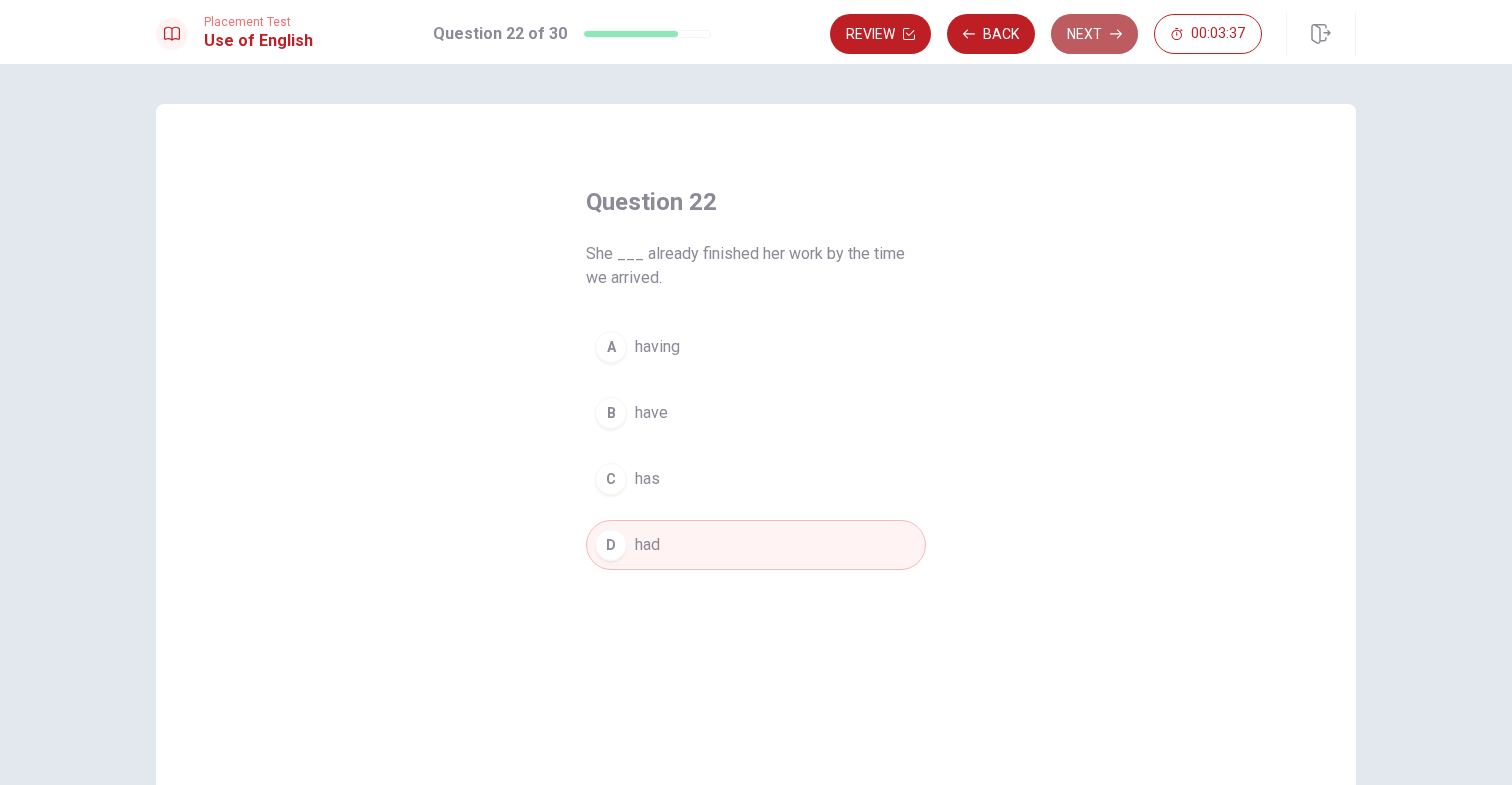 click on "Next" at bounding box center (1094, 34) 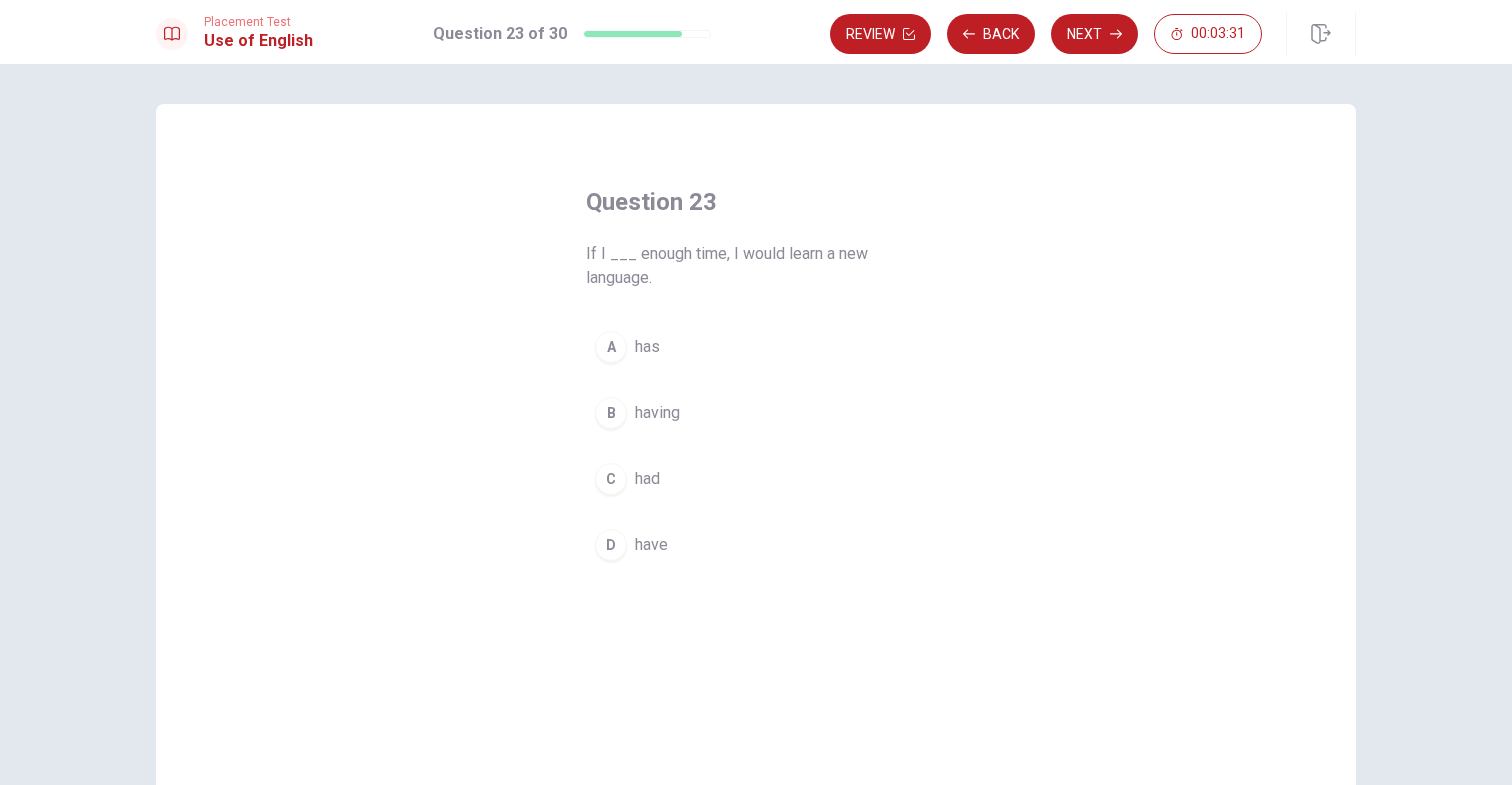 click on "have" at bounding box center (651, 545) 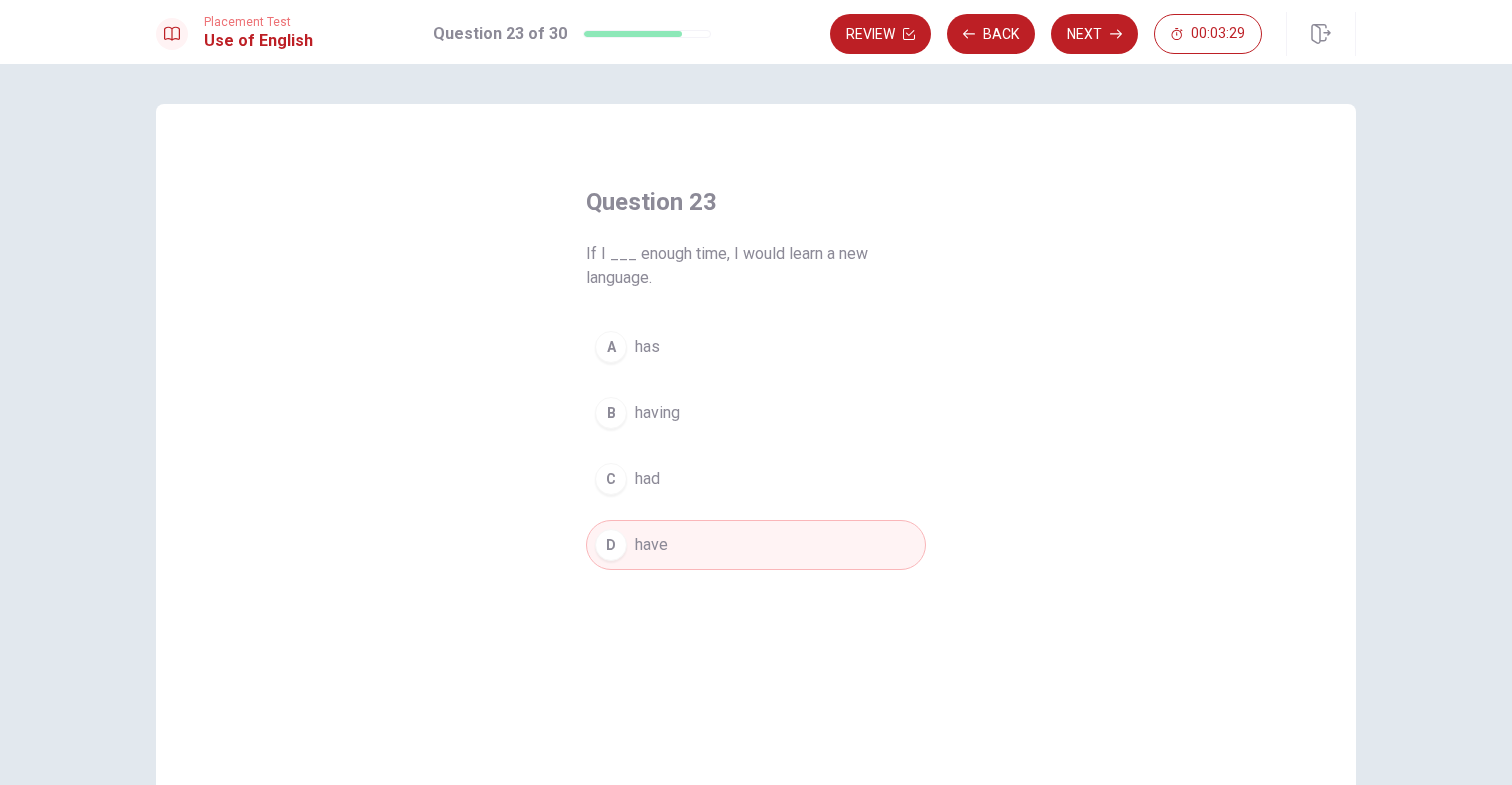 click on "C had" at bounding box center (756, 479) 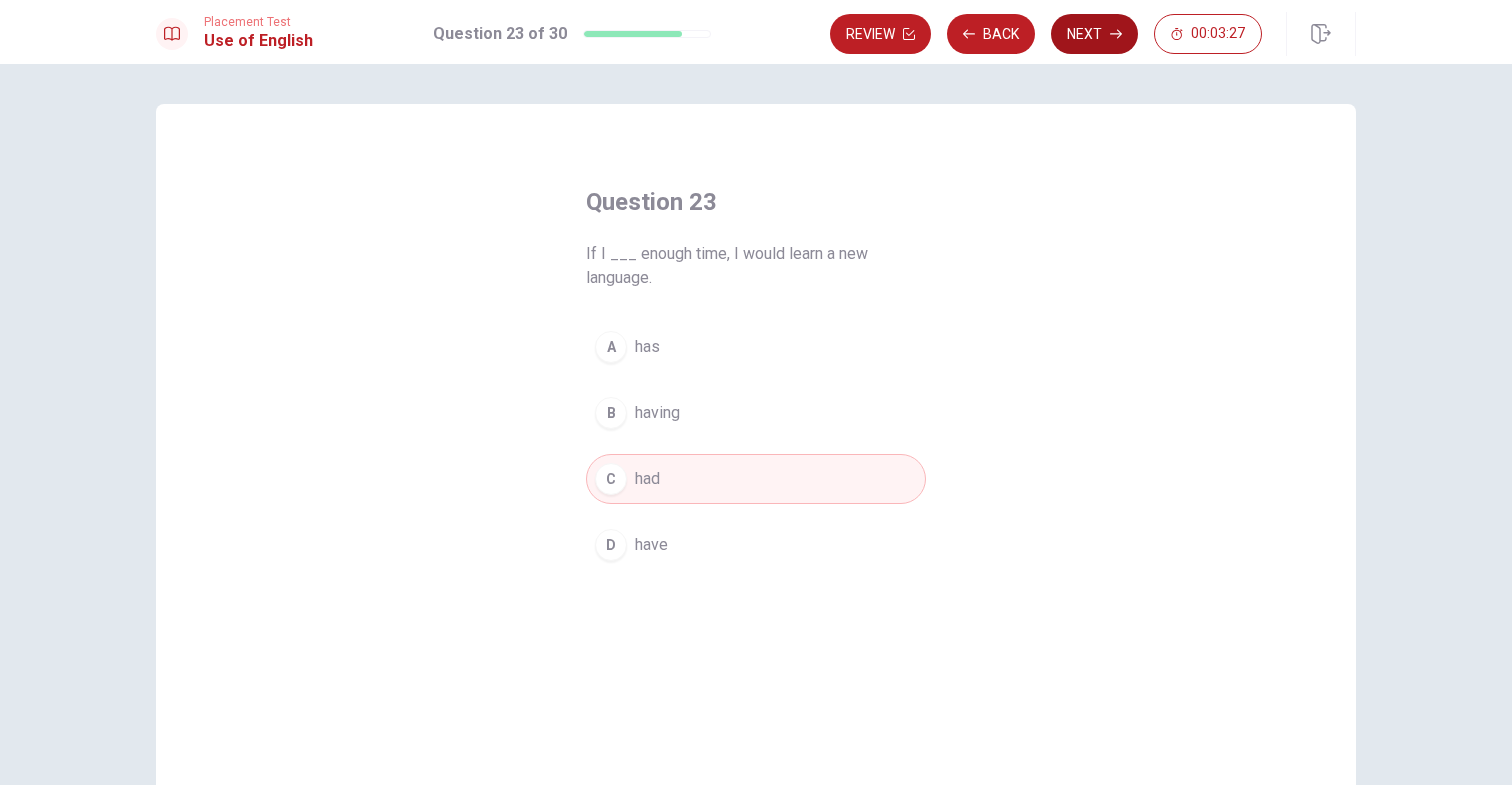 click 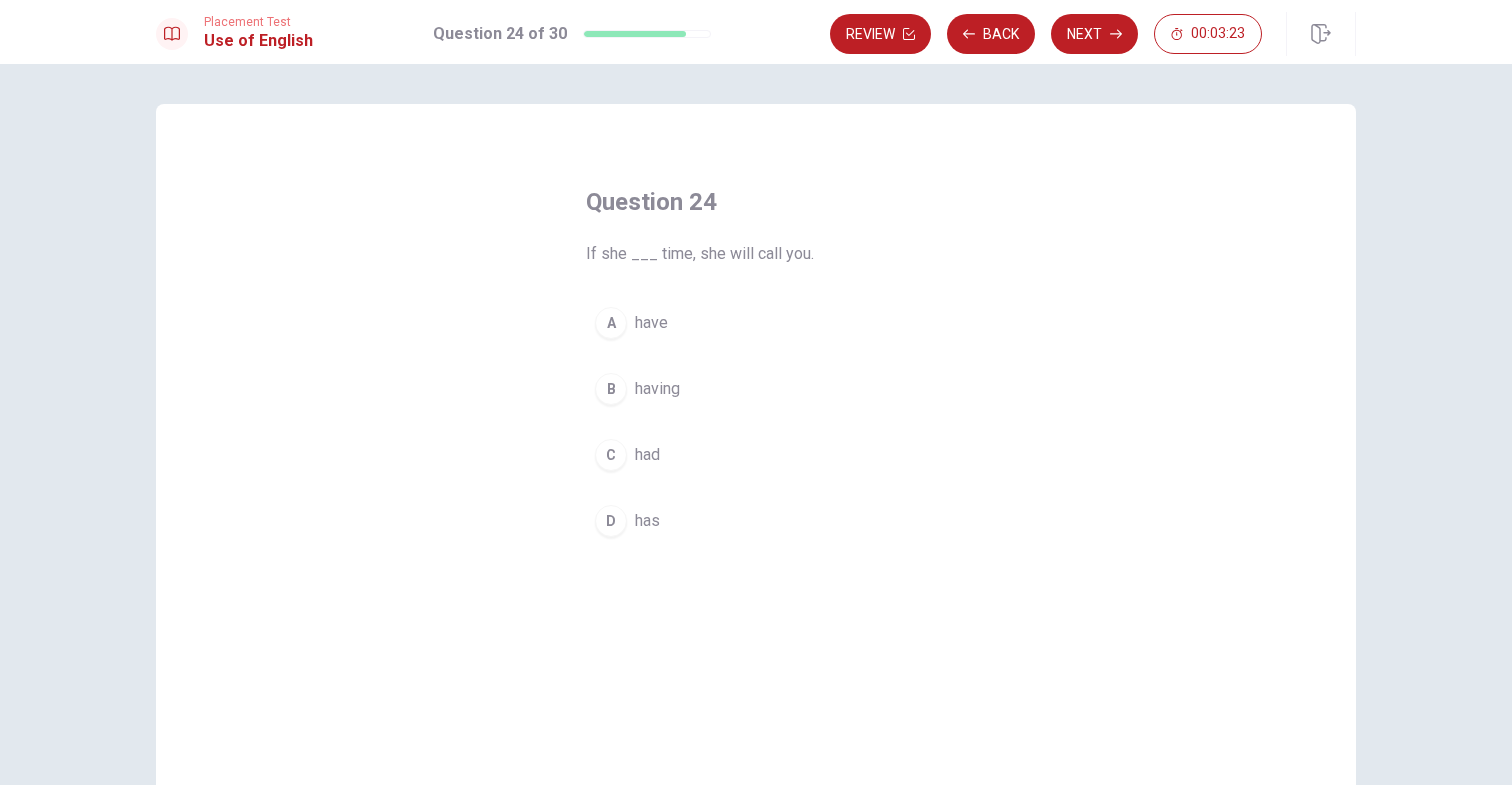 click on "D has" at bounding box center [756, 521] 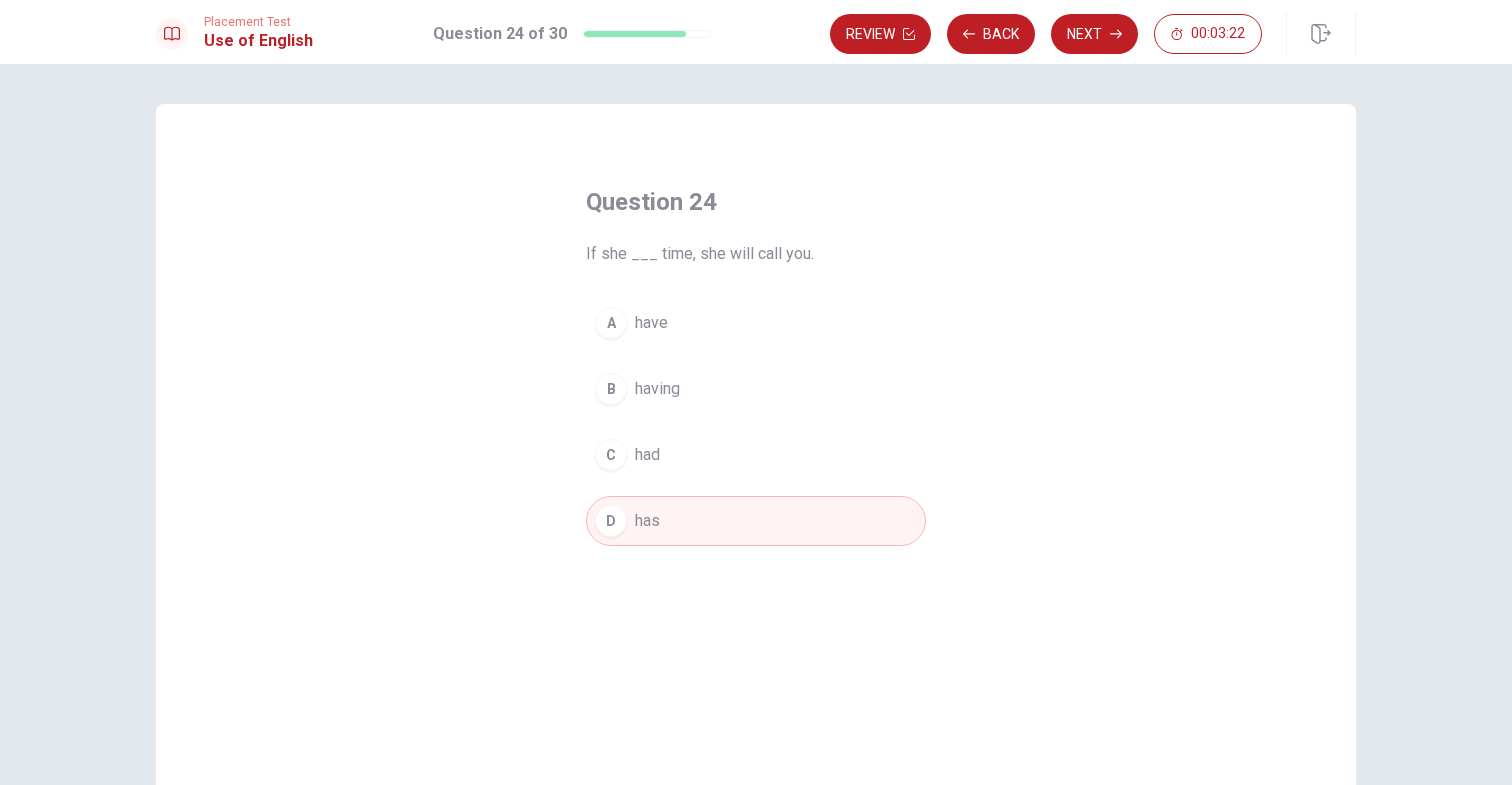 click on "C had" at bounding box center (756, 455) 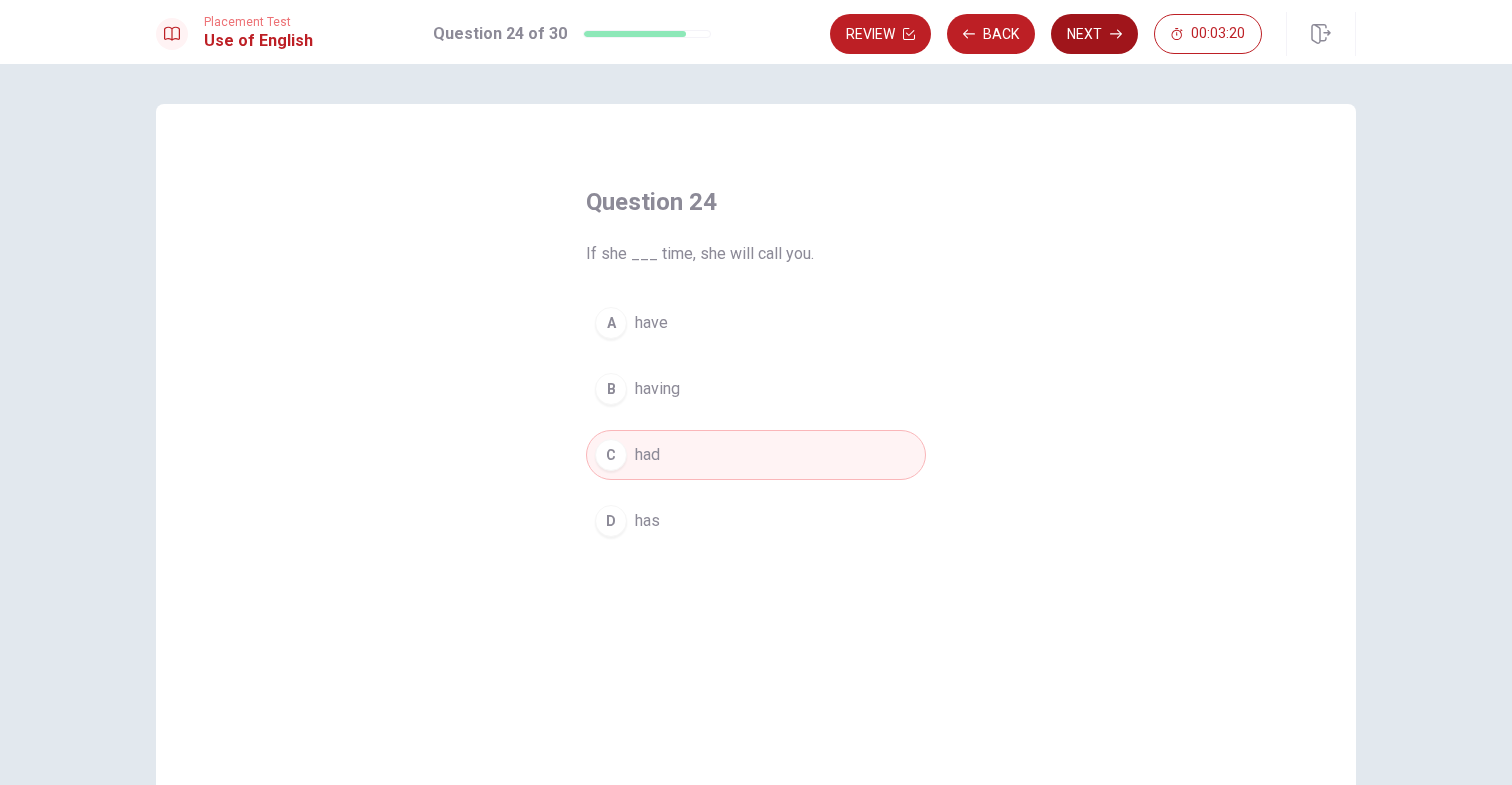 click on "Next" at bounding box center (1094, 34) 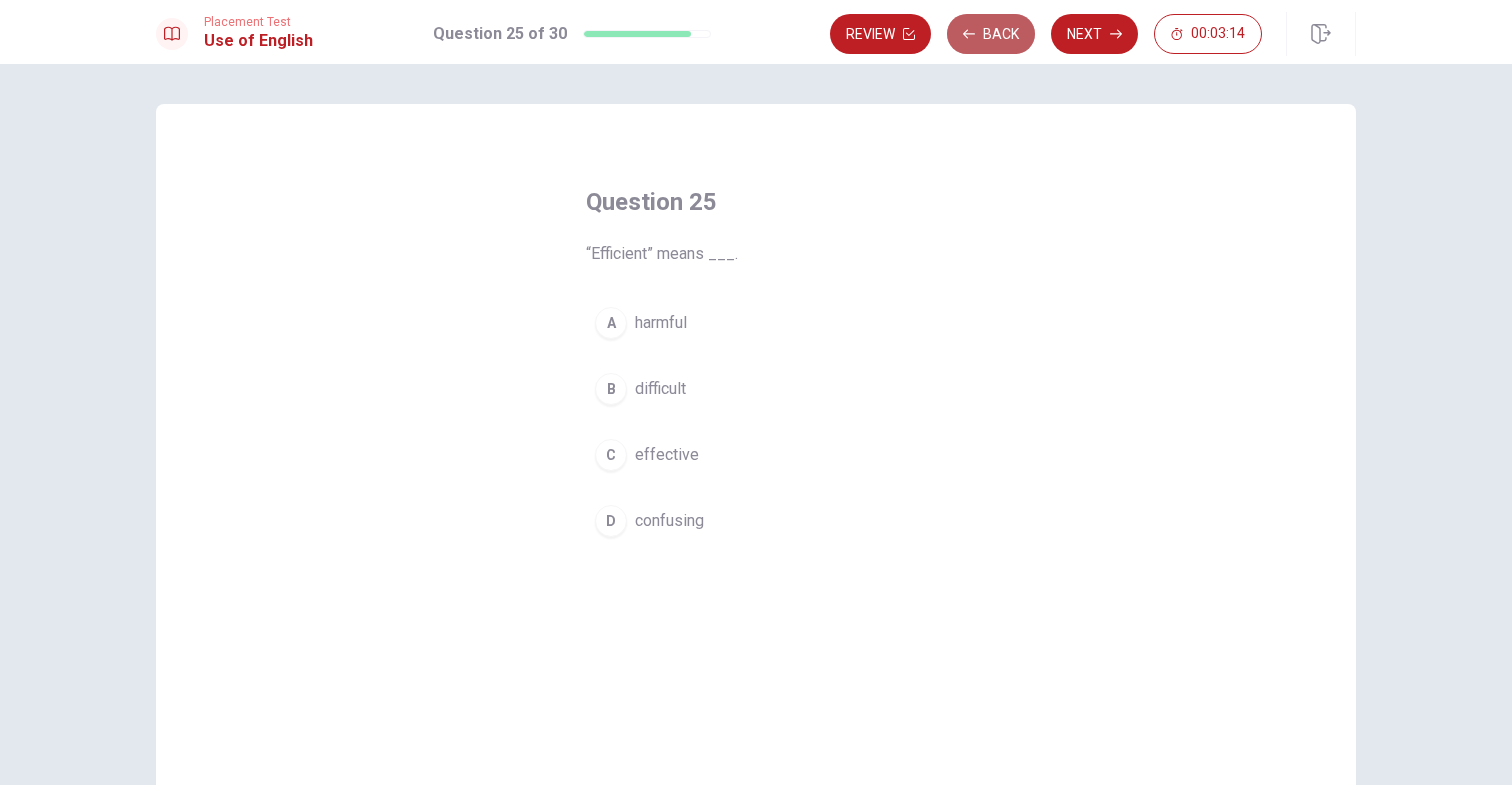 click on "Back" at bounding box center [991, 34] 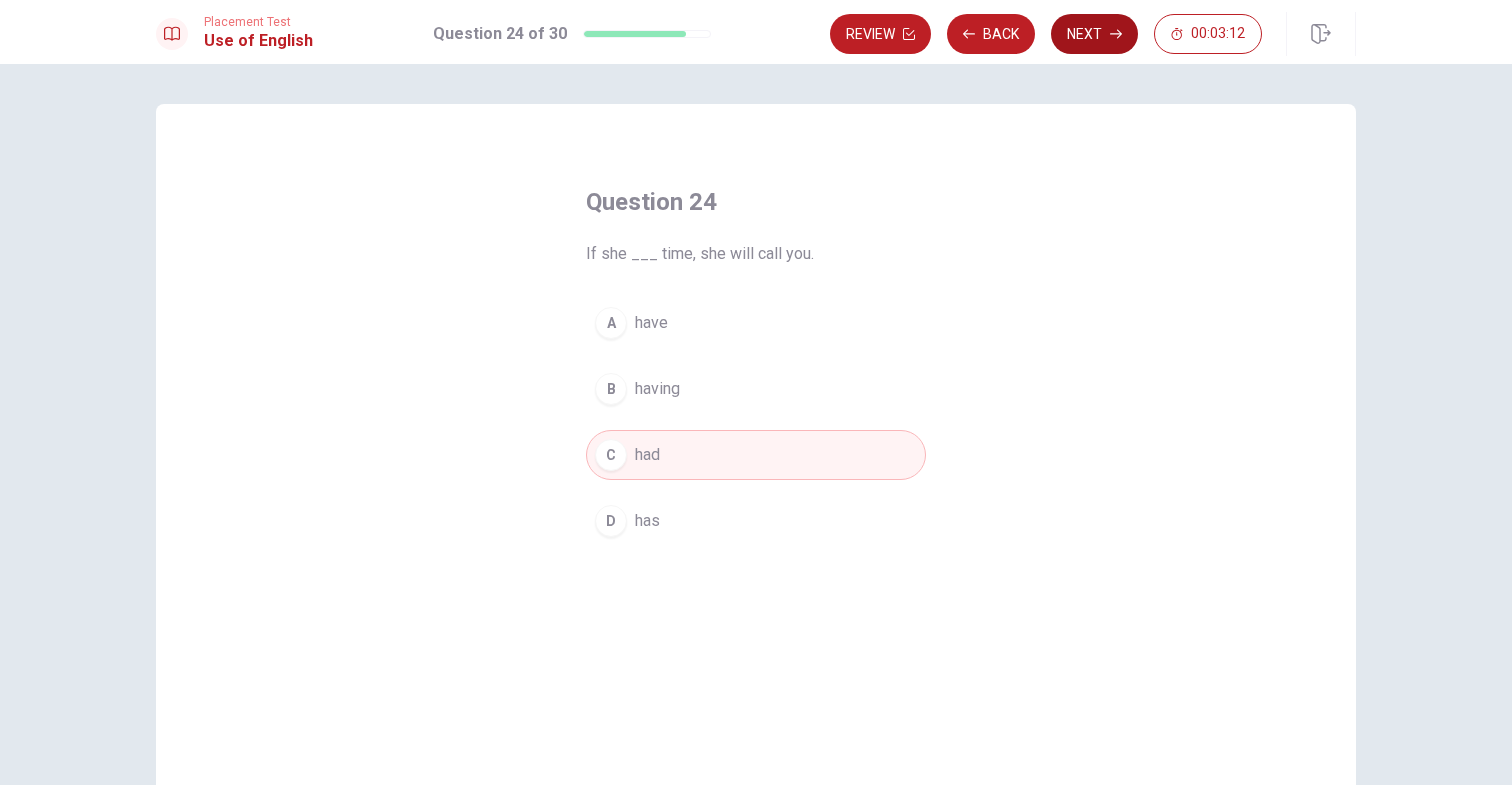 click on "Next" at bounding box center [1094, 34] 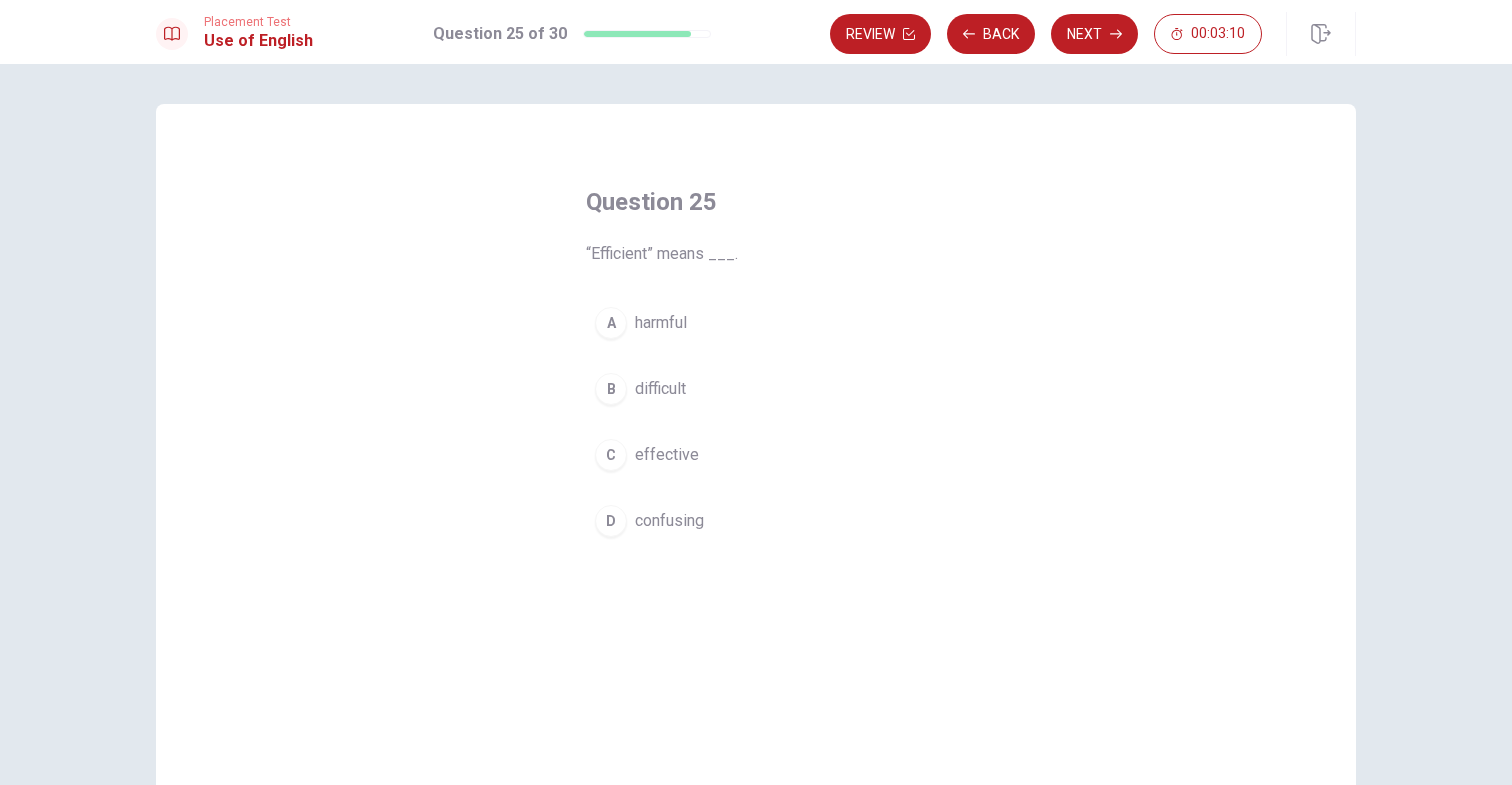 click on "C effective" at bounding box center (756, 455) 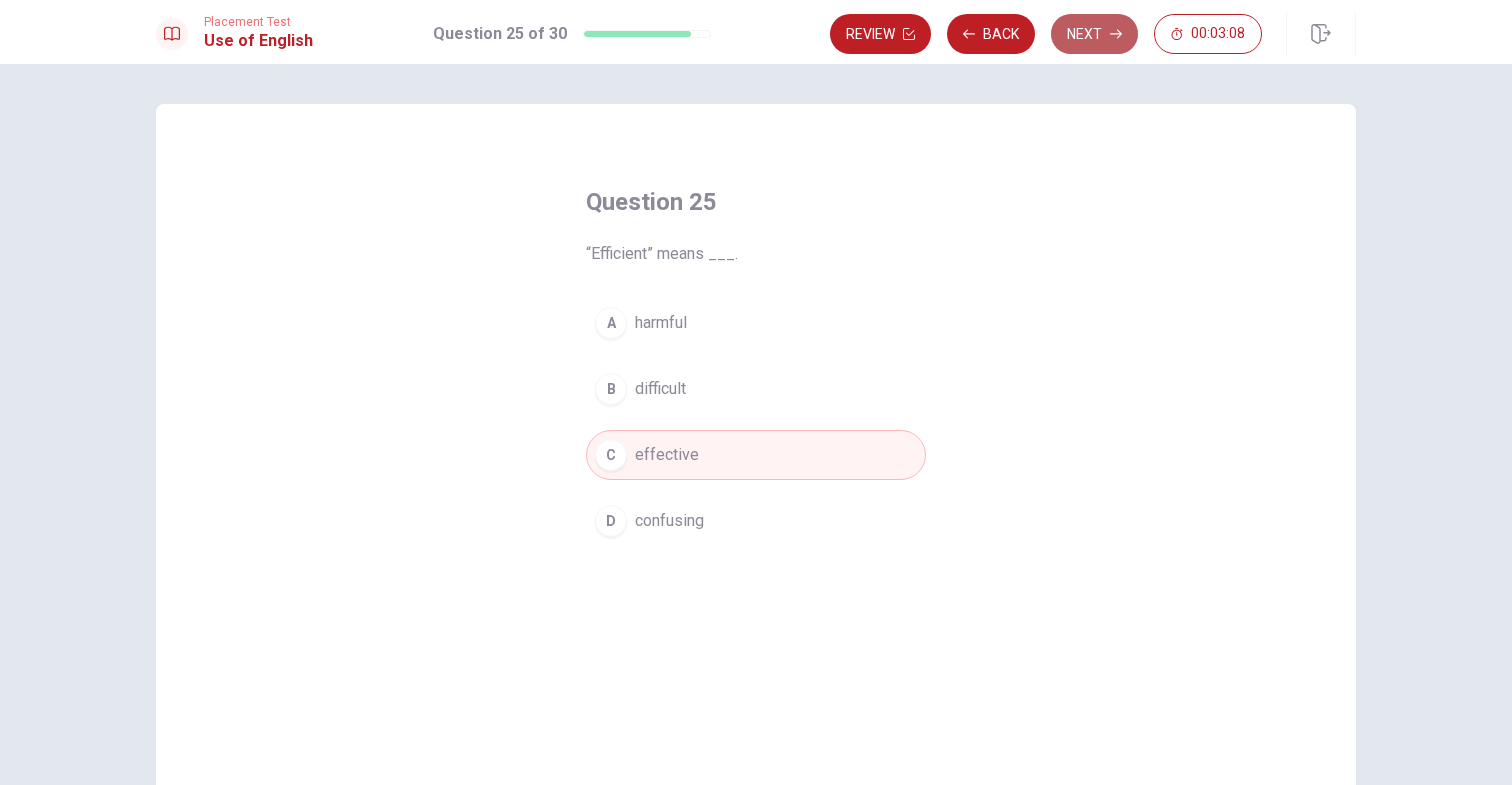 click on "Next" at bounding box center (1094, 34) 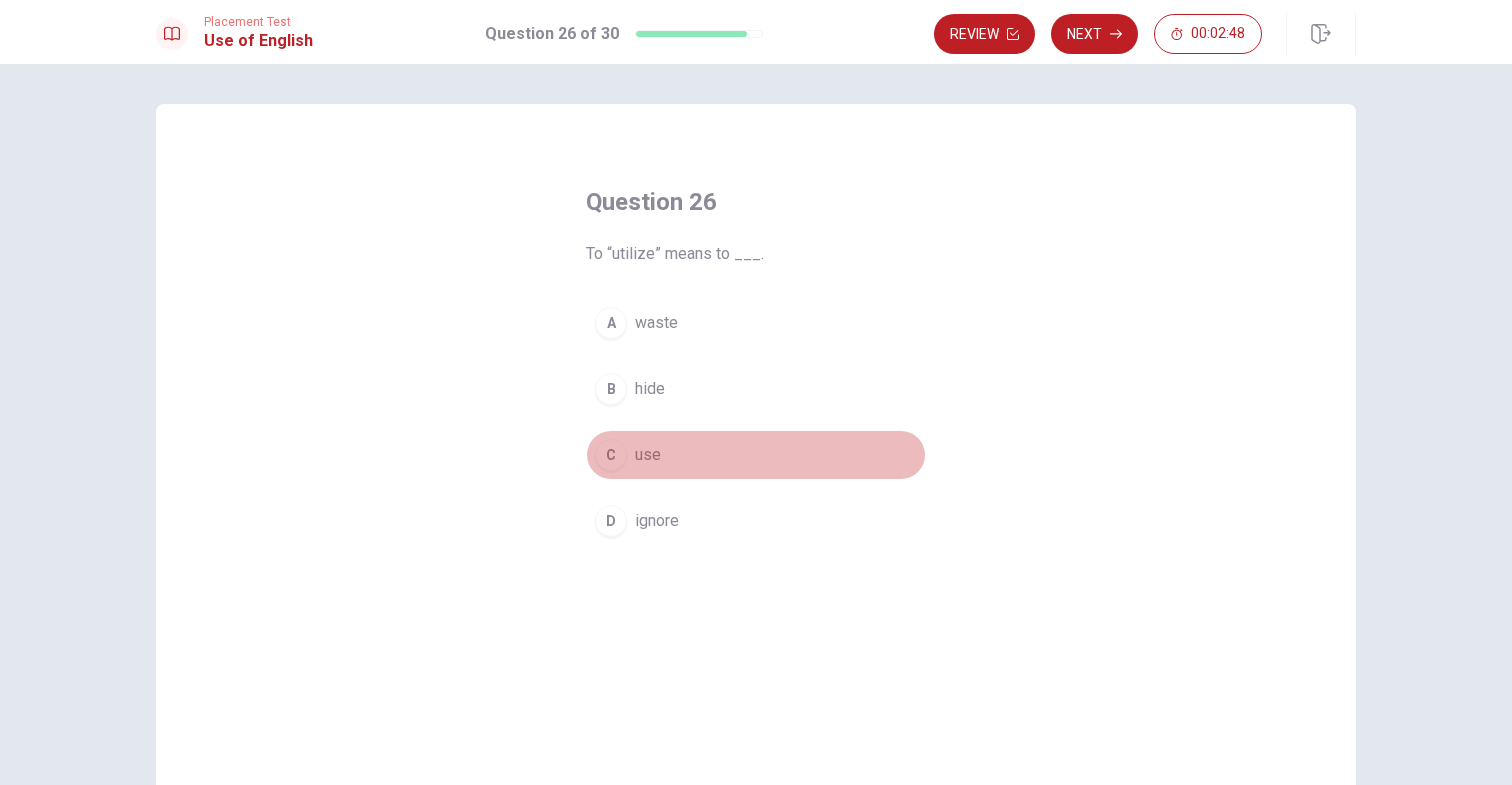 click on "use" at bounding box center [648, 455] 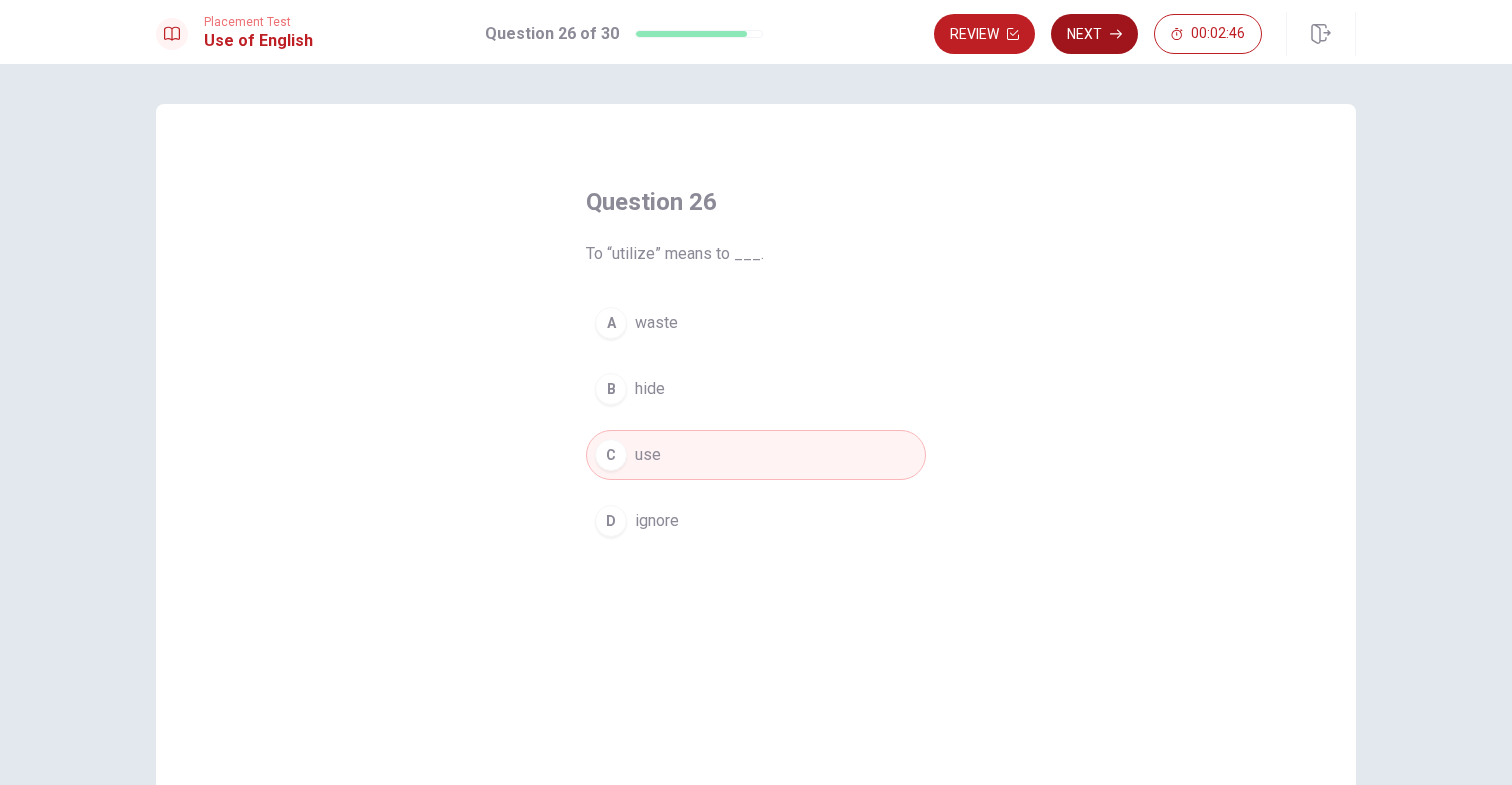 click on "Next" at bounding box center (1094, 34) 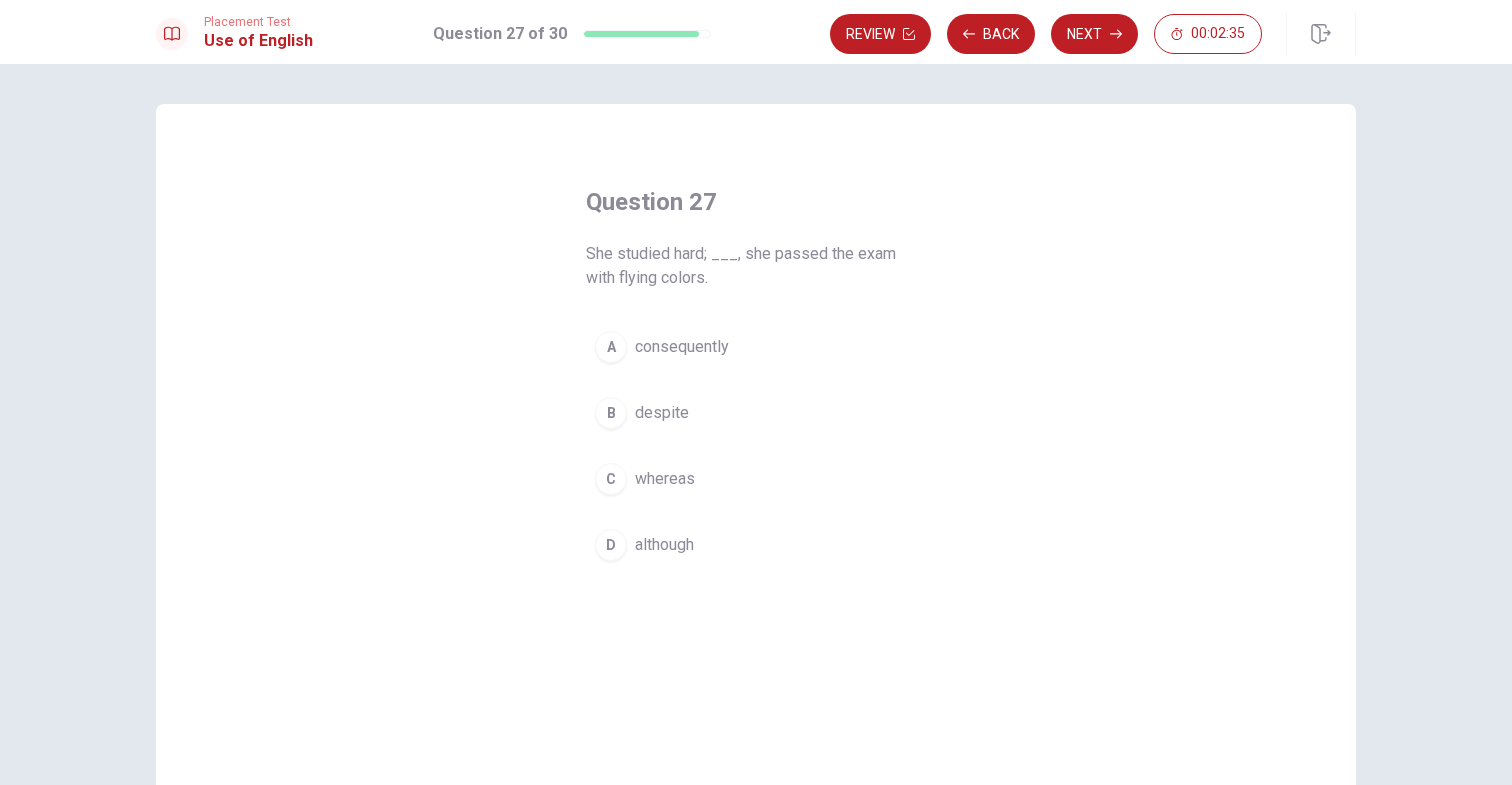 click on "despite" at bounding box center (662, 413) 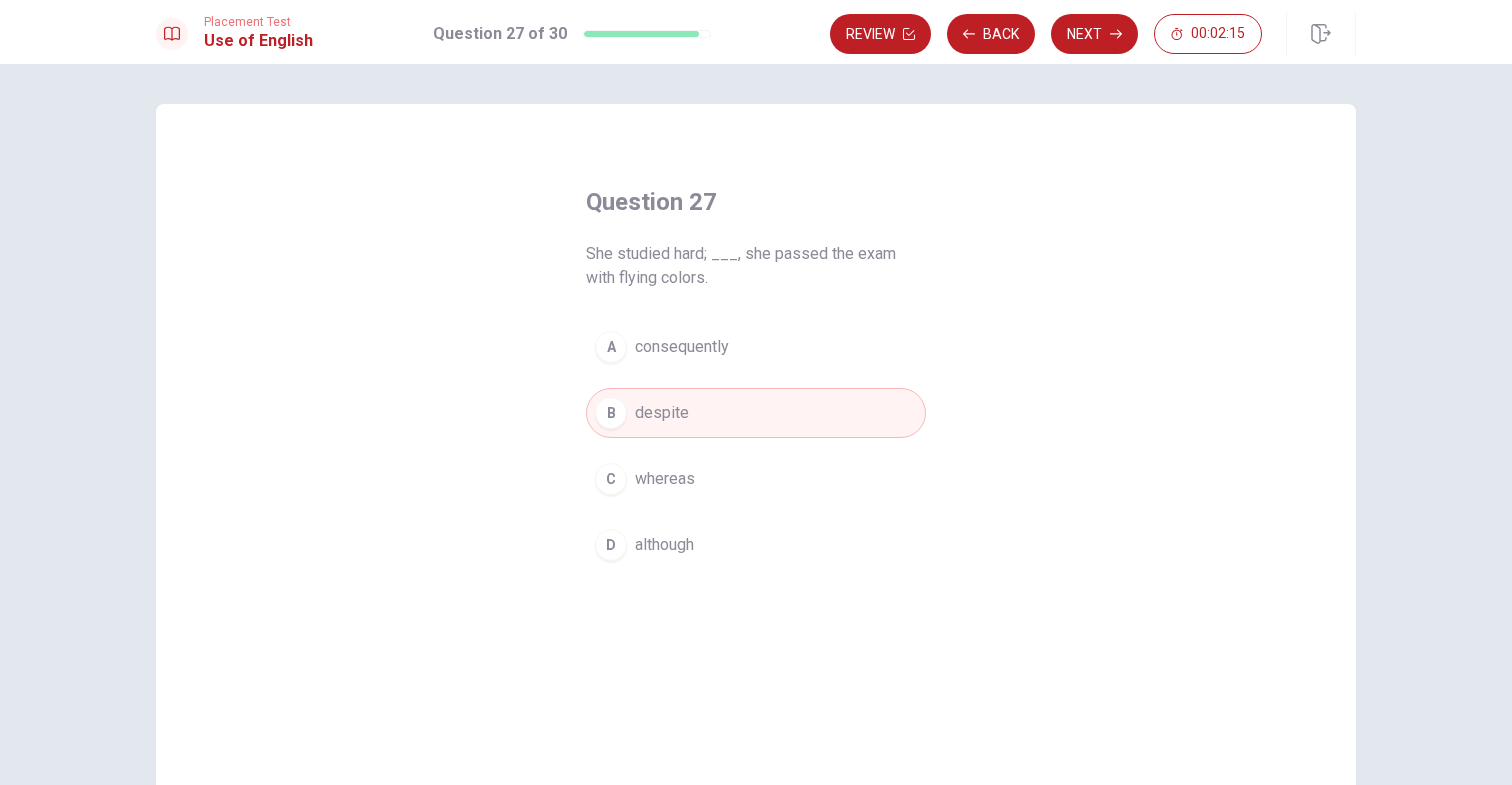 click on "A consequently" at bounding box center (756, 347) 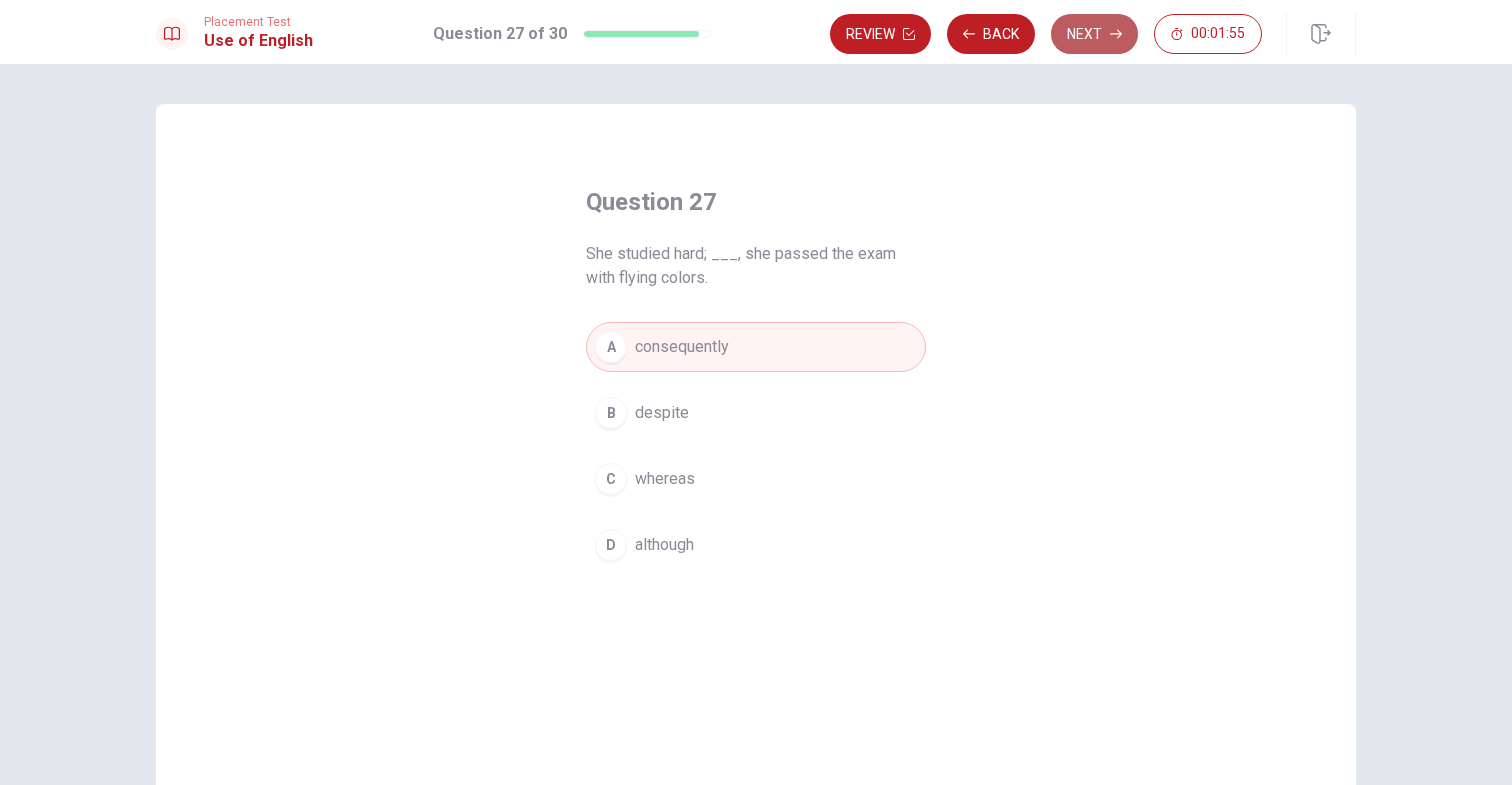 click on "Next" at bounding box center [1094, 34] 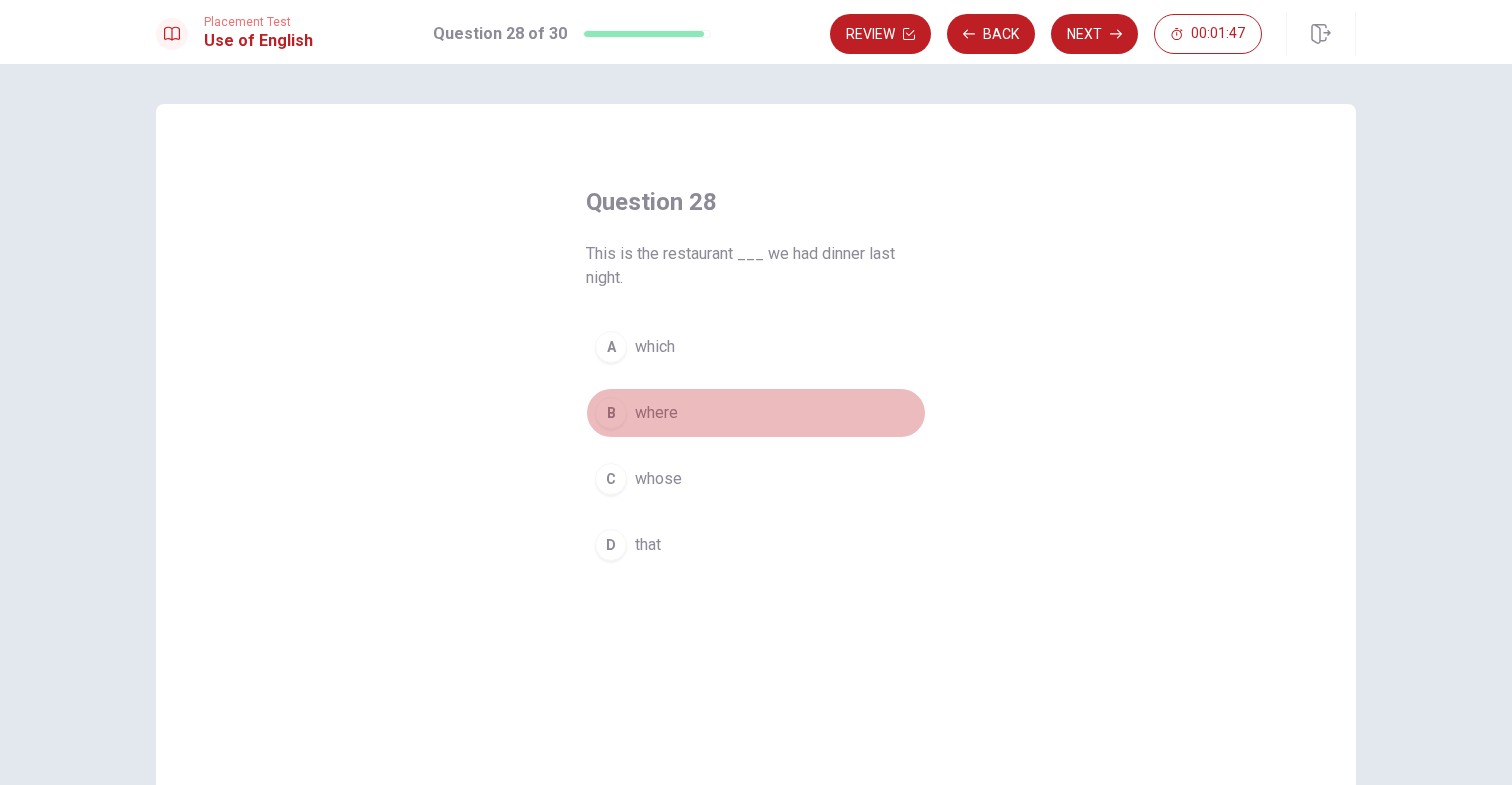 click on "where" at bounding box center [656, 413] 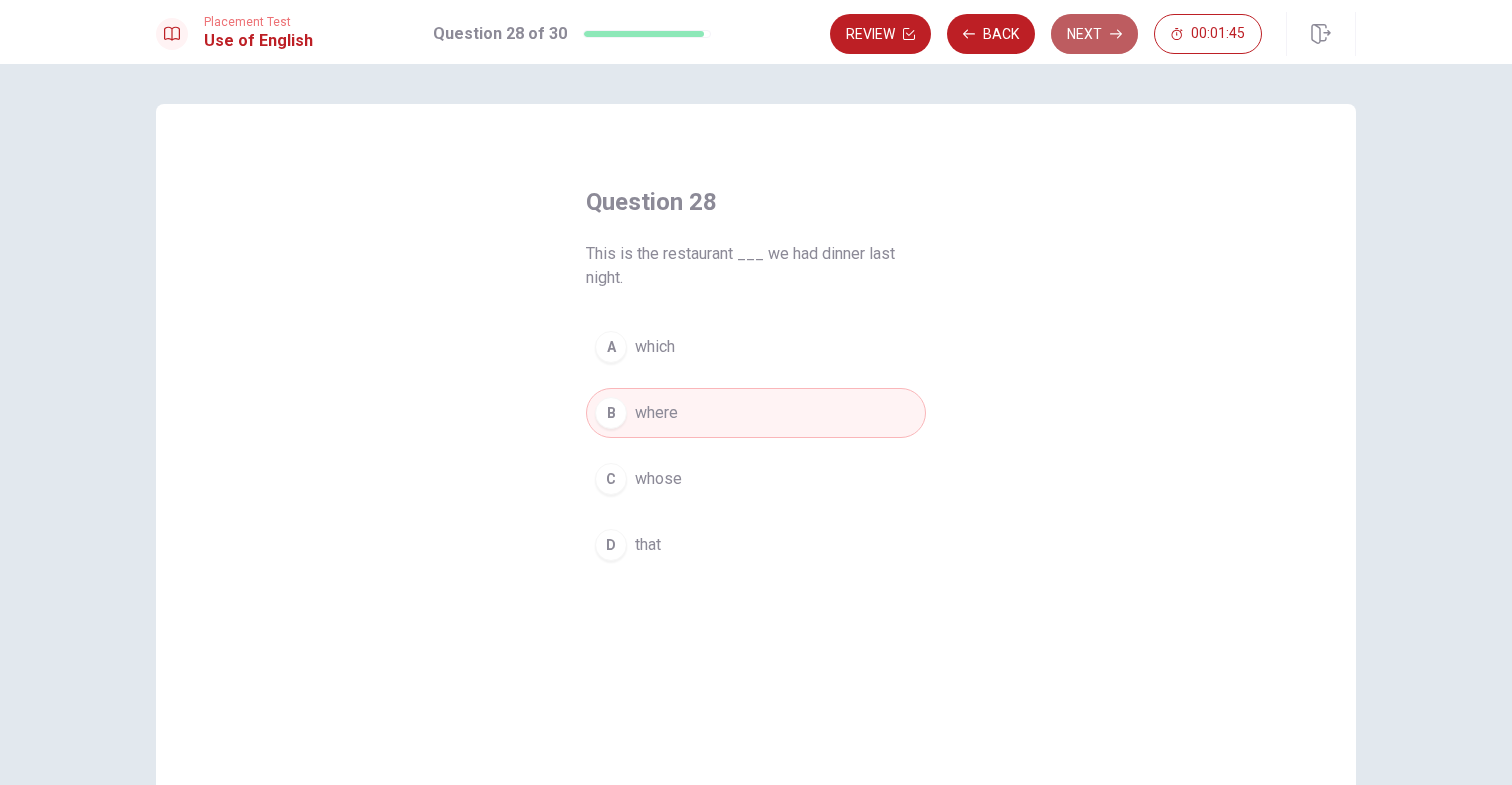 click on "Next" at bounding box center (1094, 34) 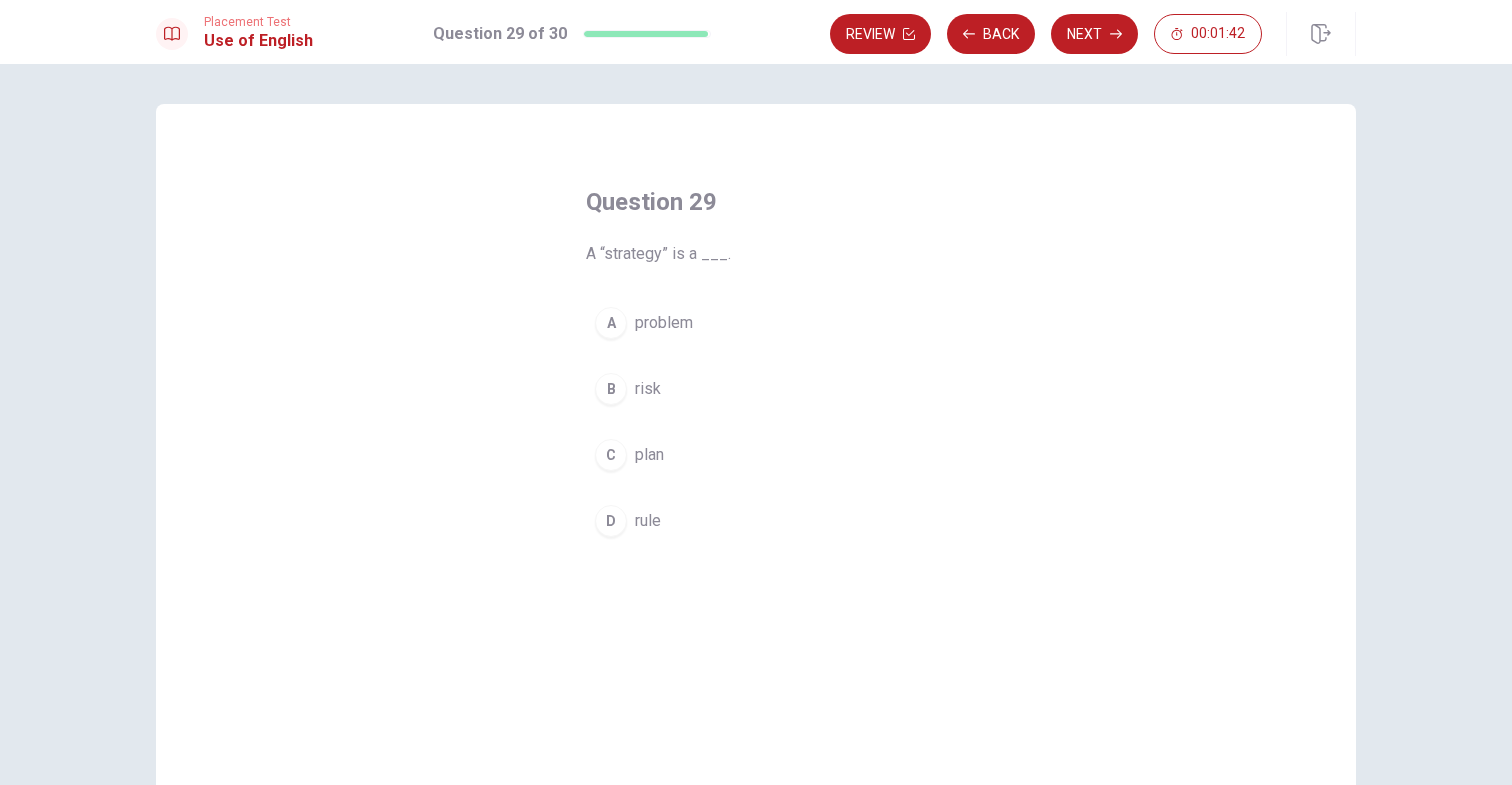 click on "plan" at bounding box center (649, 455) 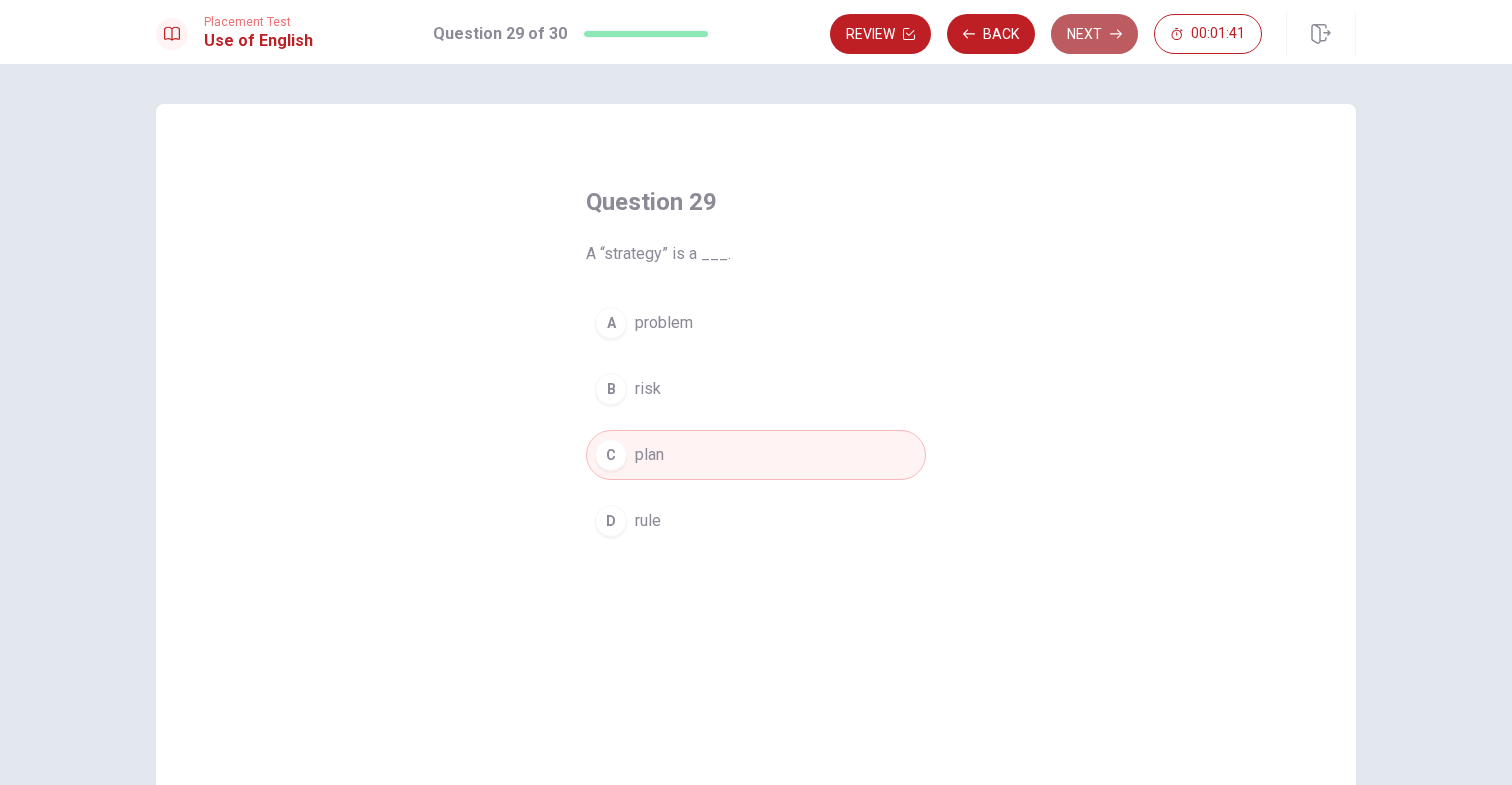 click on "Next" at bounding box center [1094, 34] 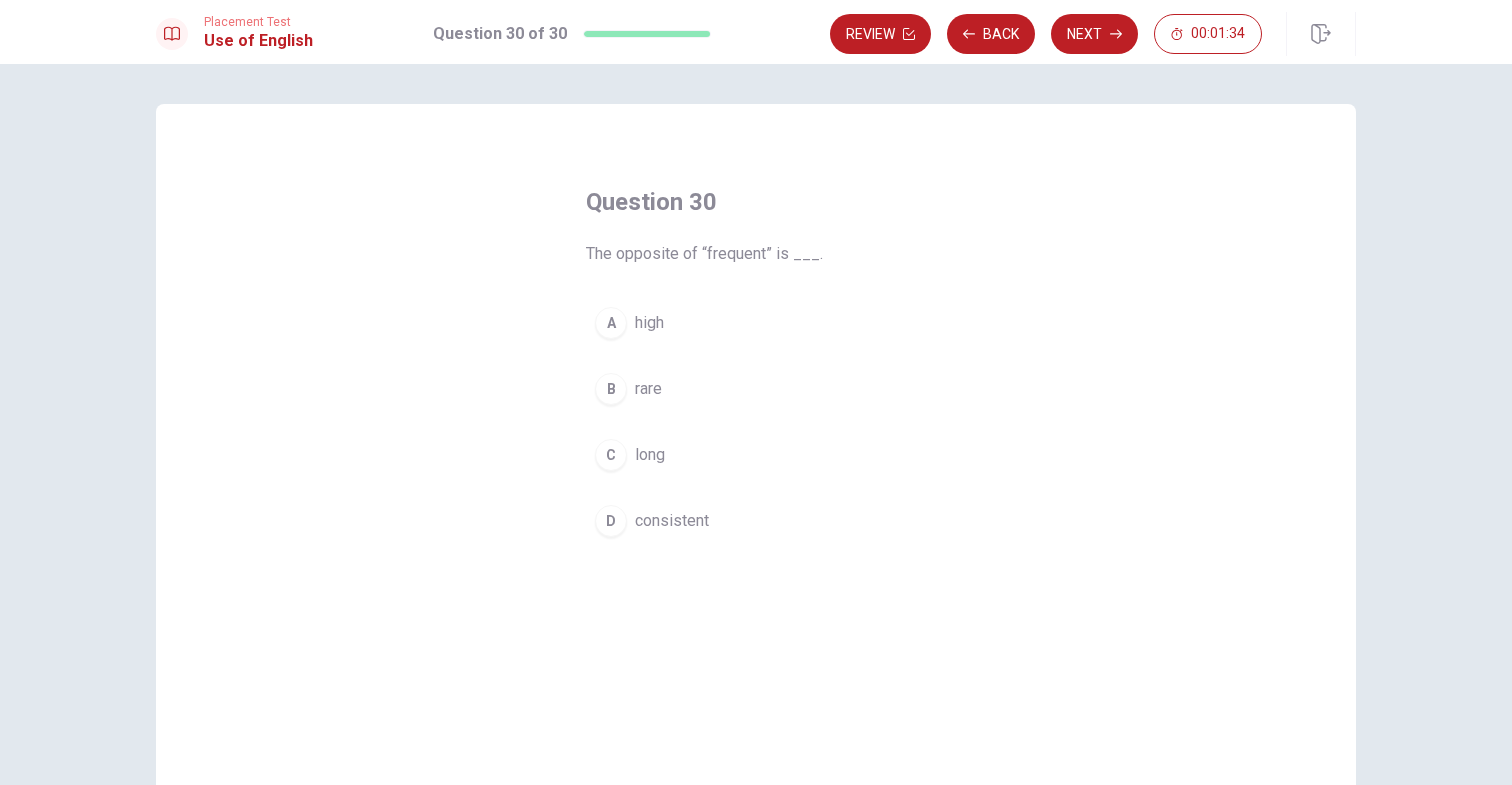 click on "B rare" at bounding box center [756, 389] 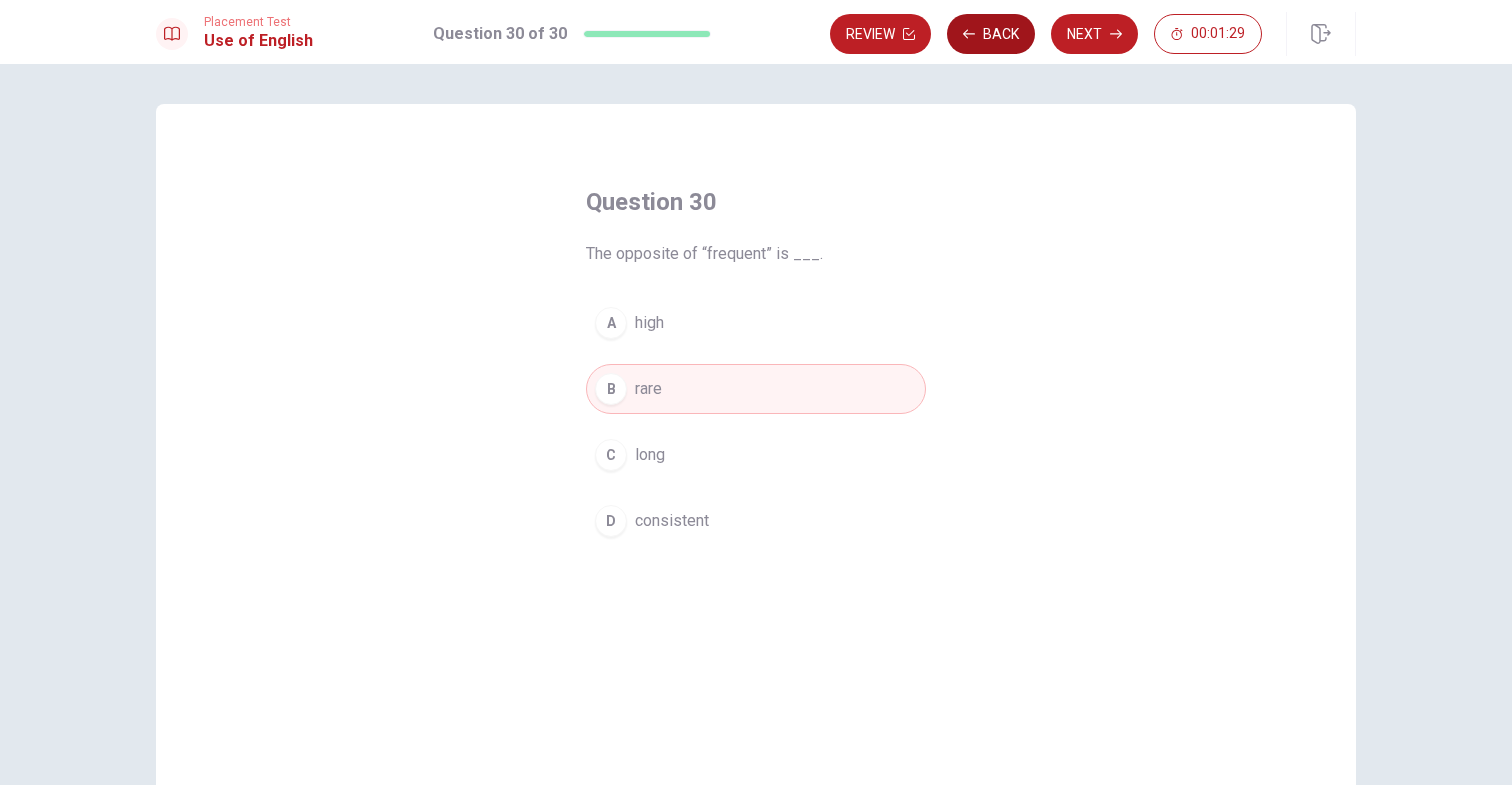 click on "Back" at bounding box center (991, 34) 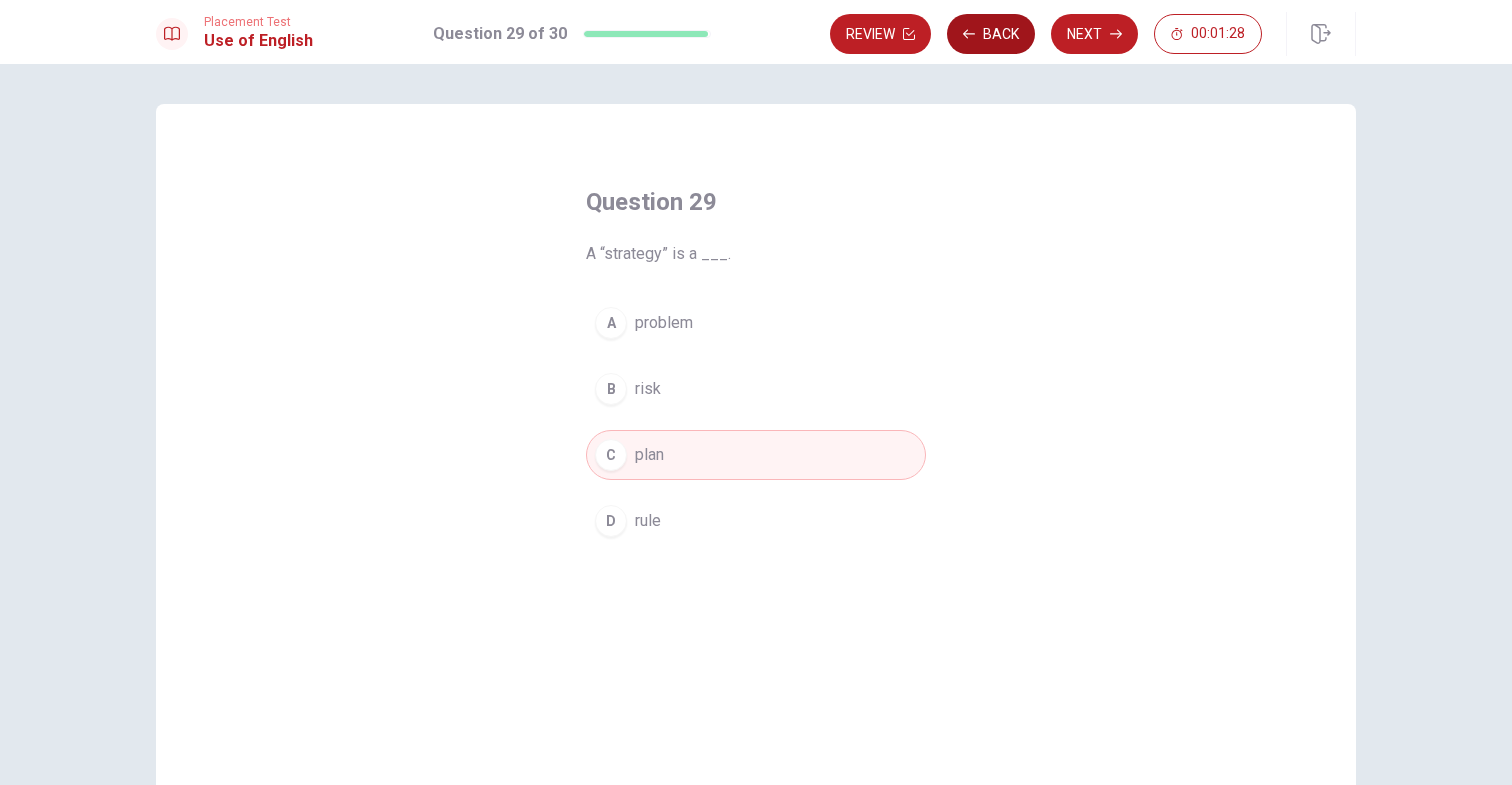 click on "Back" at bounding box center [991, 34] 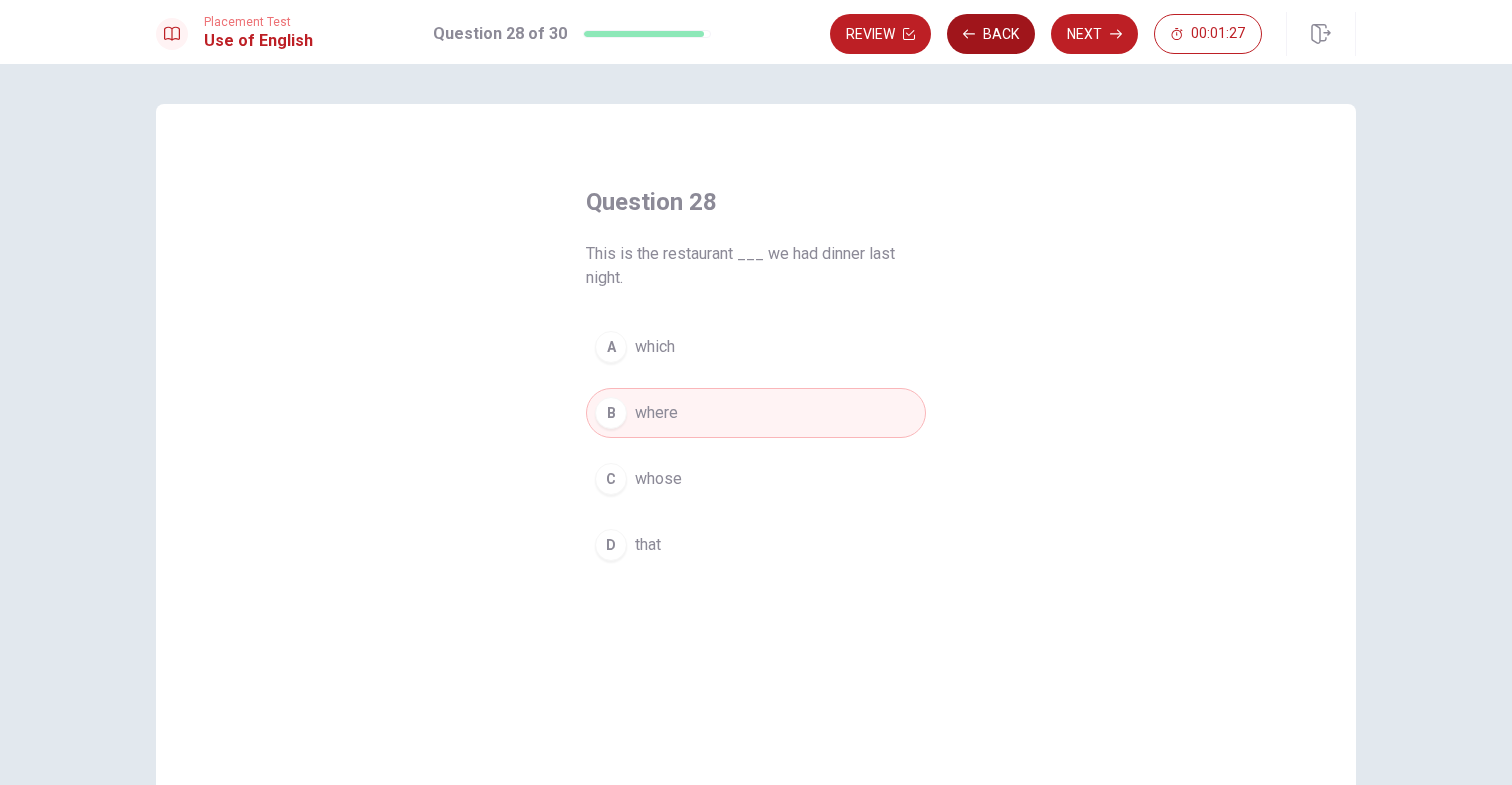 click on "Back" at bounding box center [991, 34] 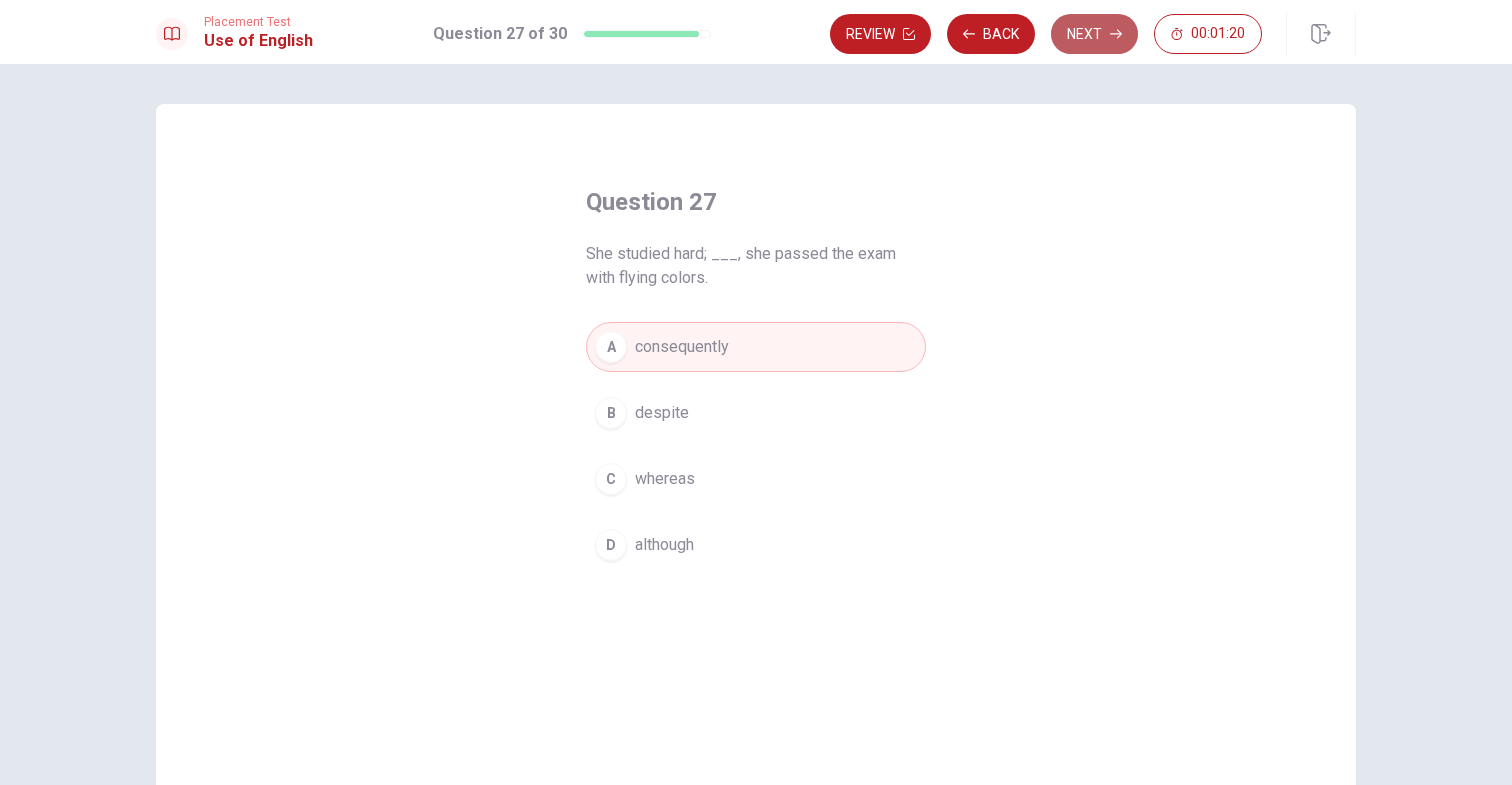 click on "Next" at bounding box center (1094, 34) 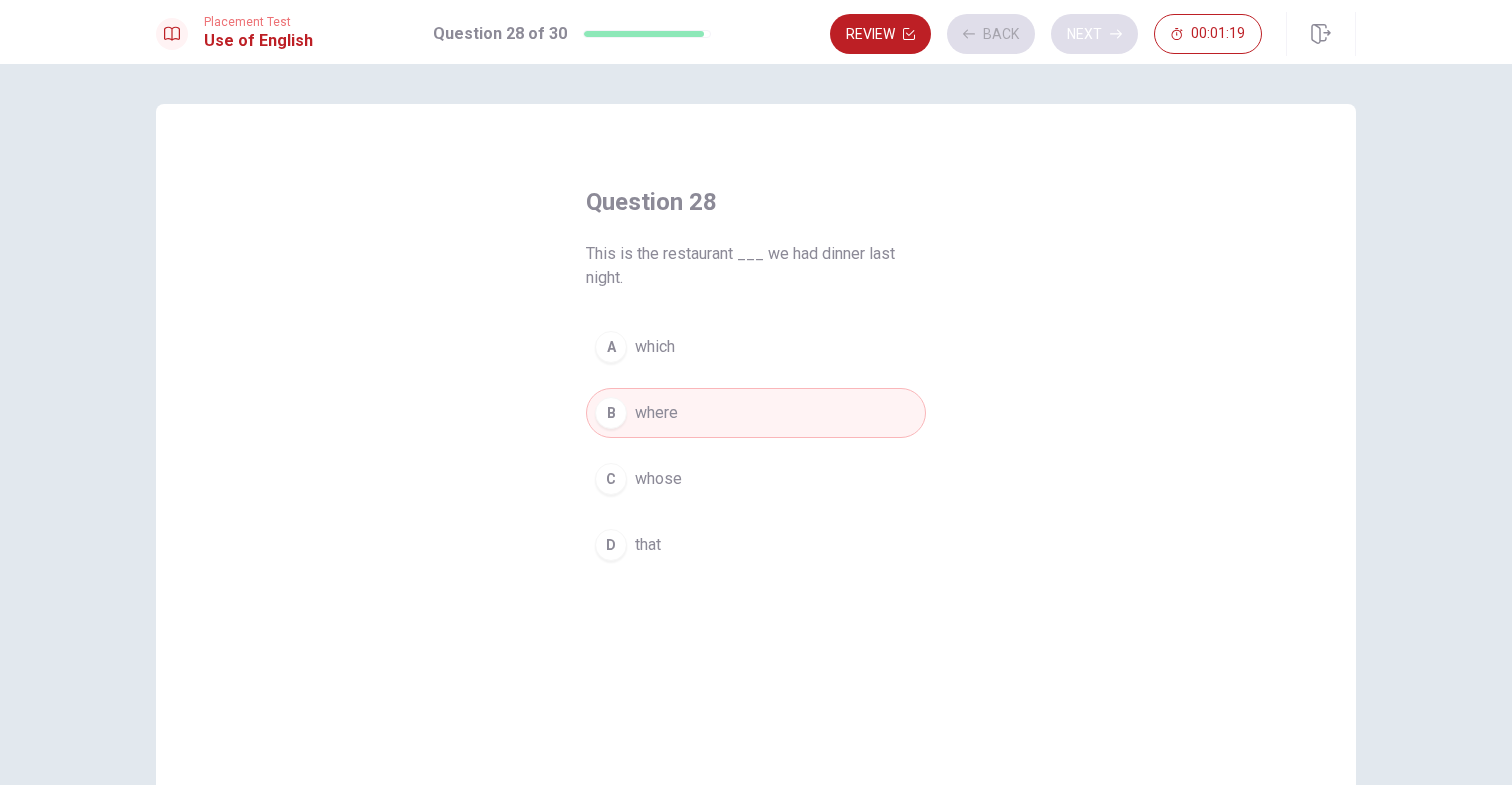click on "Review Back Next 00:01:19" at bounding box center [1046, 34] 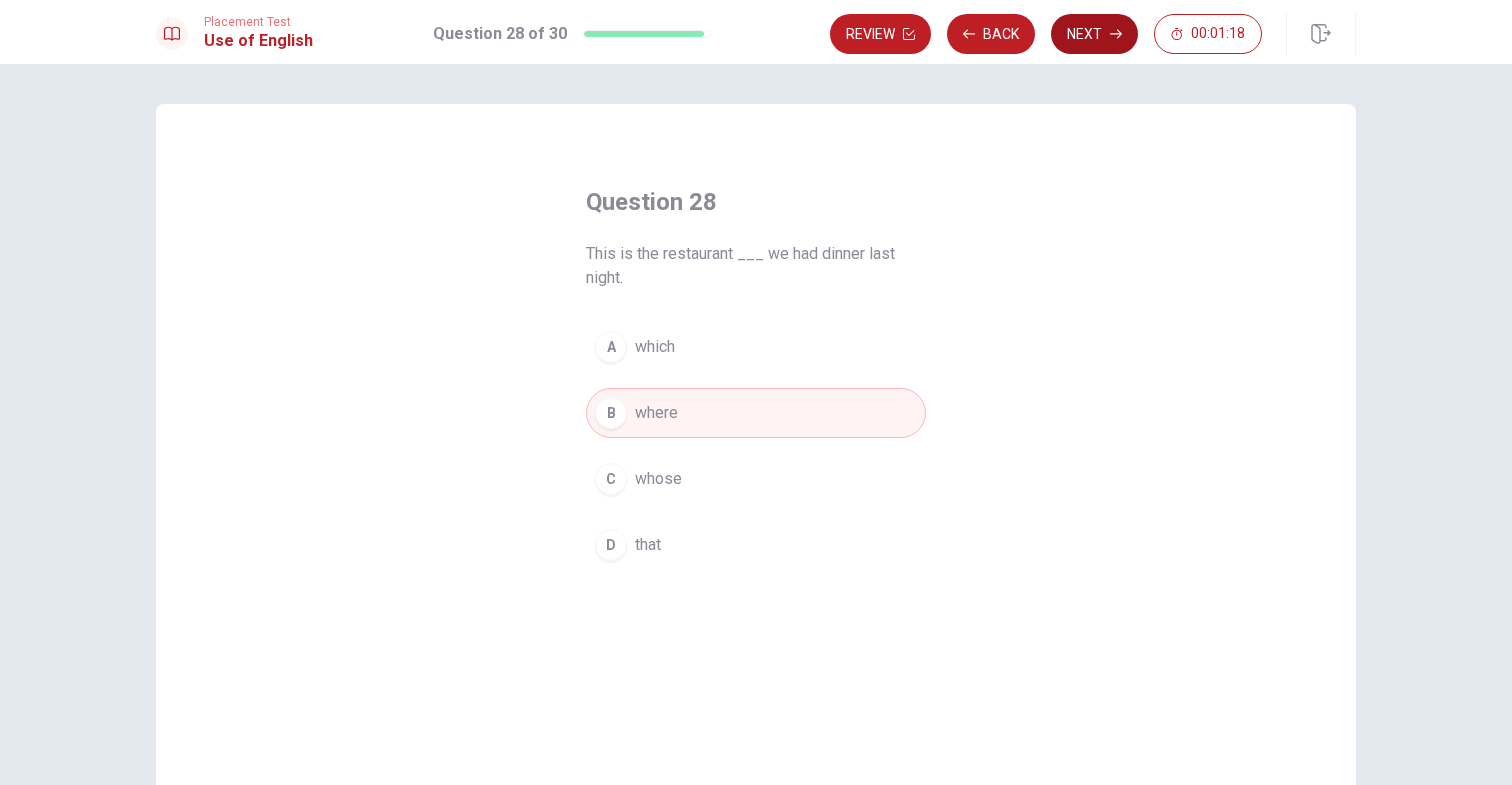 click on "Next" at bounding box center [1094, 34] 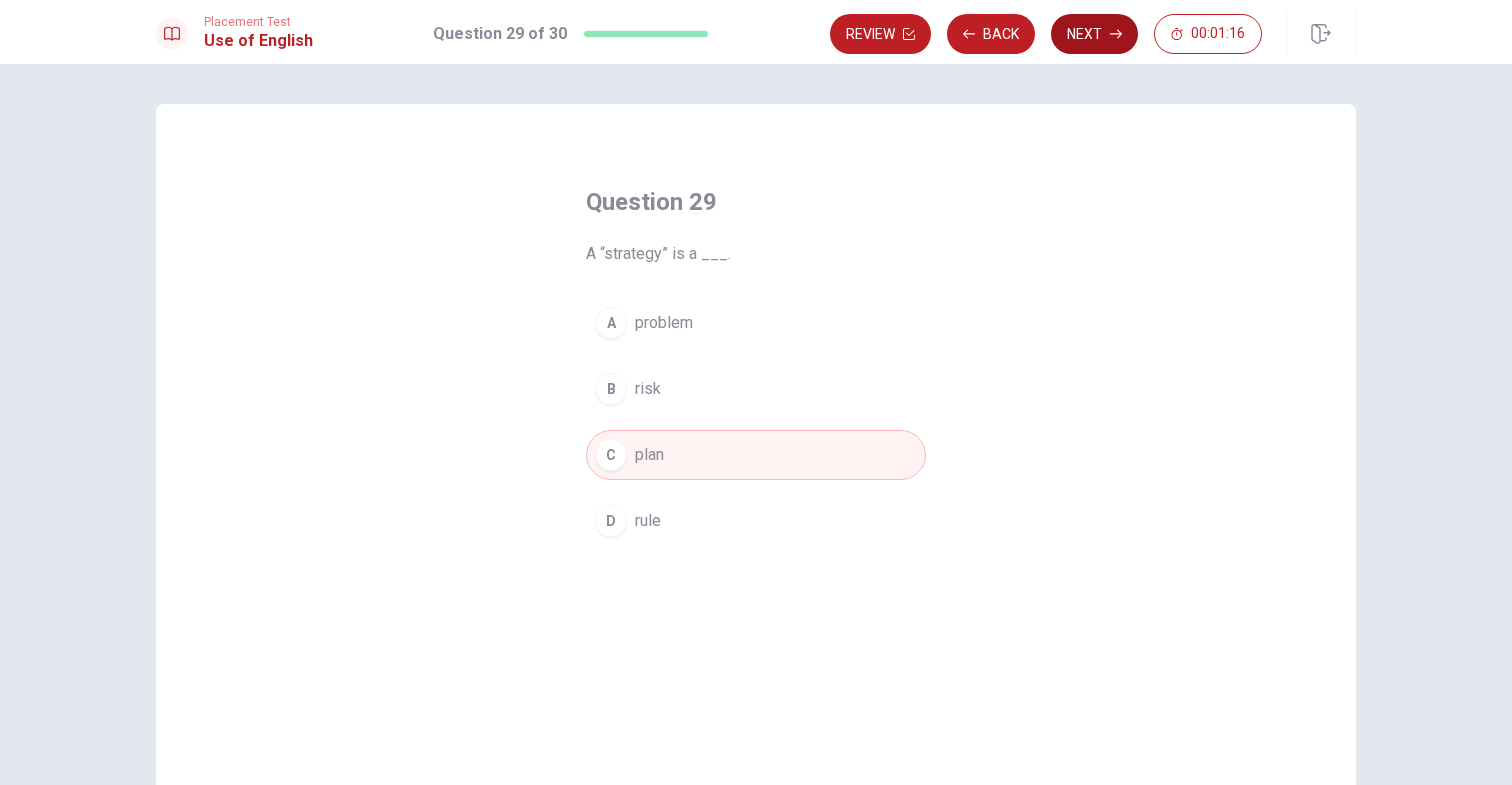 click on "Next" at bounding box center [1094, 34] 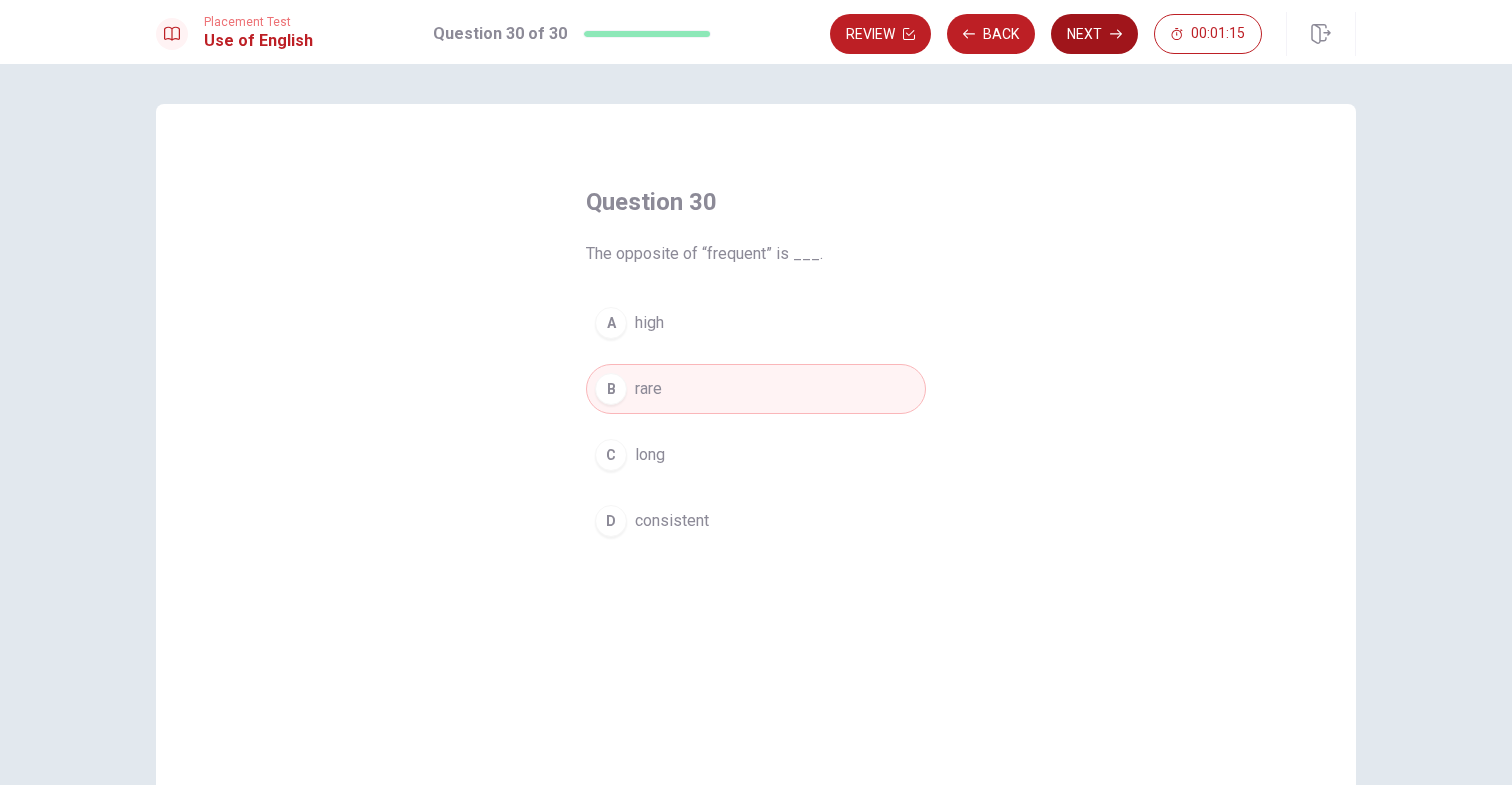 click on "Next" at bounding box center (1094, 34) 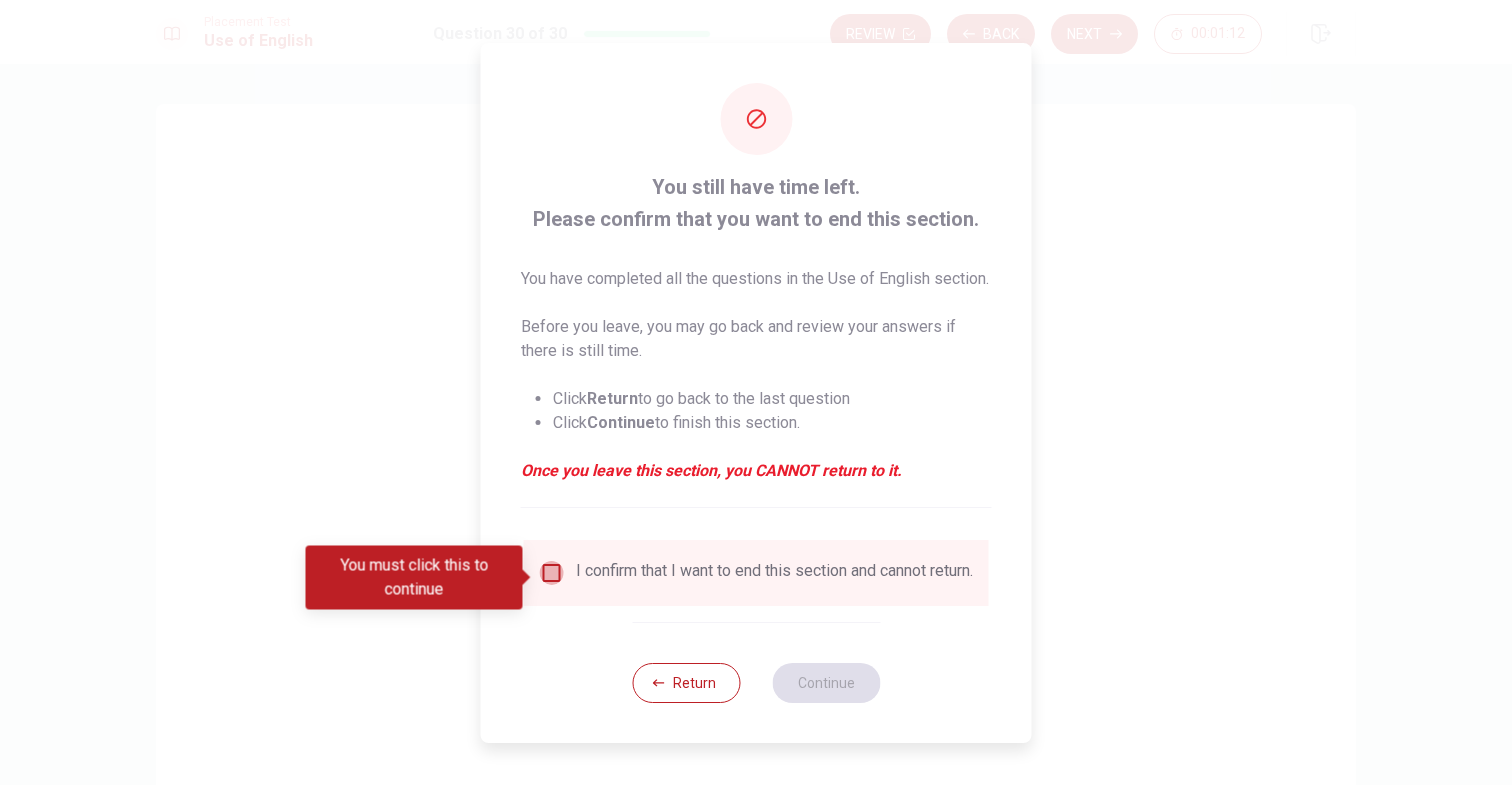 click at bounding box center (552, 573) 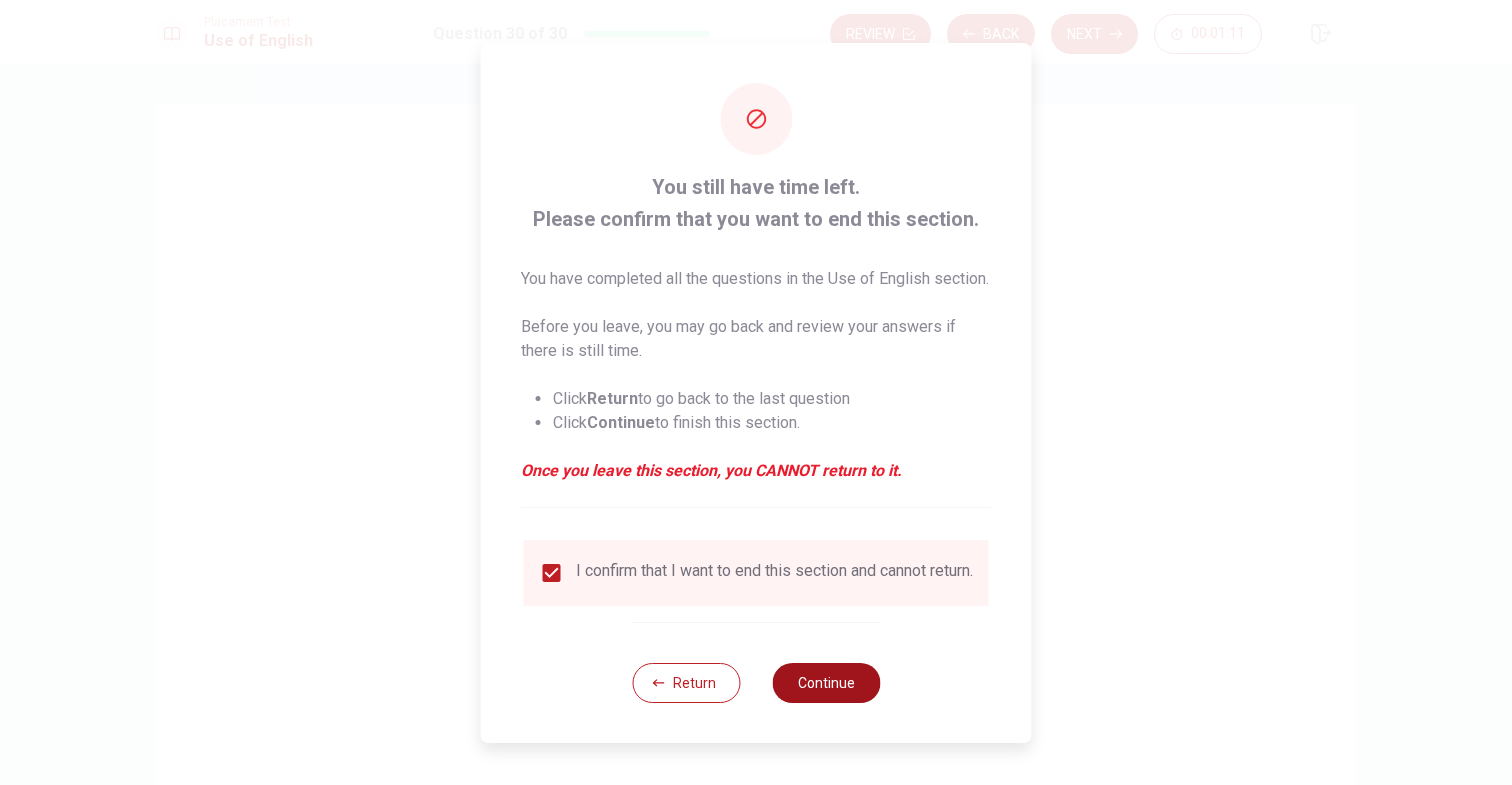 click on "Continue" at bounding box center [826, 683] 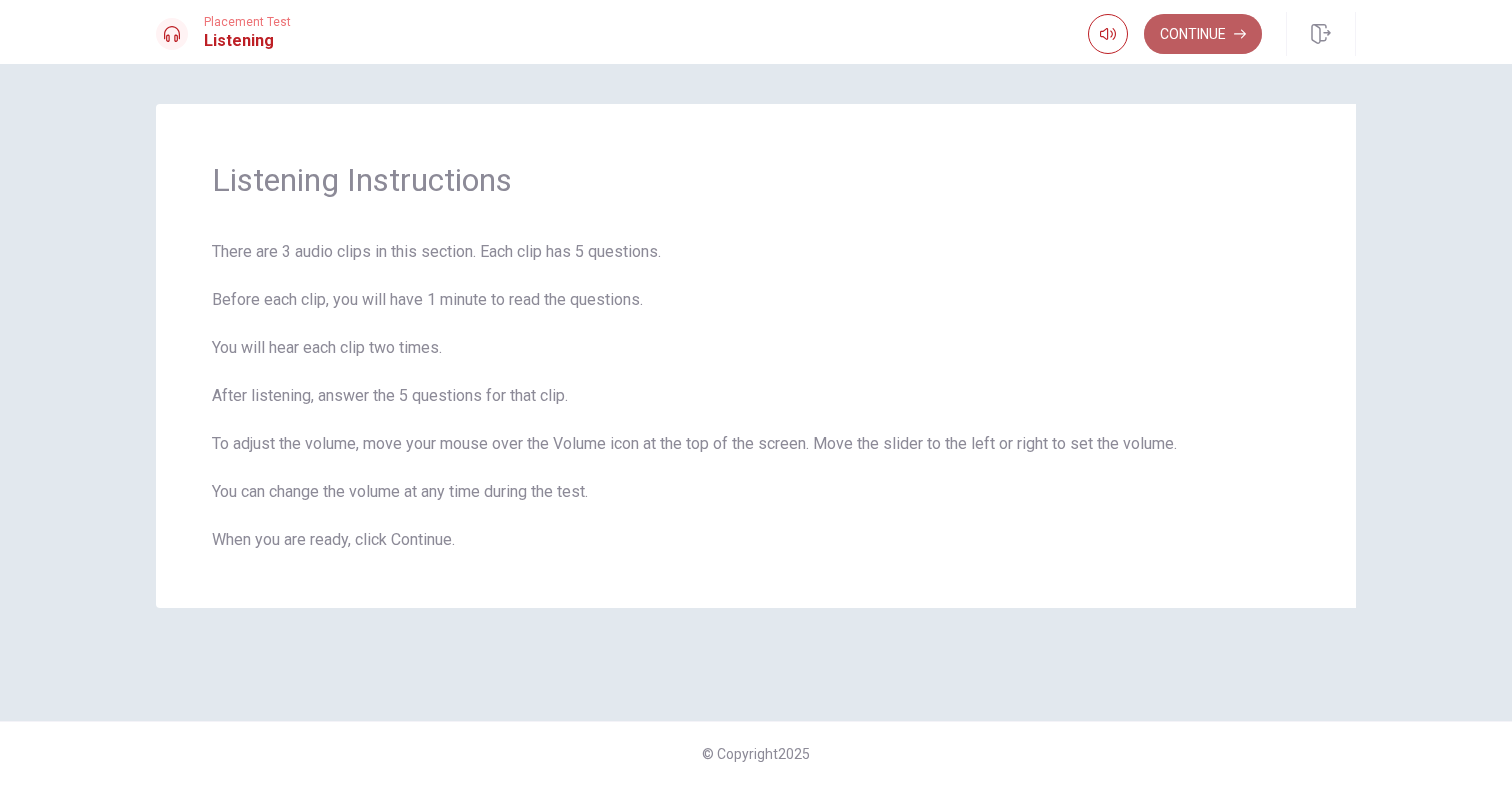 click on "Continue" at bounding box center [1203, 34] 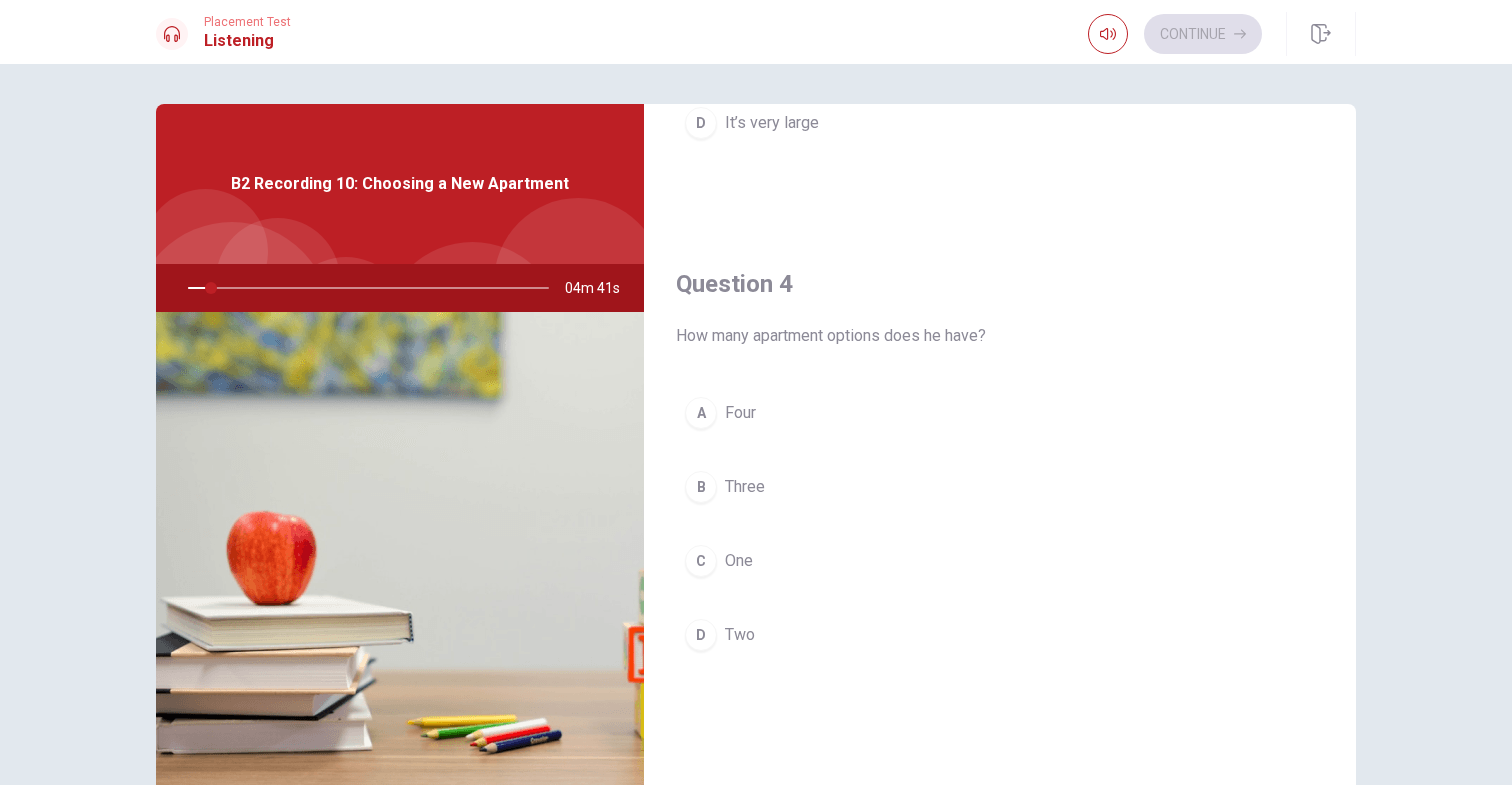 scroll, scrollTop: 1865, scrollLeft: 0, axis: vertical 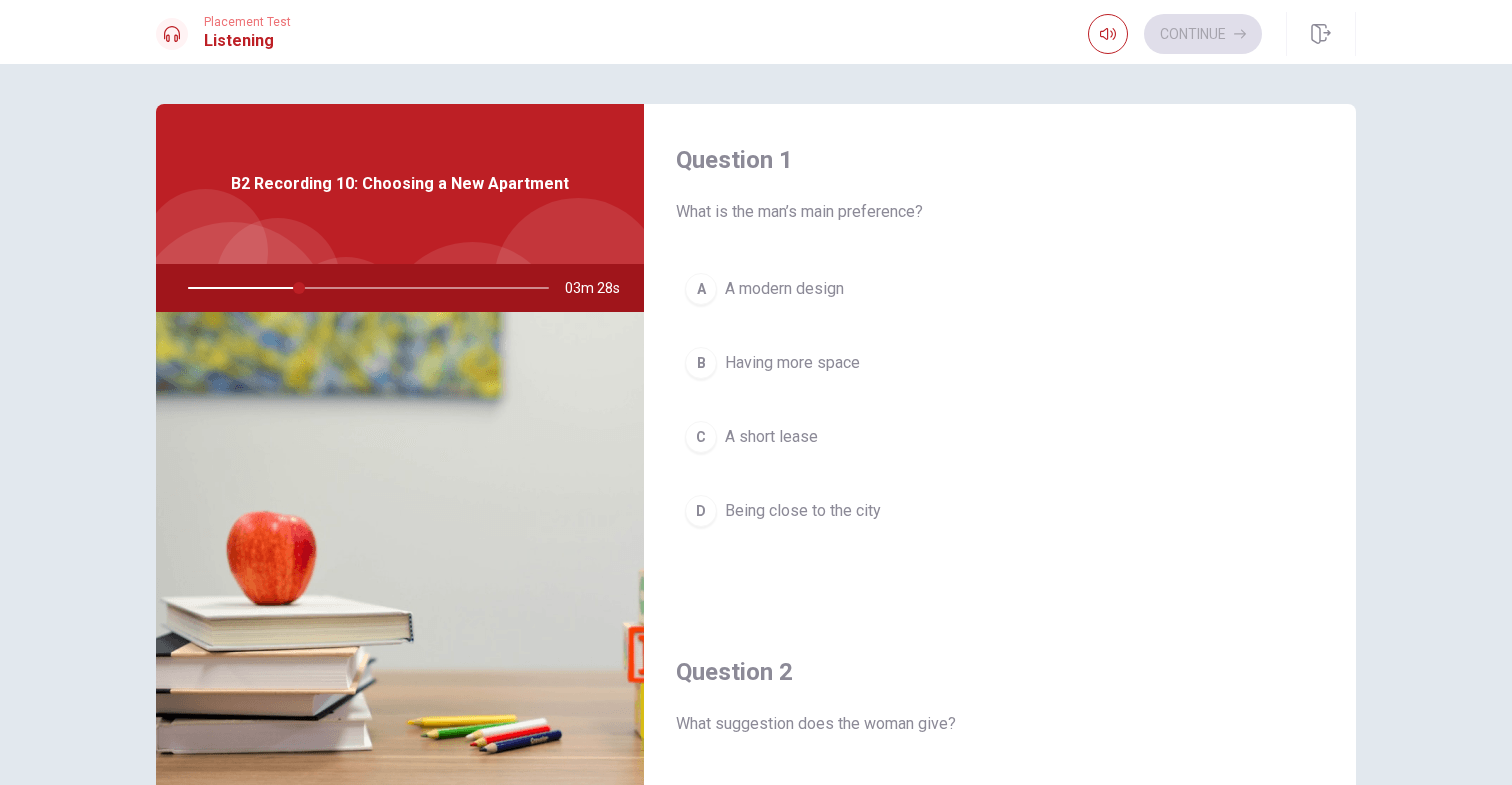 click on "Having more space" at bounding box center (792, 363) 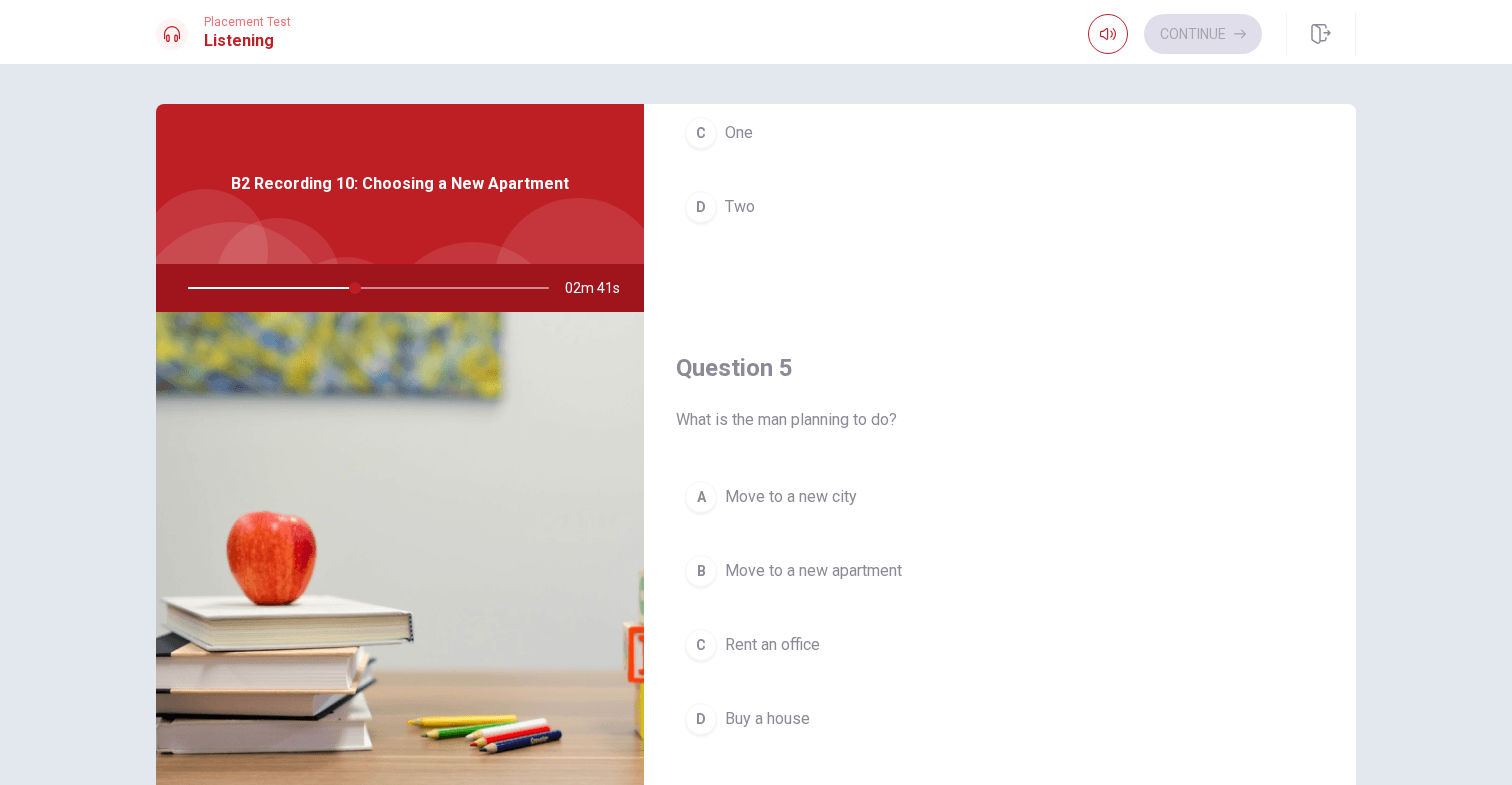 scroll, scrollTop: 1865, scrollLeft: 0, axis: vertical 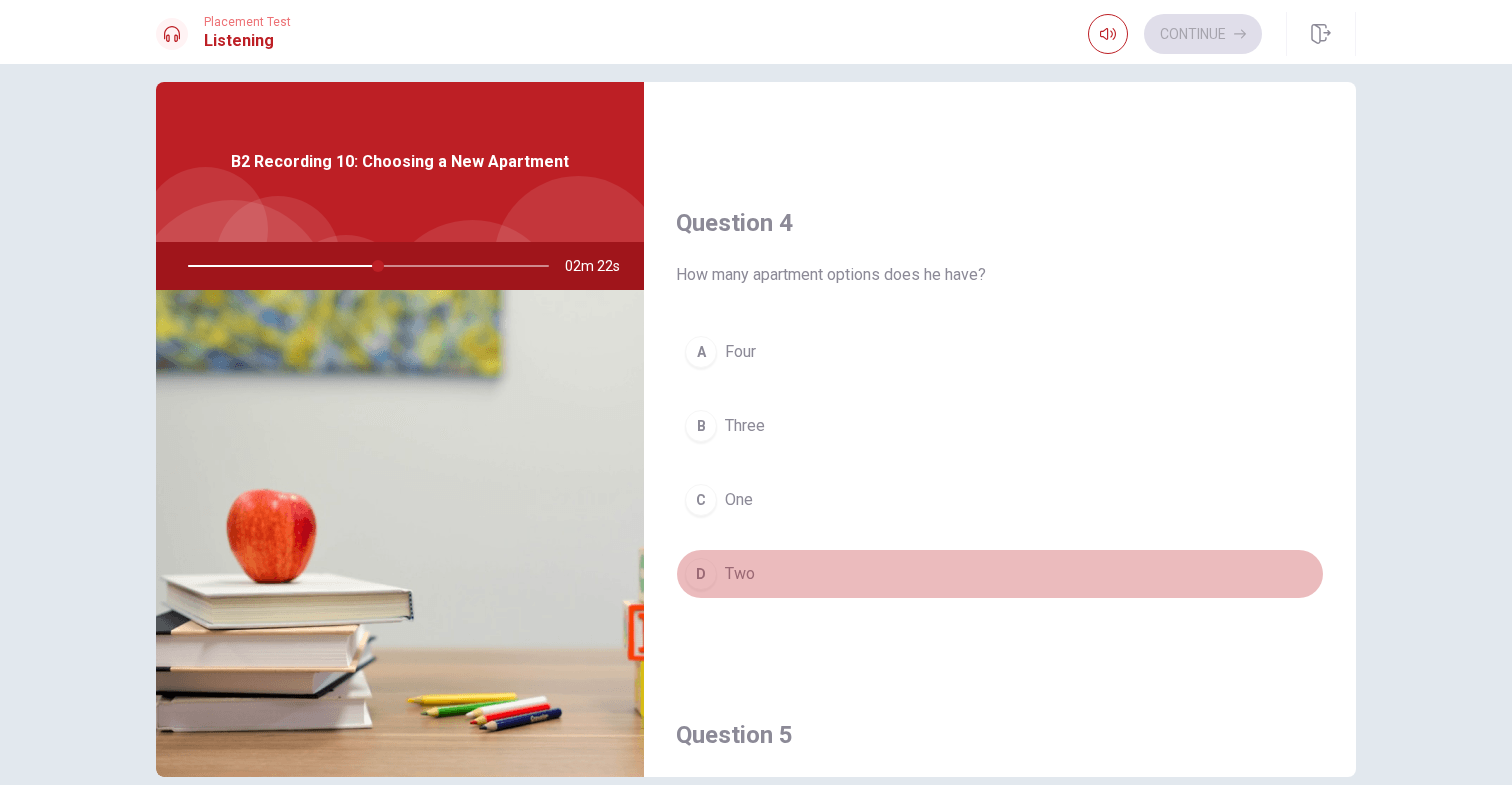 click on "D Two" at bounding box center (1000, 574) 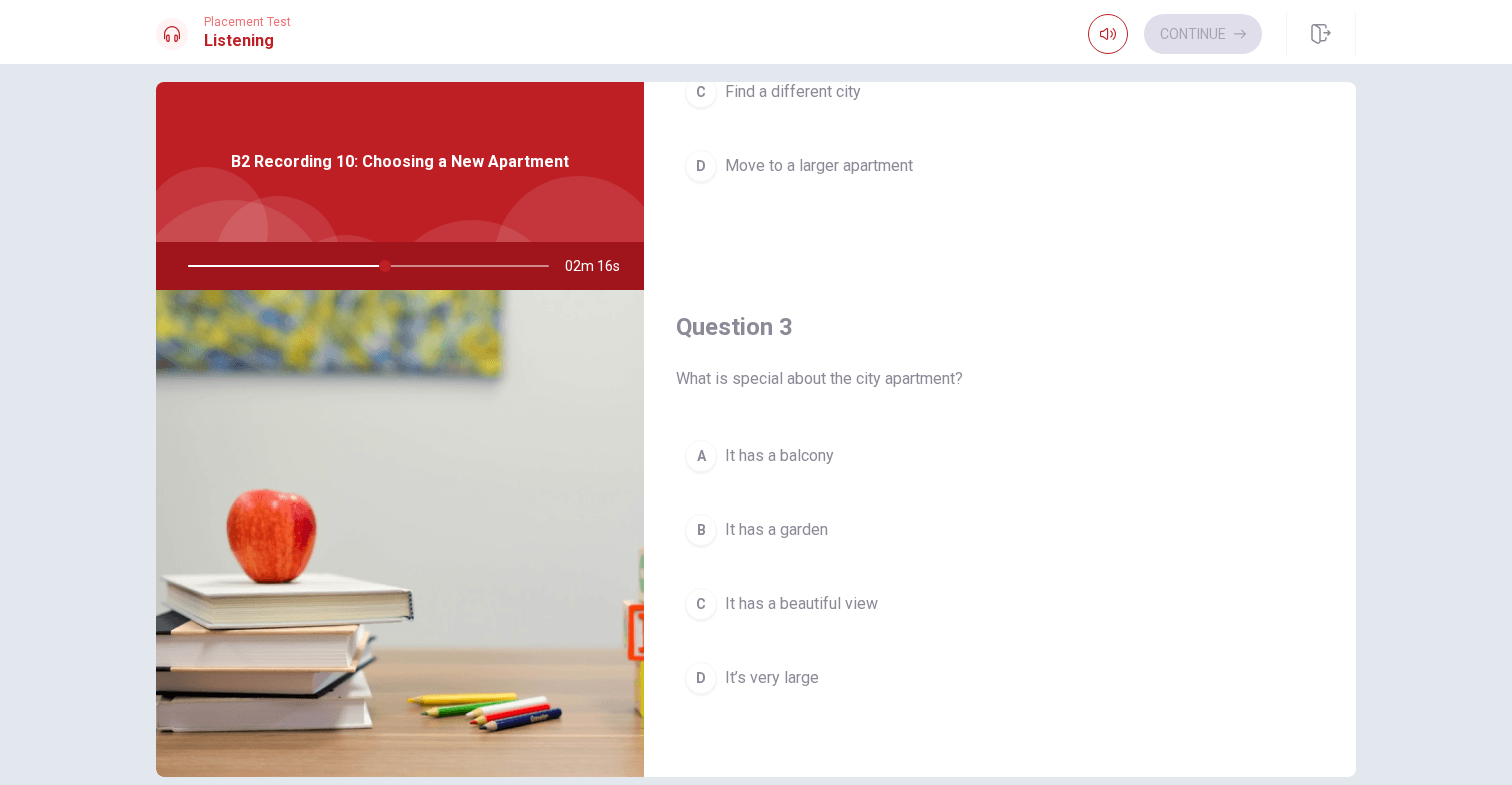 scroll, scrollTop: 833, scrollLeft: 0, axis: vertical 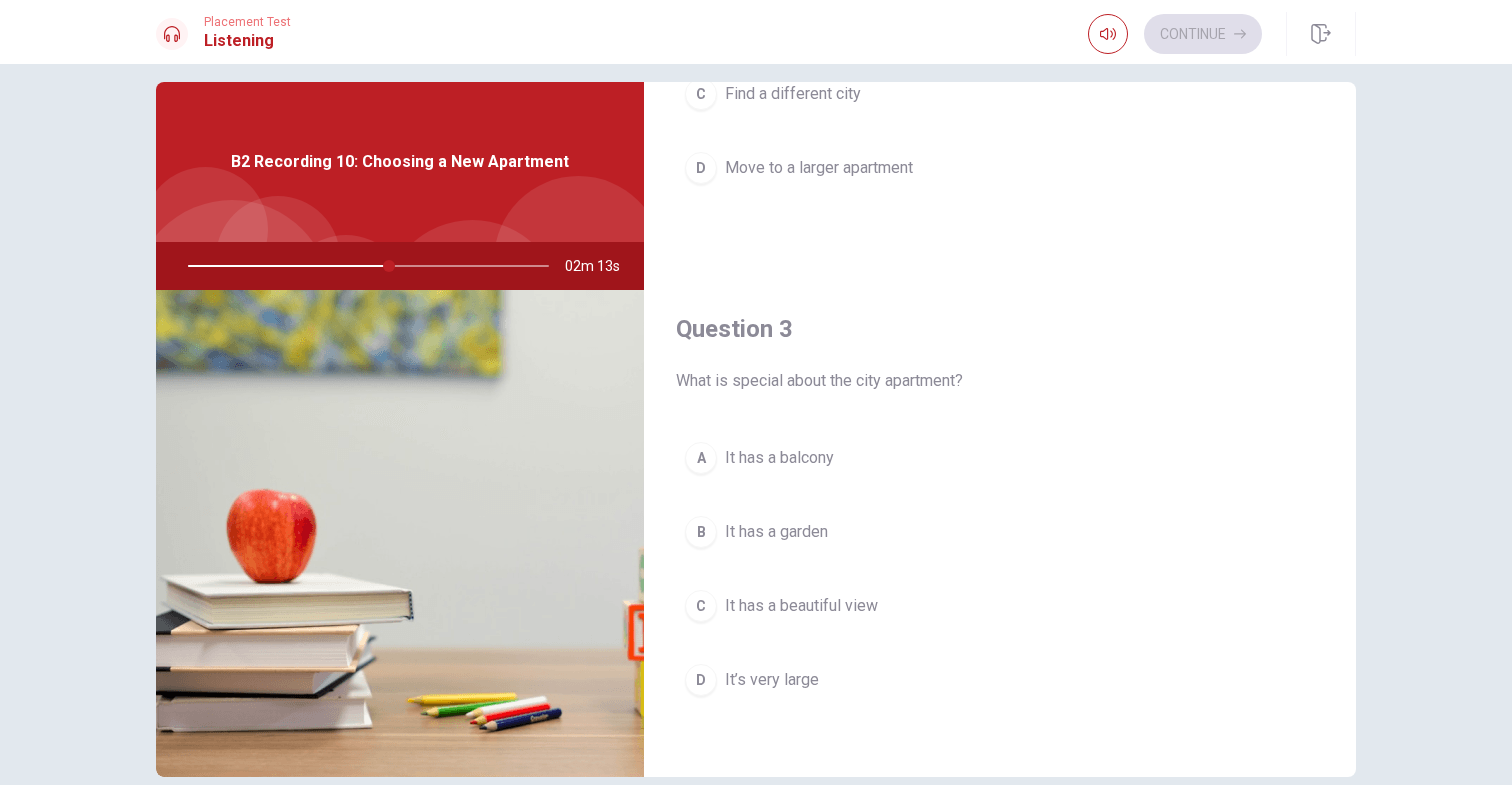 click on "It has a beautiful view" at bounding box center [801, 606] 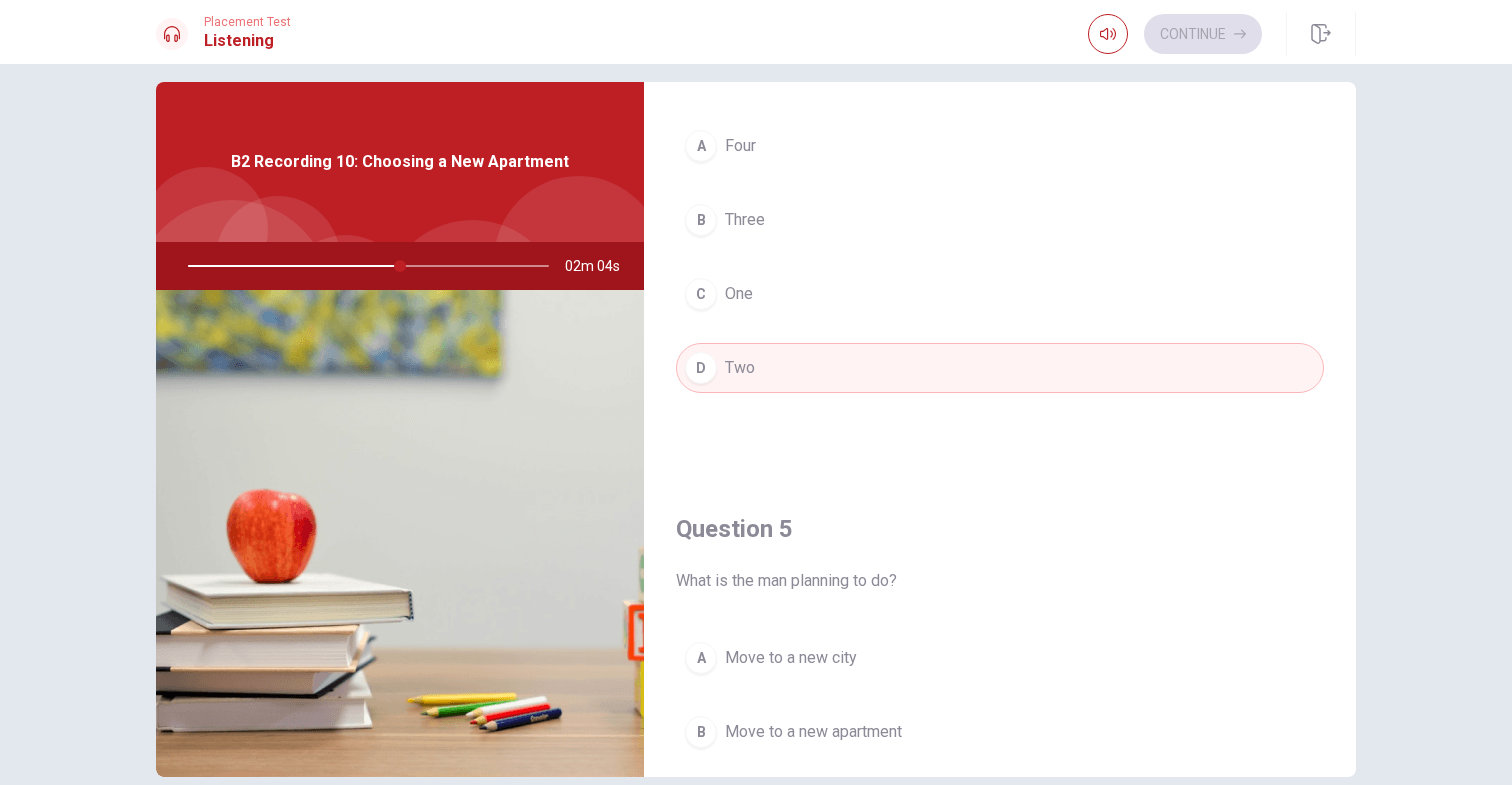 scroll, scrollTop: 1865, scrollLeft: 0, axis: vertical 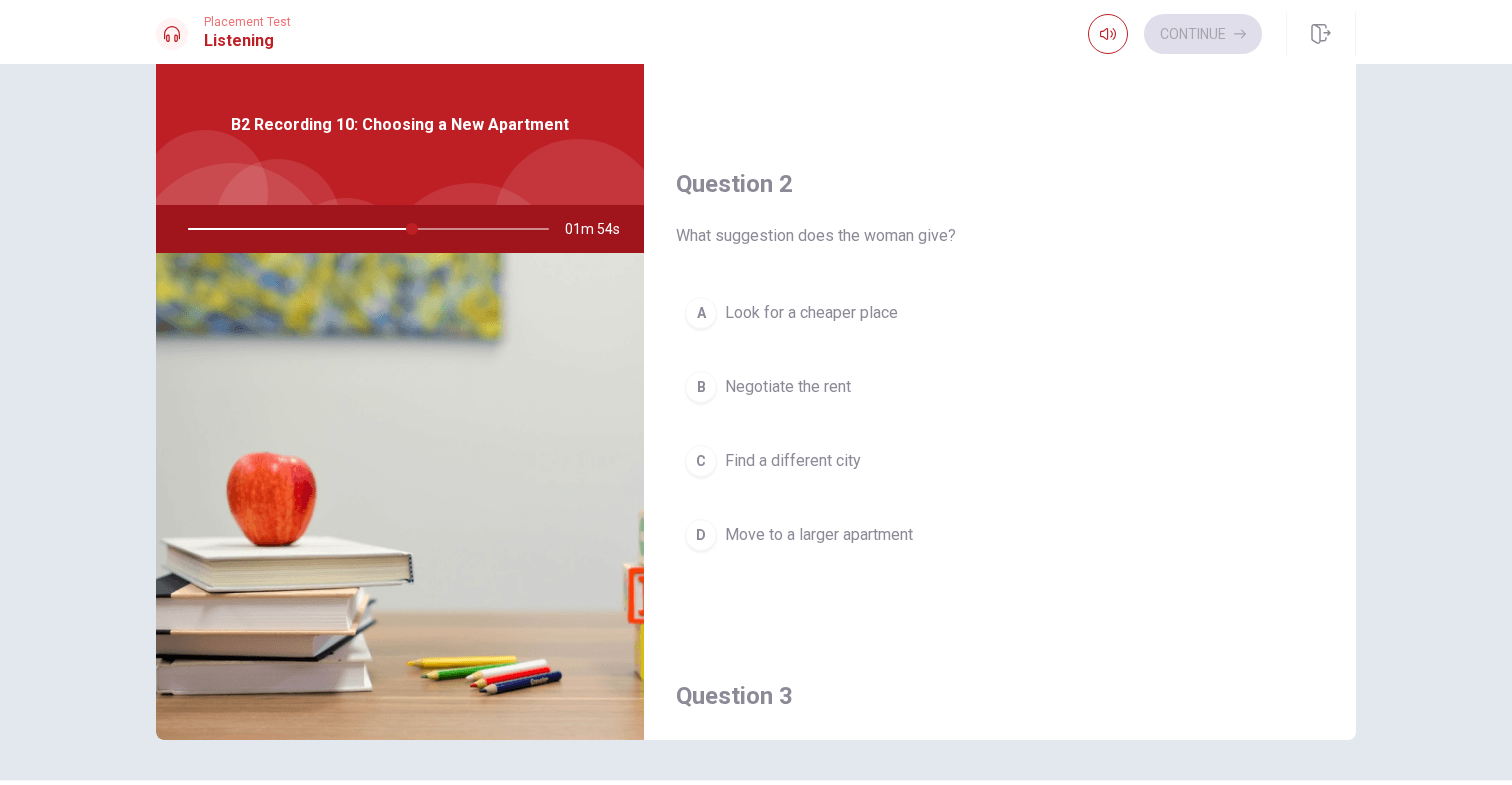 click on "Negotiate the rent" at bounding box center (788, 387) 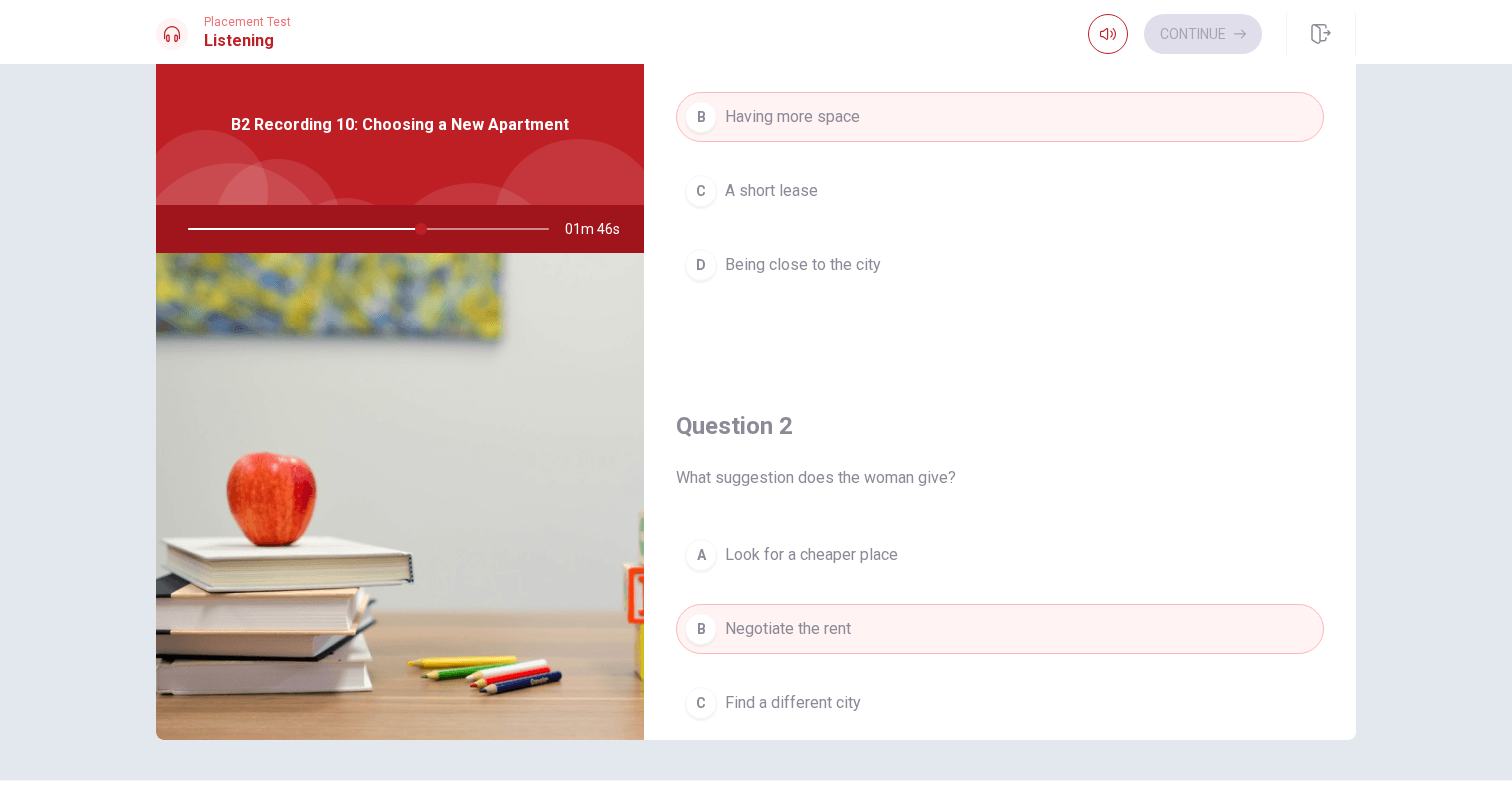 scroll, scrollTop: 0, scrollLeft: 0, axis: both 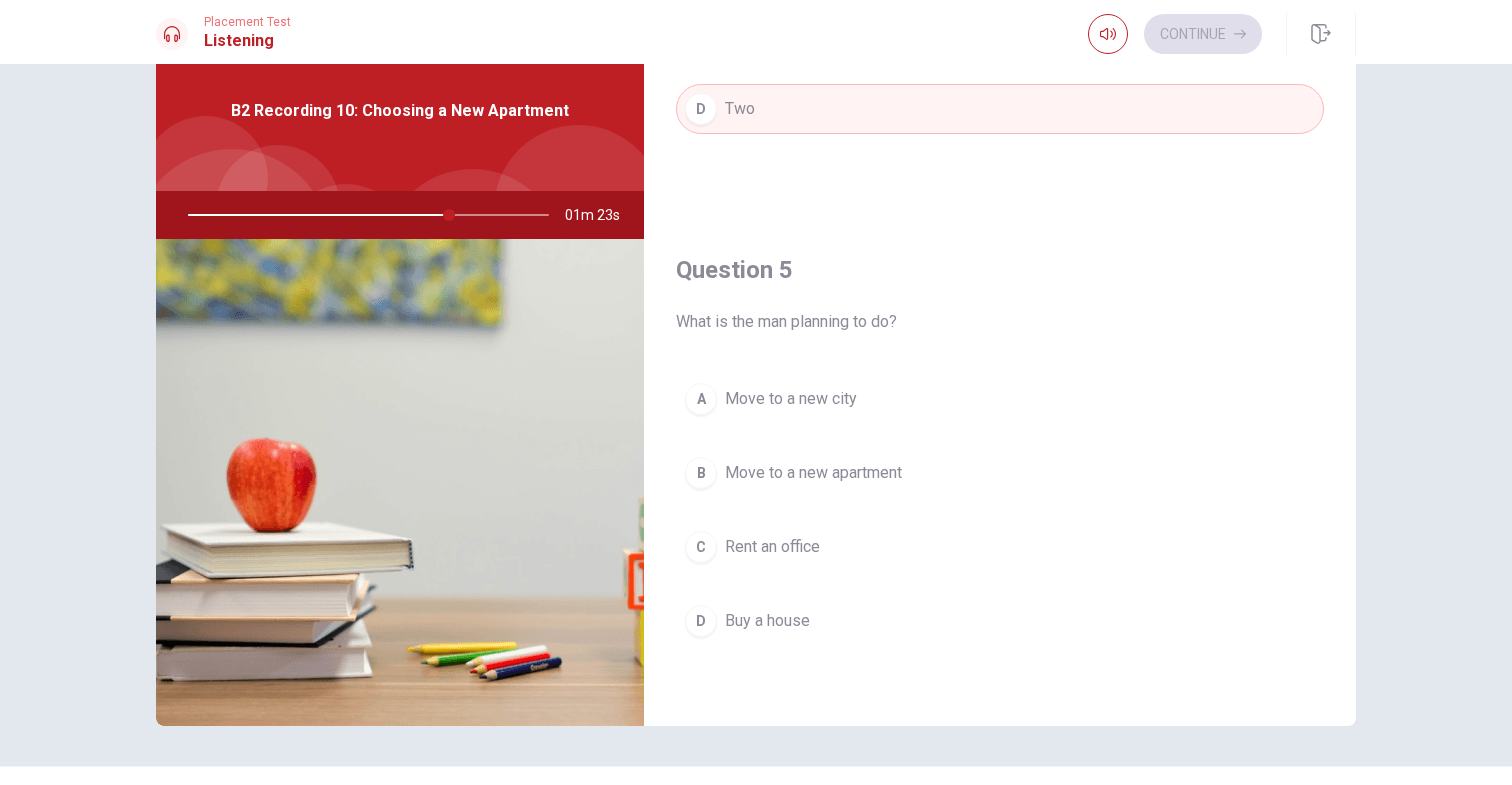 click on "Move to a new apartment" at bounding box center (813, 473) 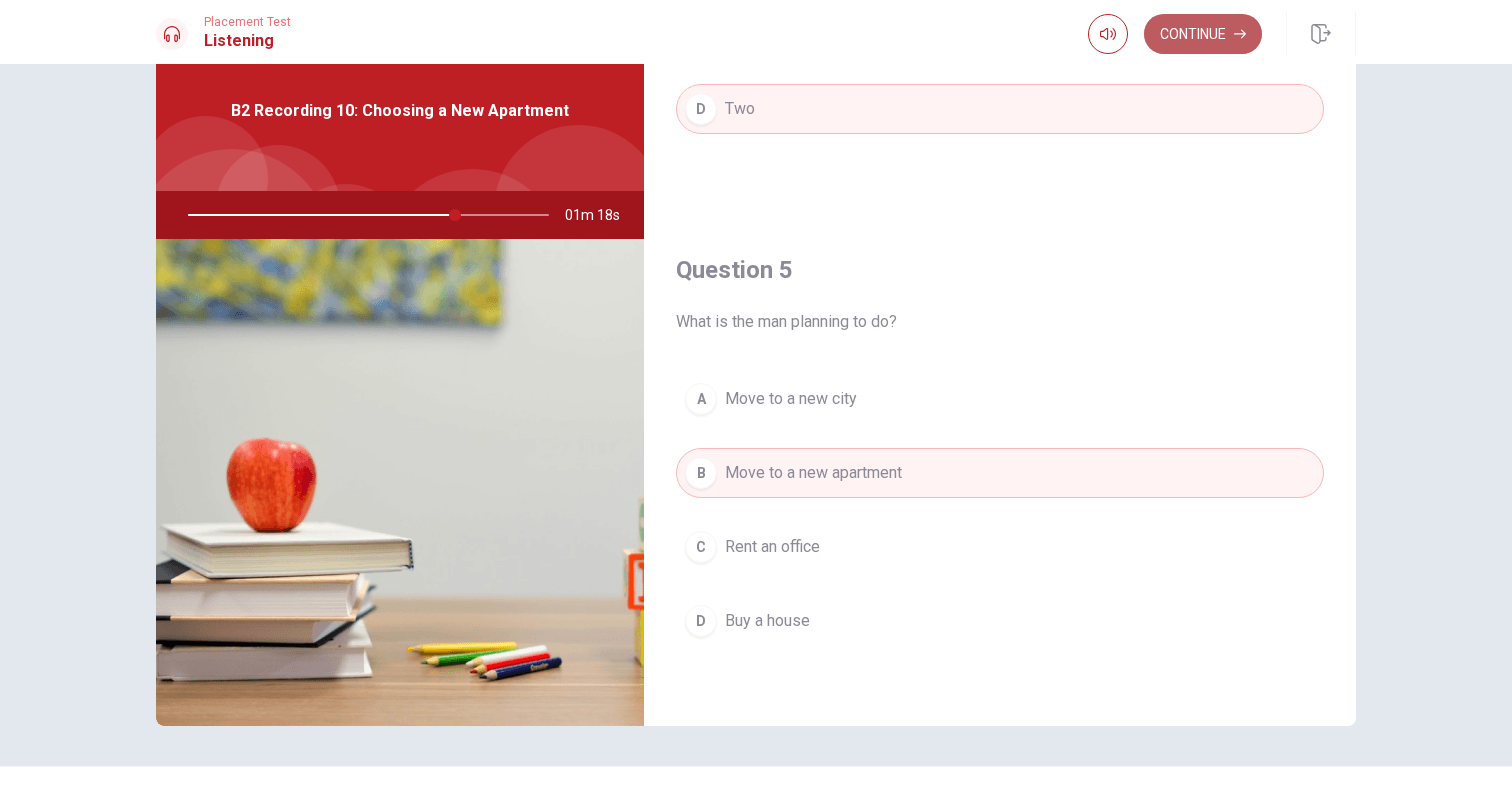 click on "Continue" at bounding box center (1203, 34) 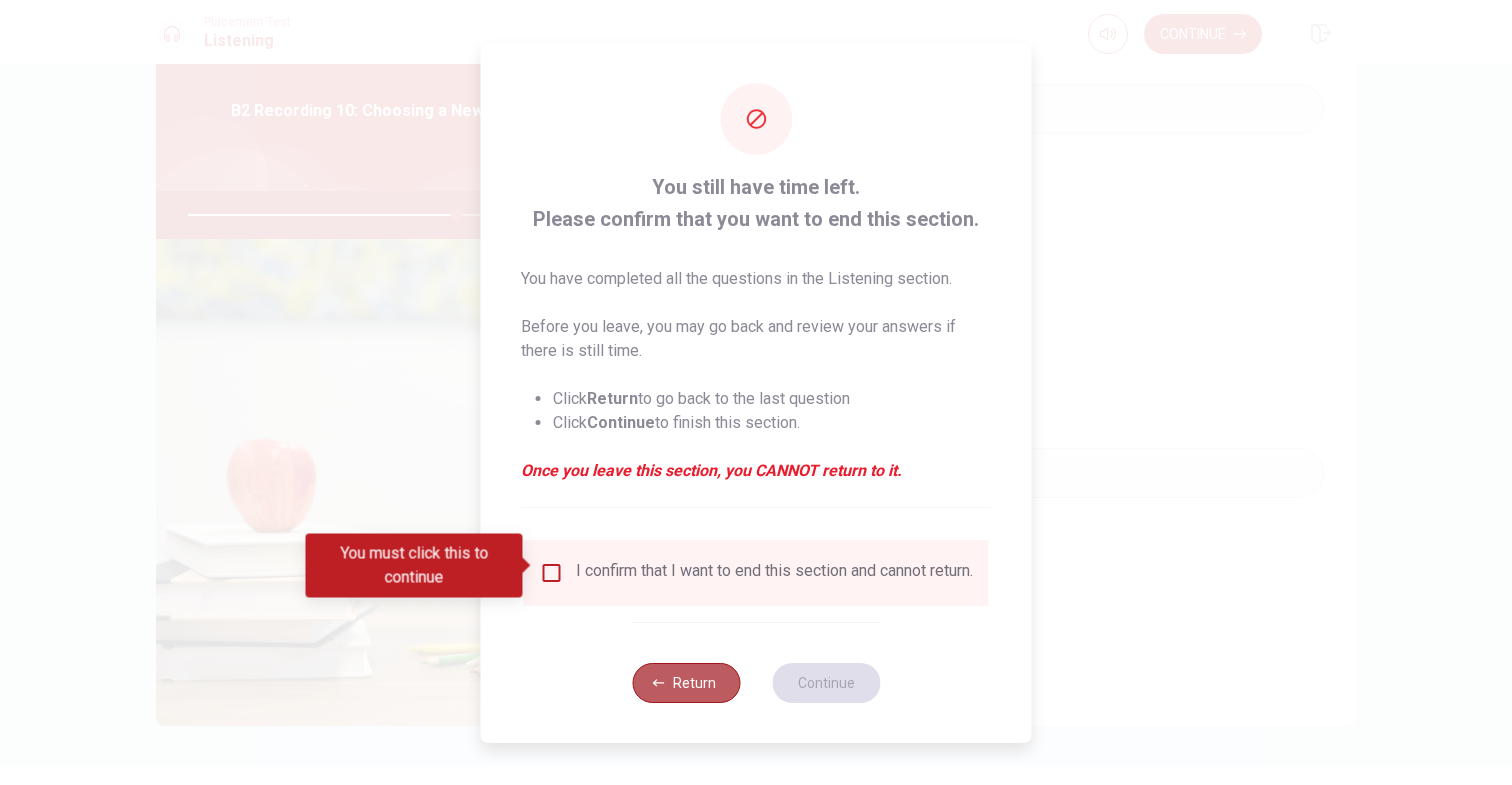 click on "Return" at bounding box center [686, 683] 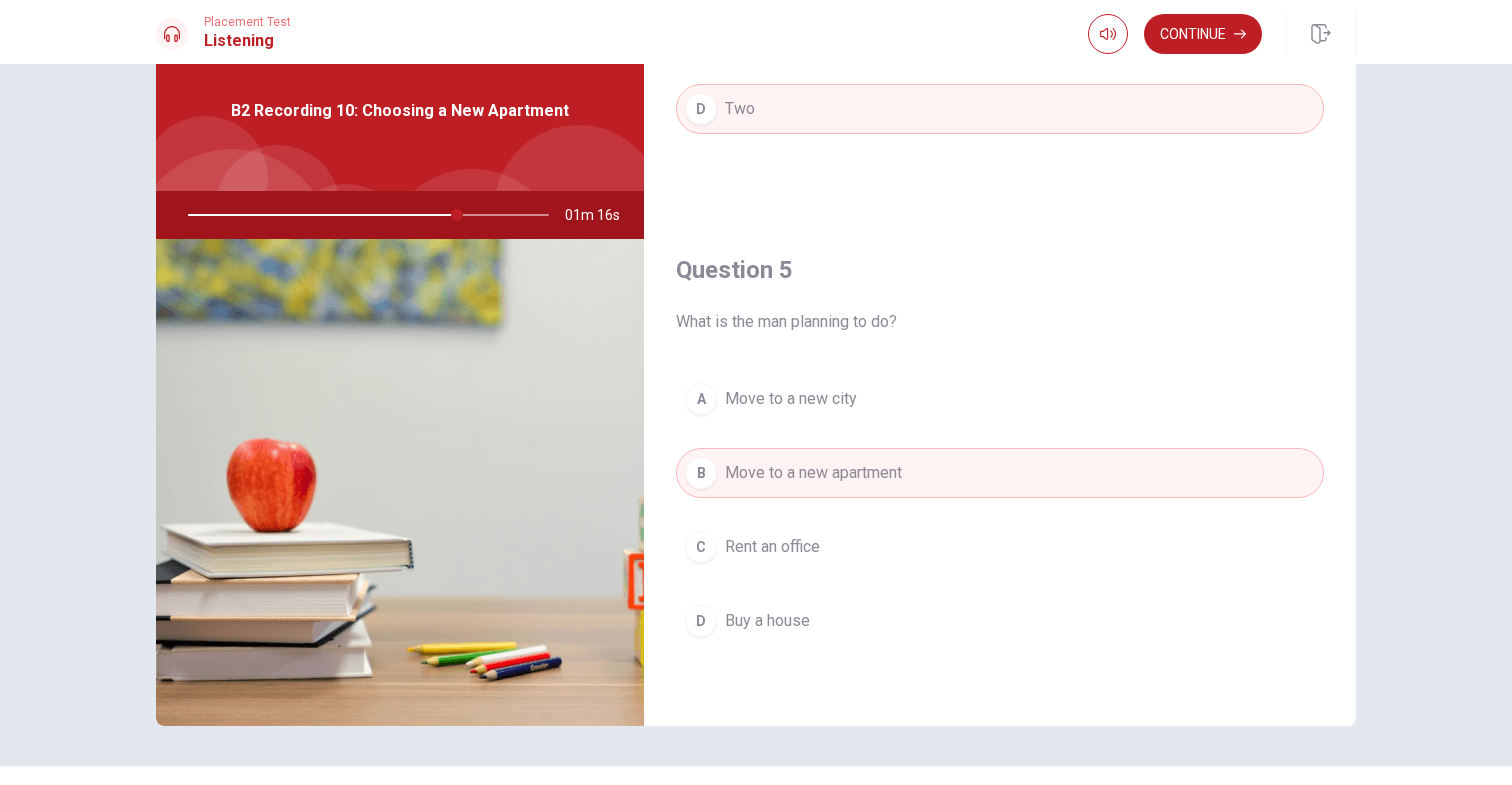 scroll, scrollTop: 118, scrollLeft: 0, axis: vertical 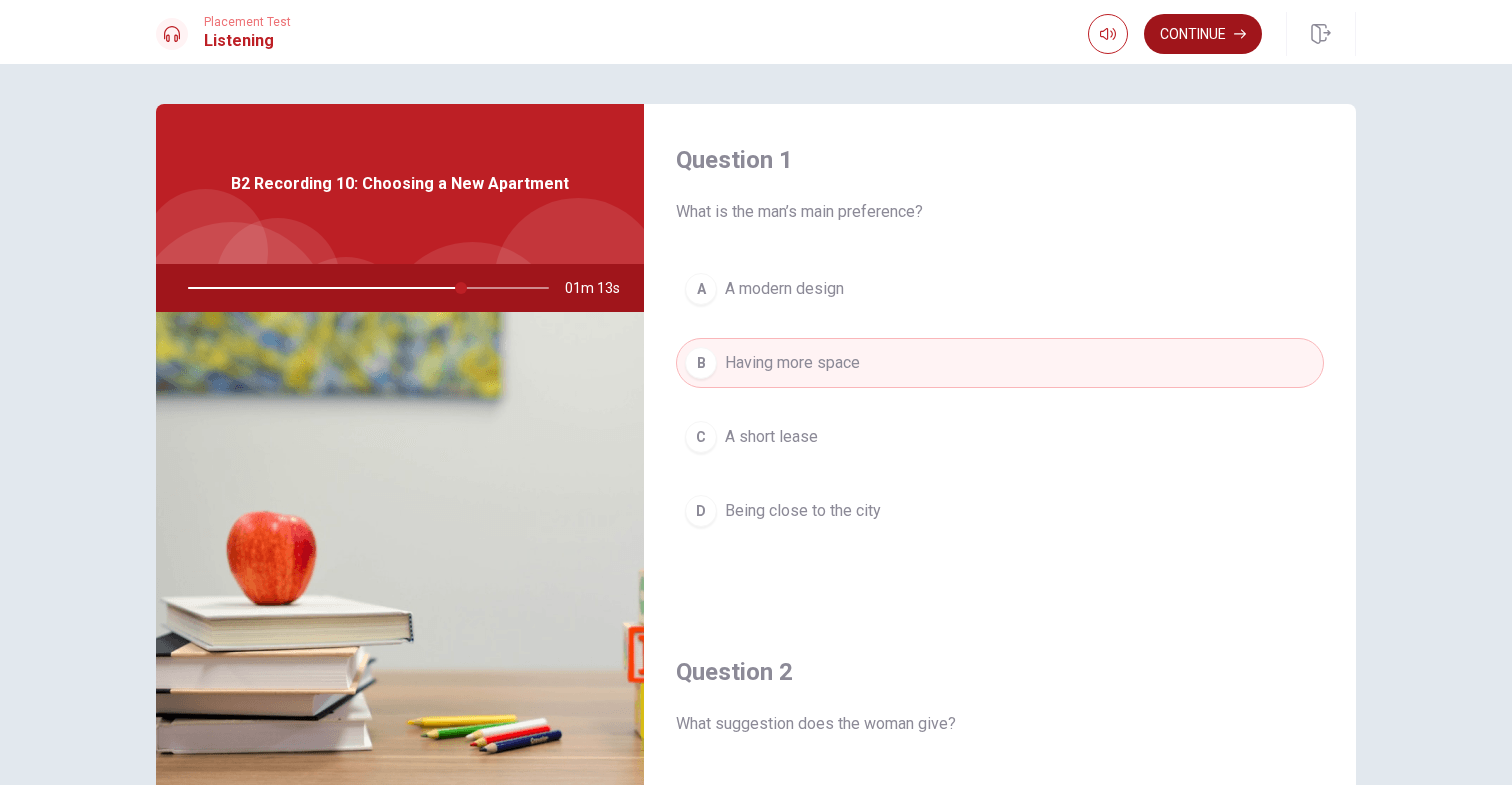 click on "Continue" at bounding box center [1203, 34] 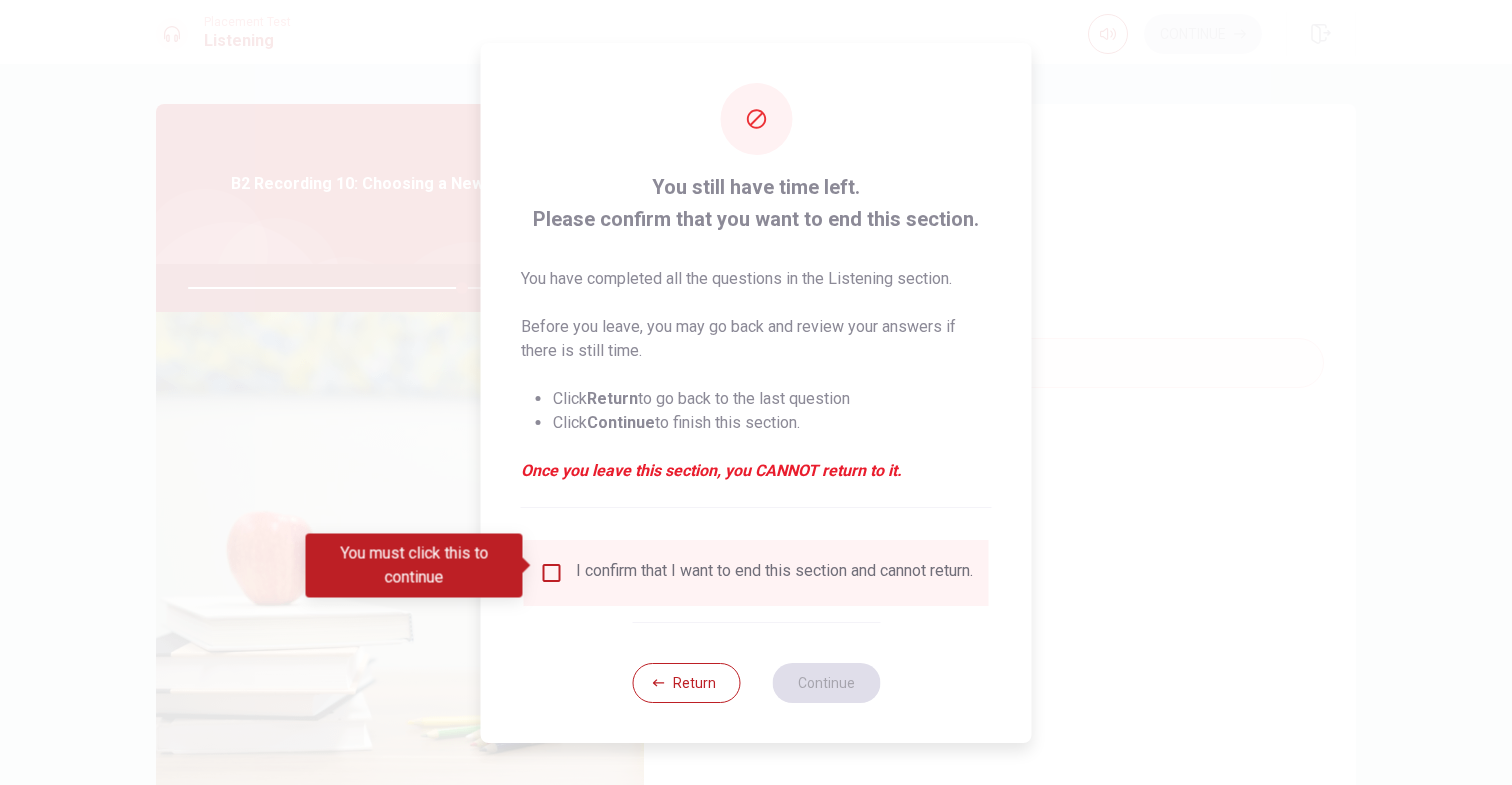 click on "I confirm that I want to end this section and cannot return." at bounding box center [774, 573] 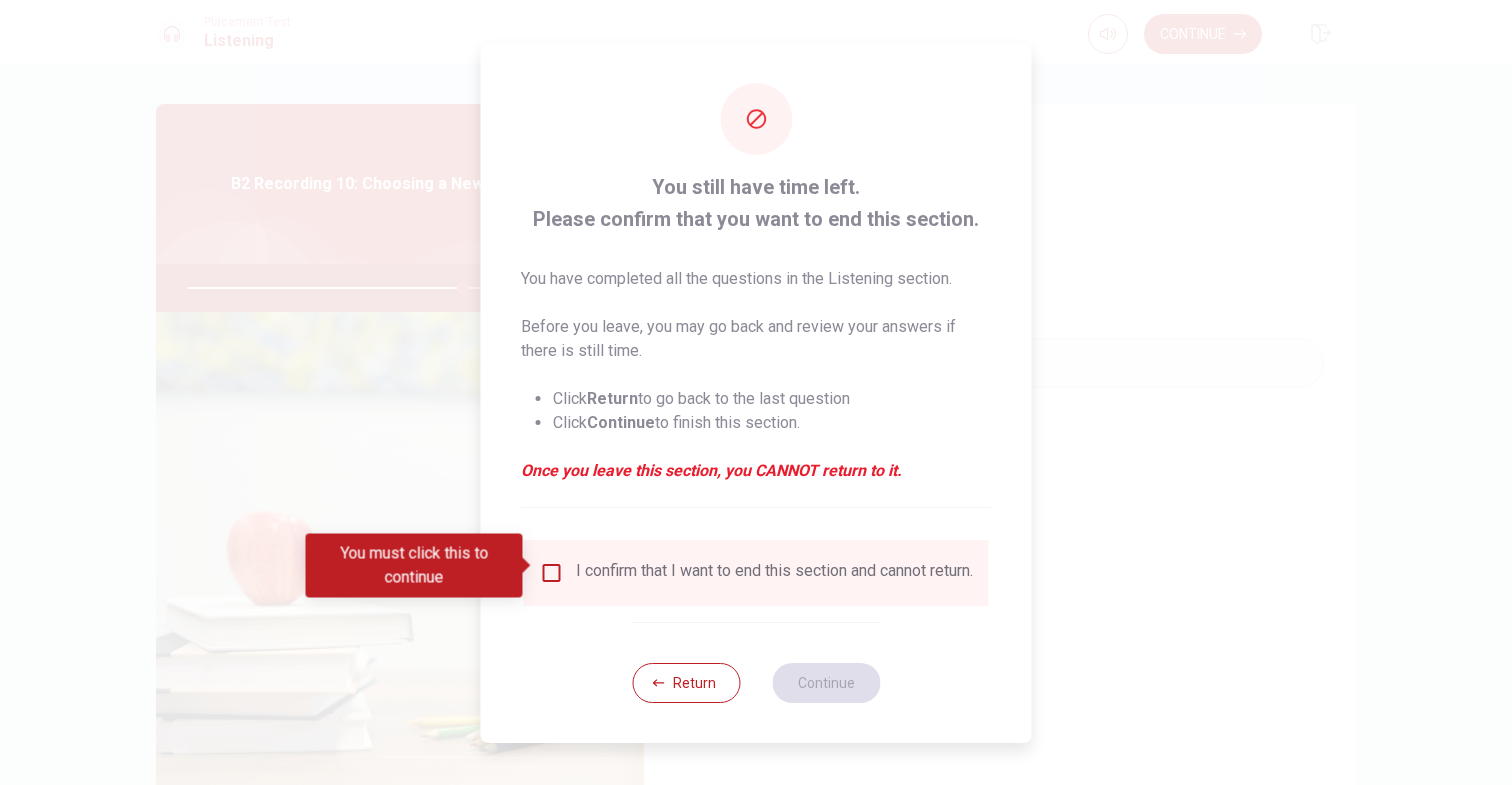 click at bounding box center [552, 573] 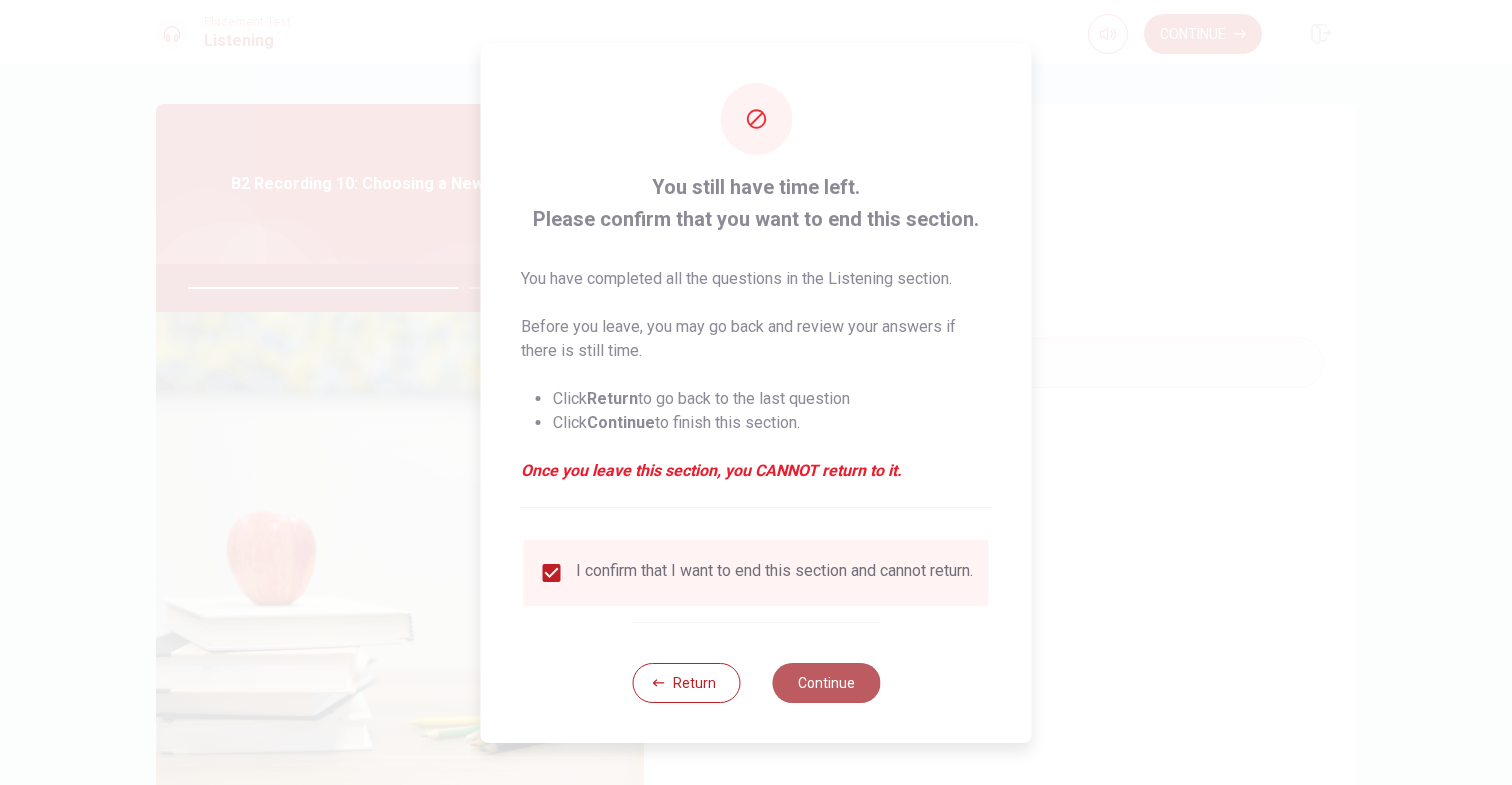 click on "Continue" at bounding box center [826, 683] 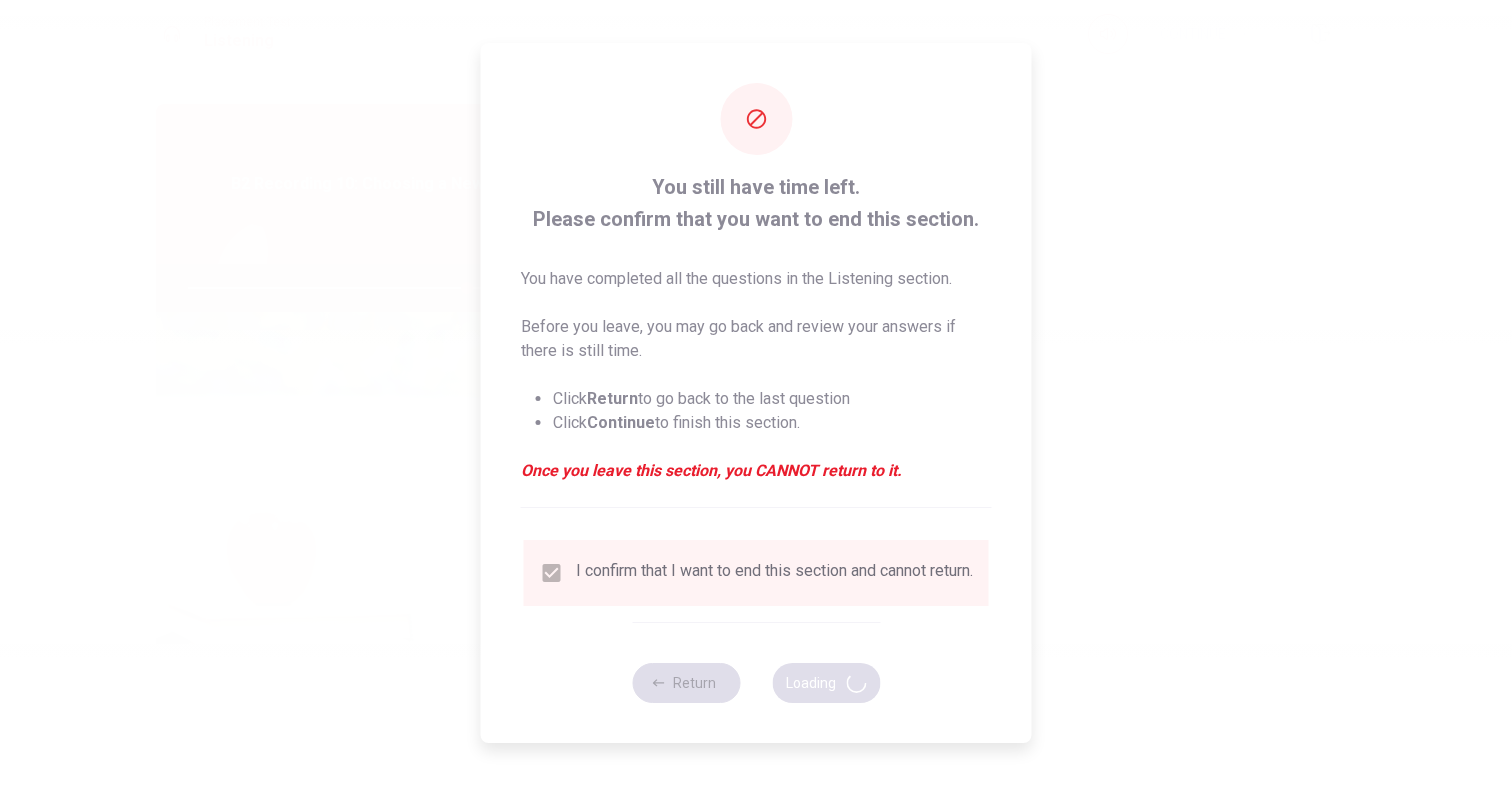type on "78" 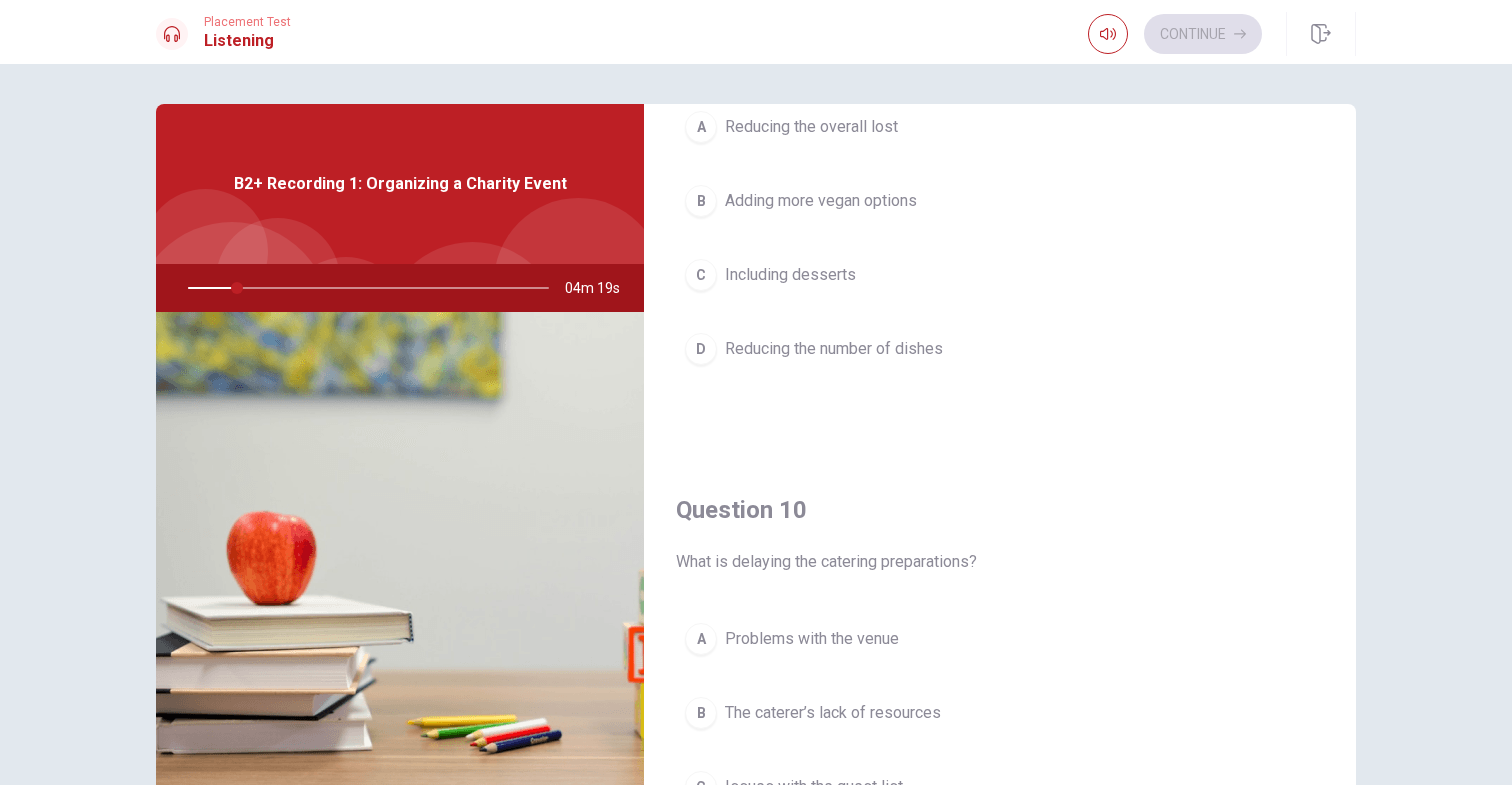 scroll, scrollTop: 1865, scrollLeft: 0, axis: vertical 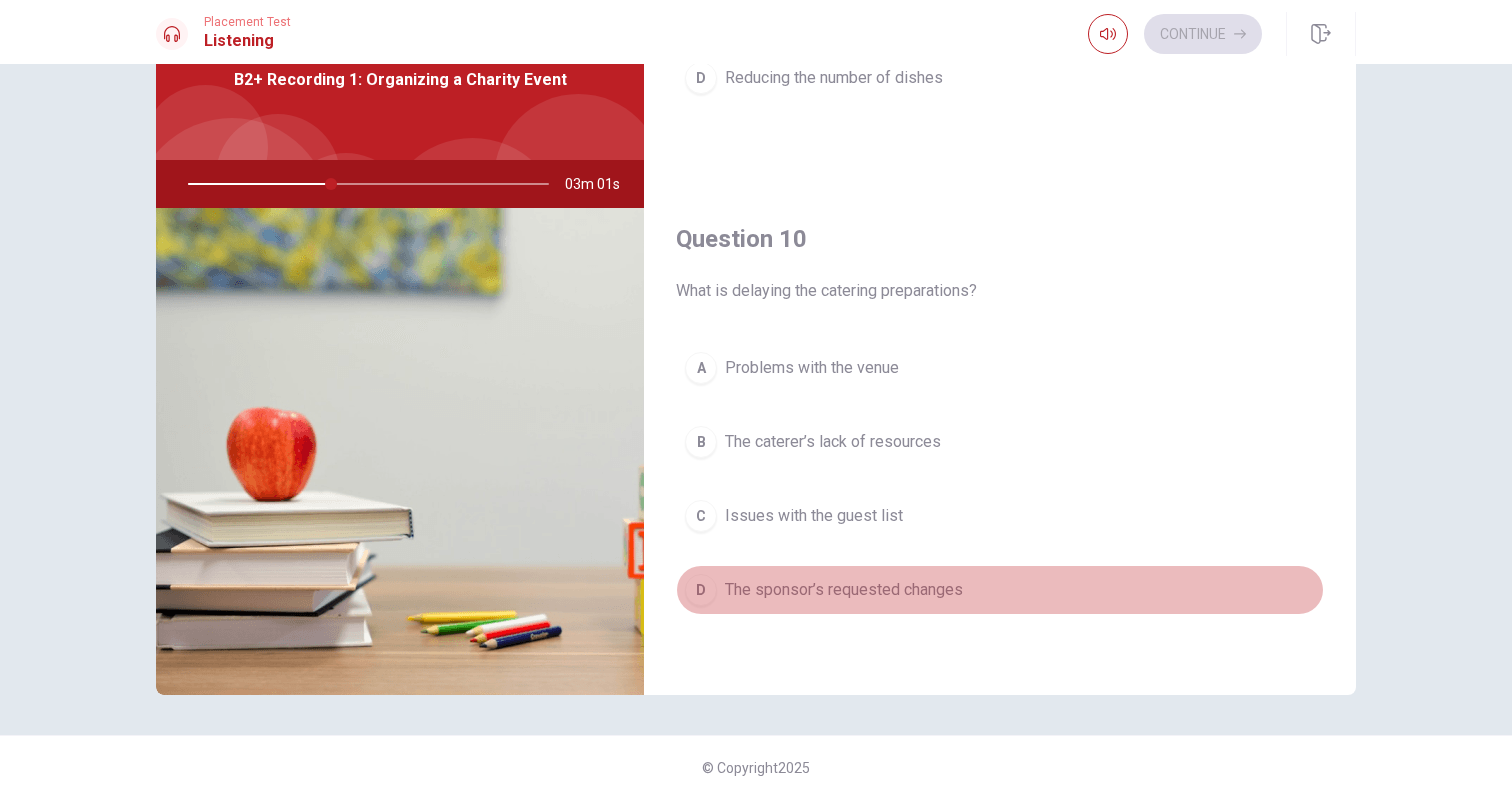 click on "The sponsor’s requested changes" at bounding box center (844, 590) 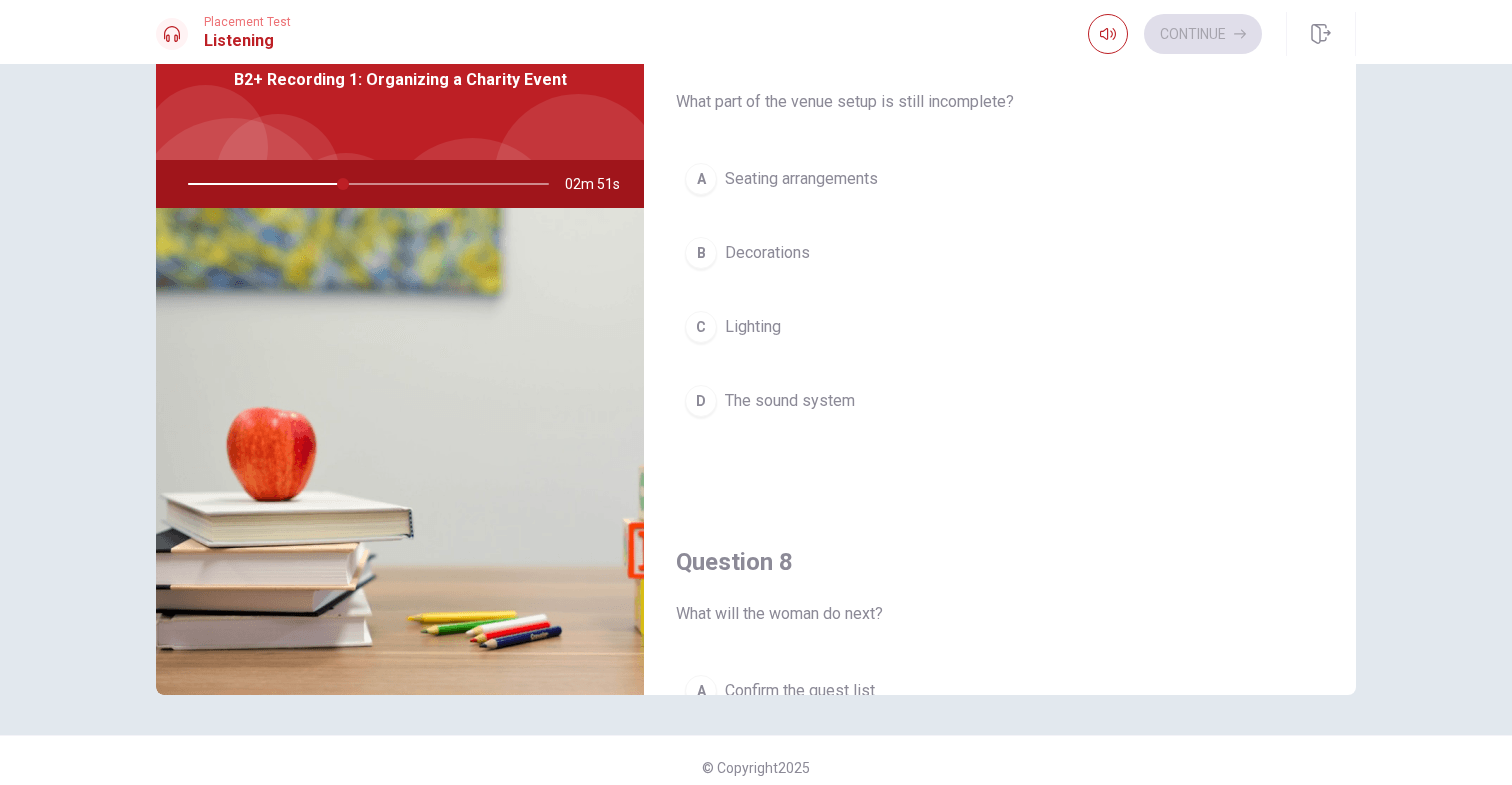 scroll, scrollTop: 517, scrollLeft: 0, axis: vertical 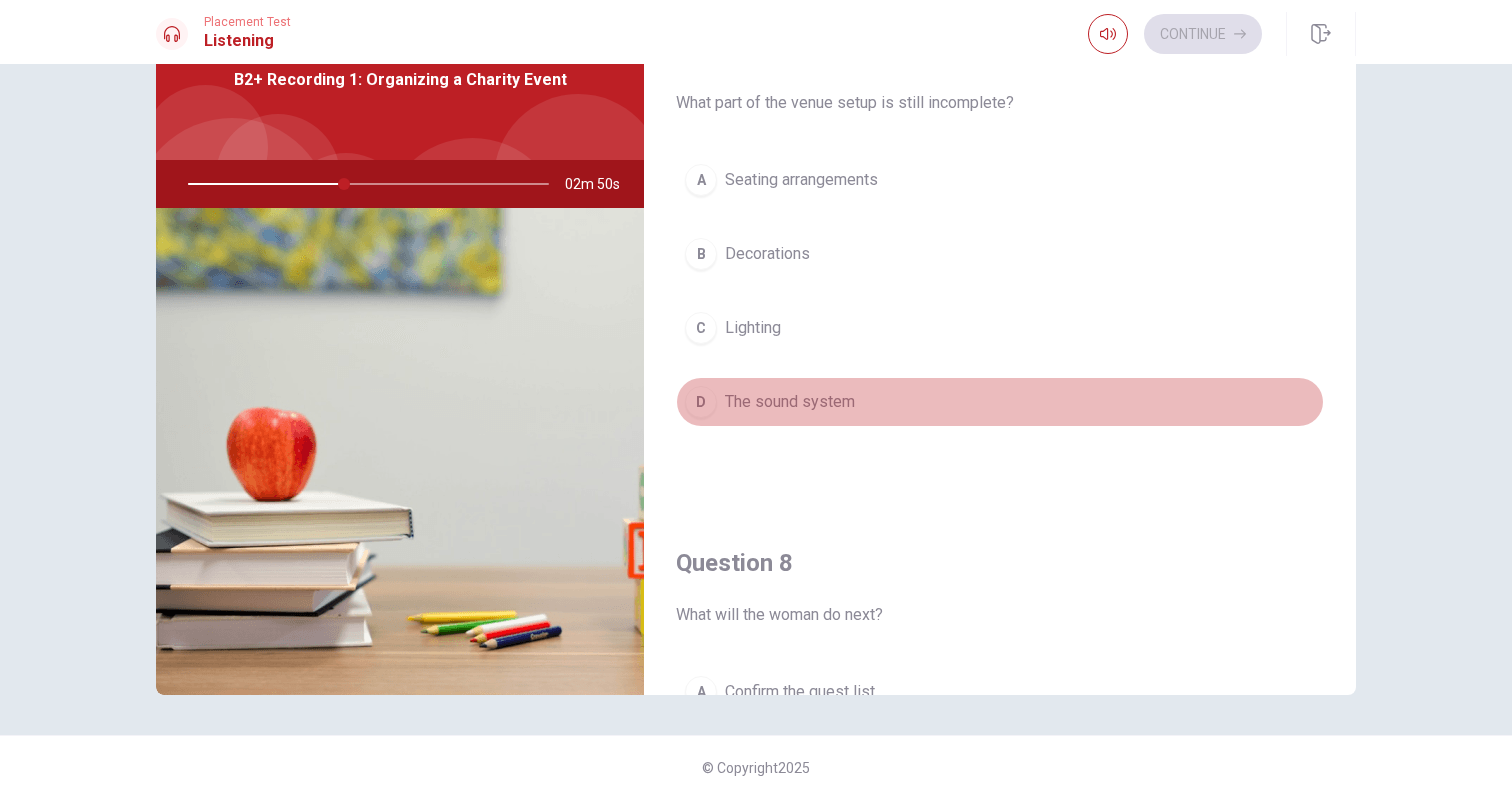 click on "D The sound system" at bounding box center (1000, 402) 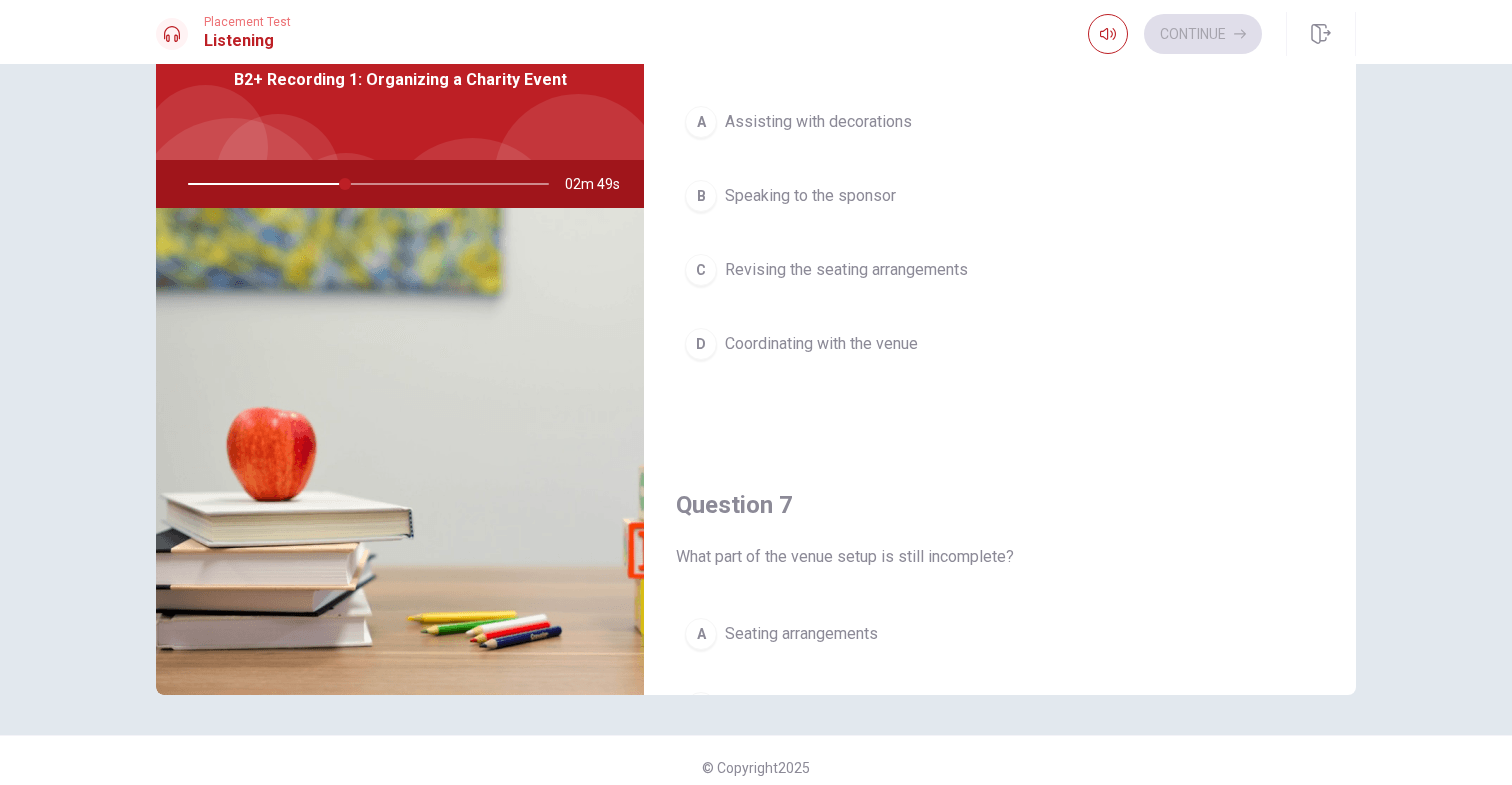 scroll, scrollTop: 0, scrollLeft: 0, axis: both 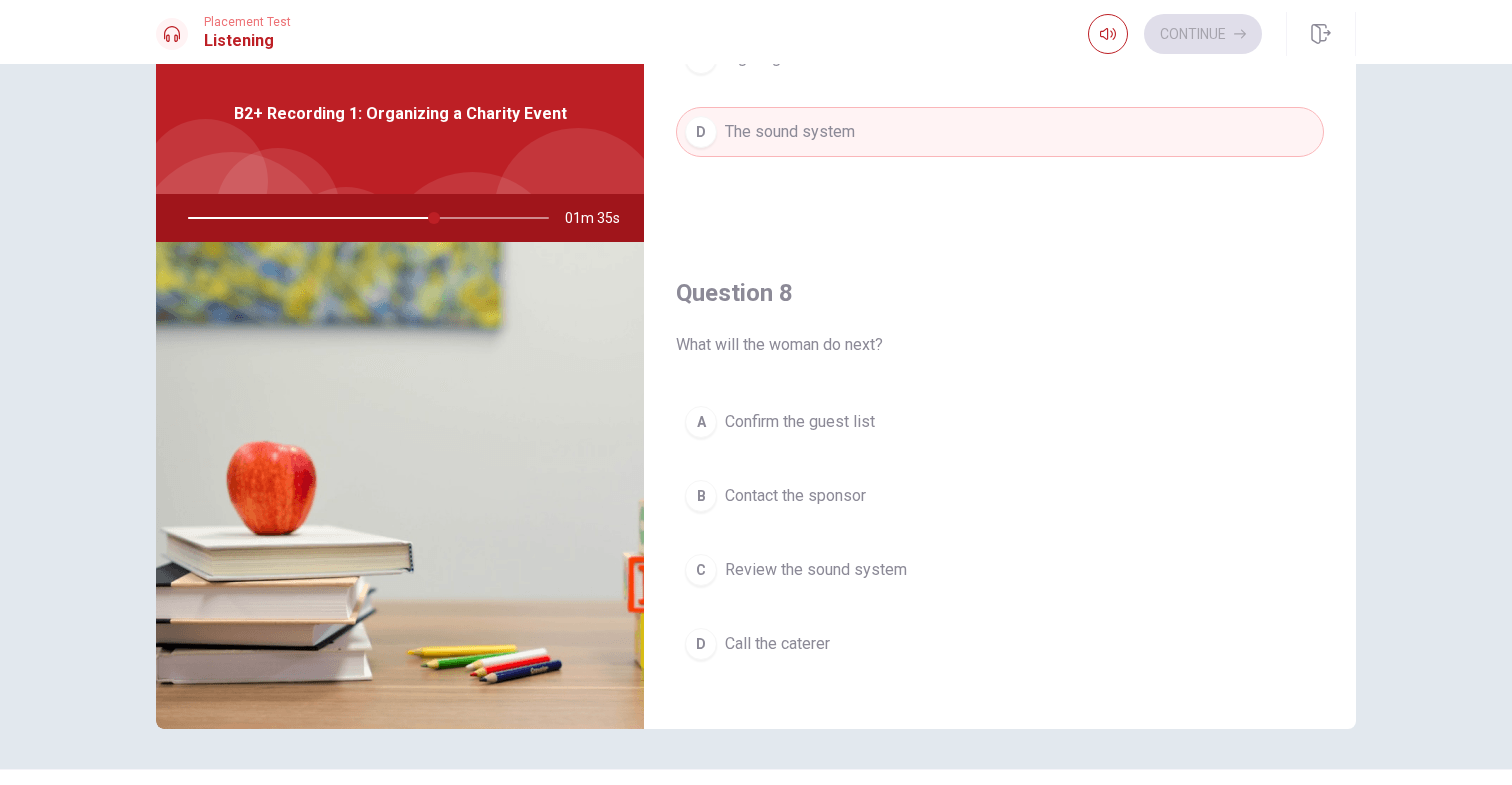 click on "Review the sound system" at bounding box center [816, 570] 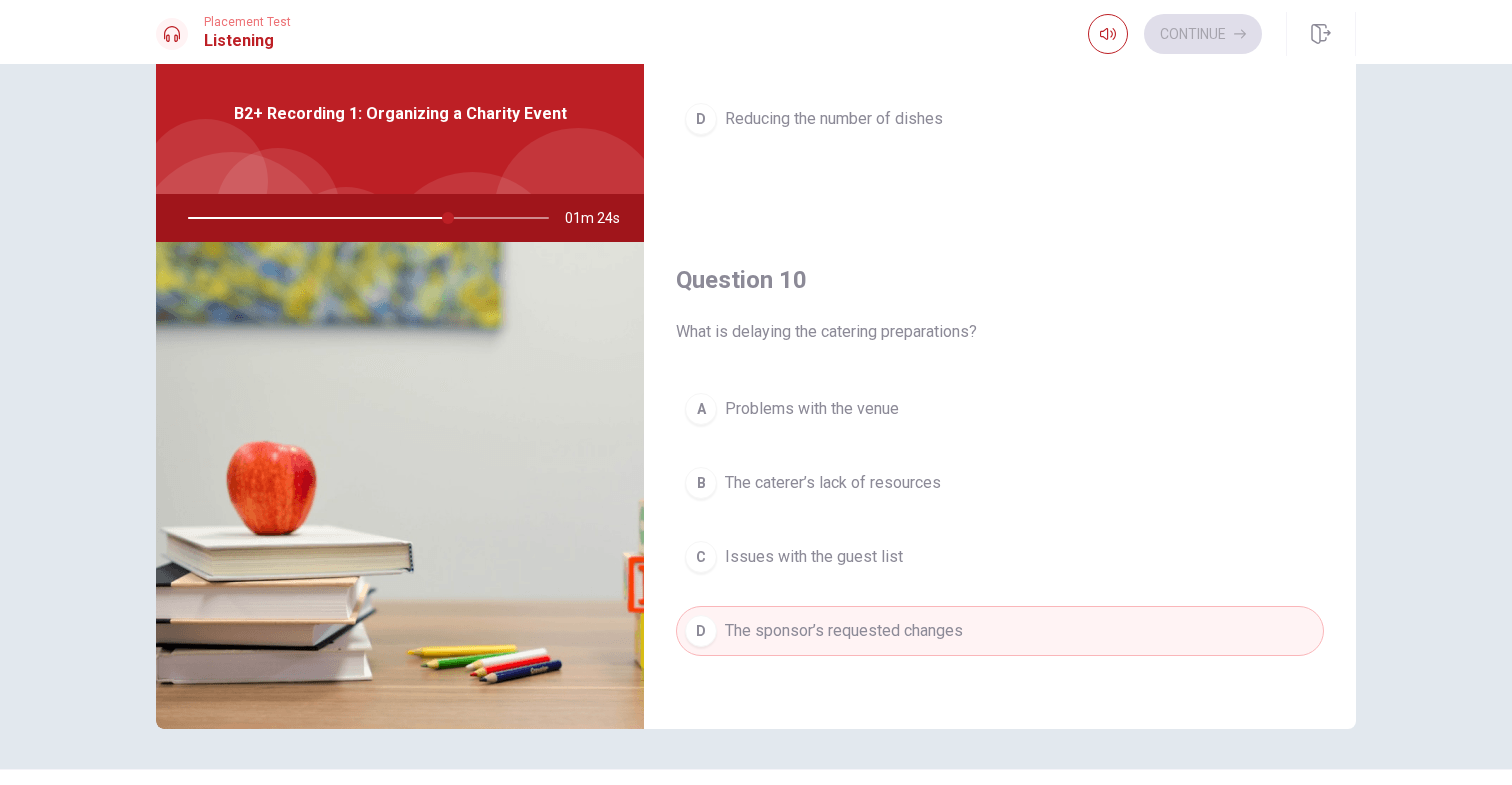scroll, scrollTop: 1865, scrollLeft: 0, axis: vertical 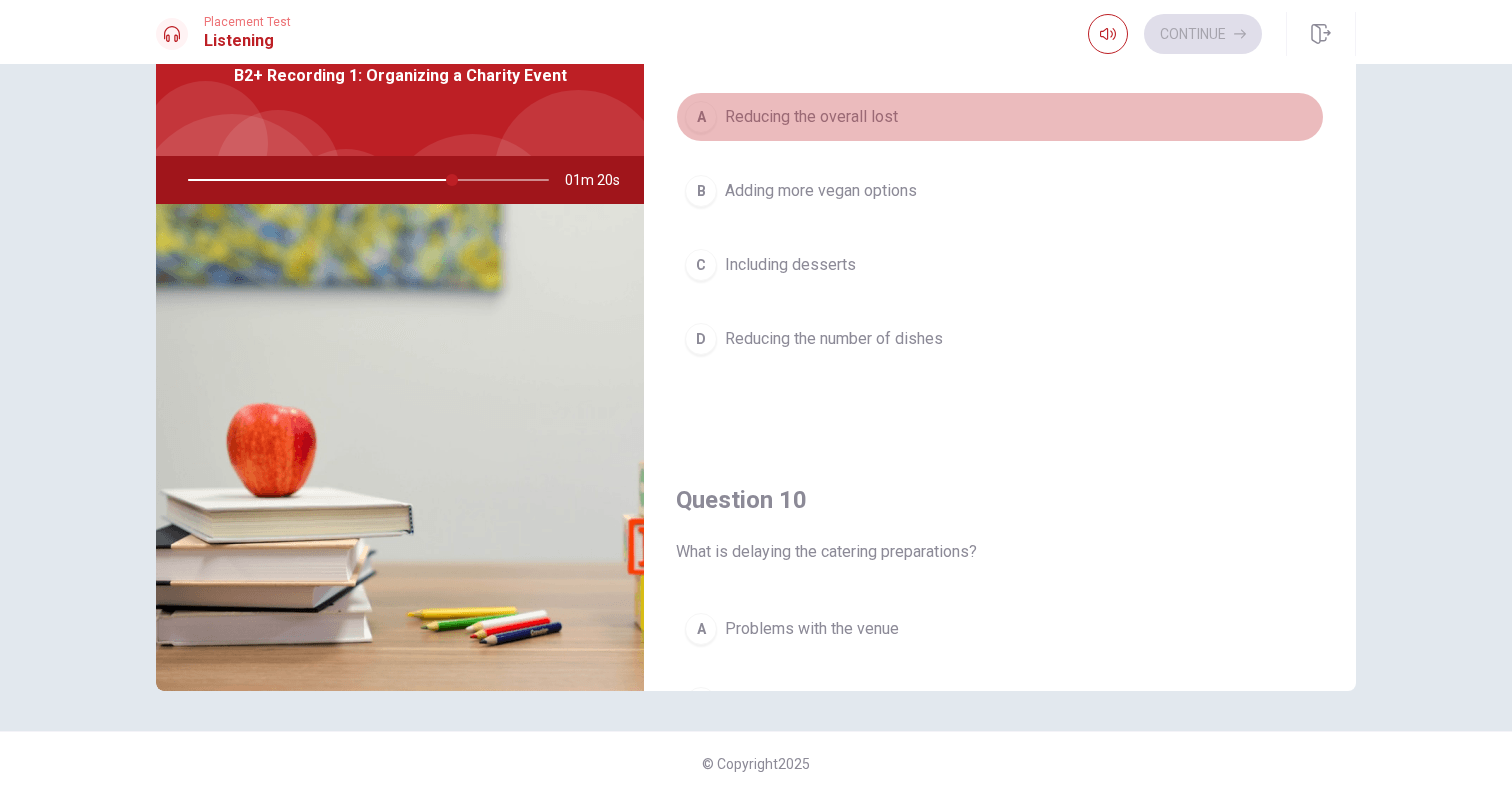 click on "A Reducing the overall lost" at bounding box center [1000, 117] 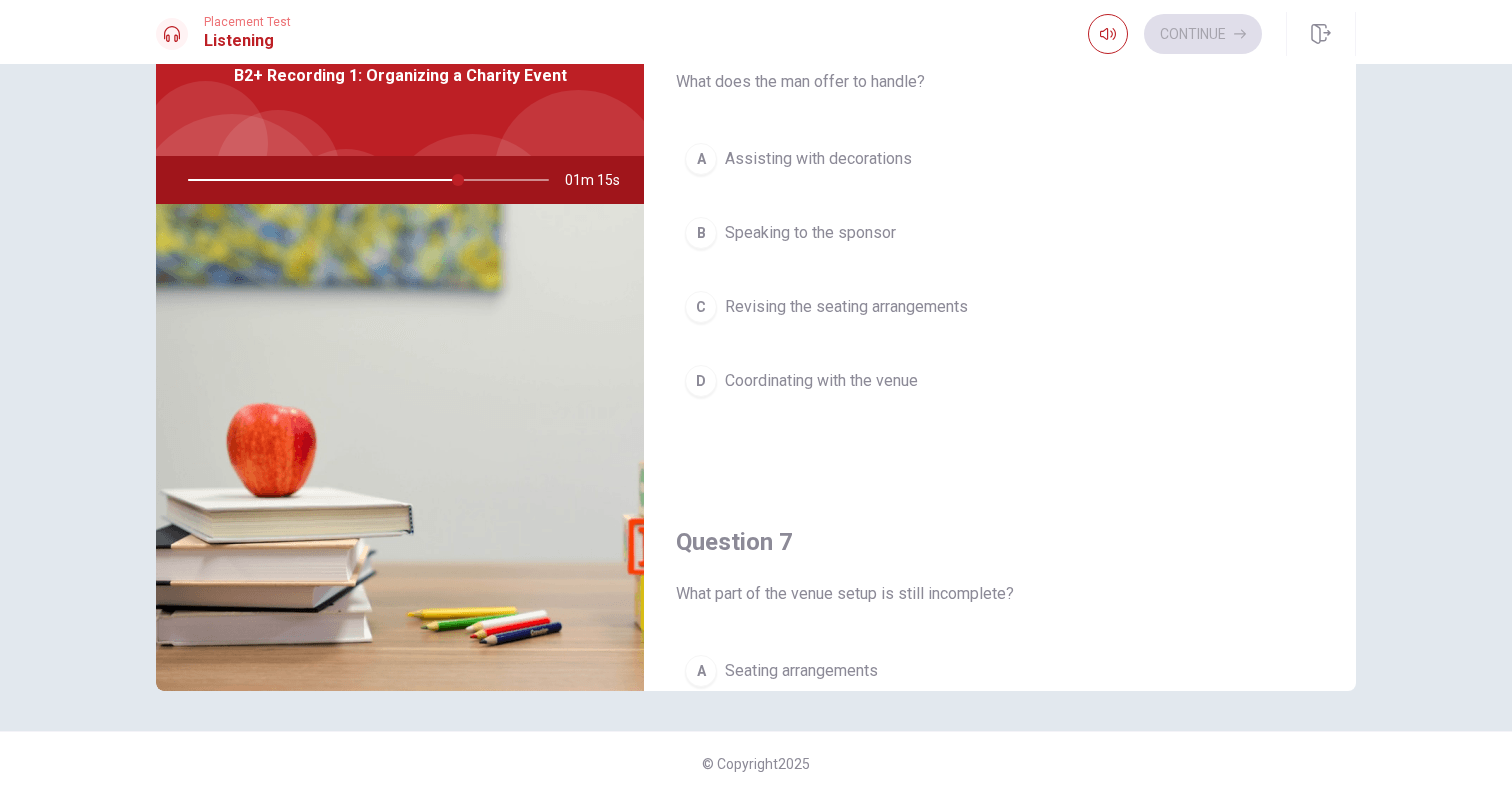 scroll, scrollTop: 18, scrollLeft: 0, axis: vertical 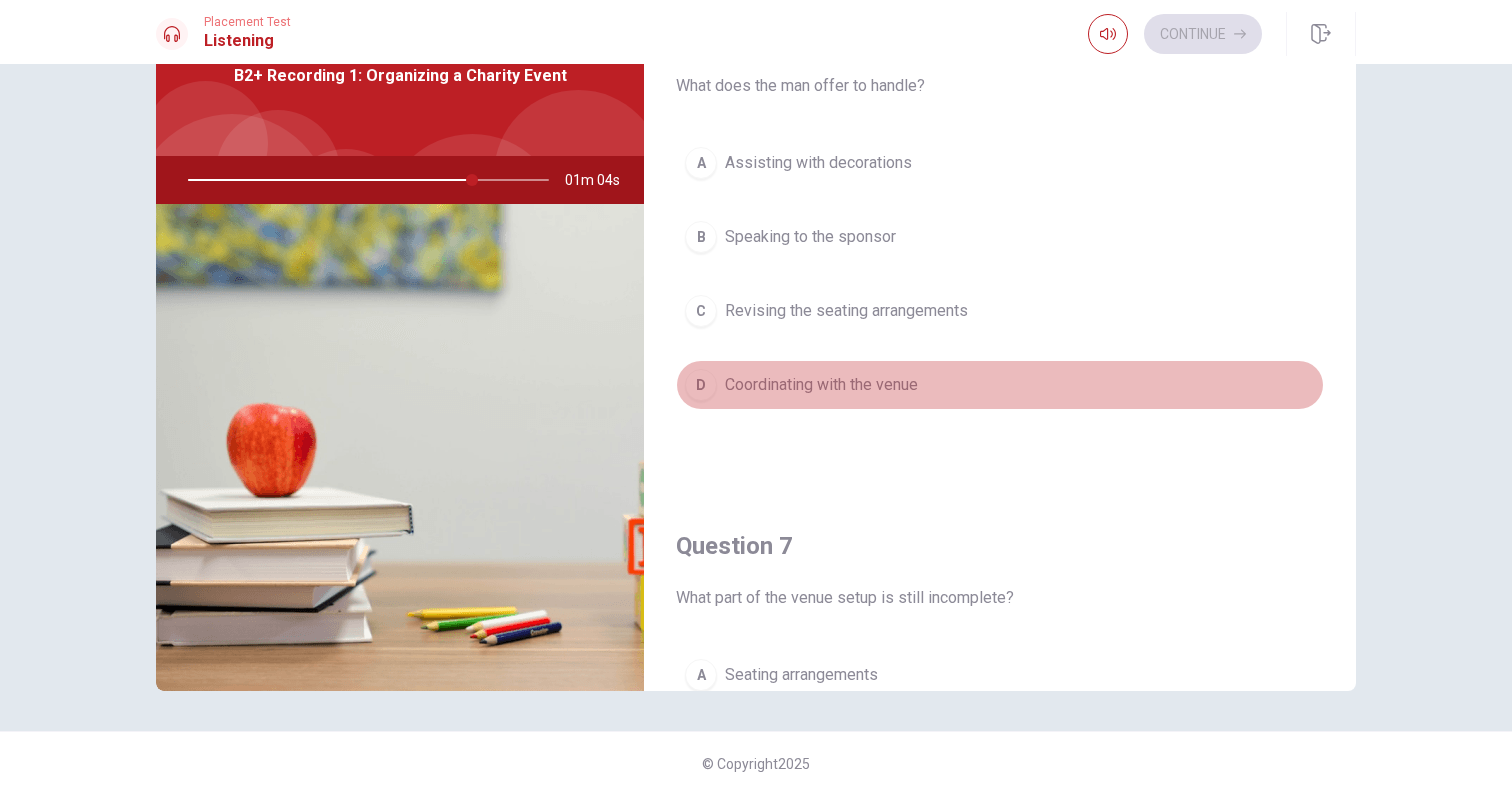 click on "Coordinating with the venue" at bounding box center (821, 385) 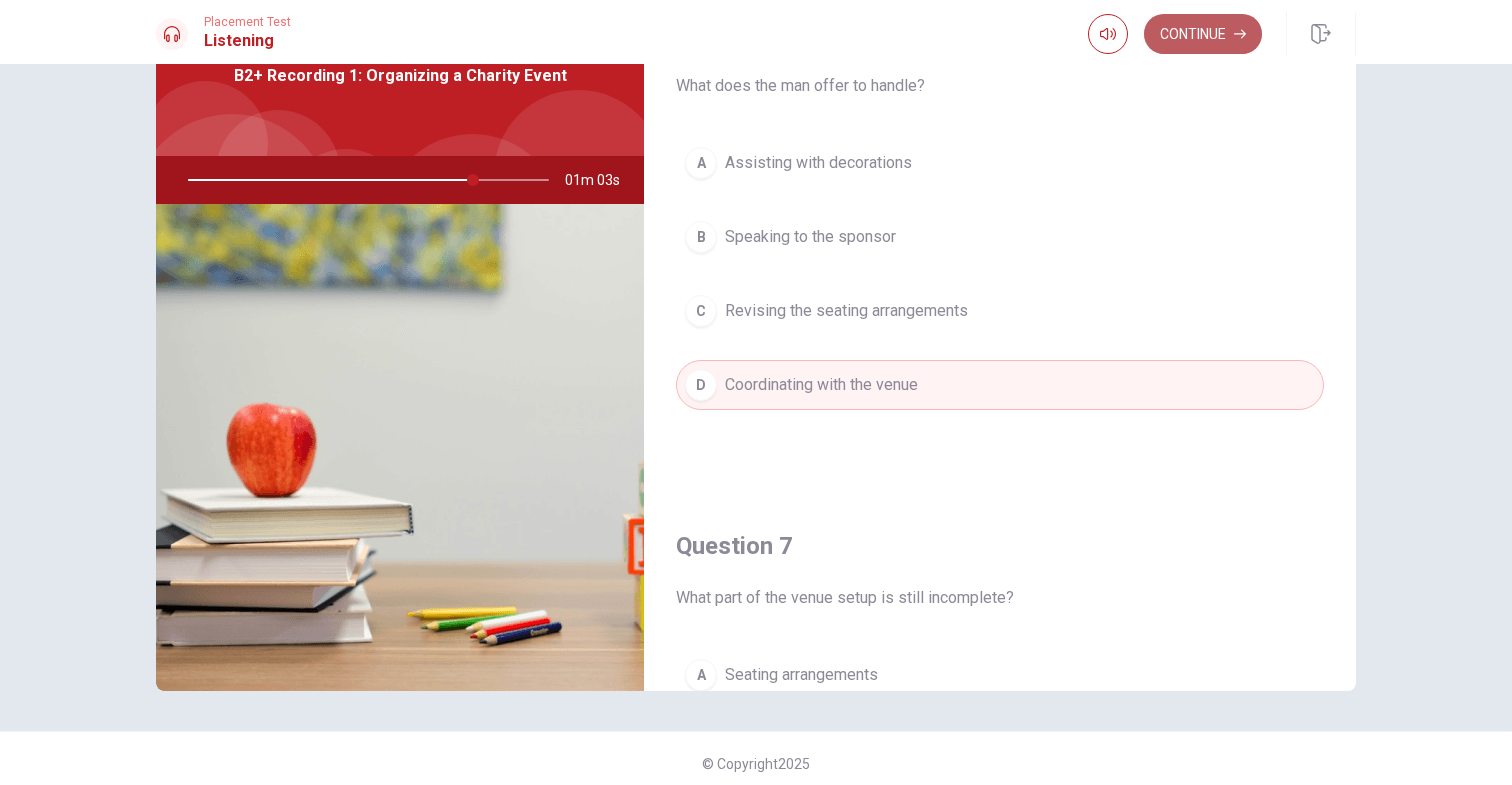 click on "Continue" at bounding box center (1203, 34) 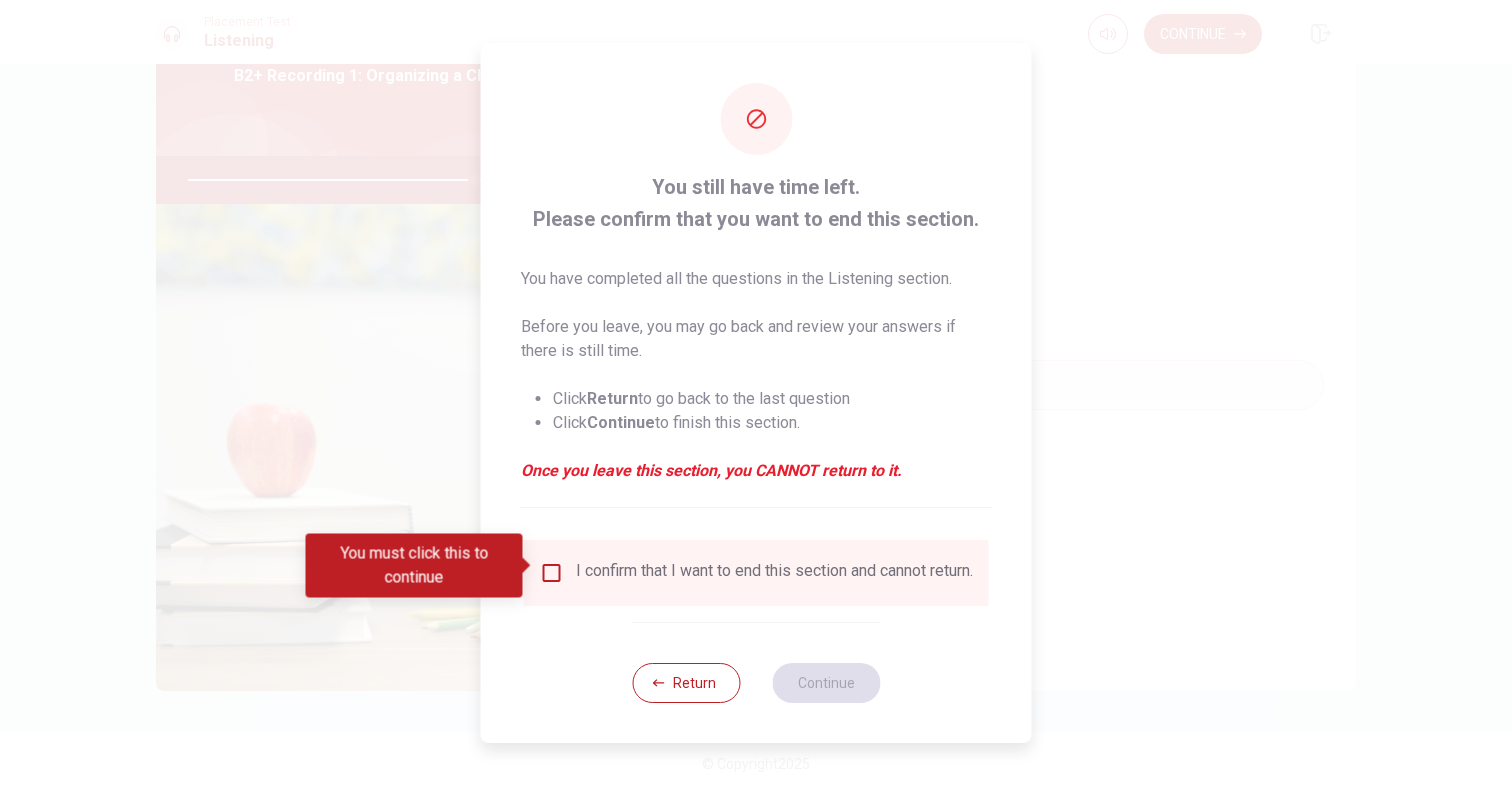 click on "I confirm that I want to end this section and cannot return." at bounding box center [774, 573] 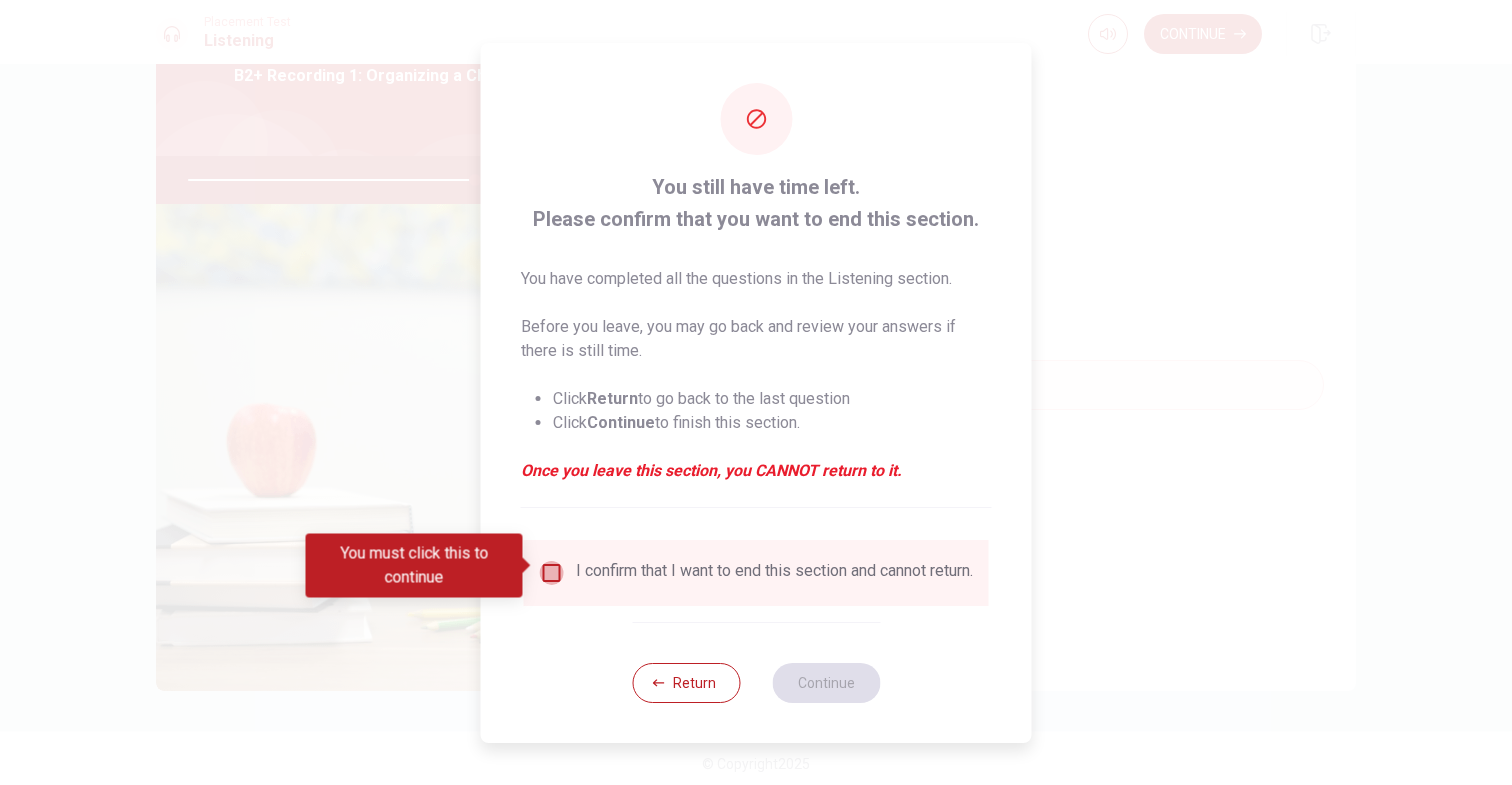 click at bounding box center (552, 573) 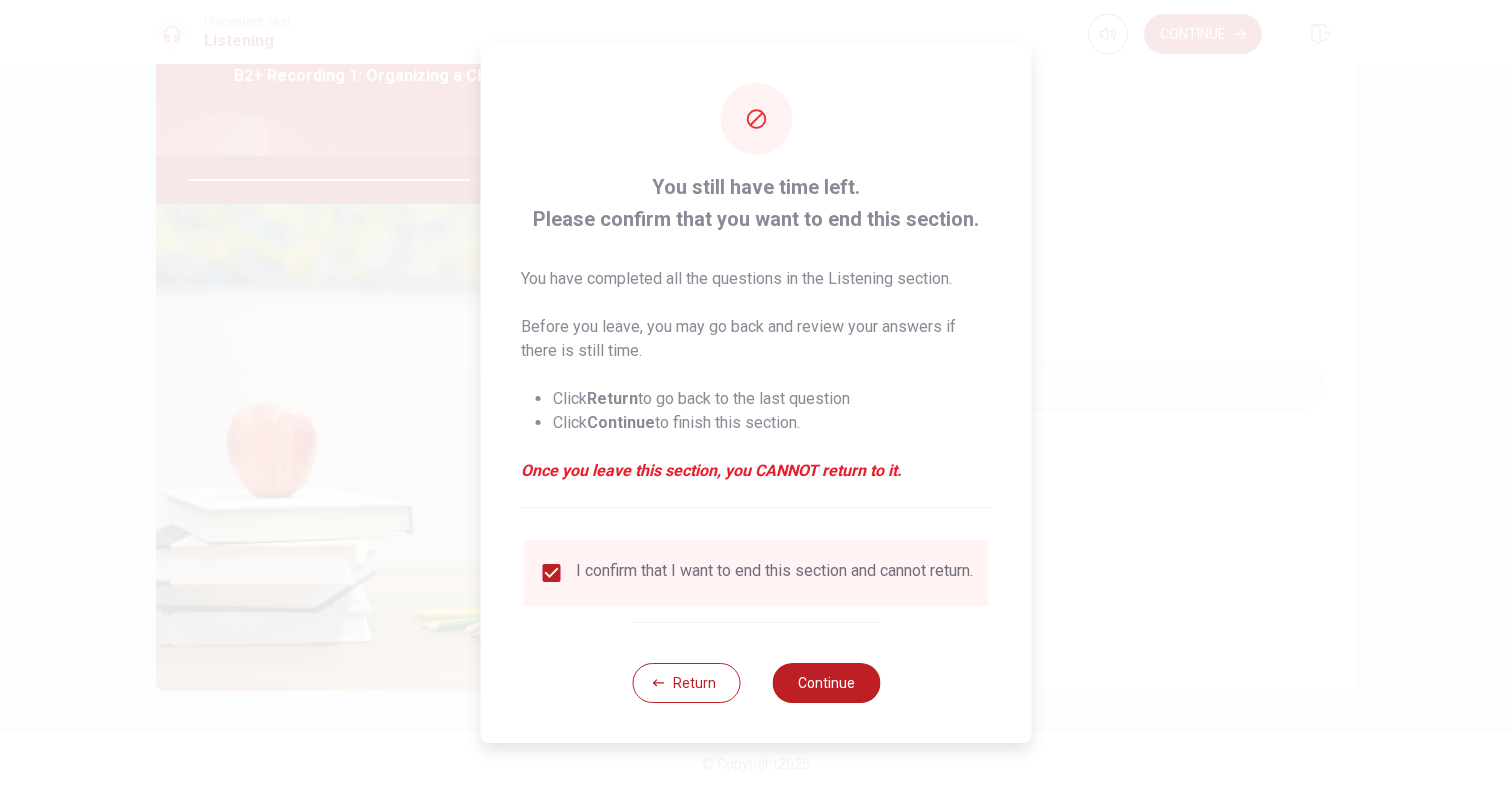 click on "Return Continue" at bounding box center [756, 682] 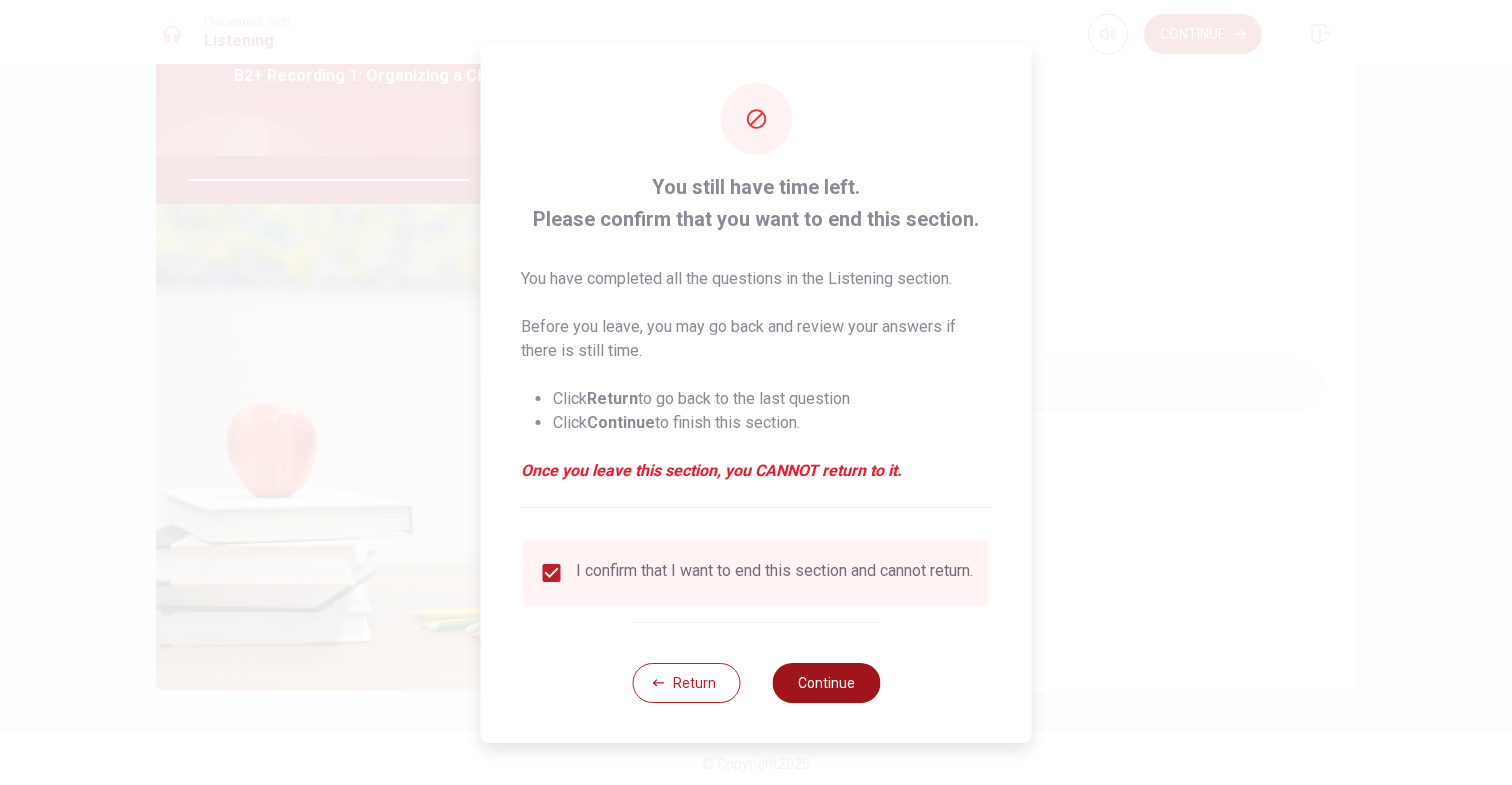 click on "Continue" at bounding box center [826, 683] 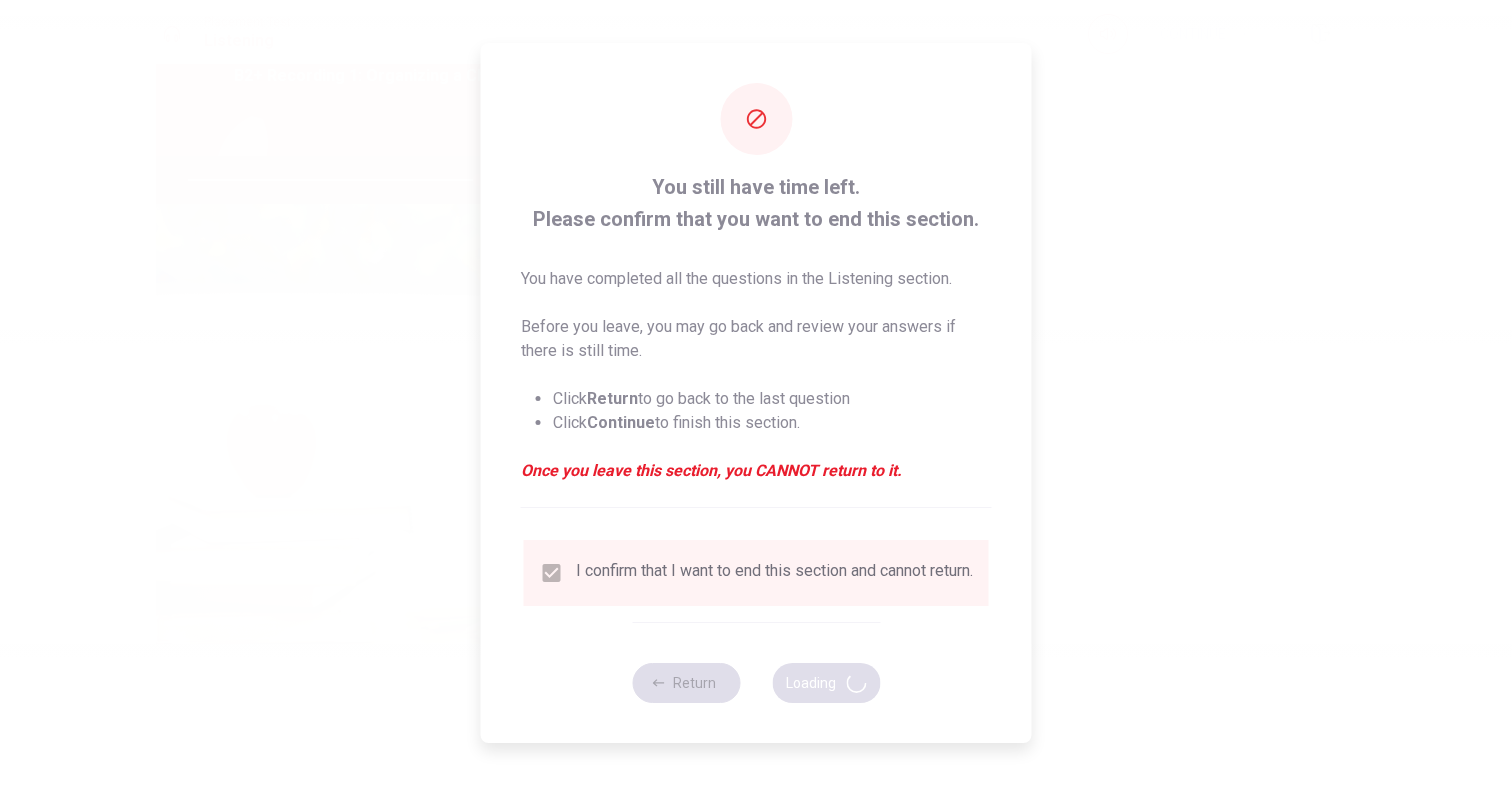 type on "81" 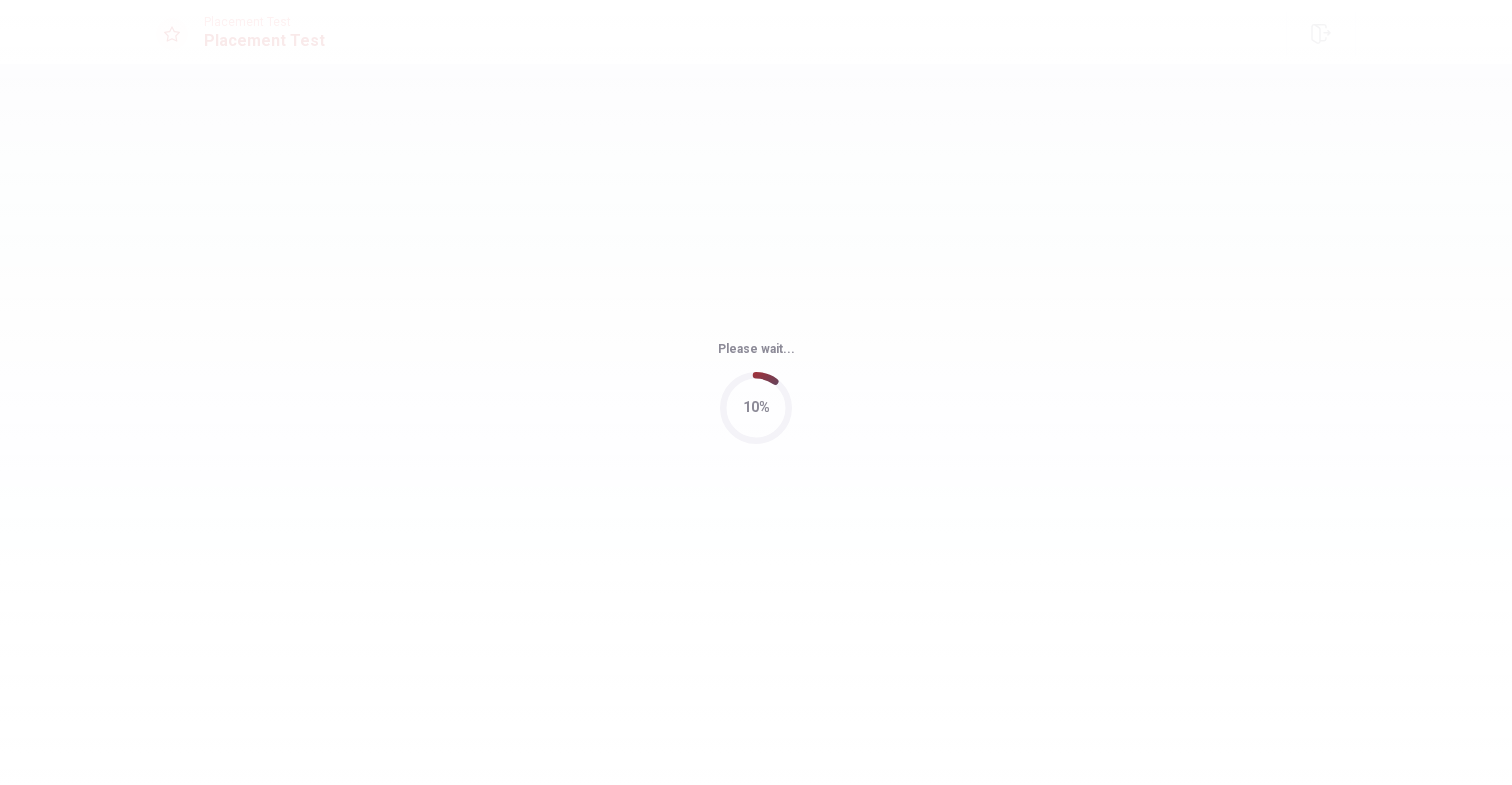 scroll, scrollTop: 0, scrollLeft: 0, axis: both 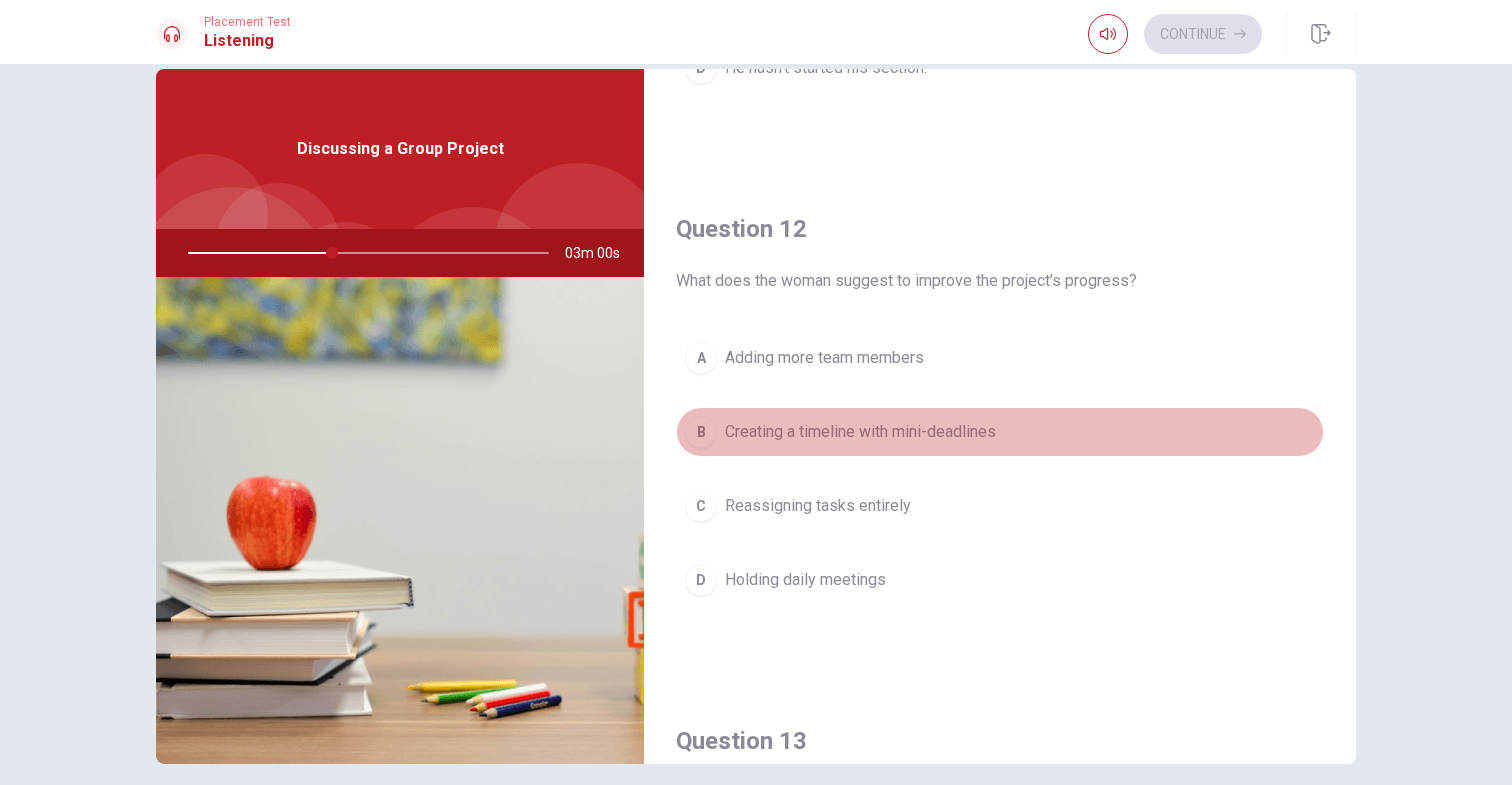 click on "Creating a timeline with mini-deadlines" at bounding box center (860, 432) 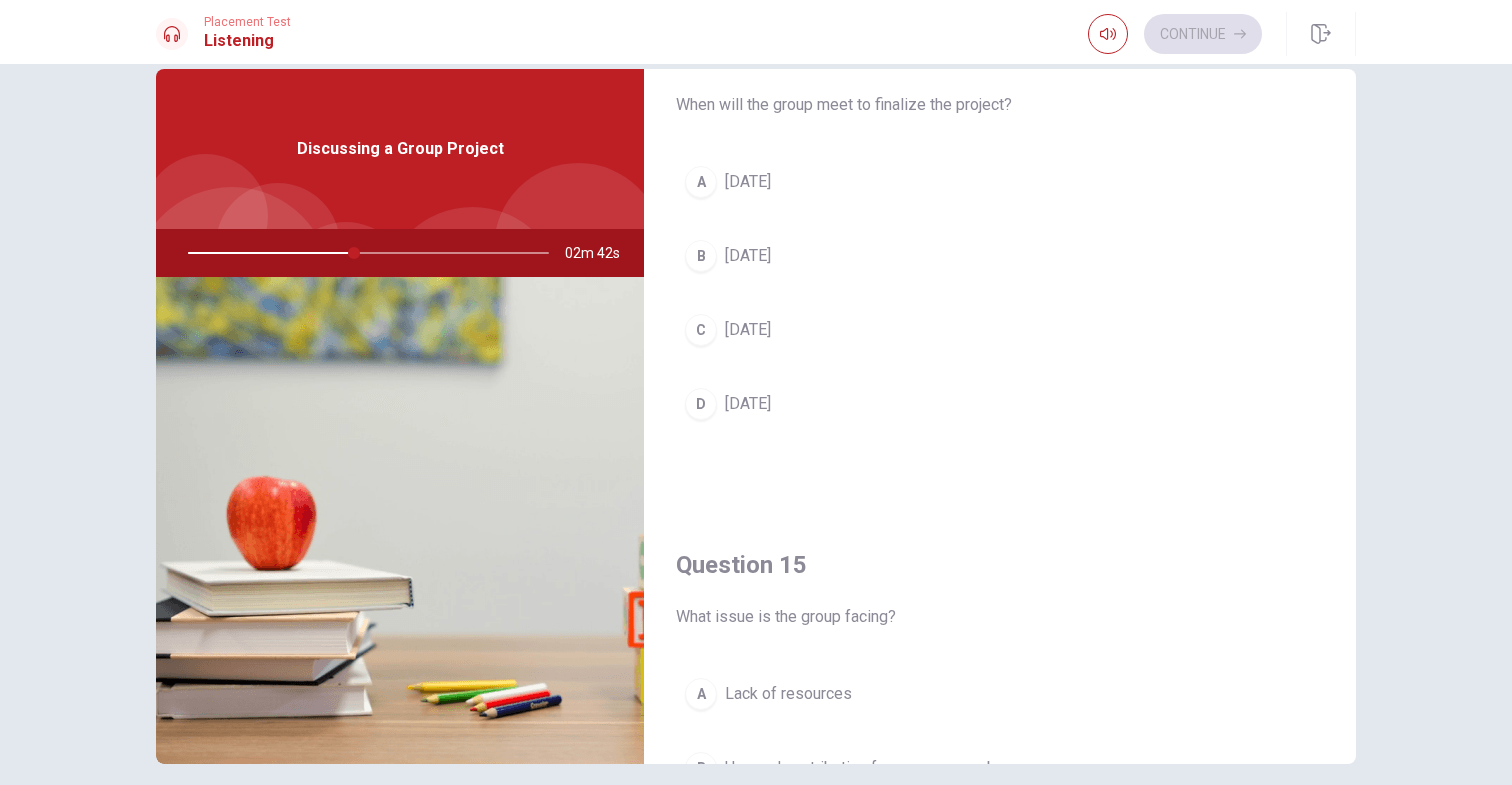 scroll, scrollTop: 1603, scrollLeft: 0, axis: vertical 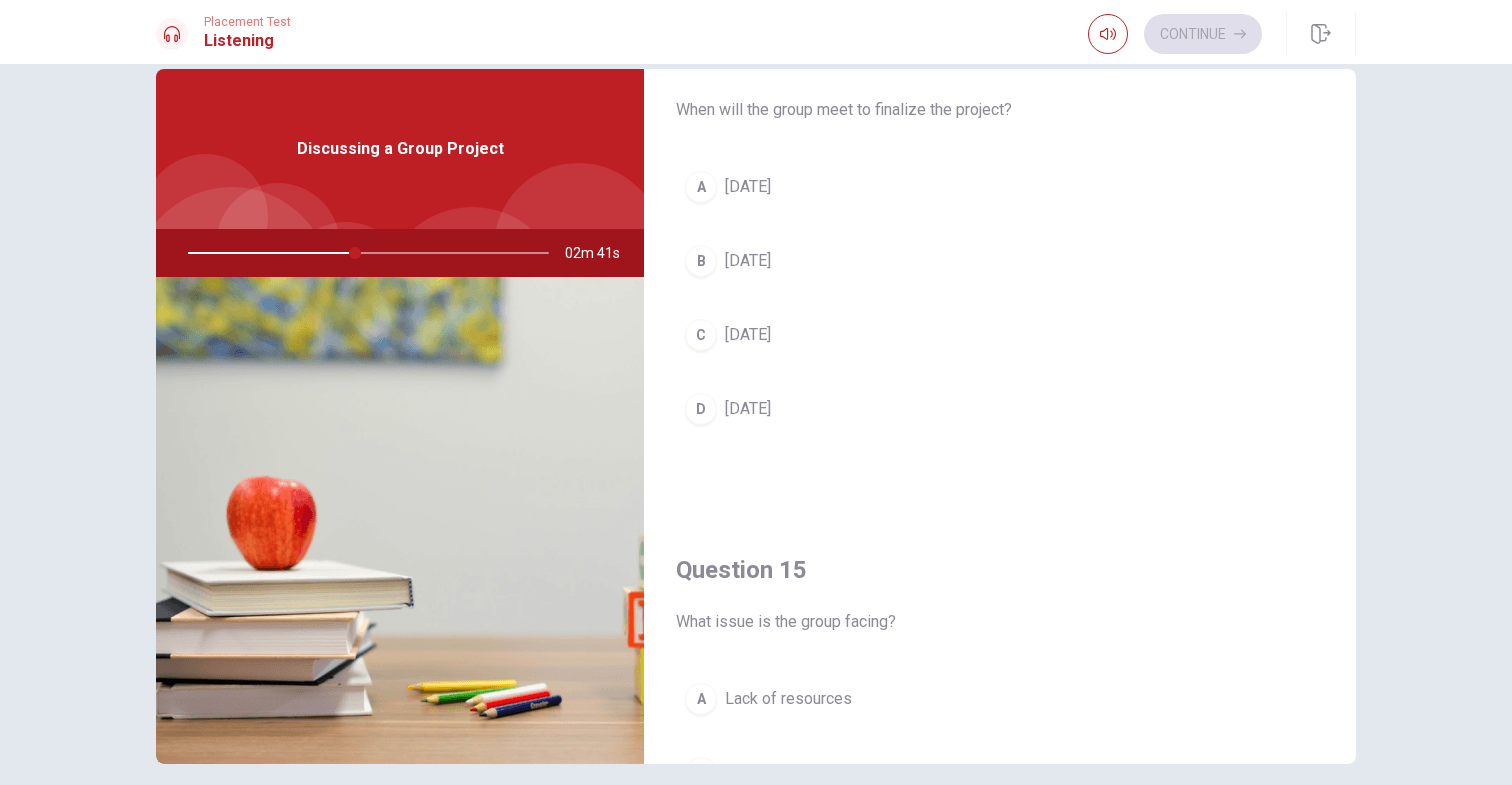 click on "D [DATE]" at bounding box center (1000, 409) 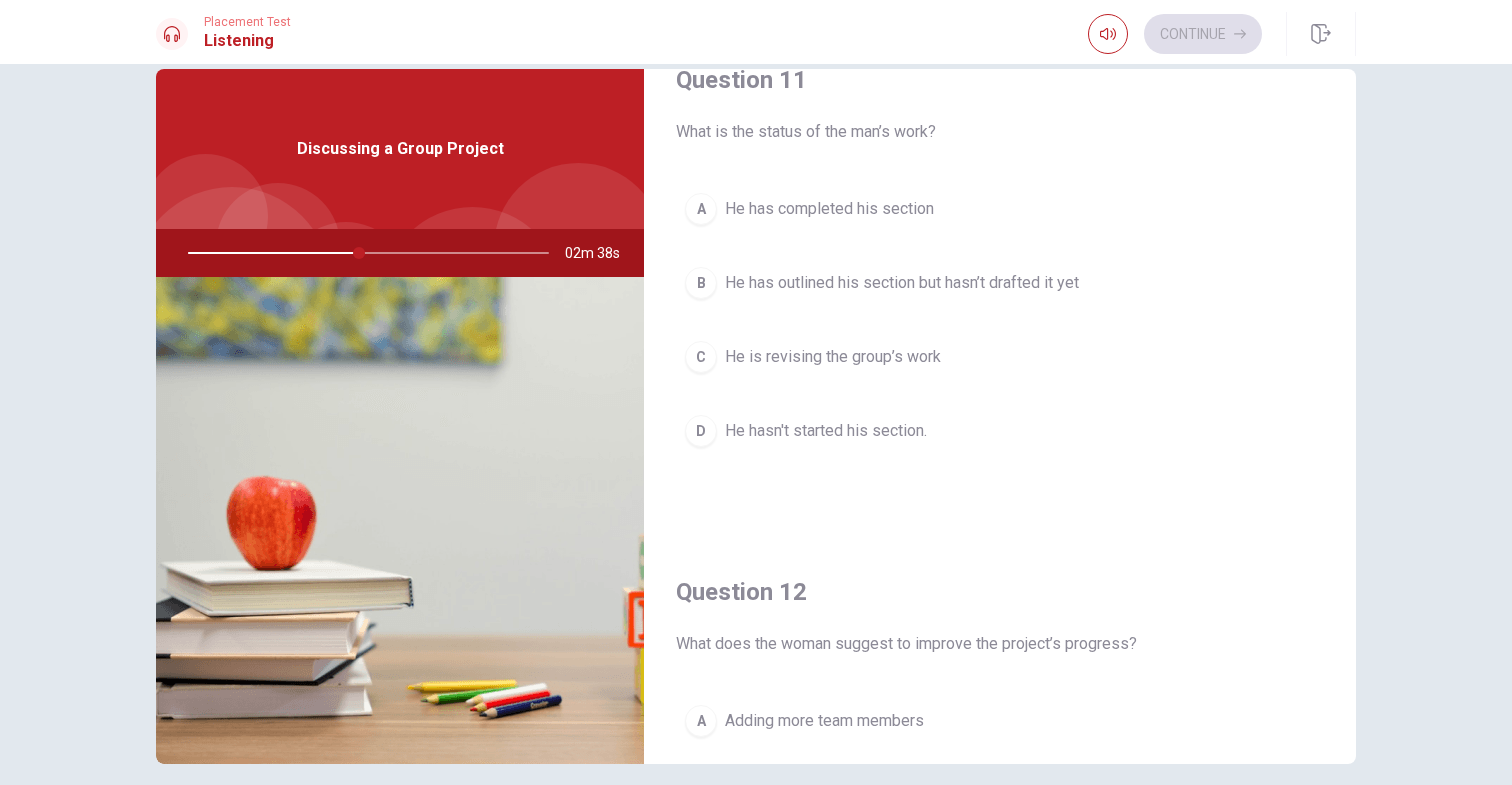 scroll, scrollTop: 46, scrollLeft: 0, axis: vertical 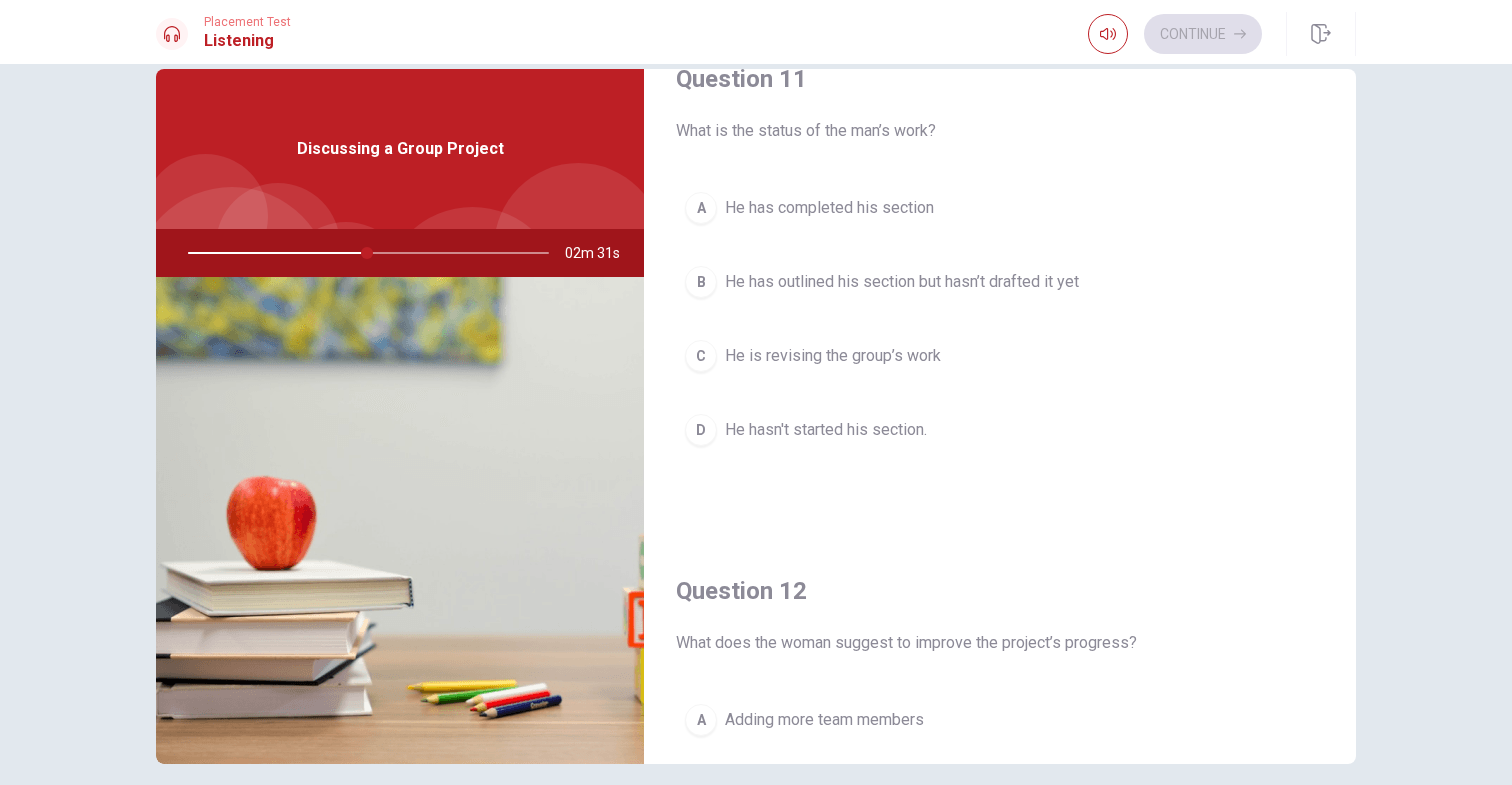 click on "C He is revising the group’s work" at bounding box center (1000, 356) 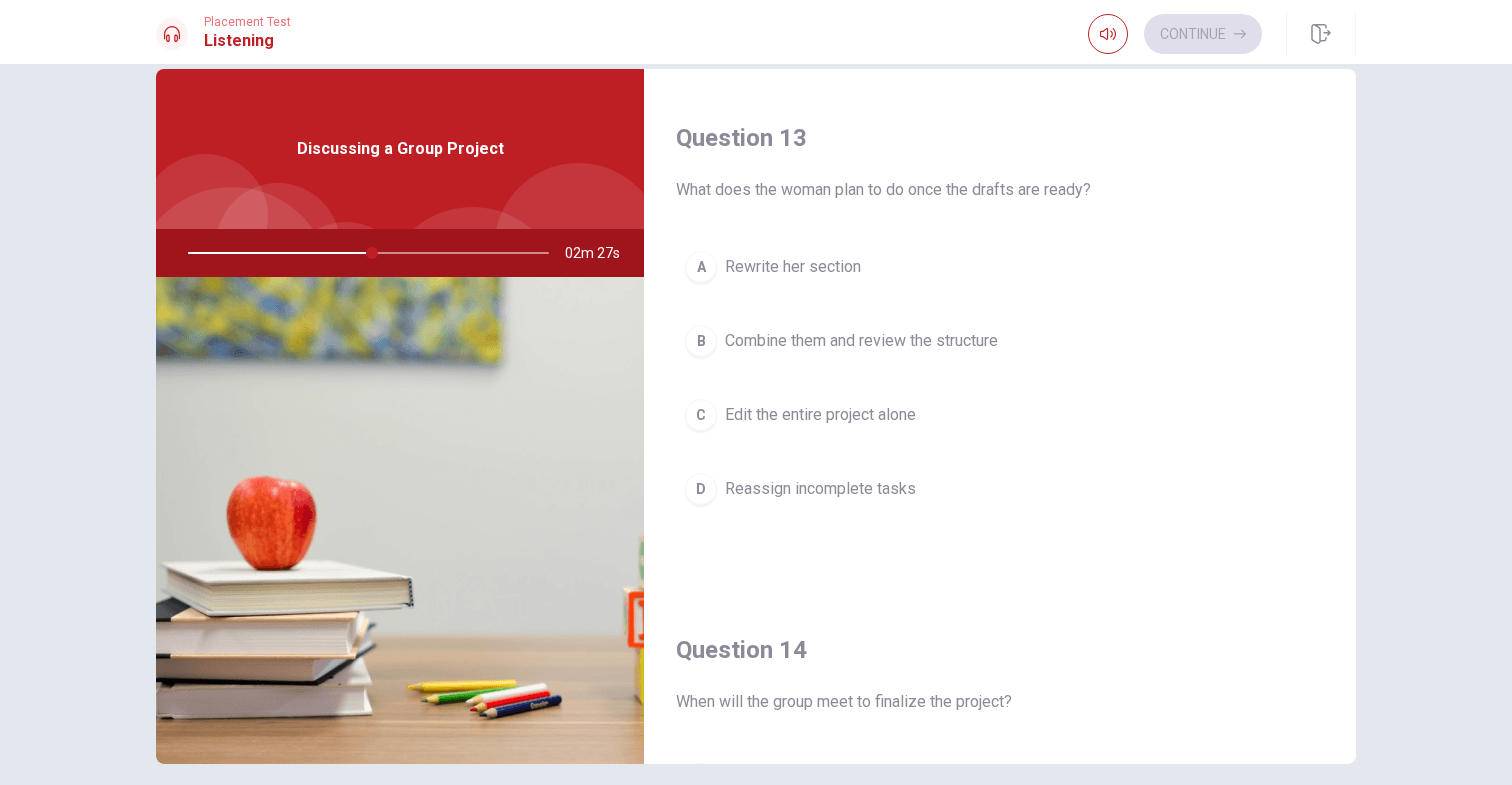 scroll, scrollTop: 1014, scrollLeft: 0, axis: vertical 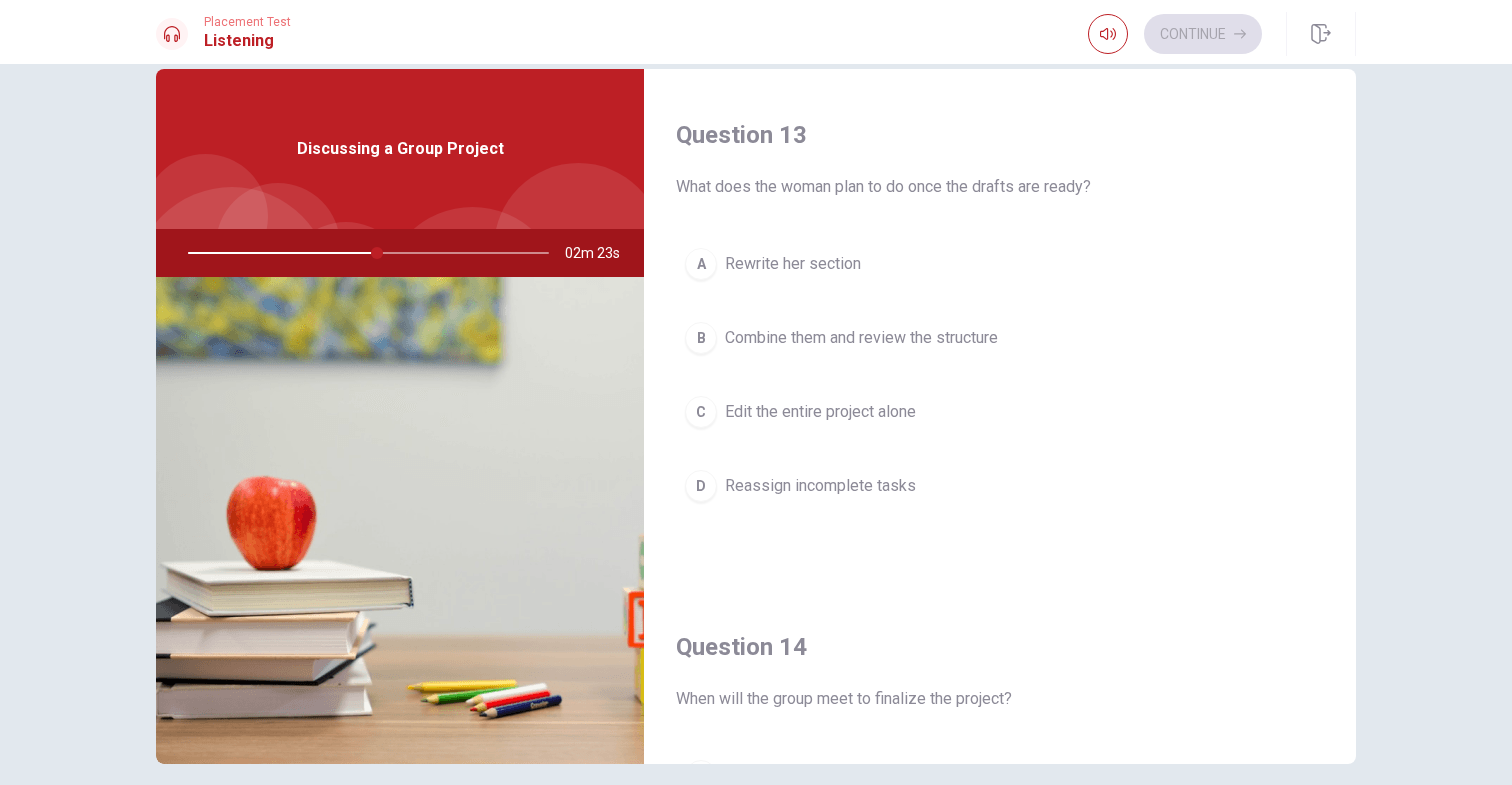 click on "Combine them and review the structure" at bounding box center [861, 338] 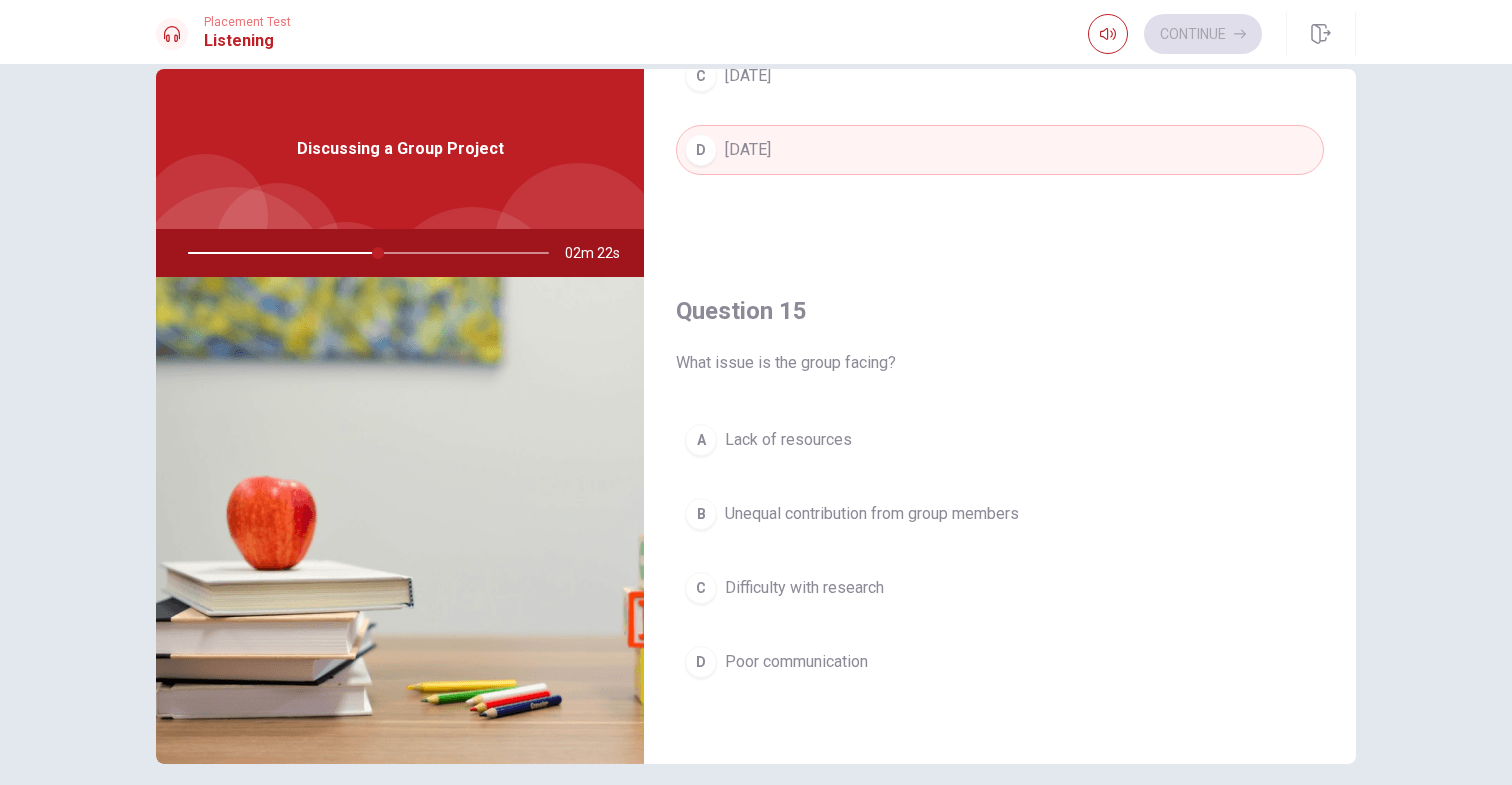 scroll, scrollTop: 1865, scrollLeft: 0, axis: vertical 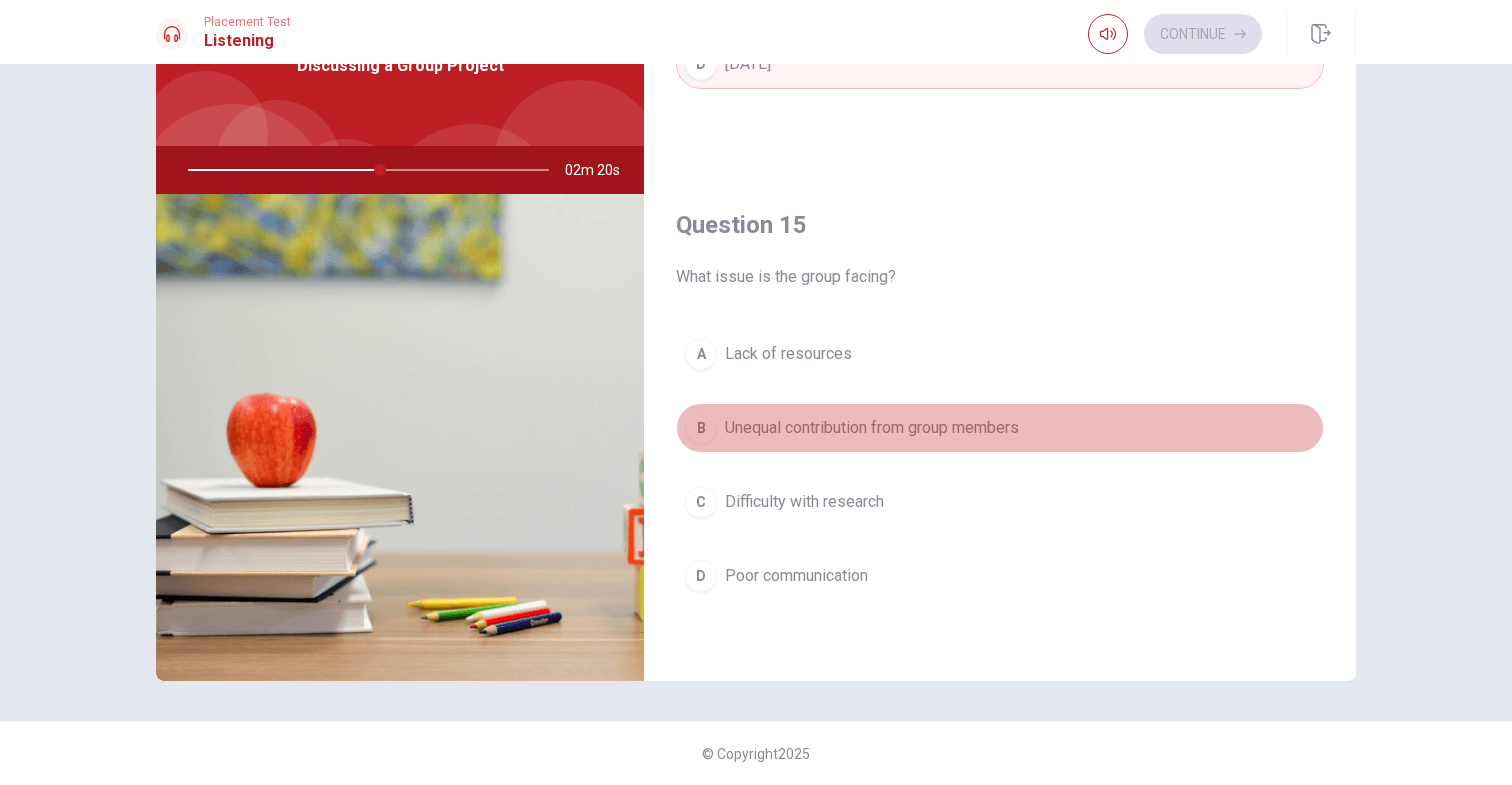 click on "Unequal contribution from group members" at bounding box center (872, 428) 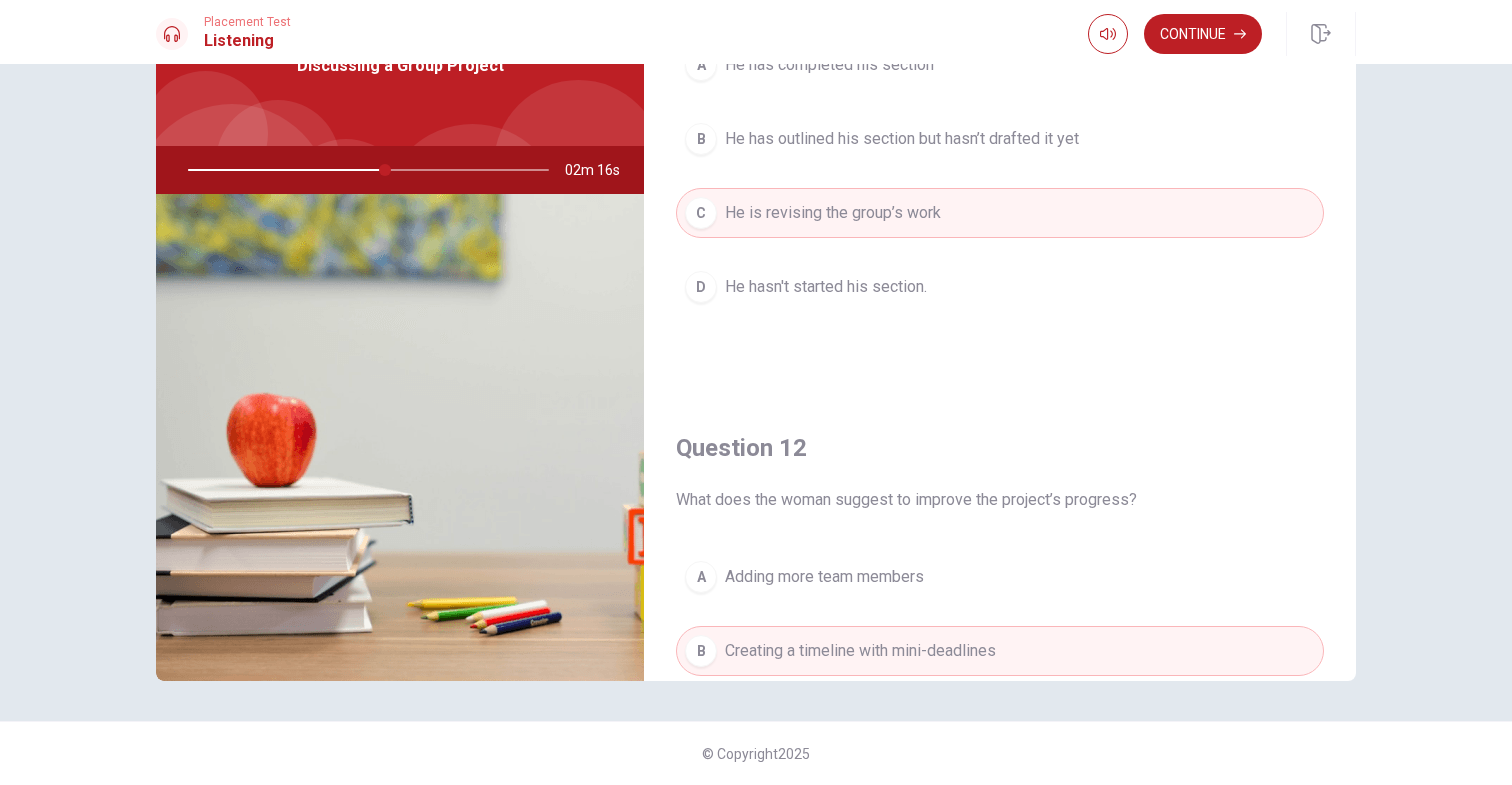 scroll, scrollTop: 0, scrollLeft: 0, axis: both 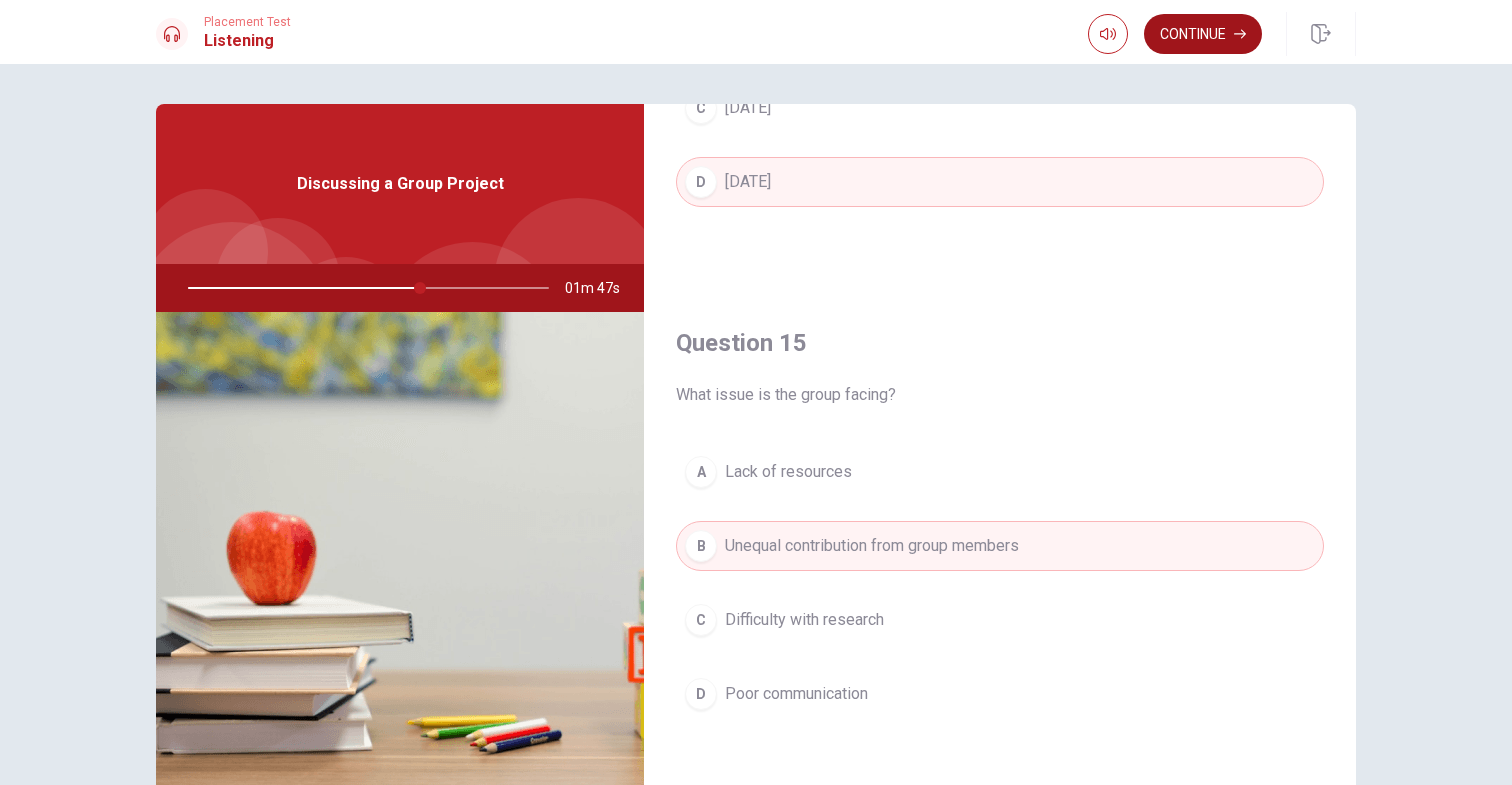click on "Continue" at bounding box center [1203, 34] 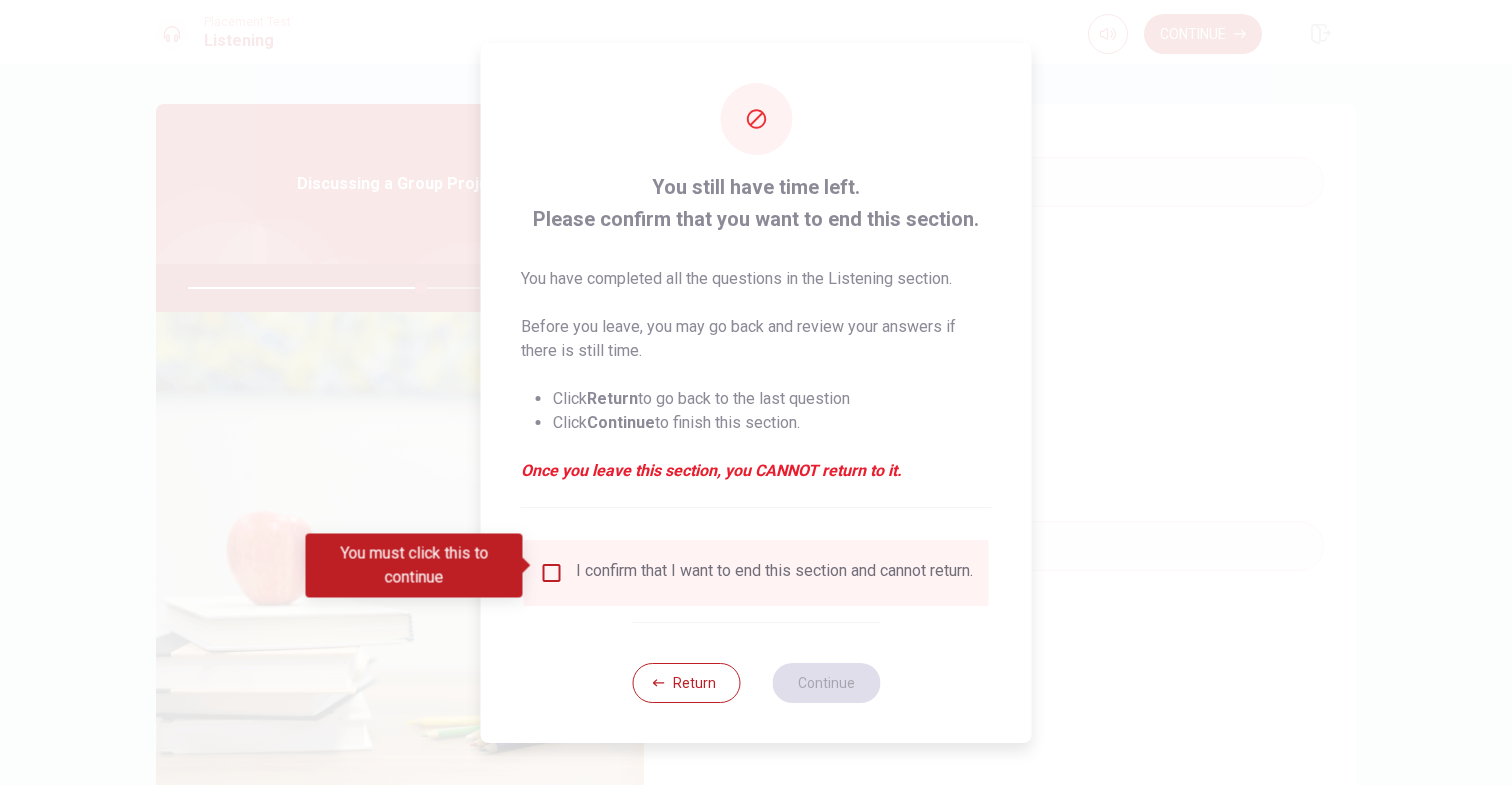 click at bounding box center [552, 573] 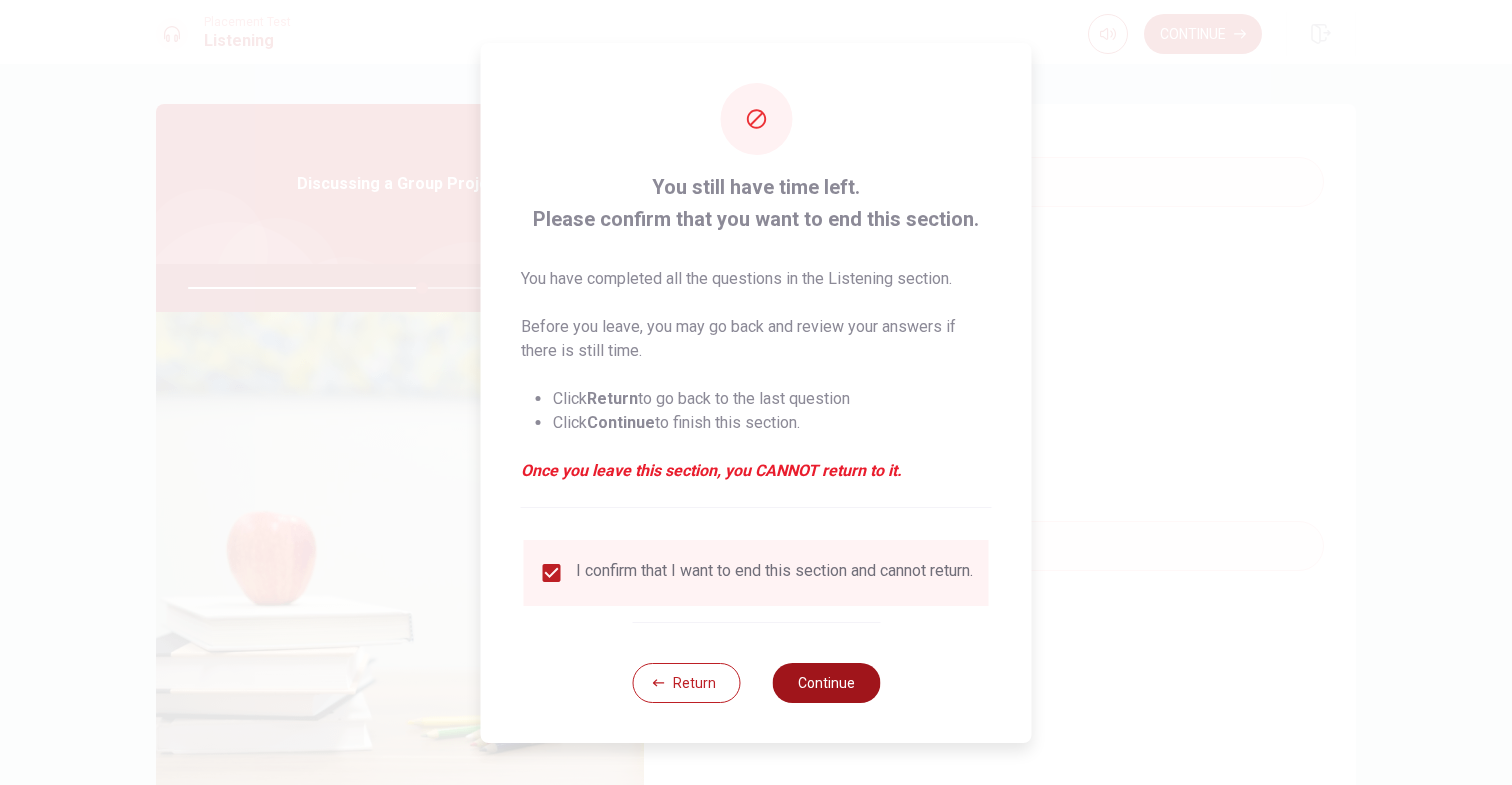 click on "Continue" at bounding box center [826, 683] 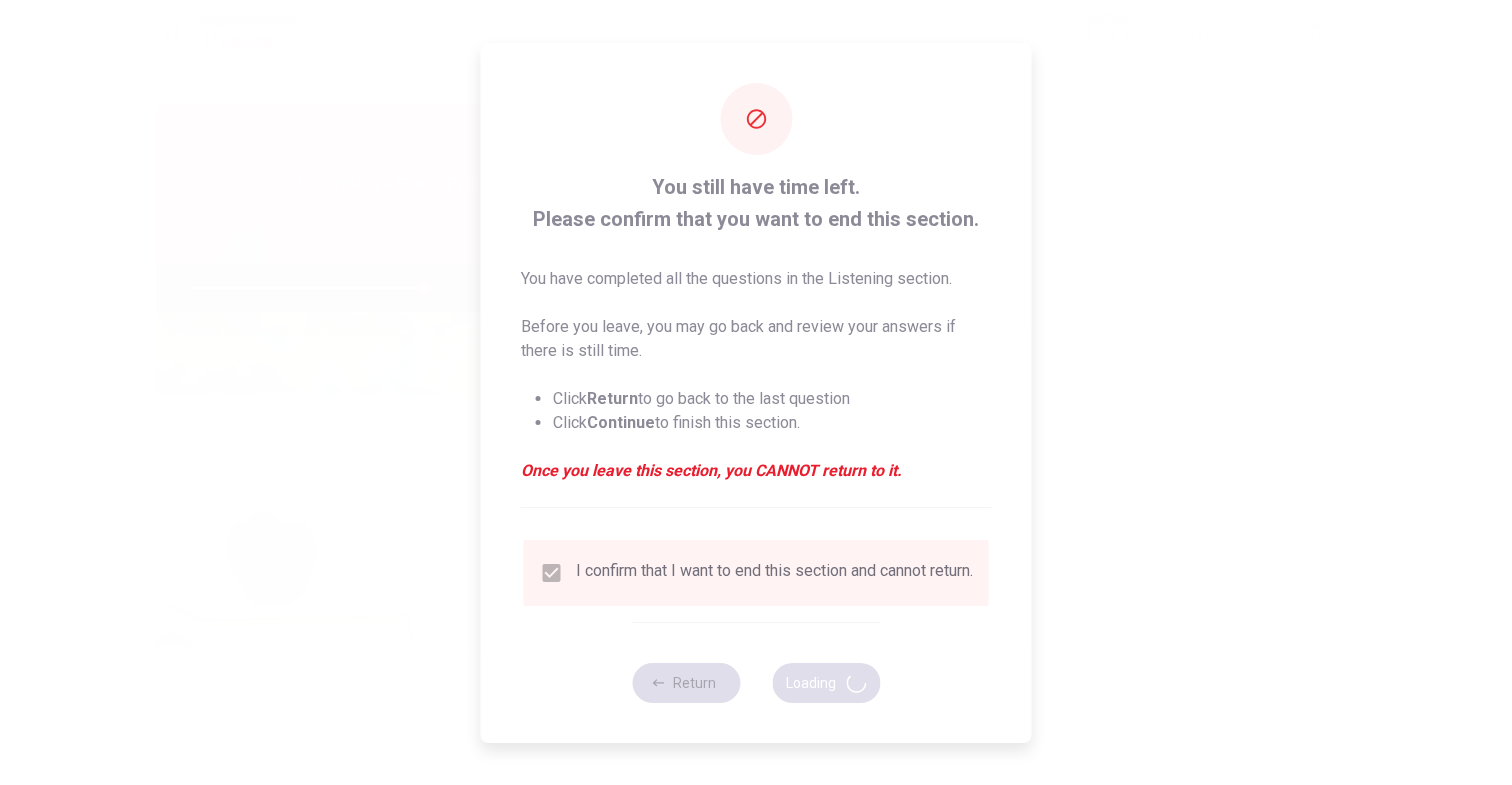 type on "66" 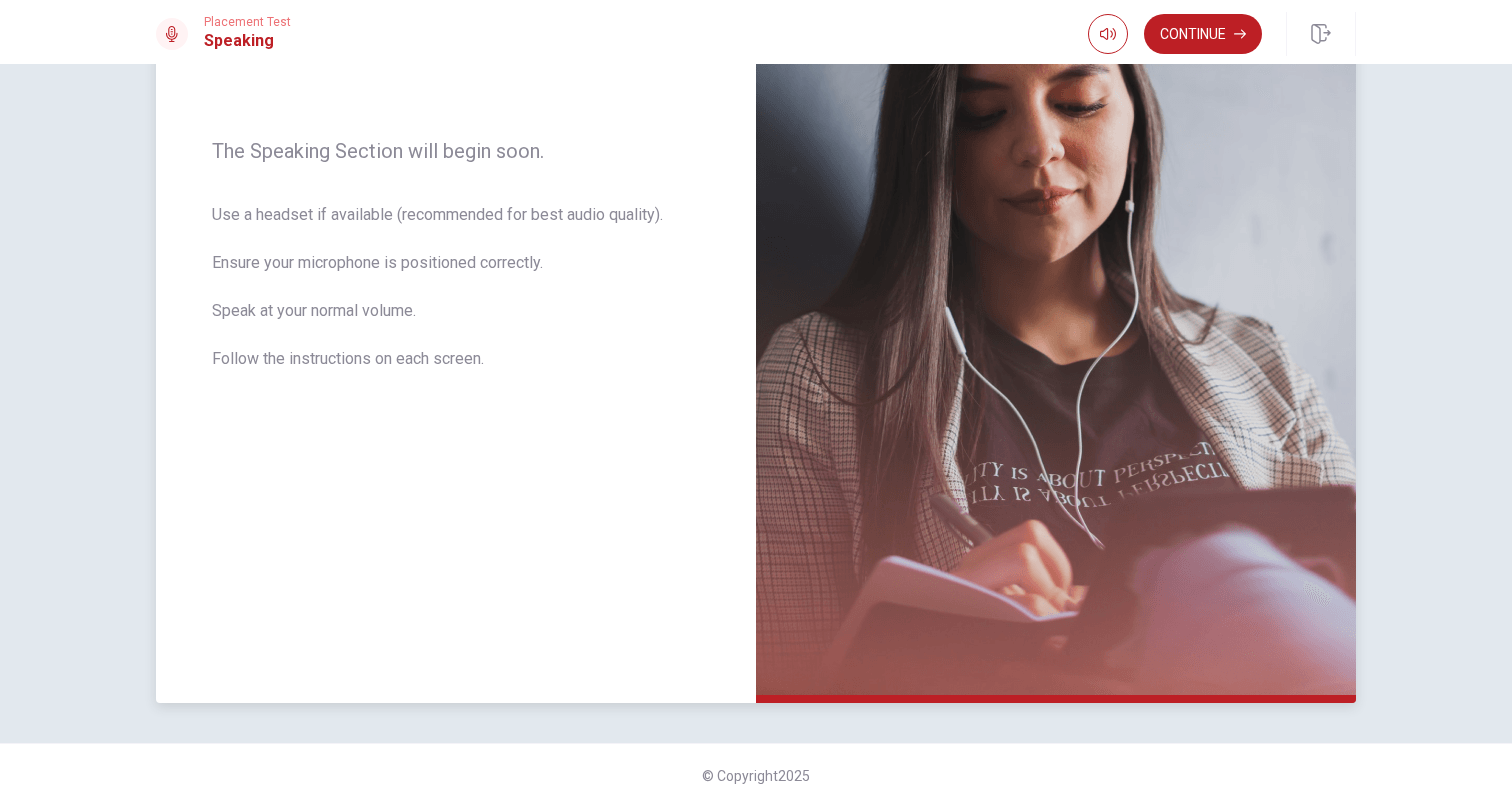 scroll, scrollTop: 258, scrollLeft: 0, axis: vertical 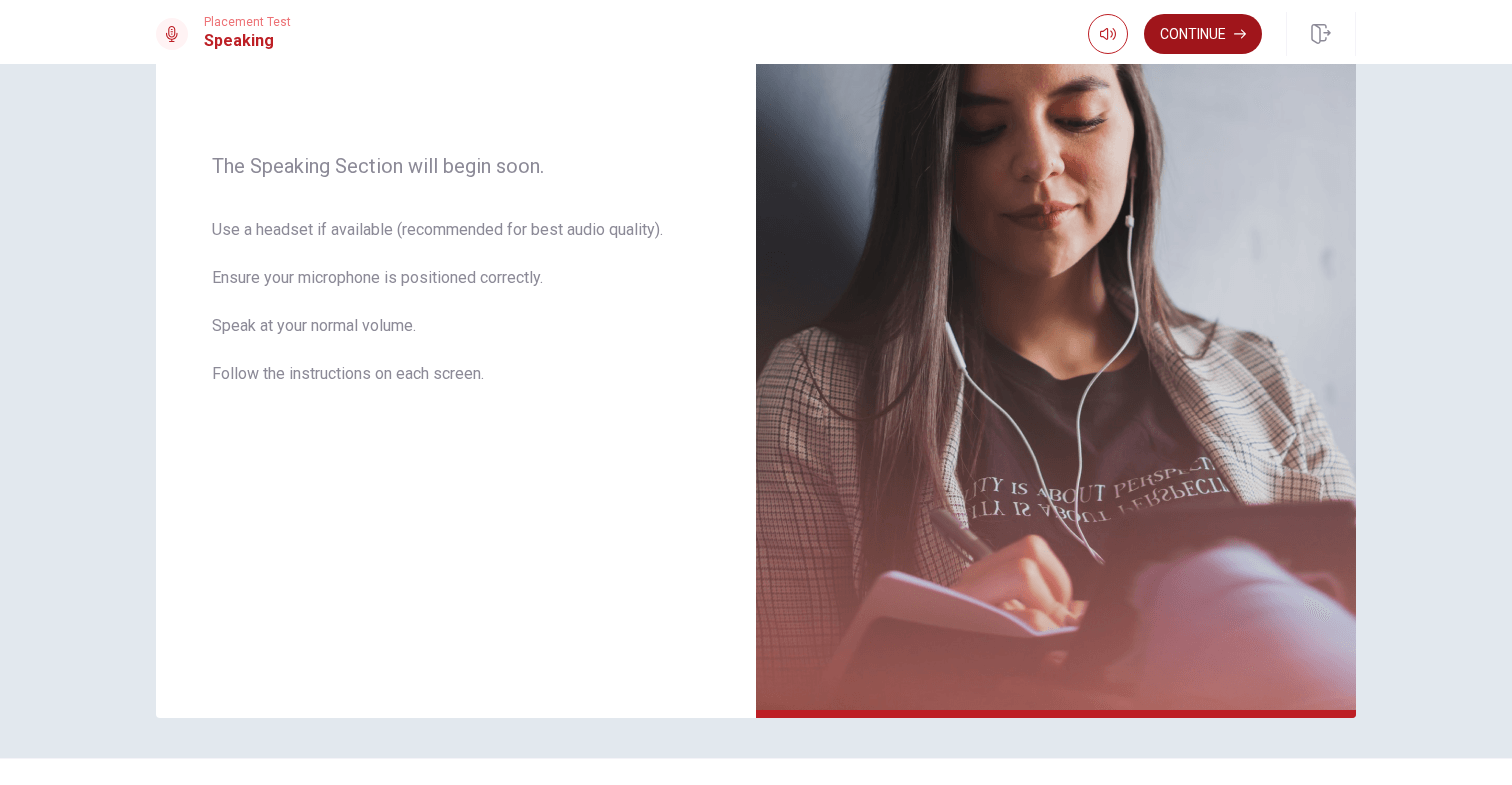 click on "Continue" at bounding box center [1203, 34] 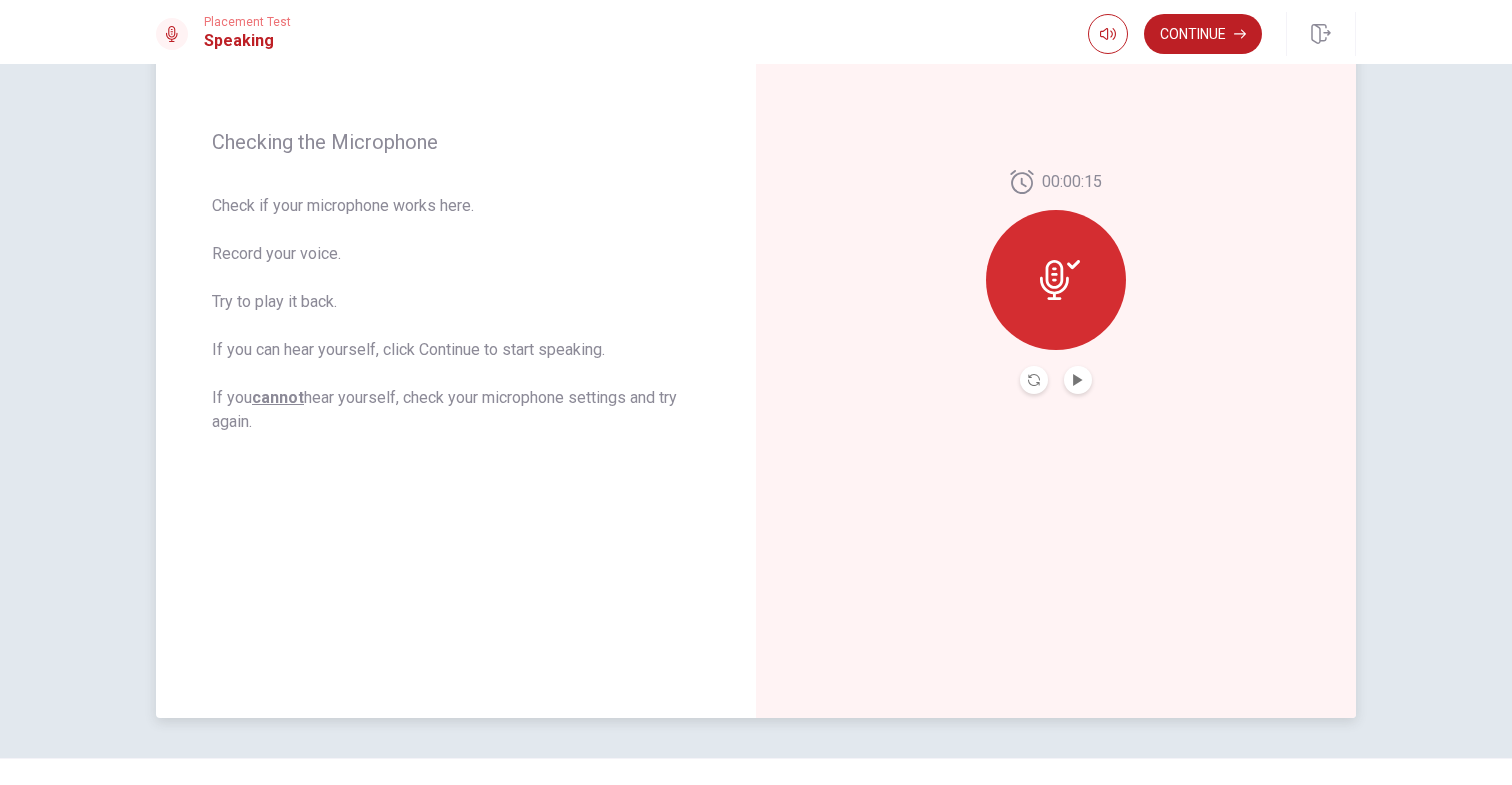 click at bounding box center [1078, 380] 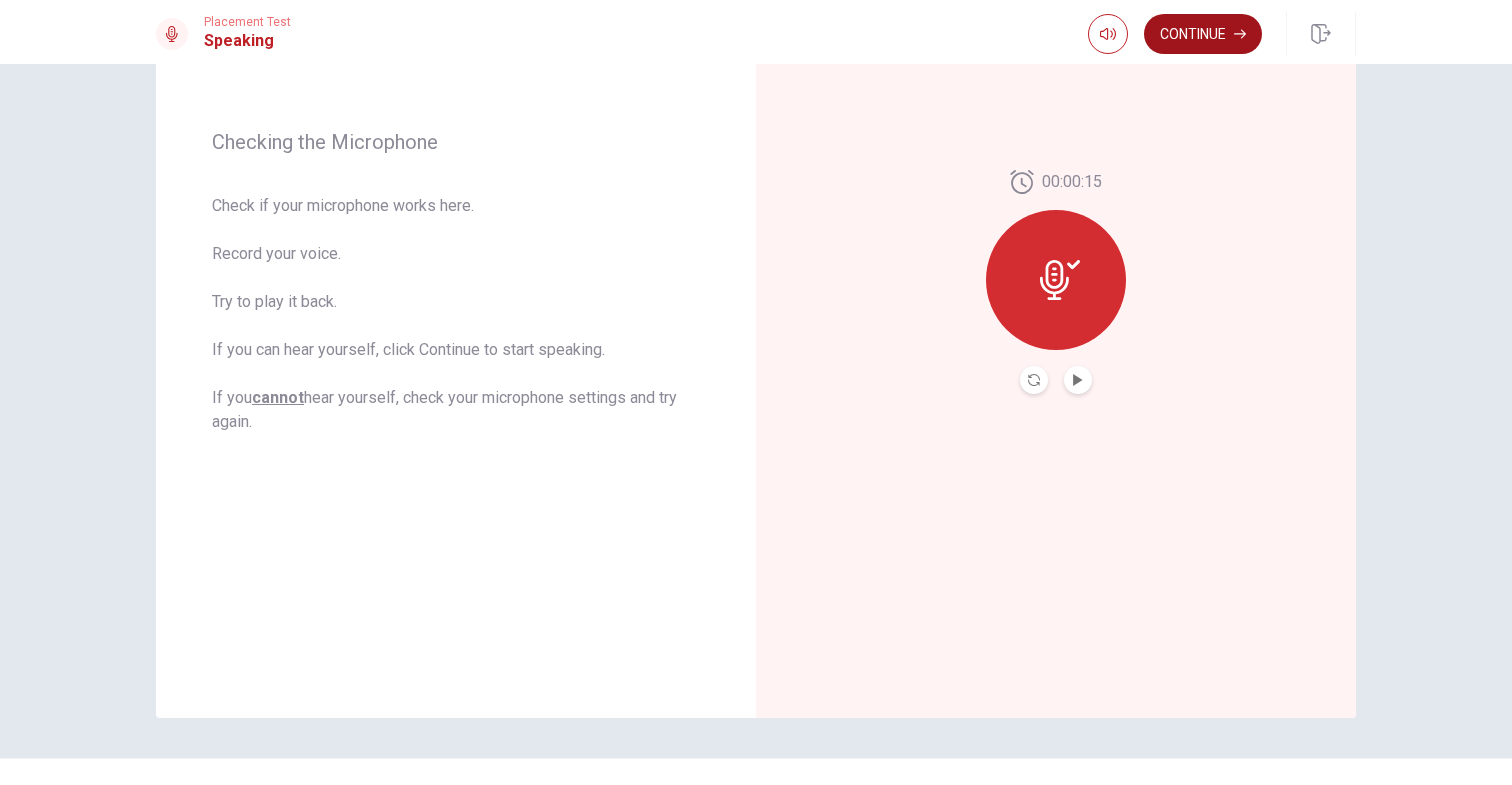 click on "Continue" at bounding box center [1203, 34] 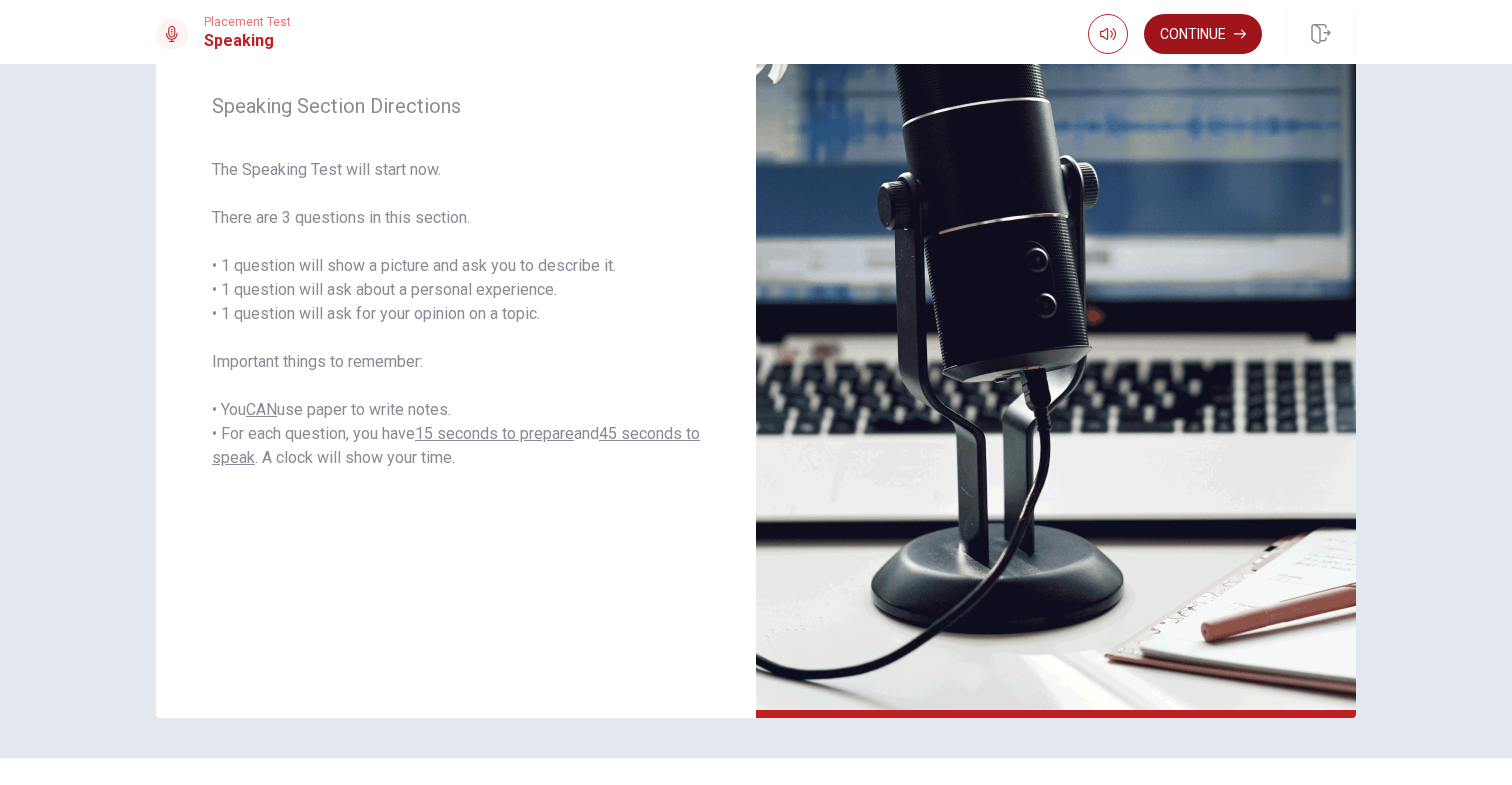 click on "Continue" at bounding box center (1203, 34) 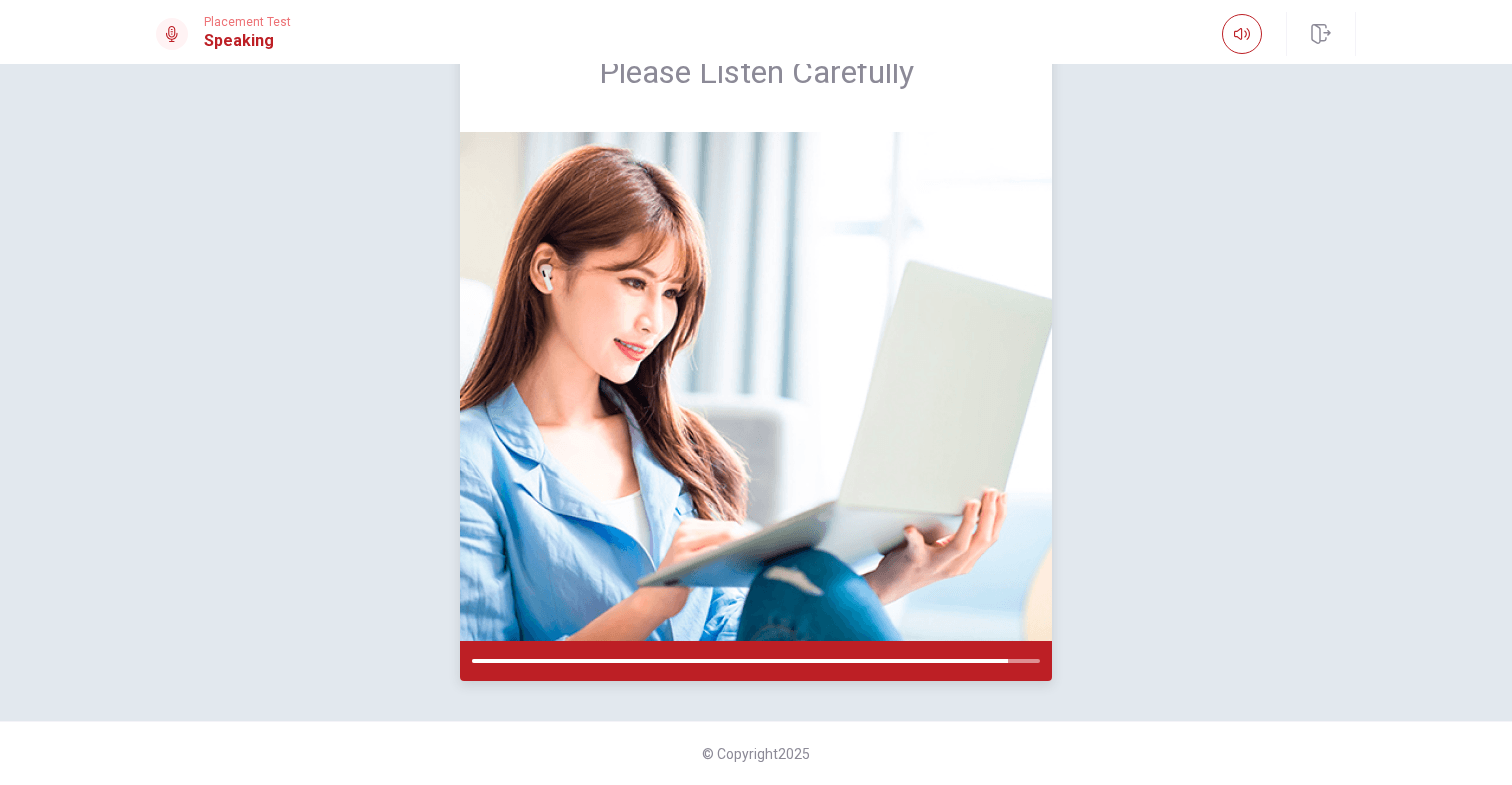 scroll, scrollTop: 258, scrollLeft: 0, axis: vertical 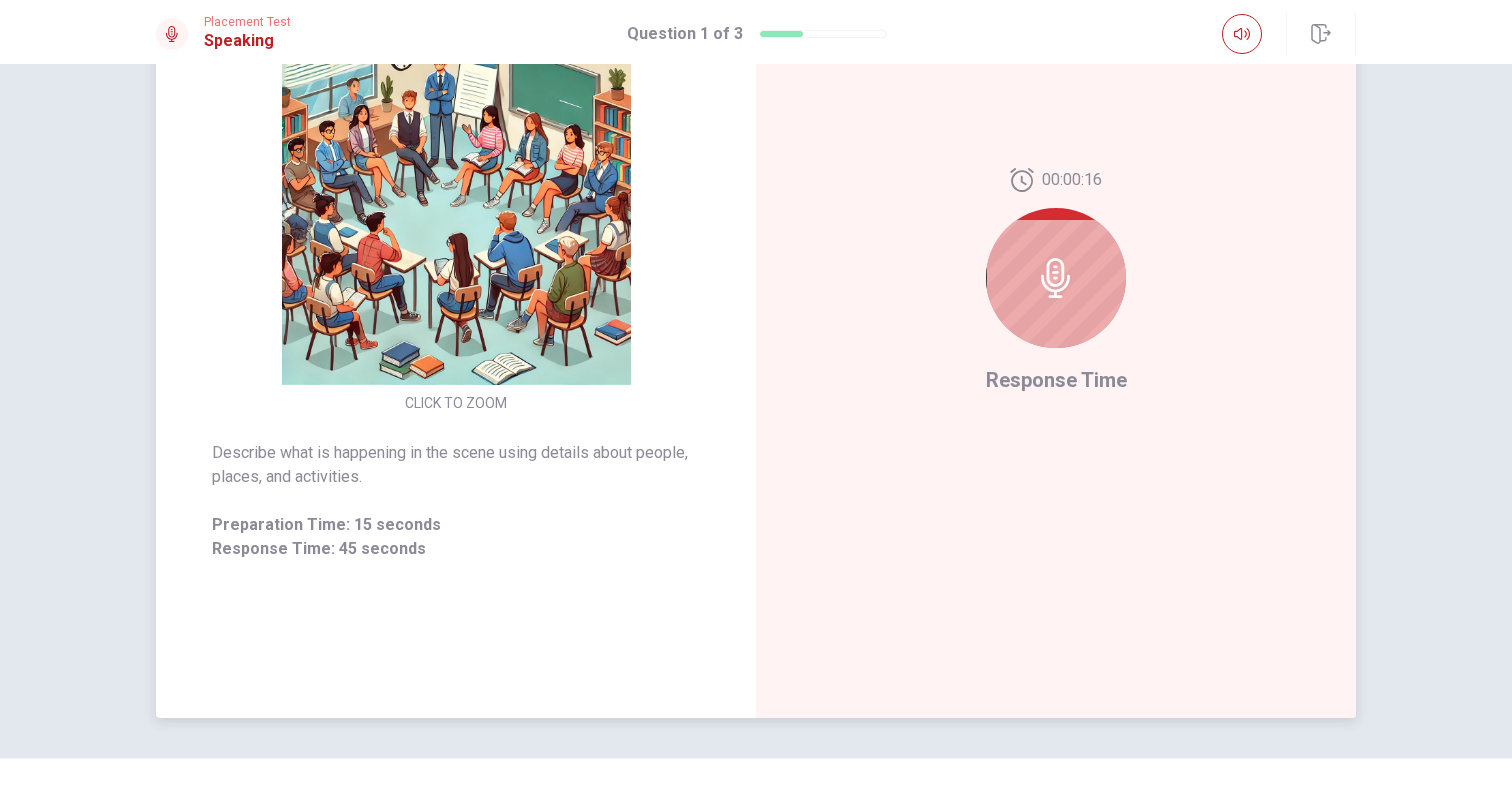 click at bounding box center (456, 210) 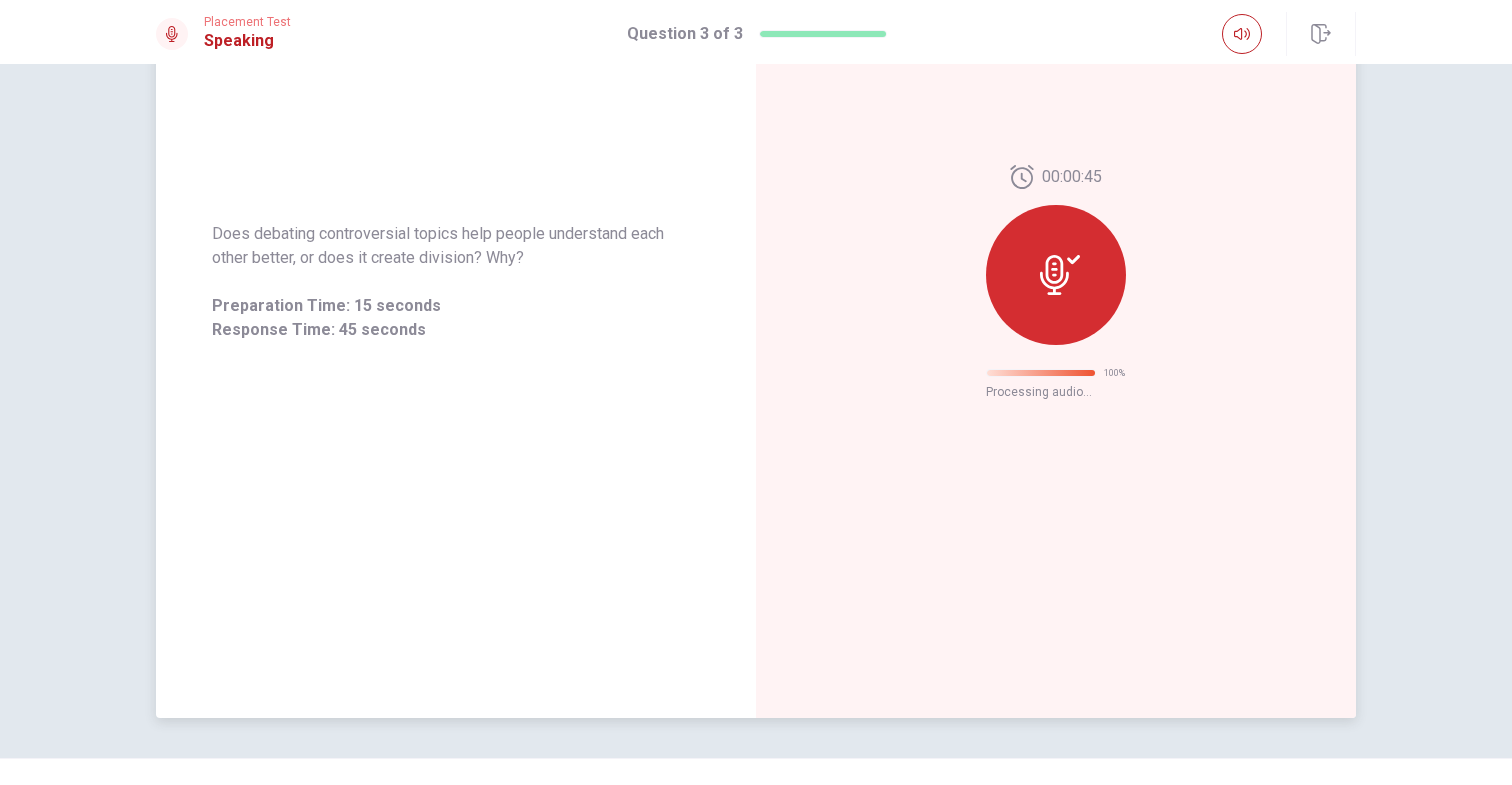 scroll, scrollTop: 0, scrollLeft: 0, axis: both 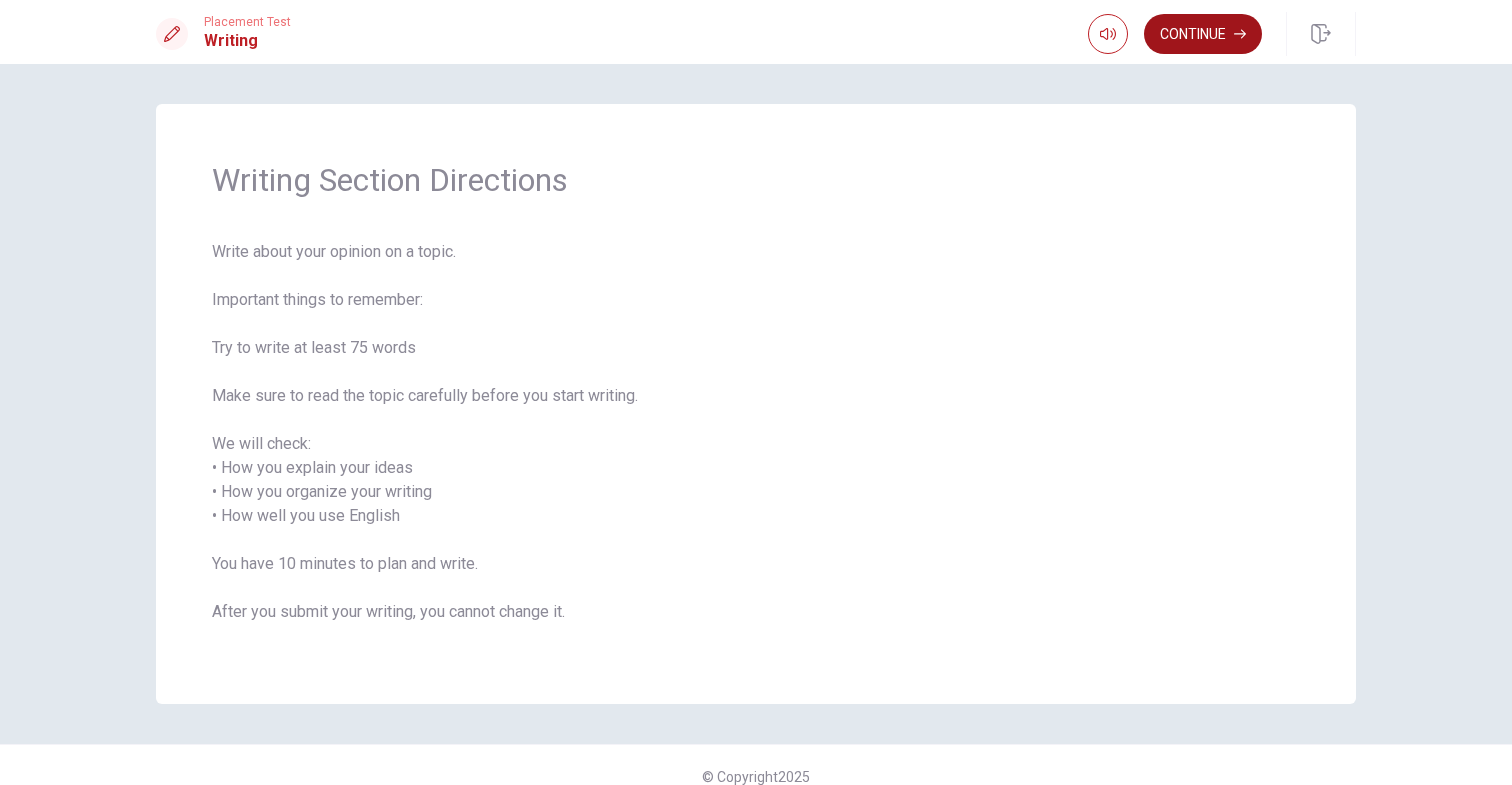 click on "Continue" at bounding box center [1203, 34] 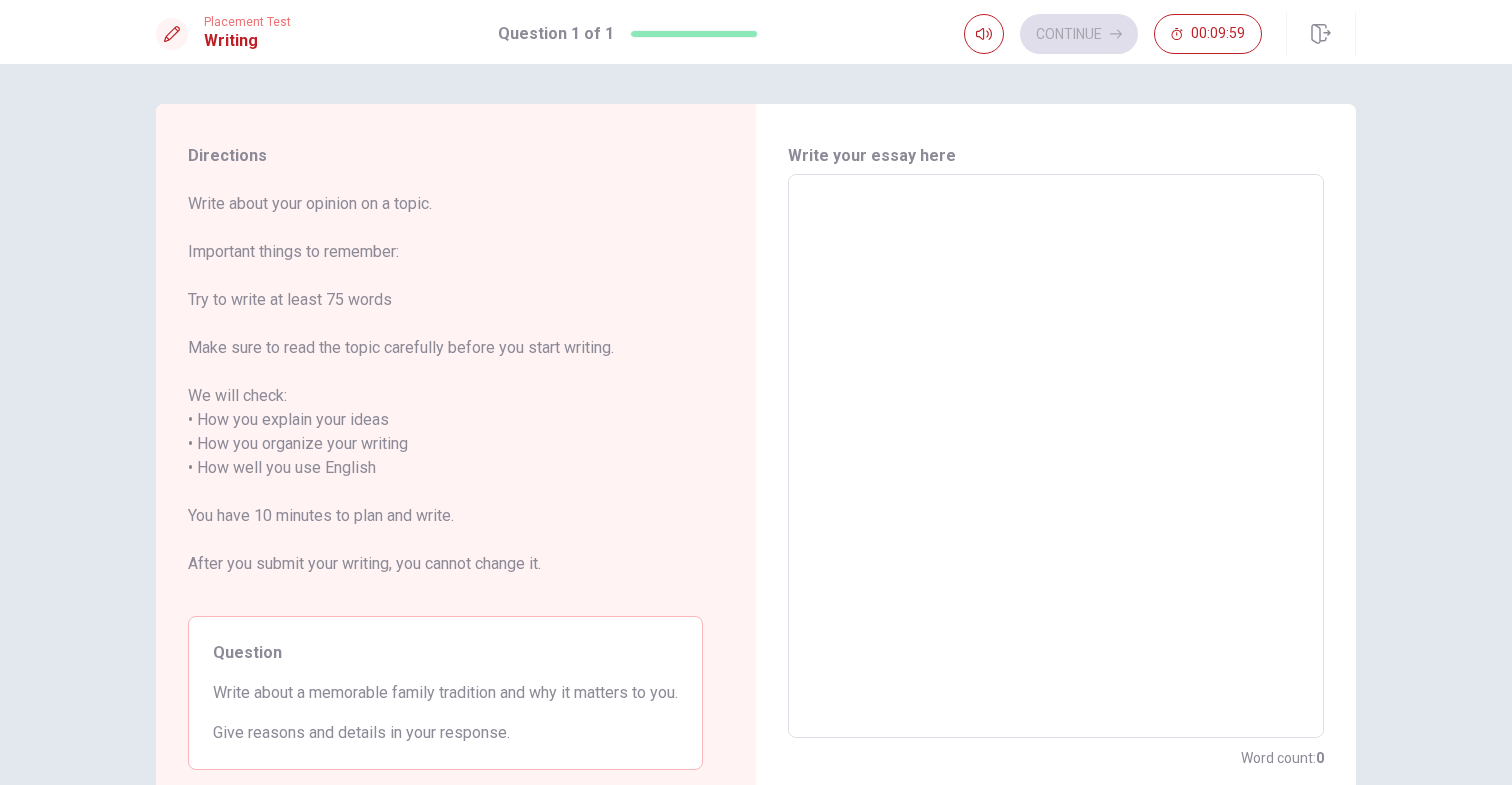 click at bounding box center [1056, 456] 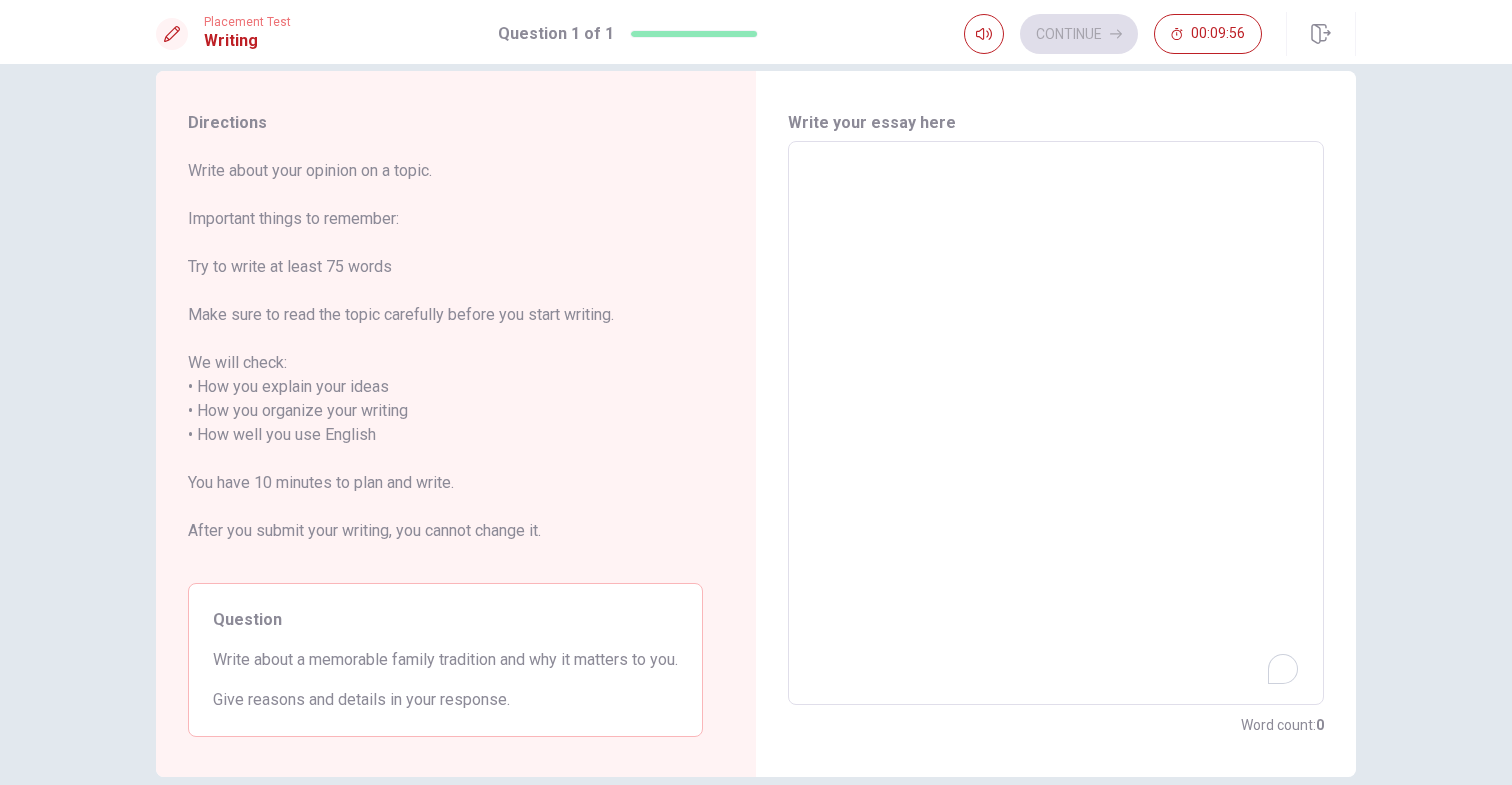 scroll, scrollTop: 37, scrollLeft: 0, axis: vertical 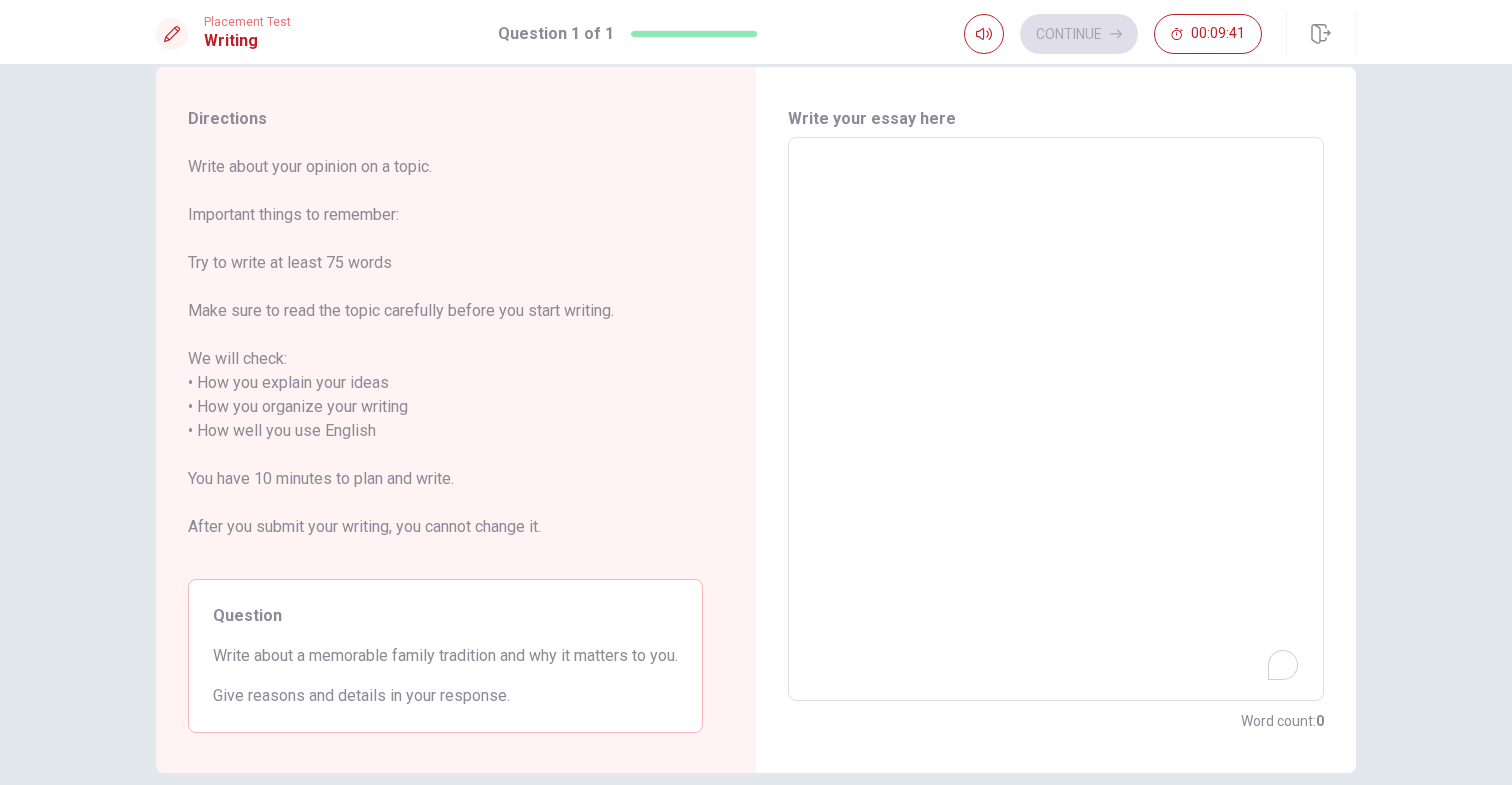 type on "ㄩ" 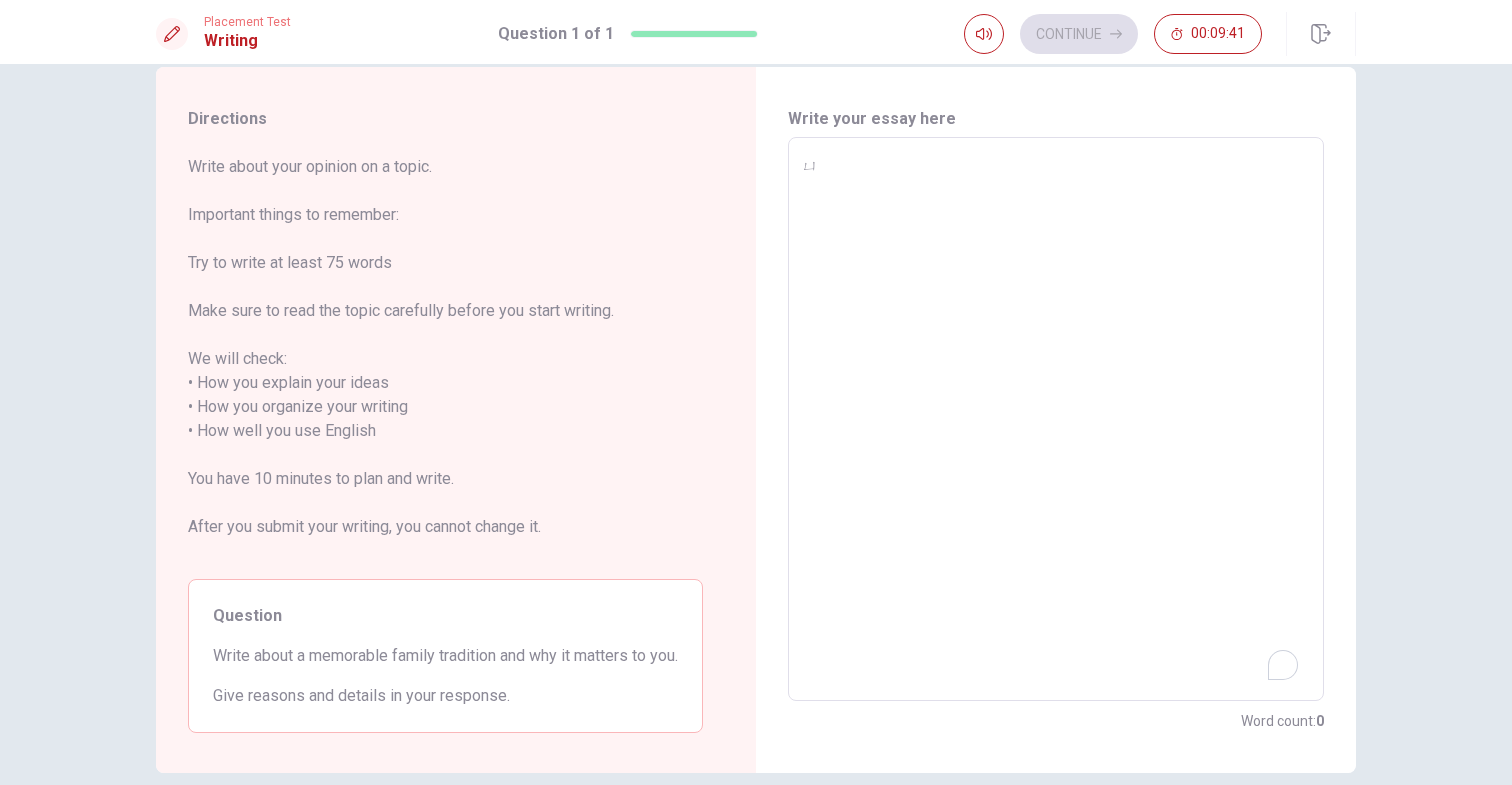type on "x" 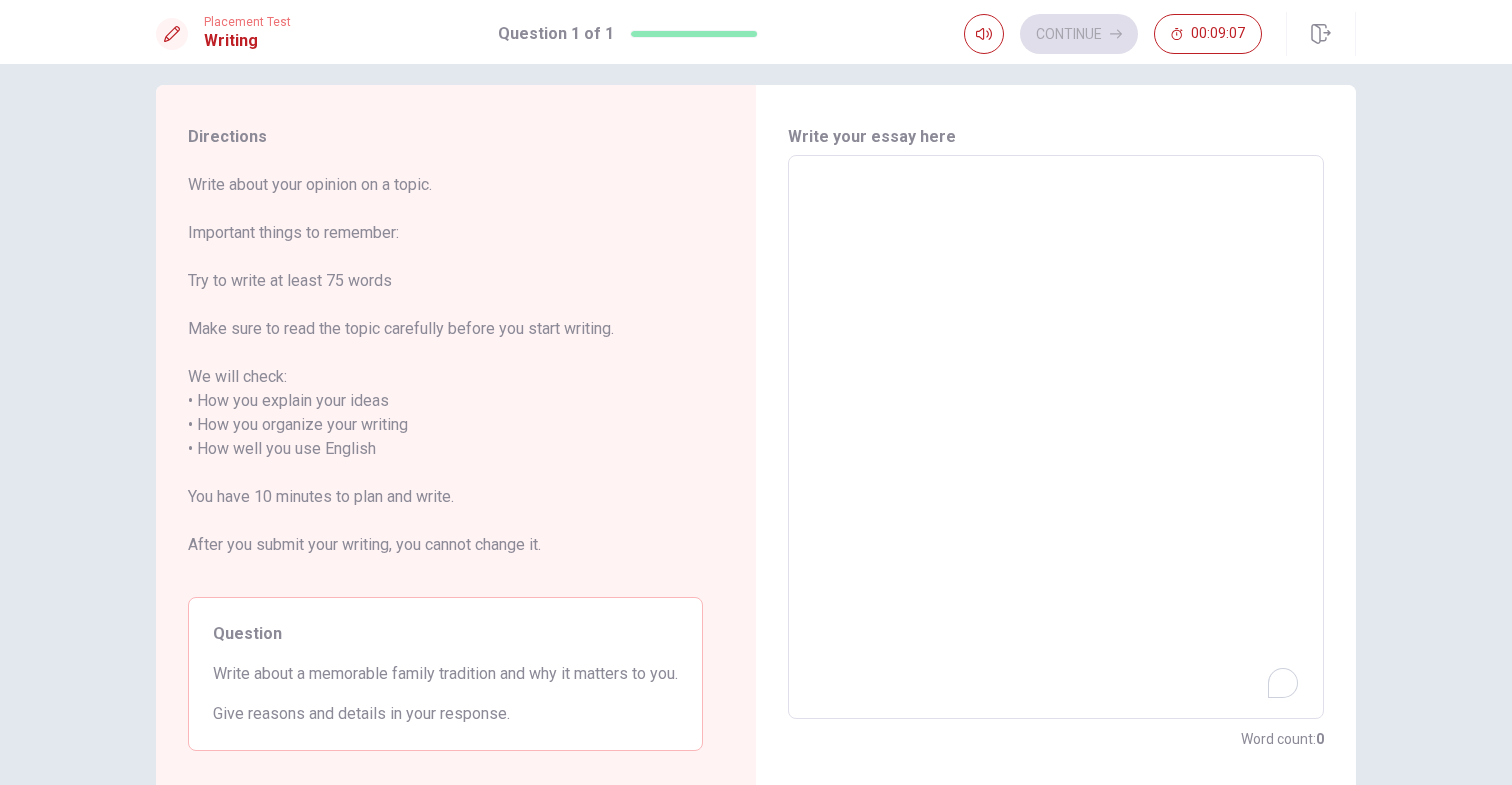 scroll, scrollTop: 55, scrollLeft: 0, axis: vertical 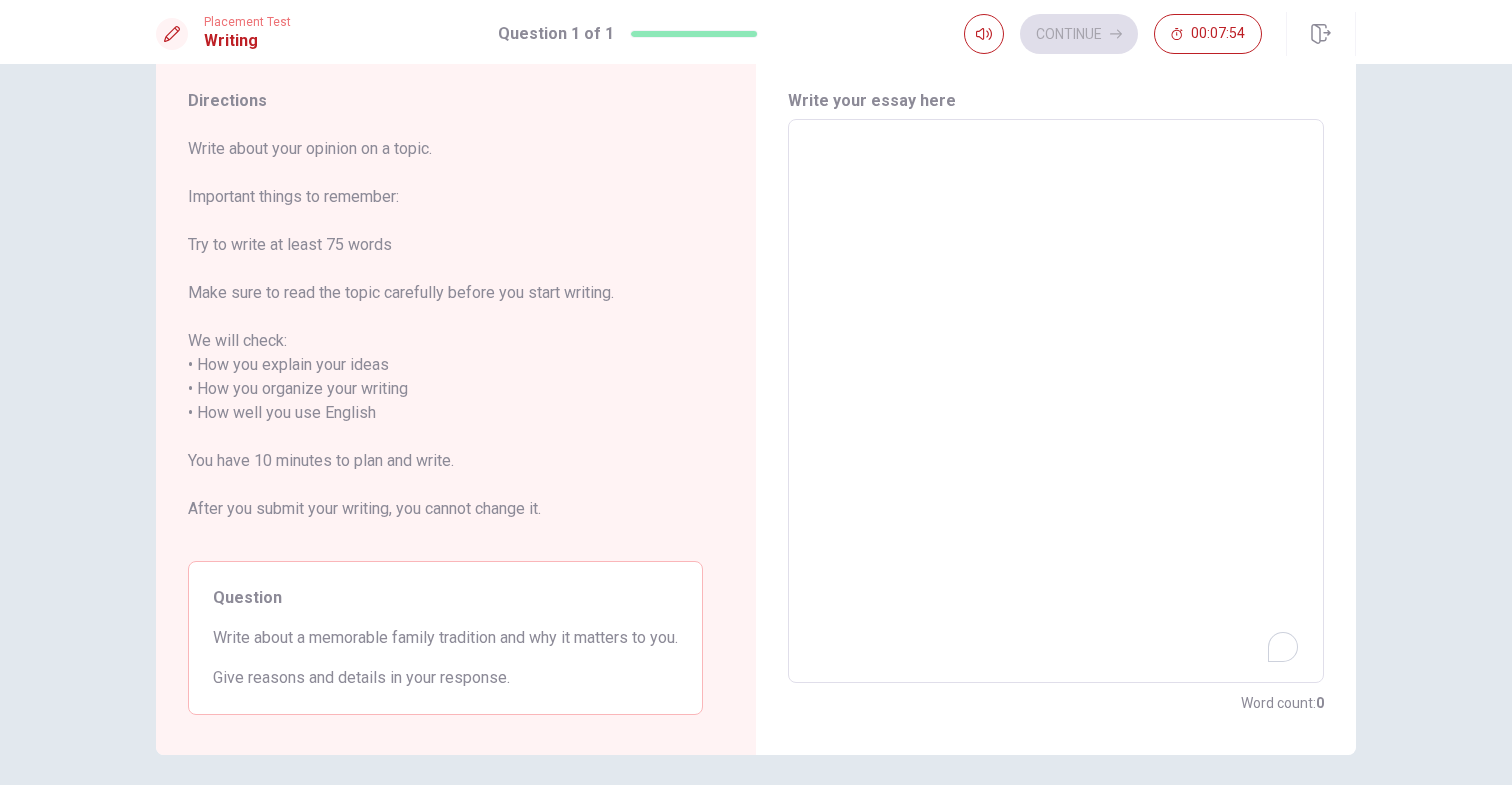 type on "o" 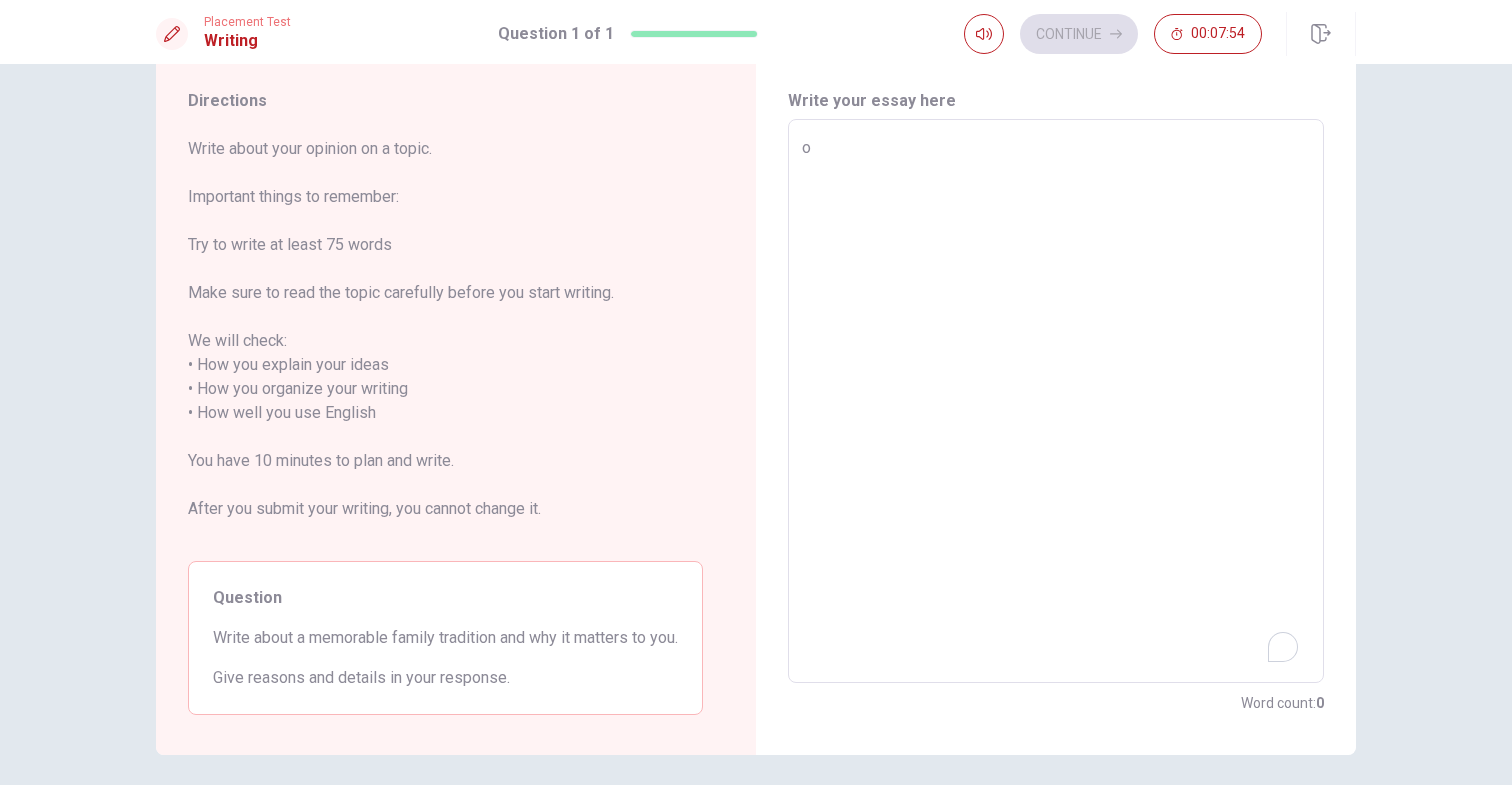 type on "x" 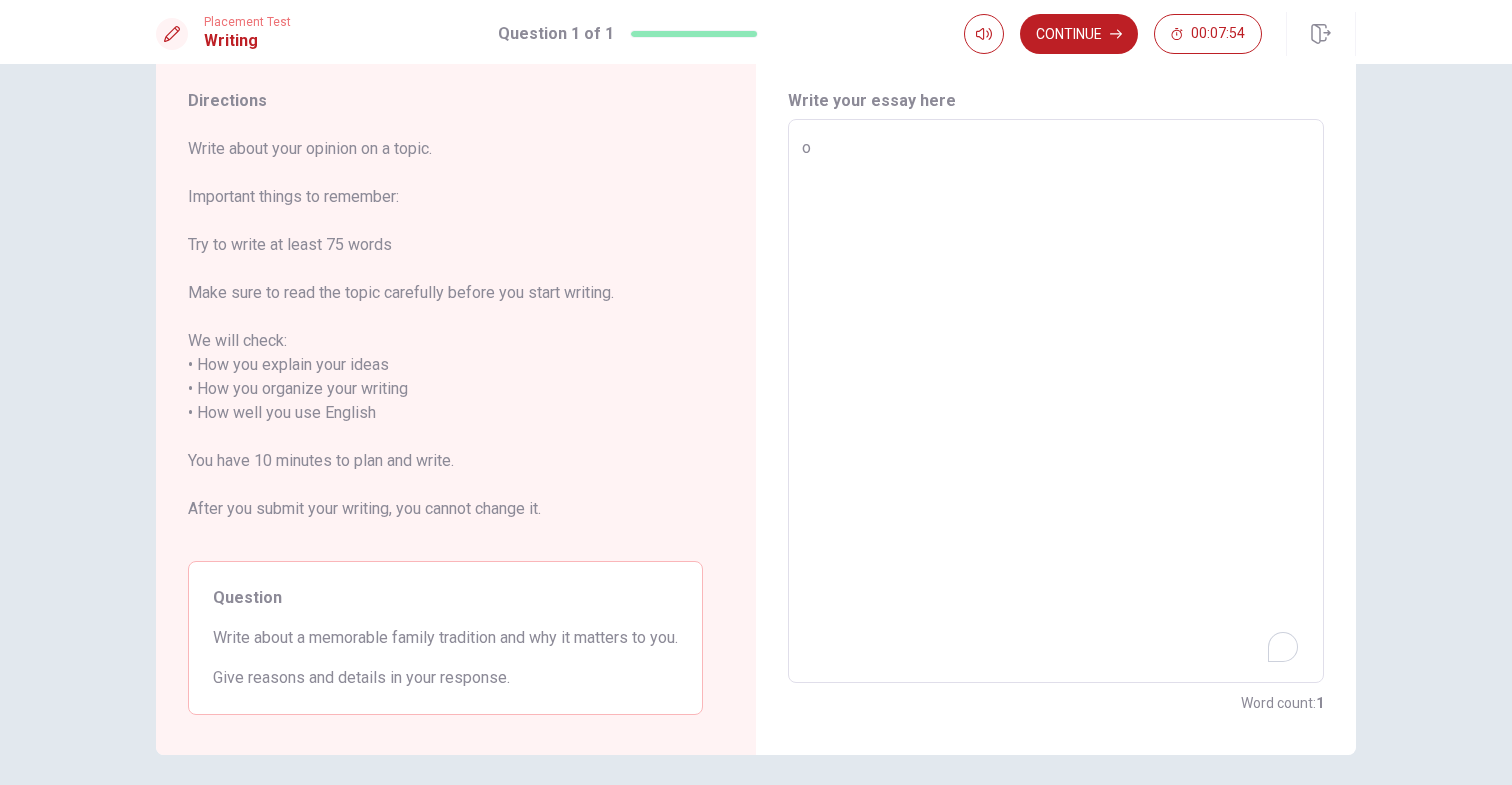 type on "on" 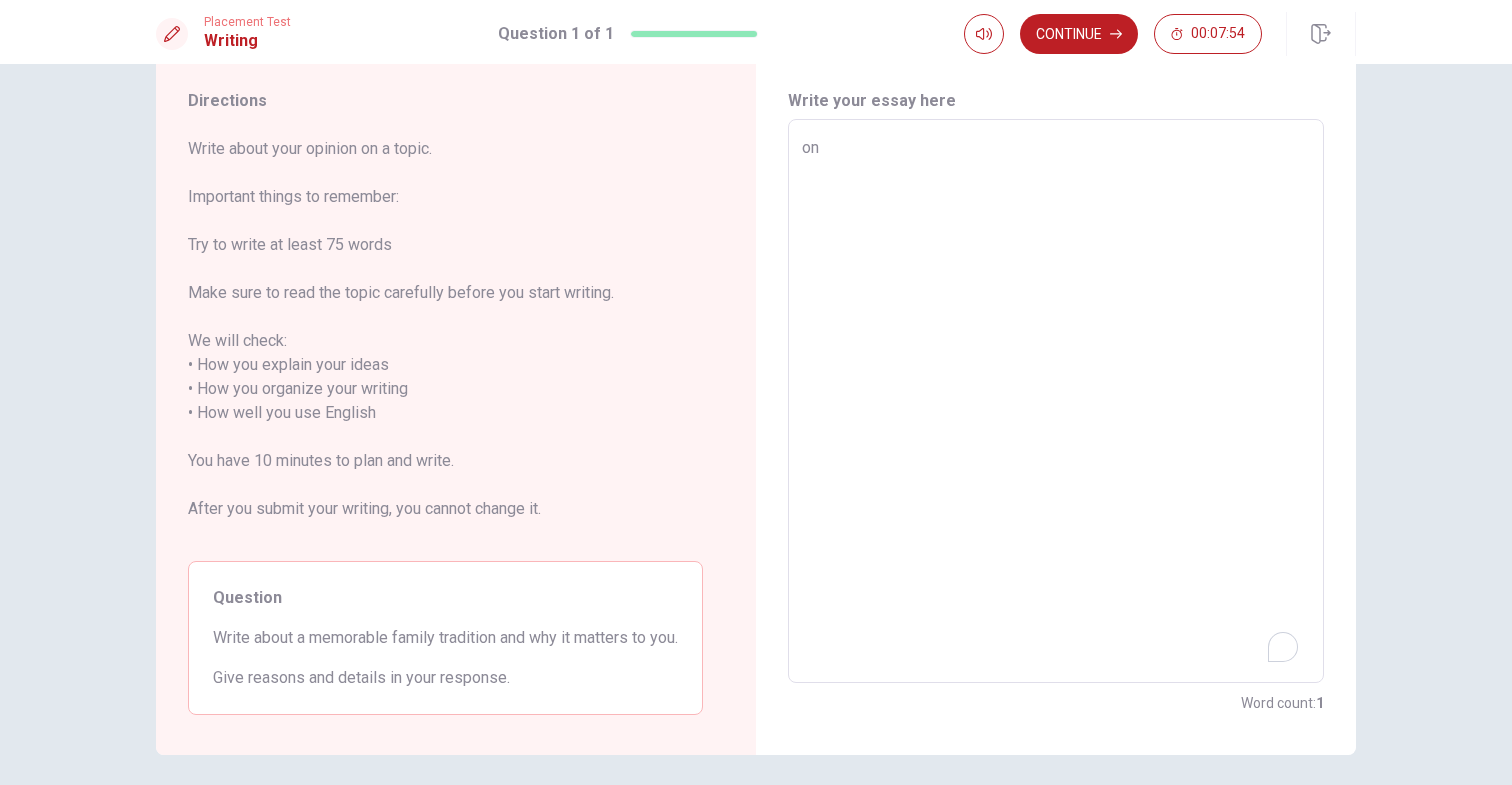 type on "x" 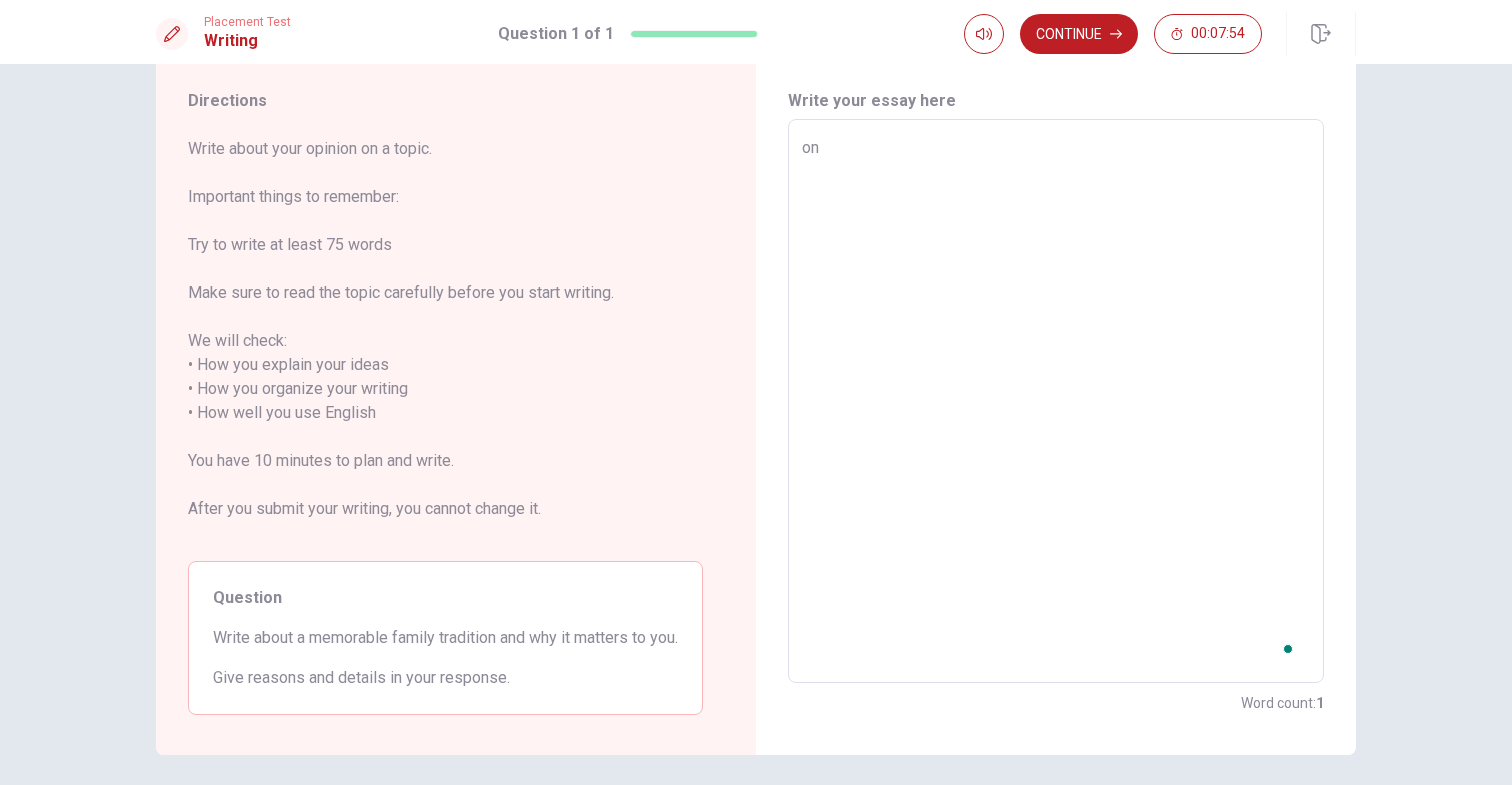 type on "onw" 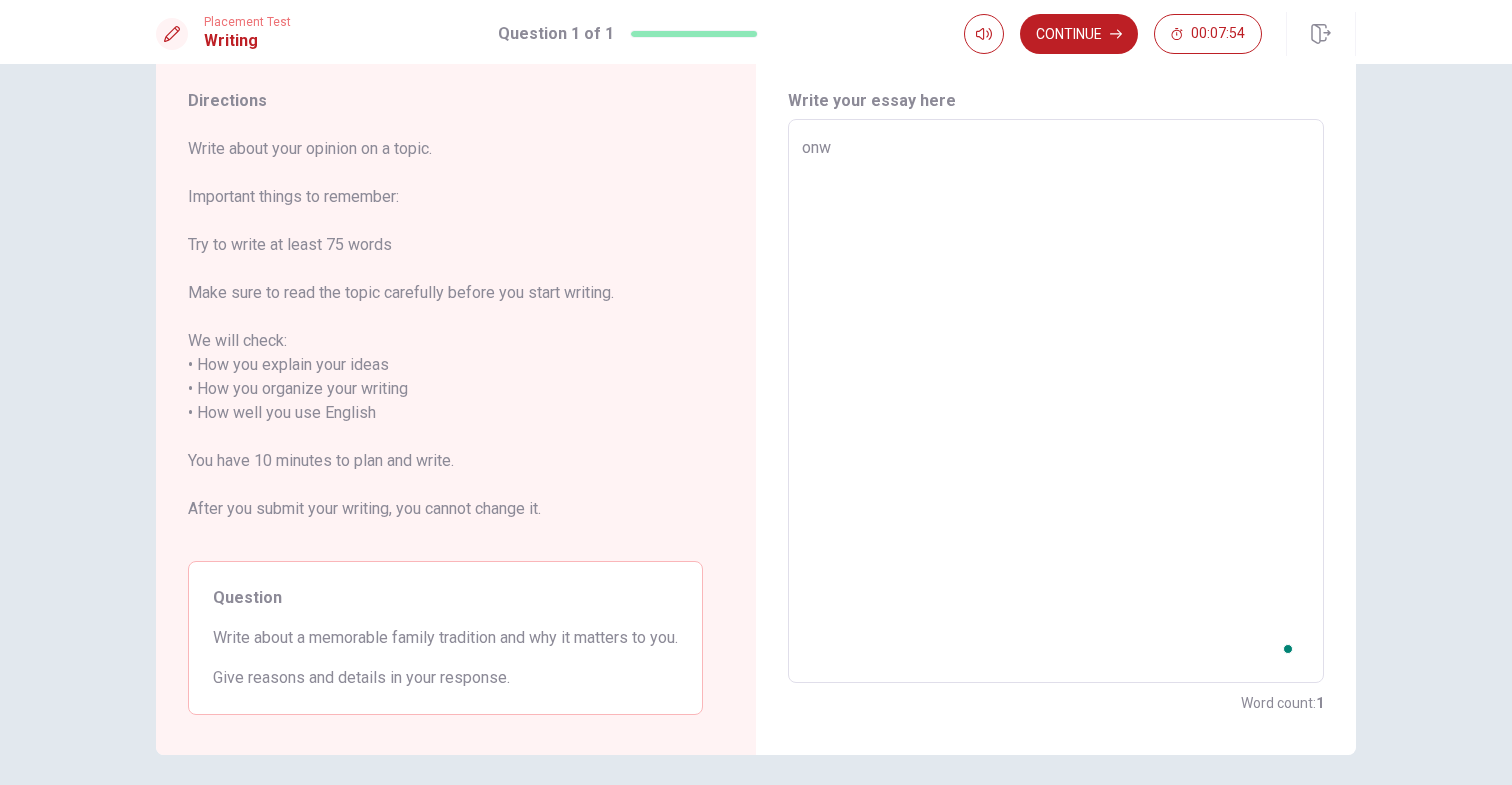type on "x" 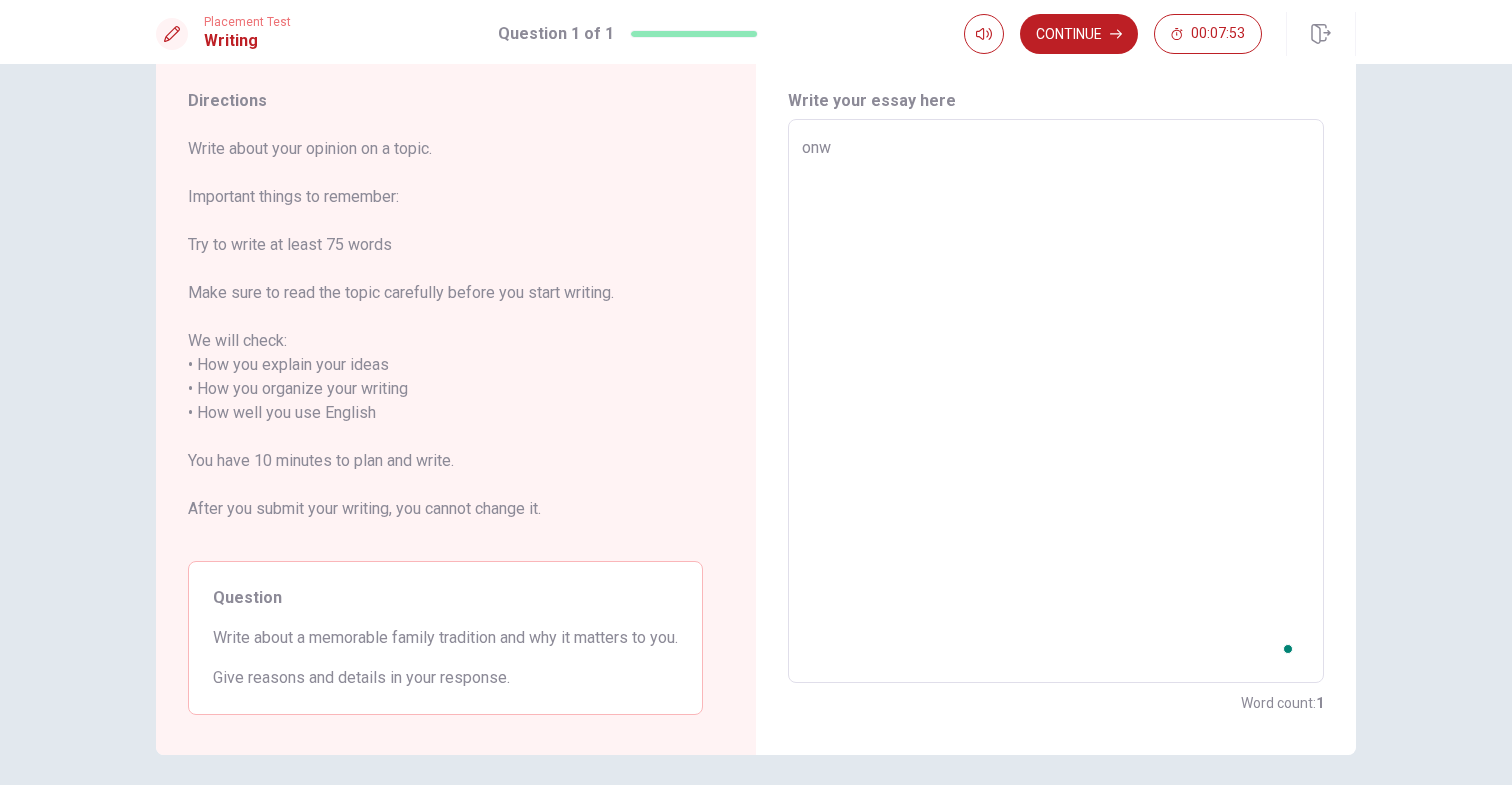 type on "on" 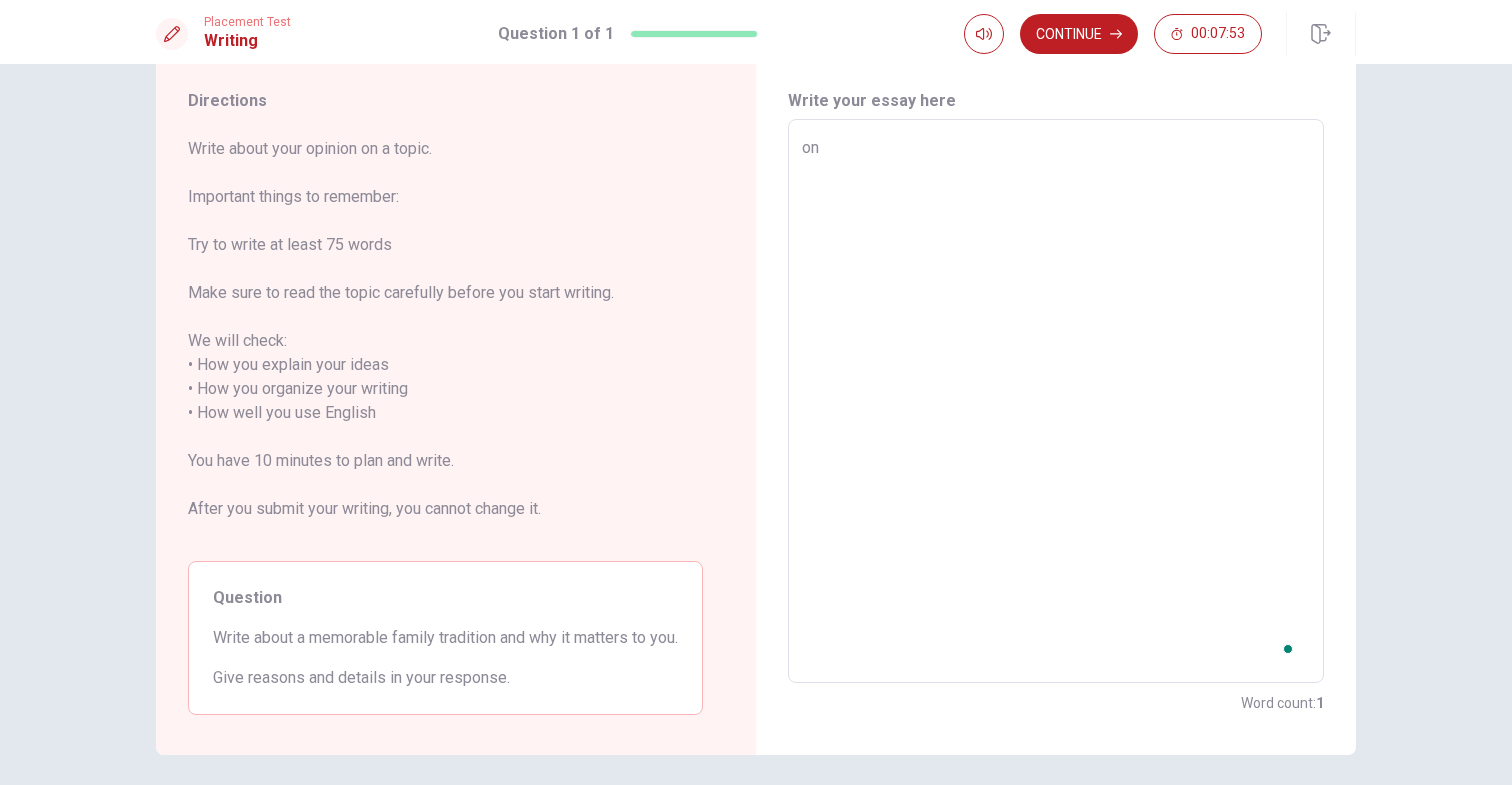 type on "x" 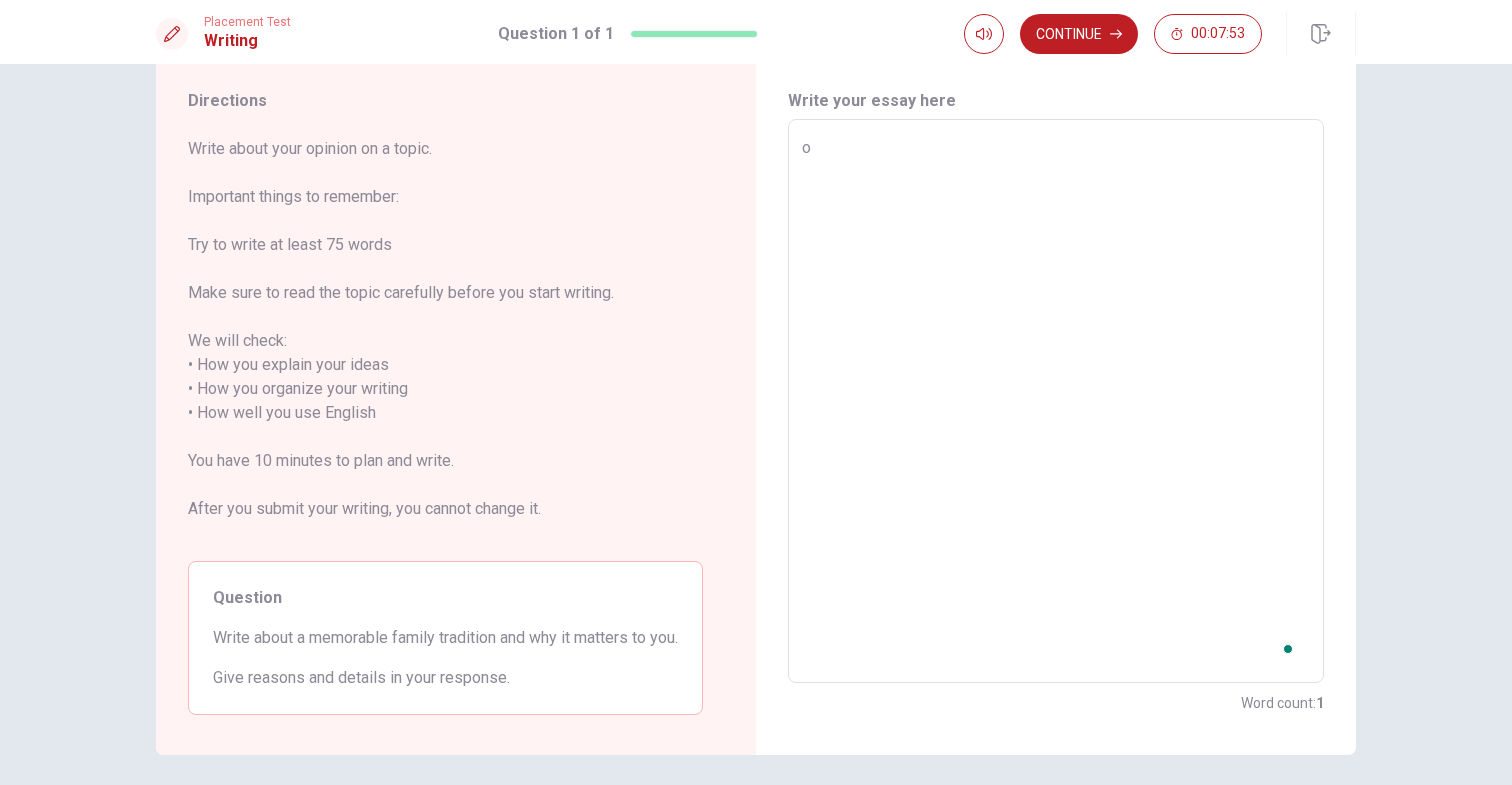 type on "x" 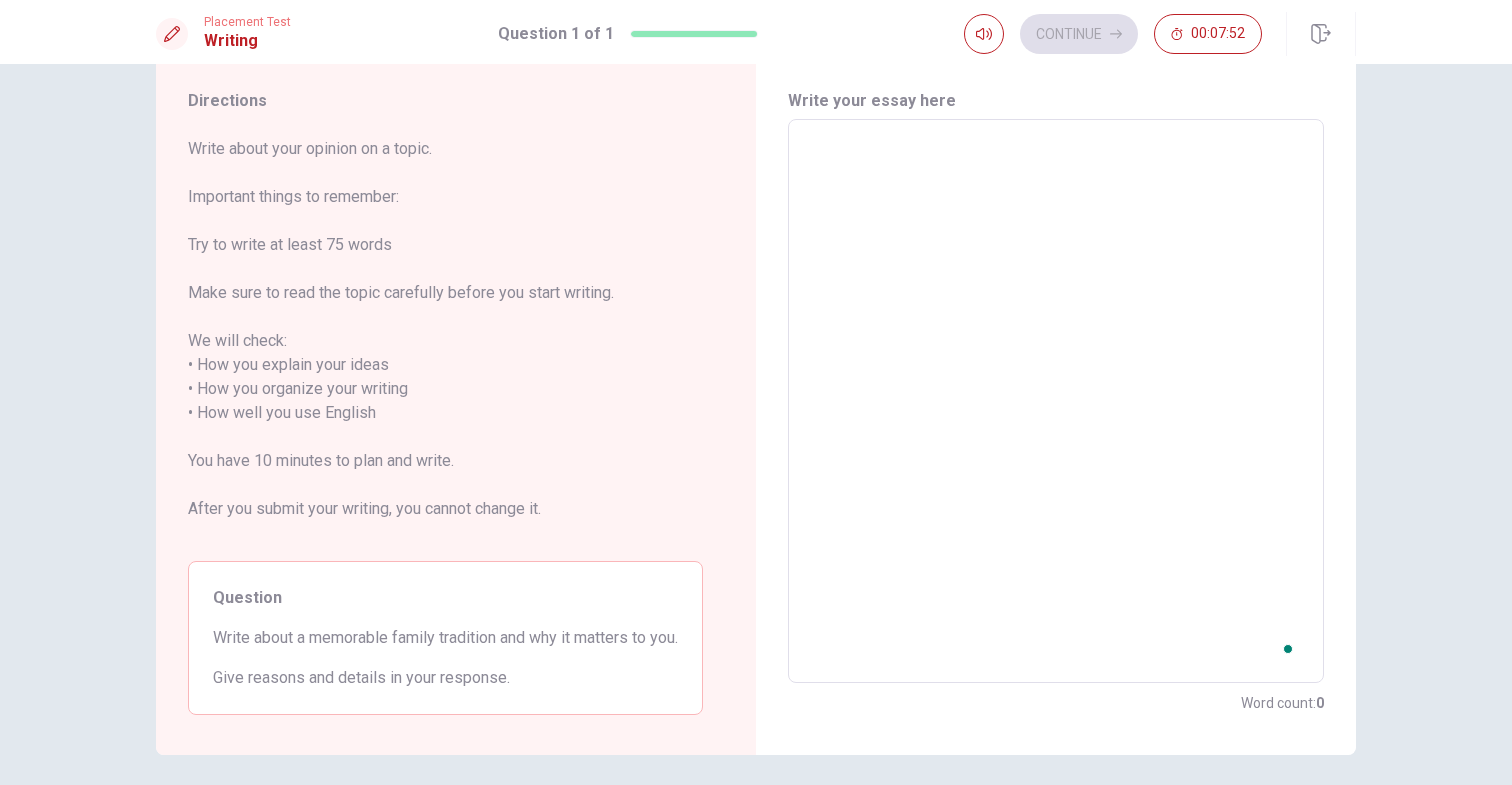 type on "o" 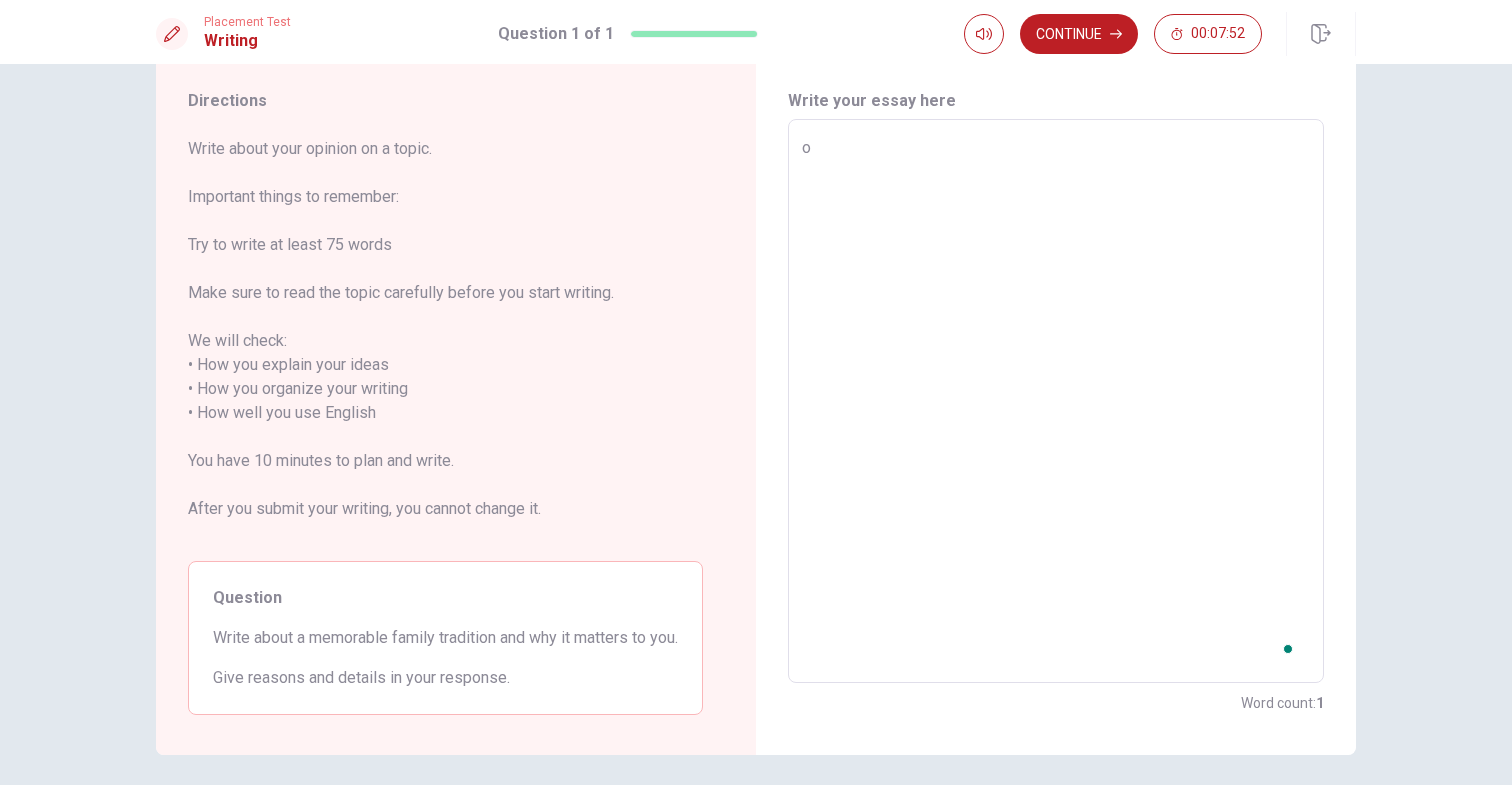 type on "x" 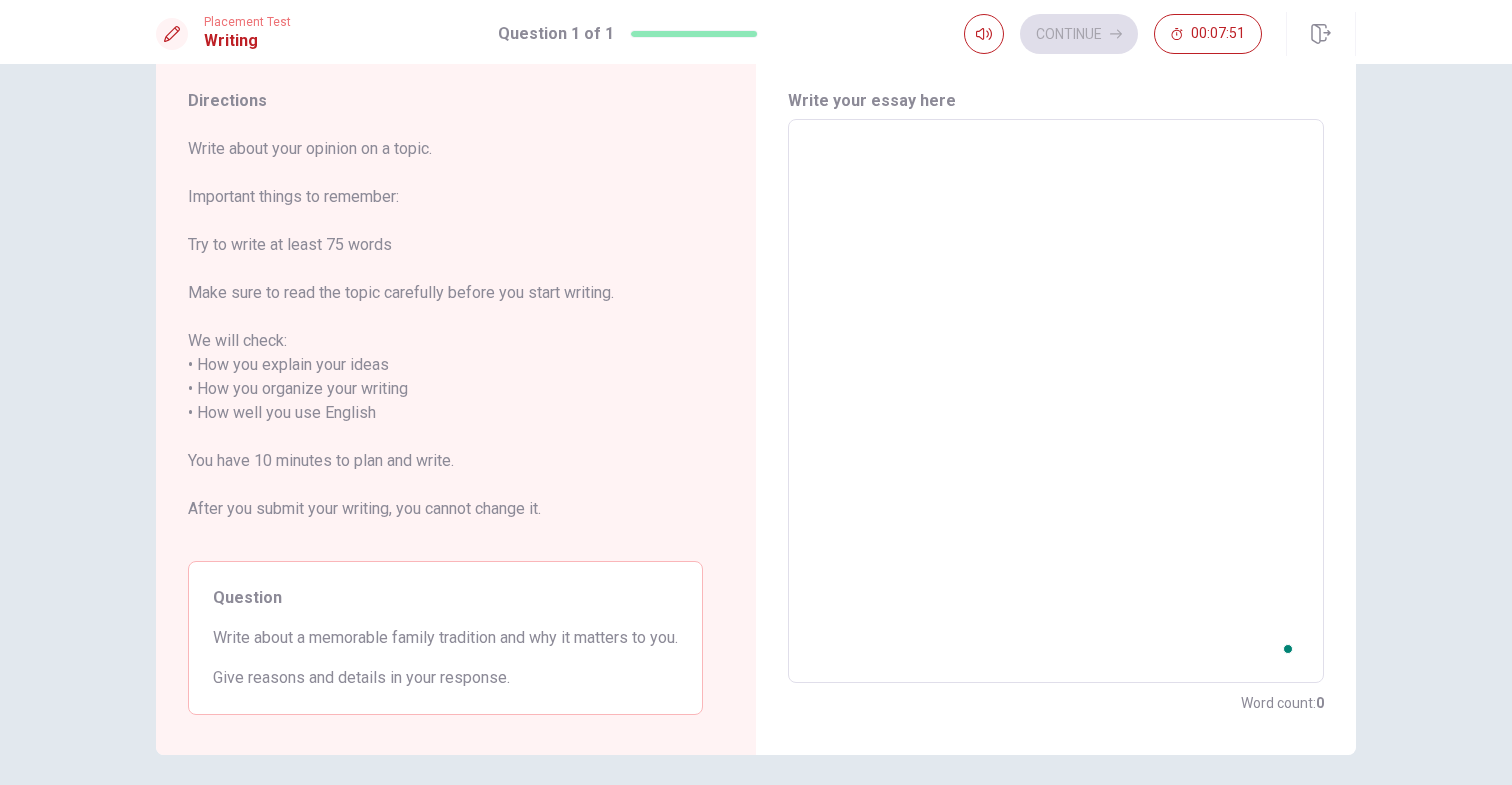 type on "O" 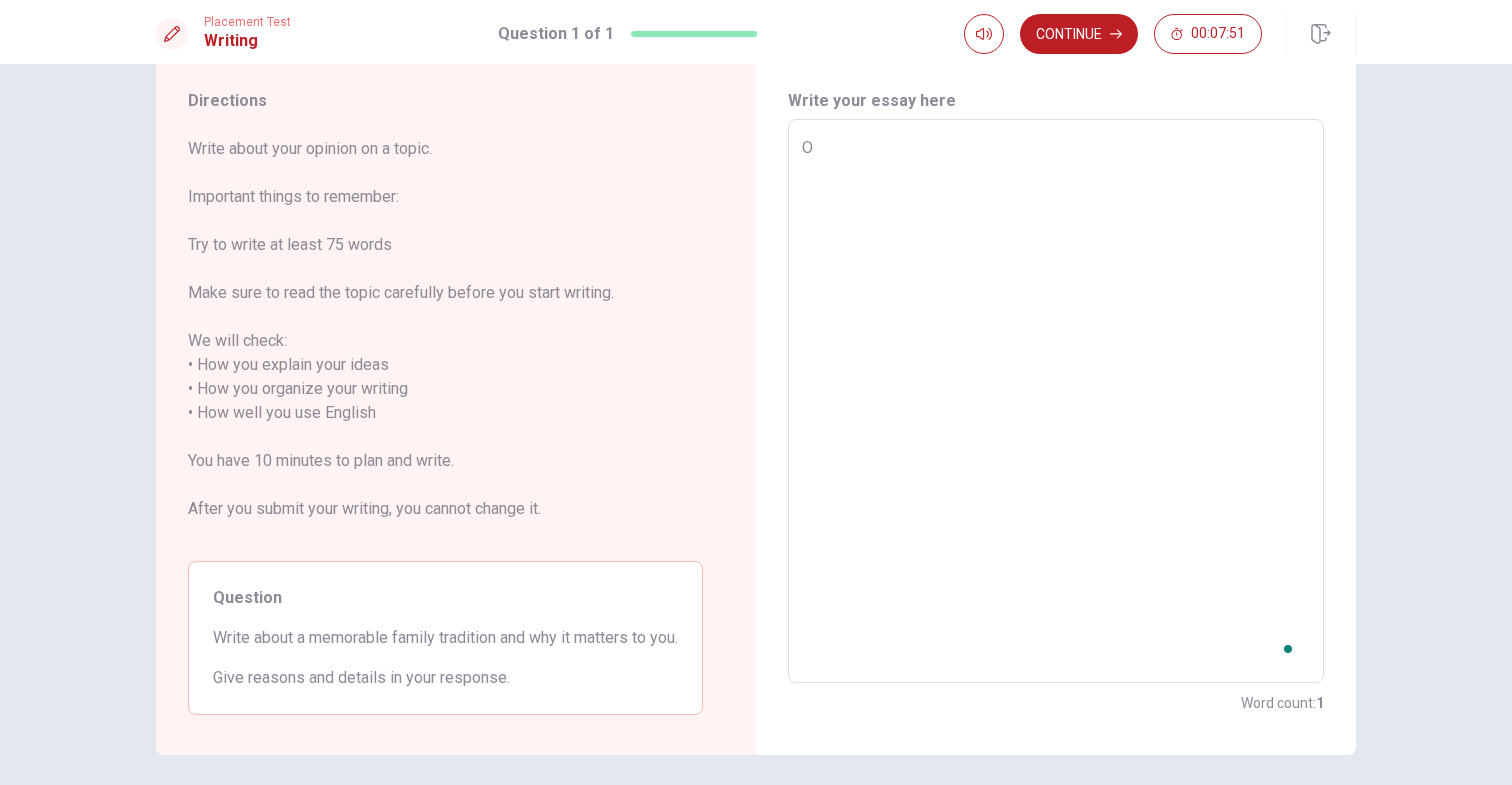 type on "x" 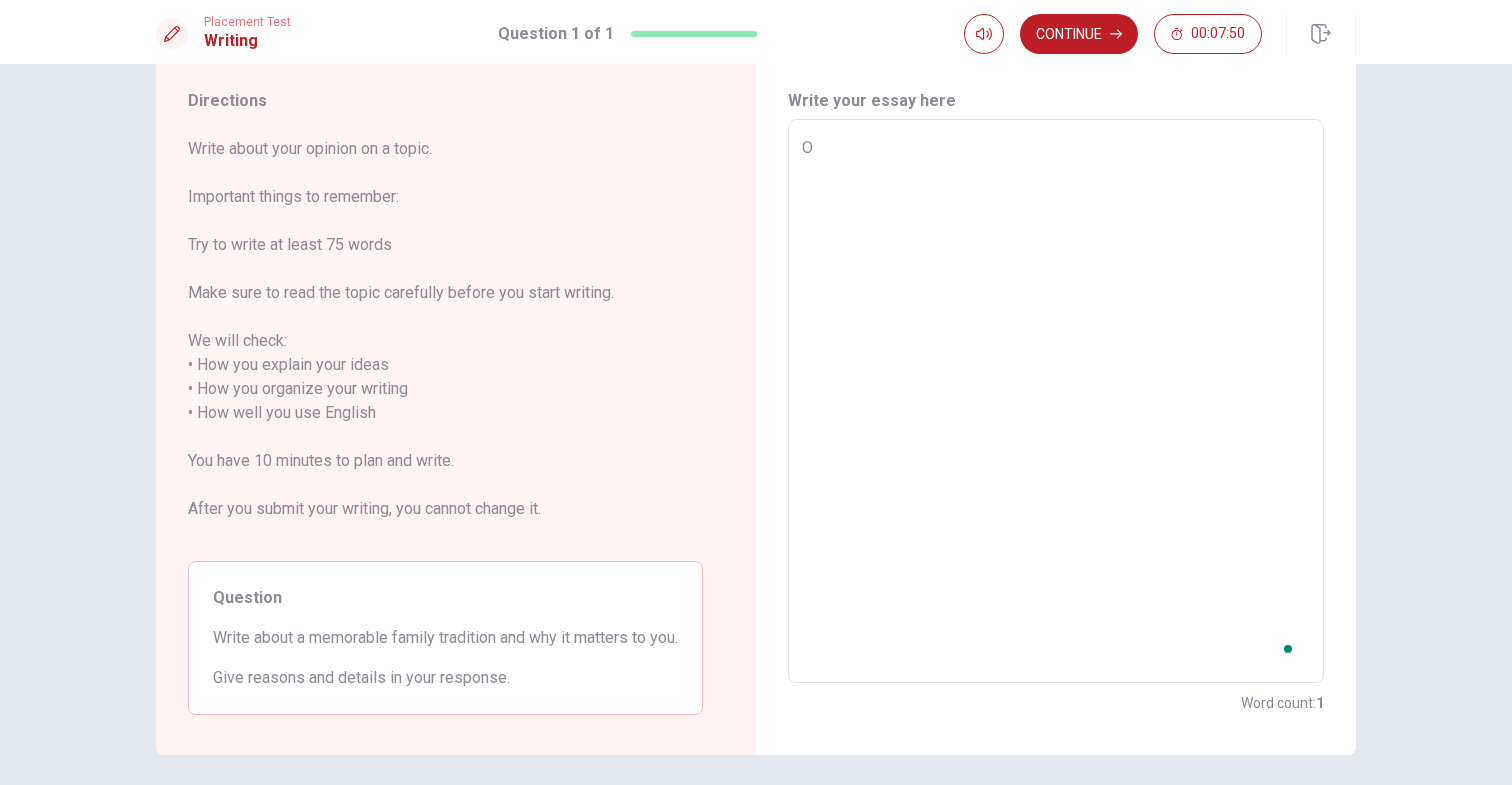 type on "On" 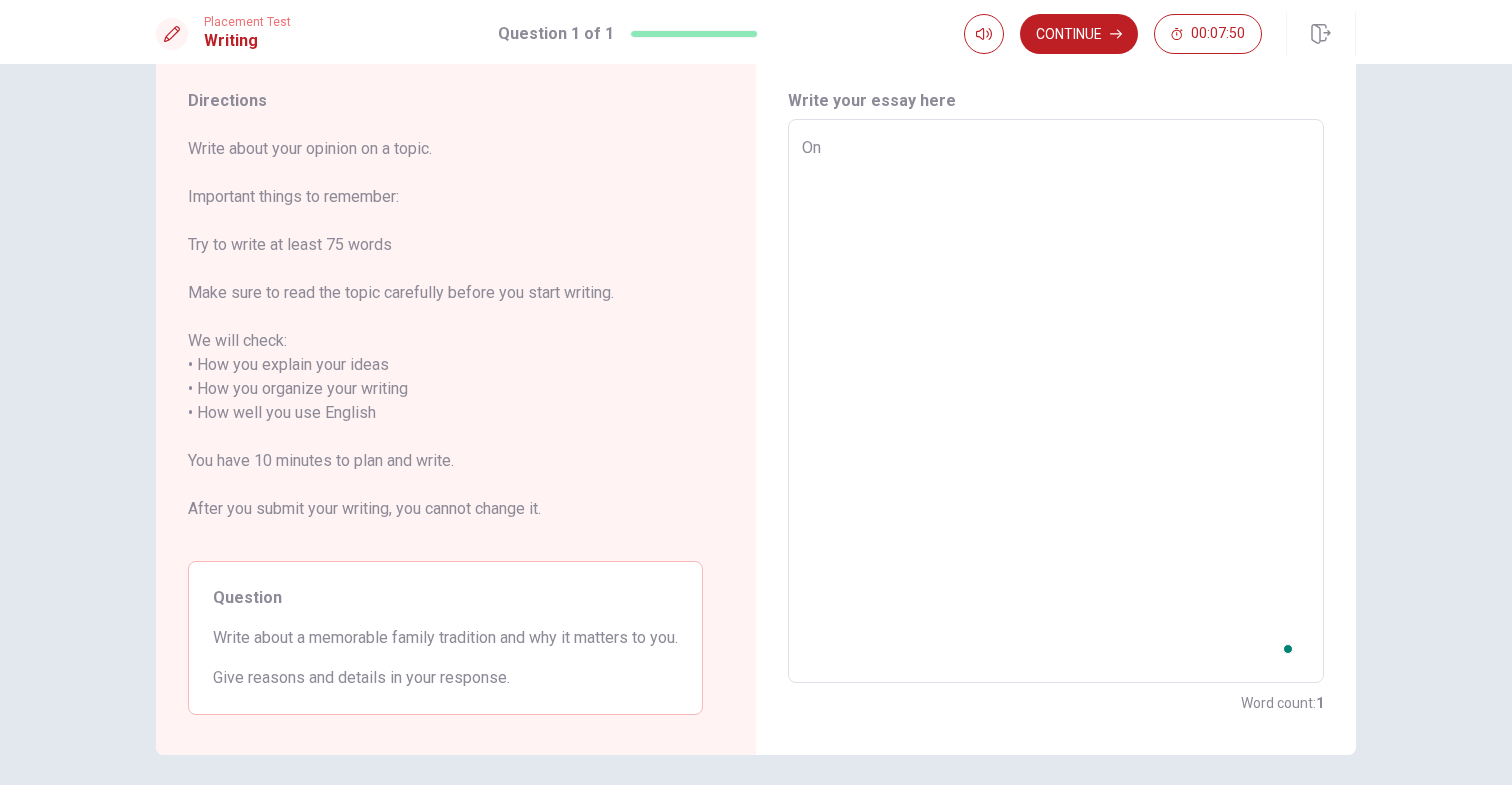 type on "x" 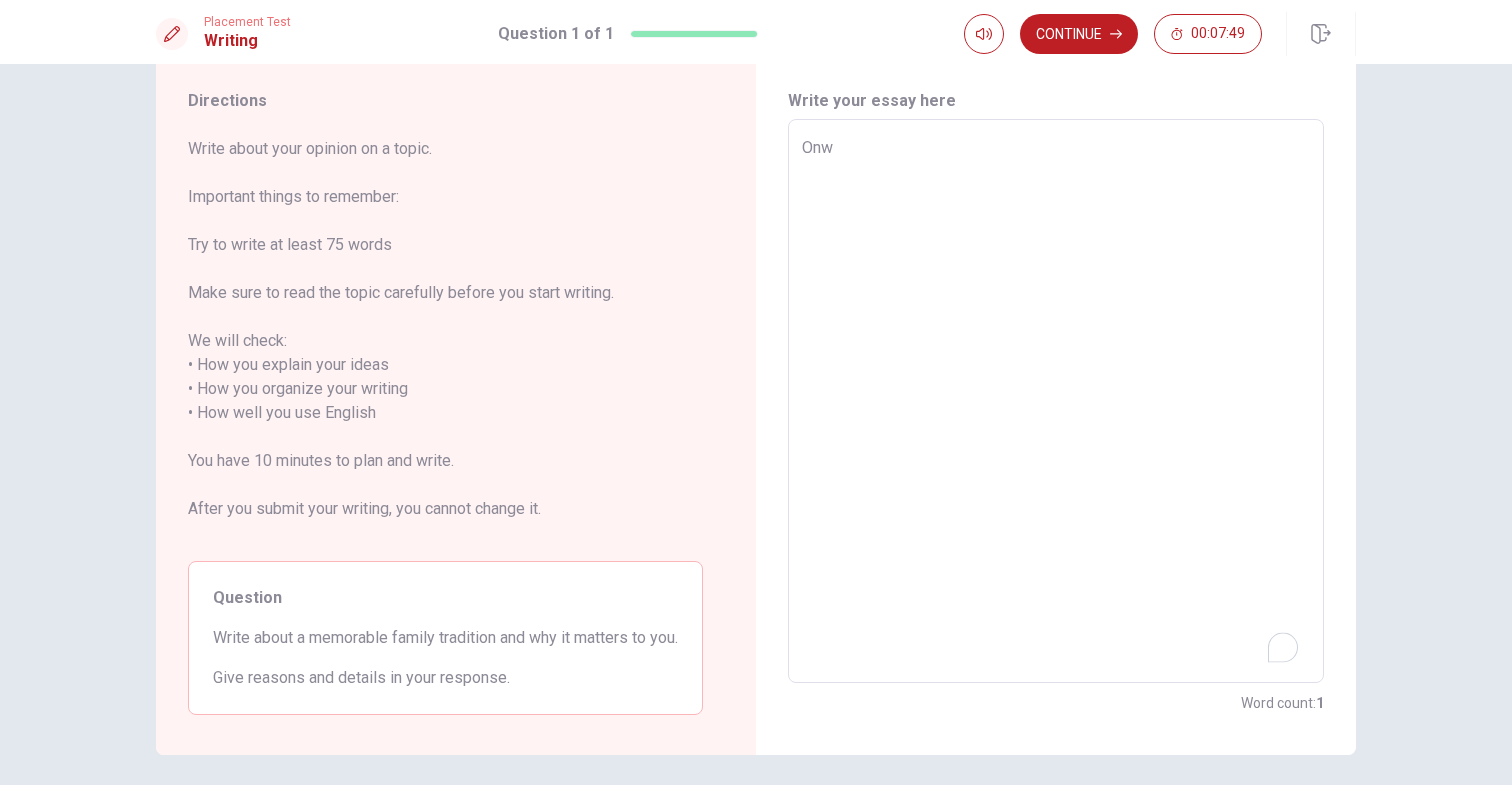 type on "x" 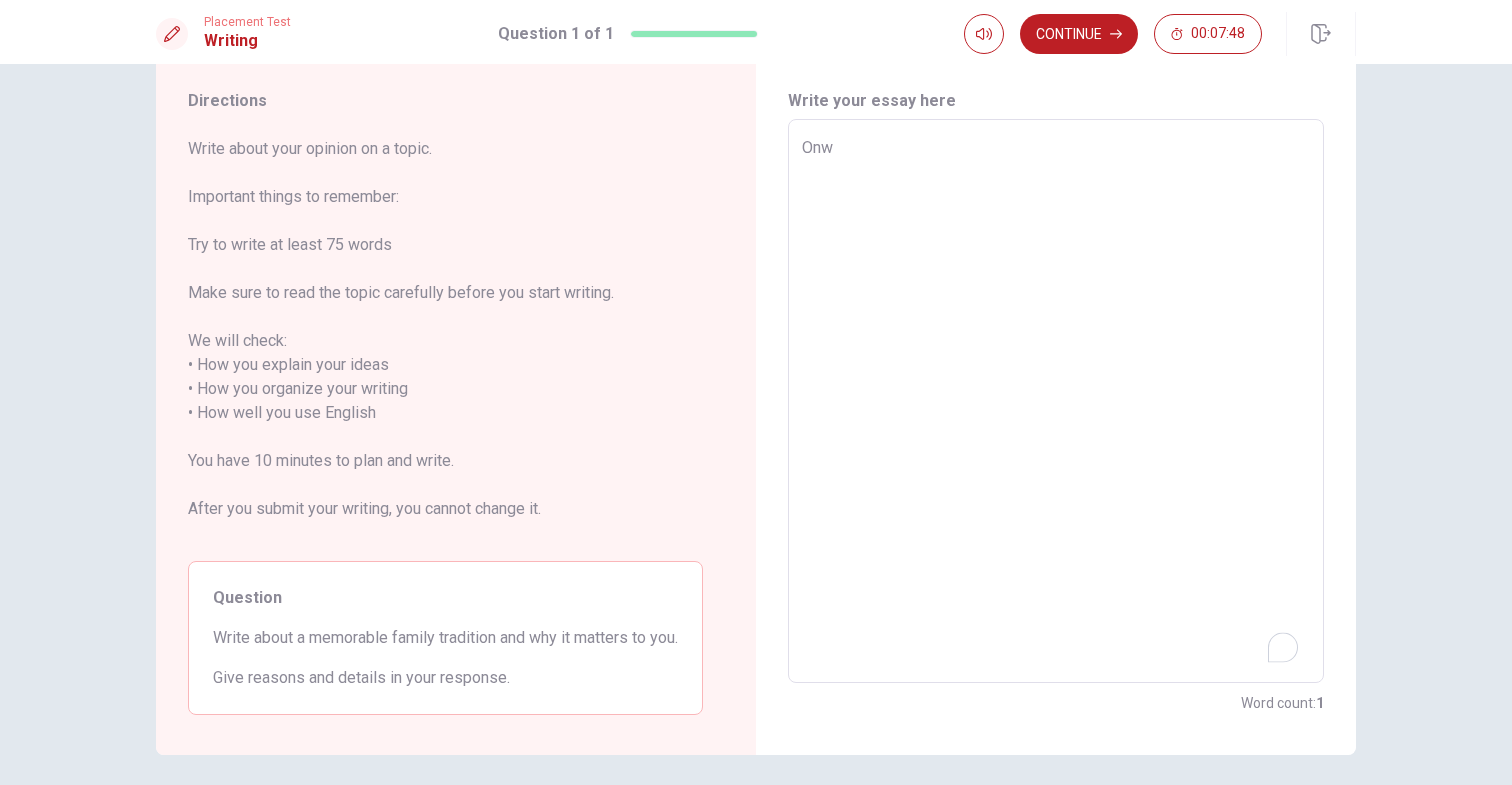 type on "On" 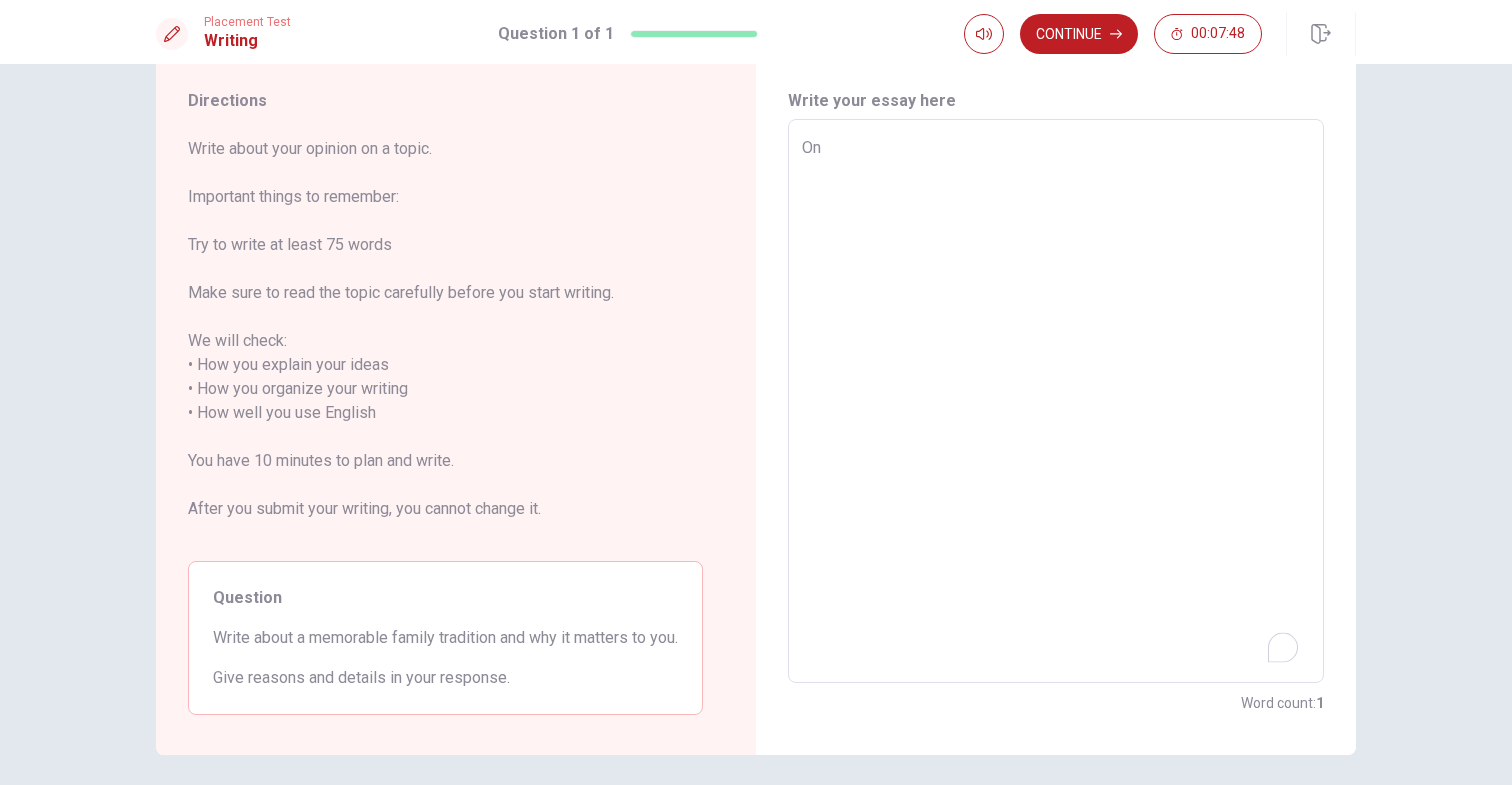 type on "x" 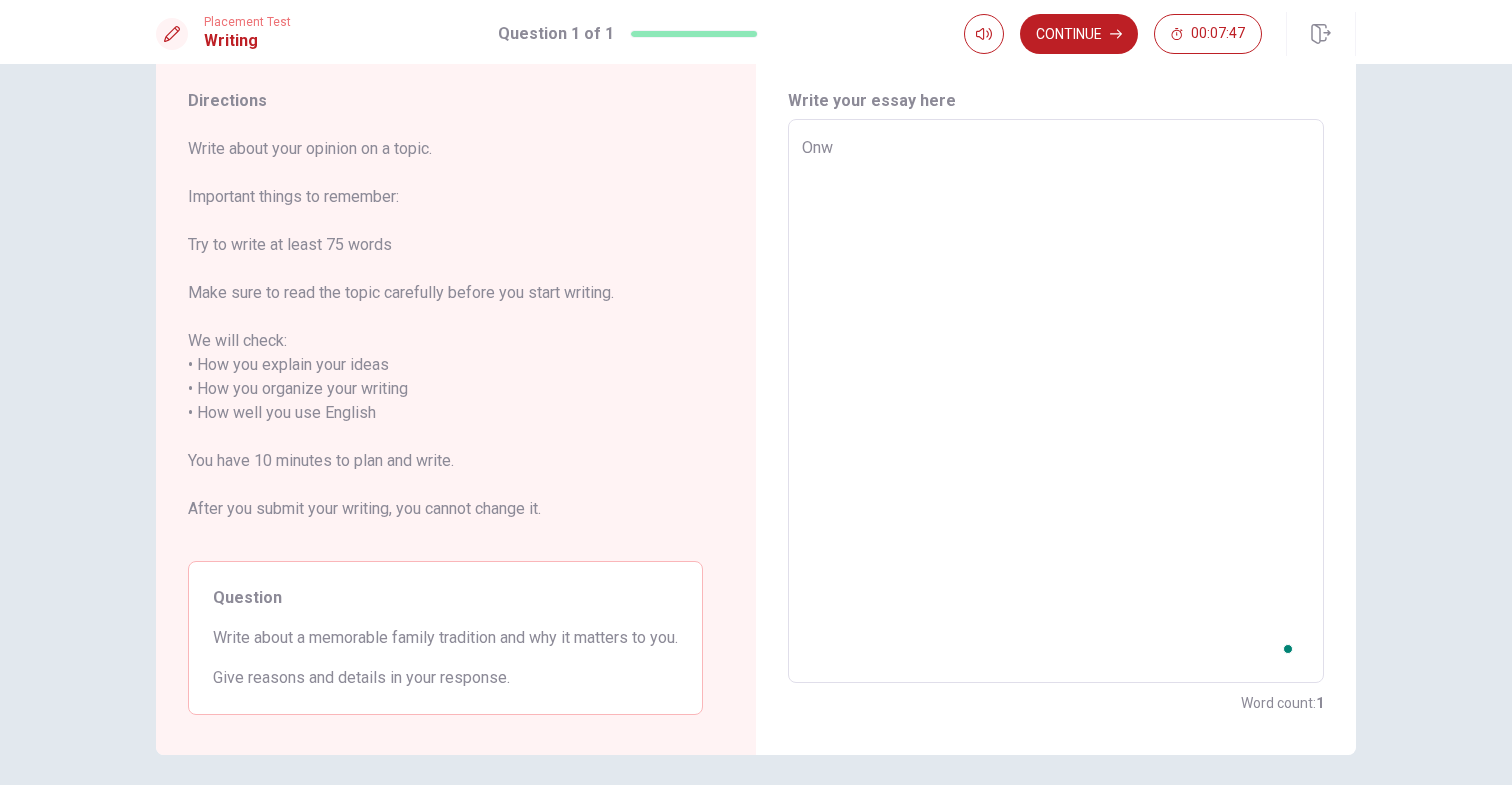 type on "x" 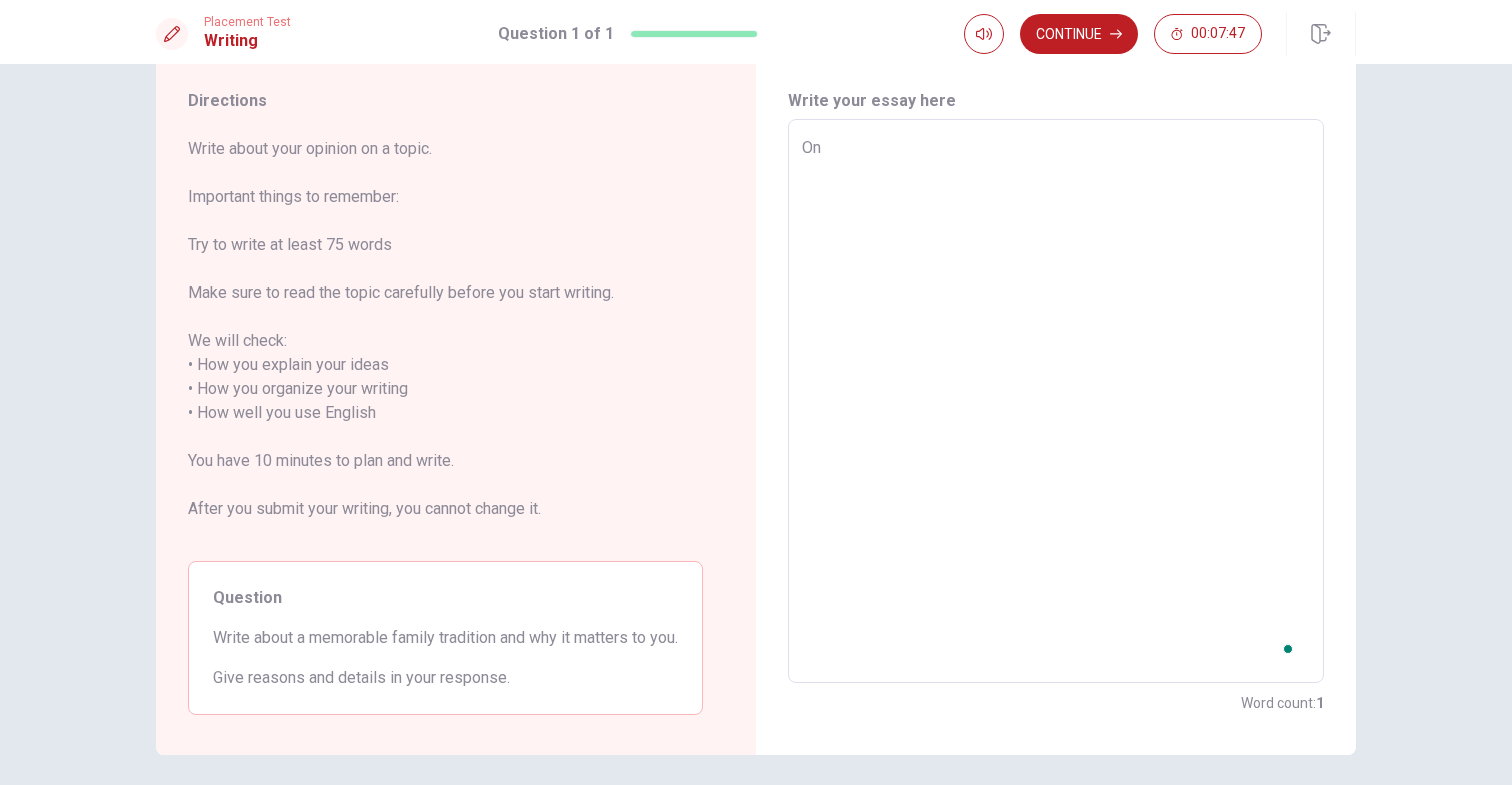 type on "x" 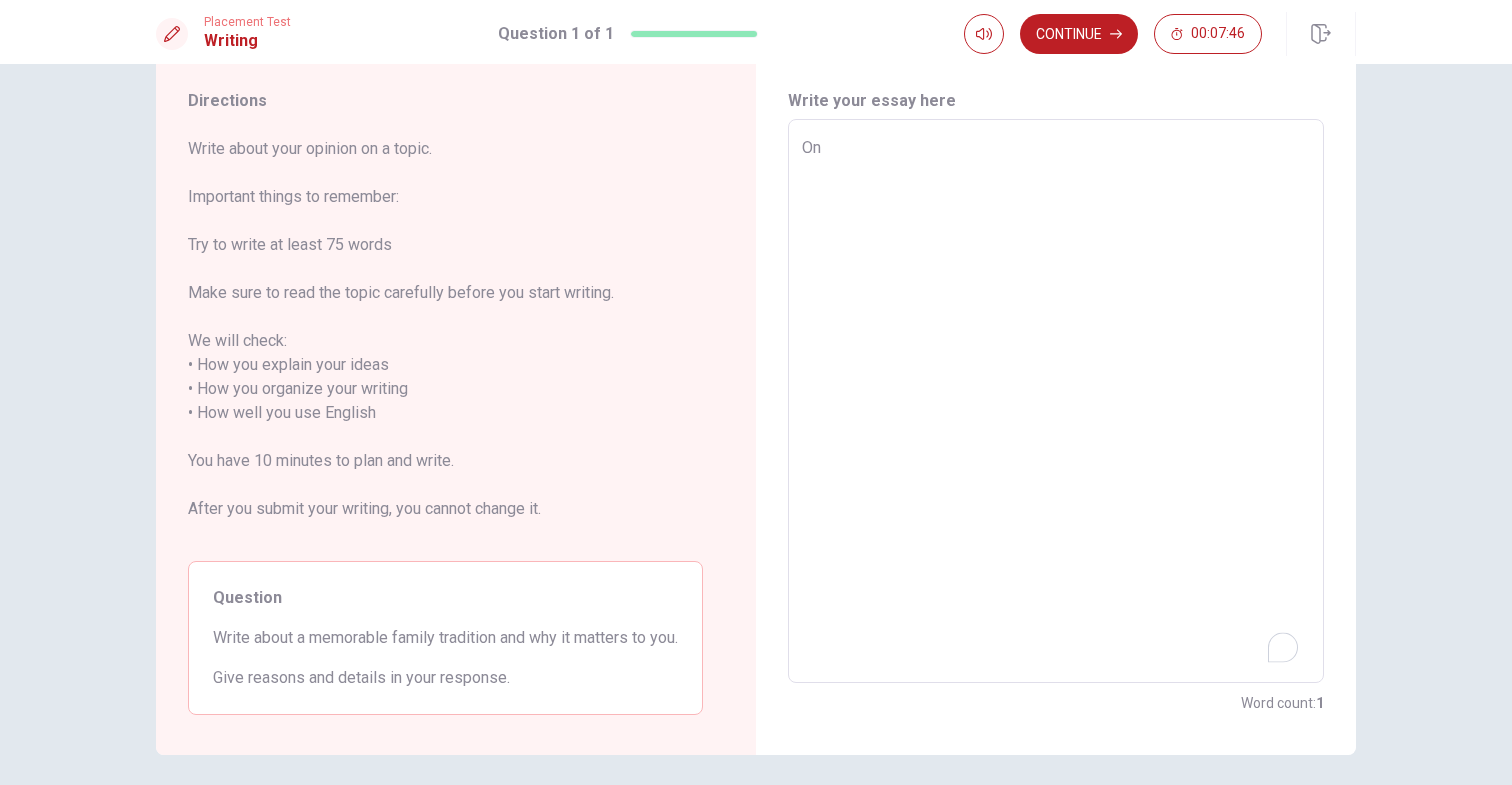 type on "One" 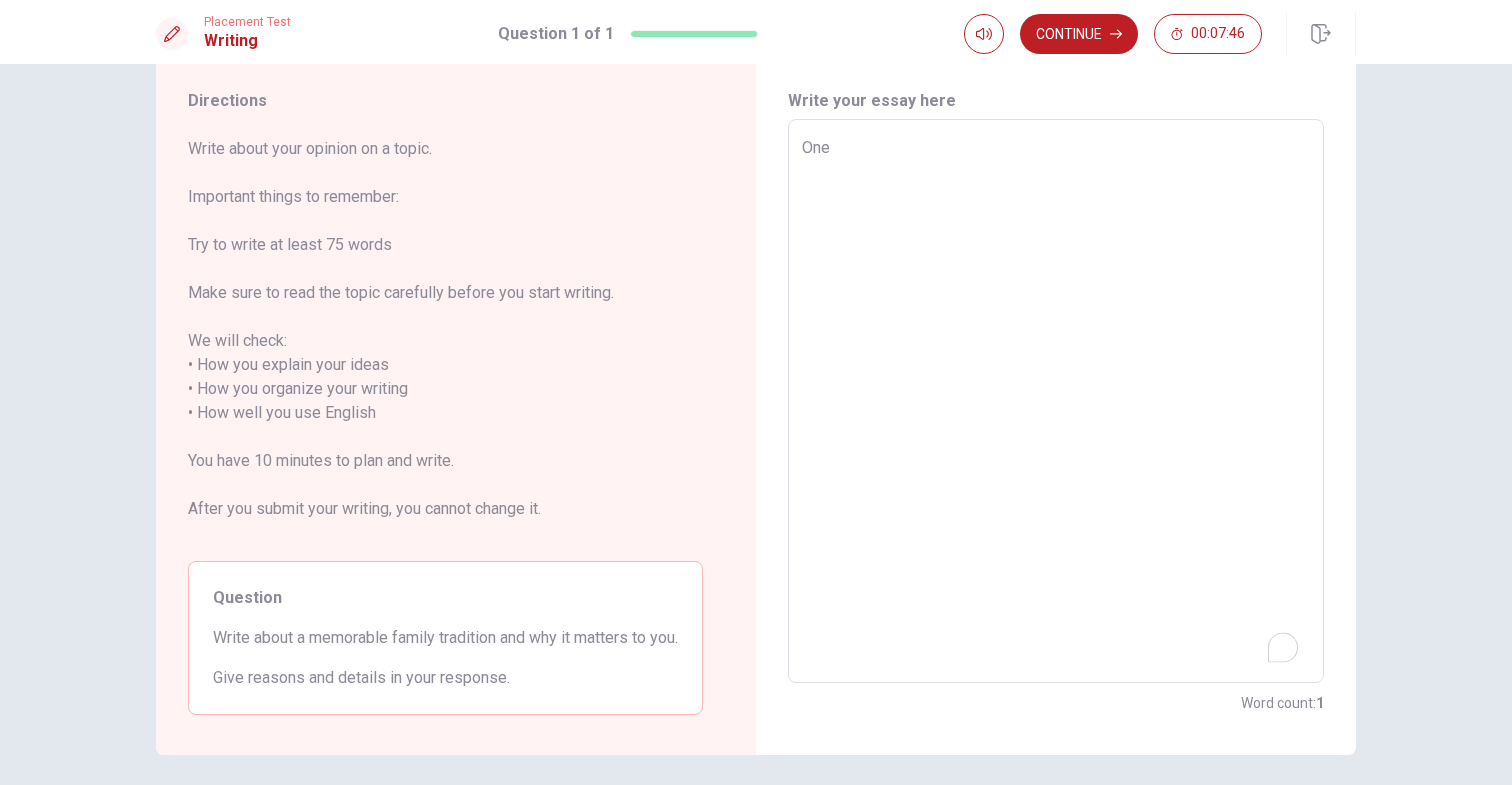 type on "x" 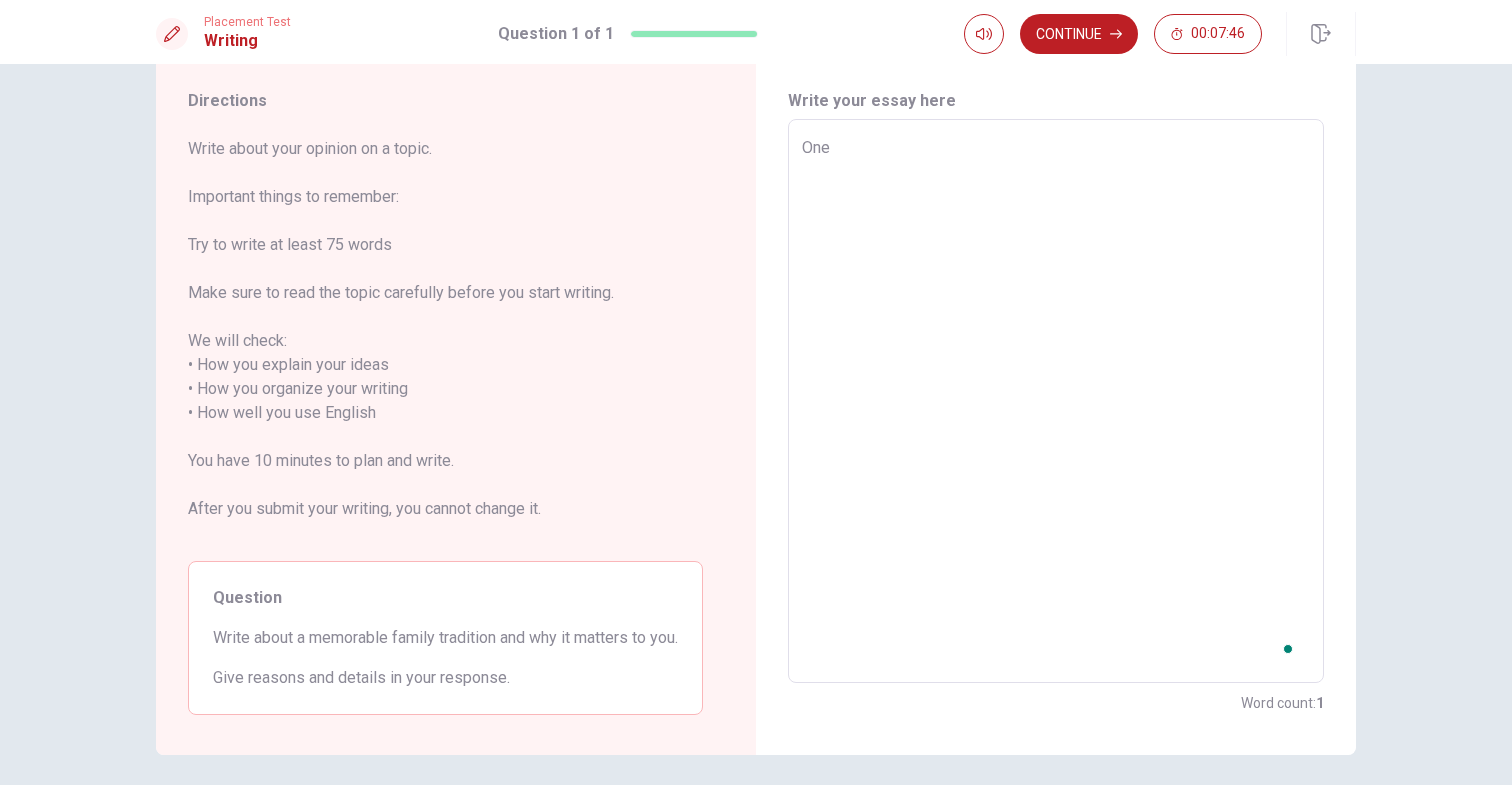 type on "One" 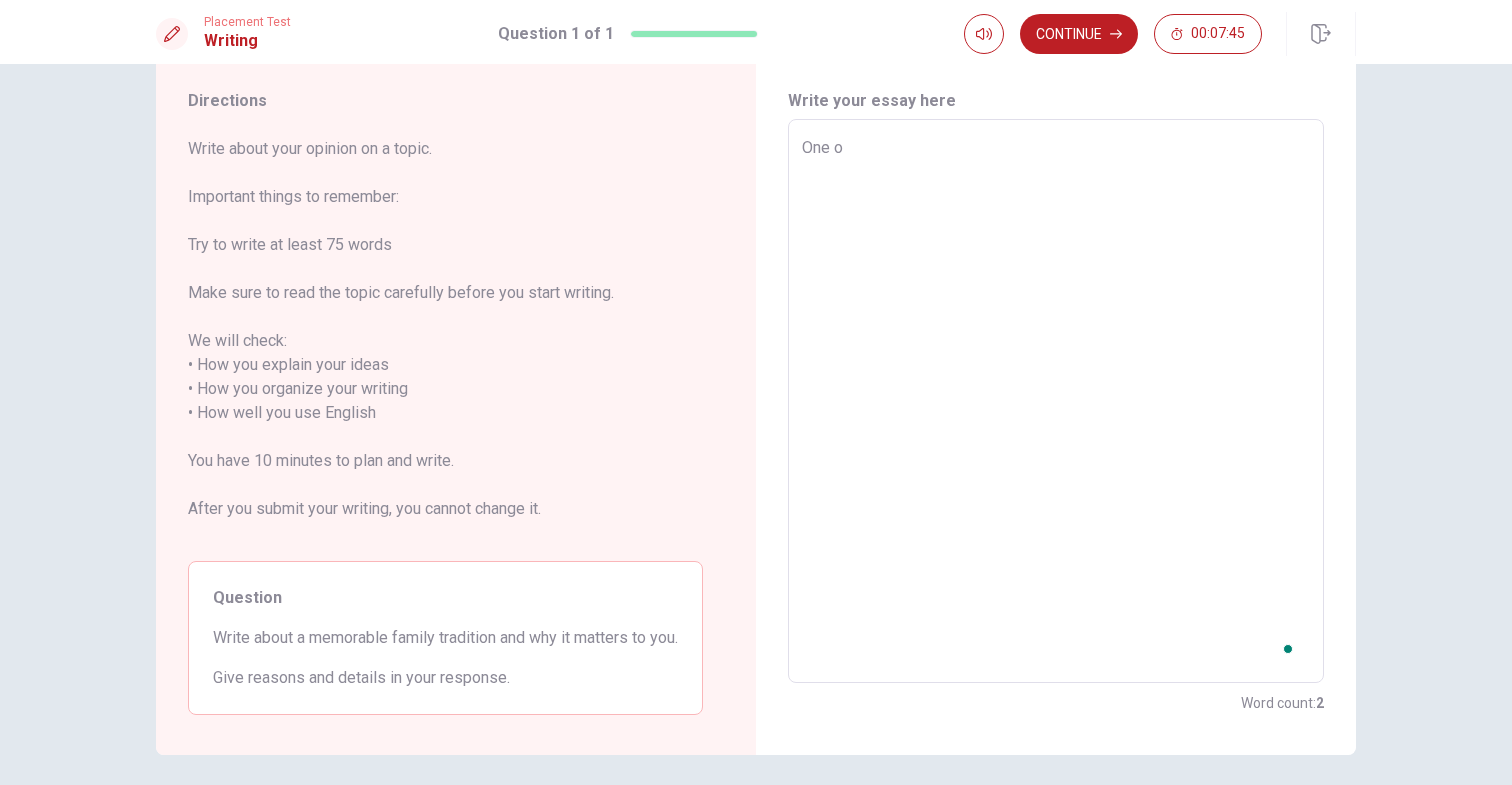 type on "x" 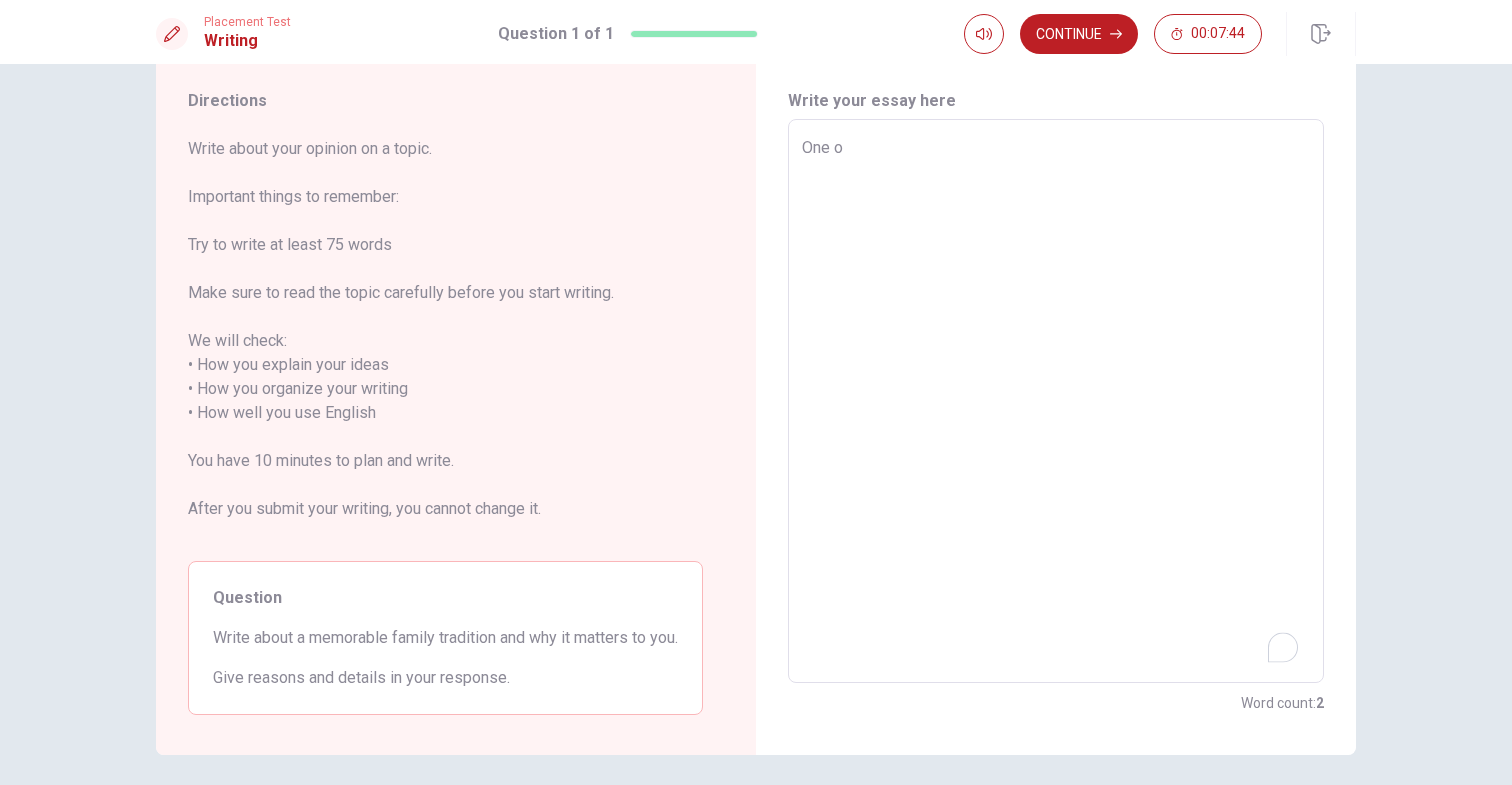 type on "One of" 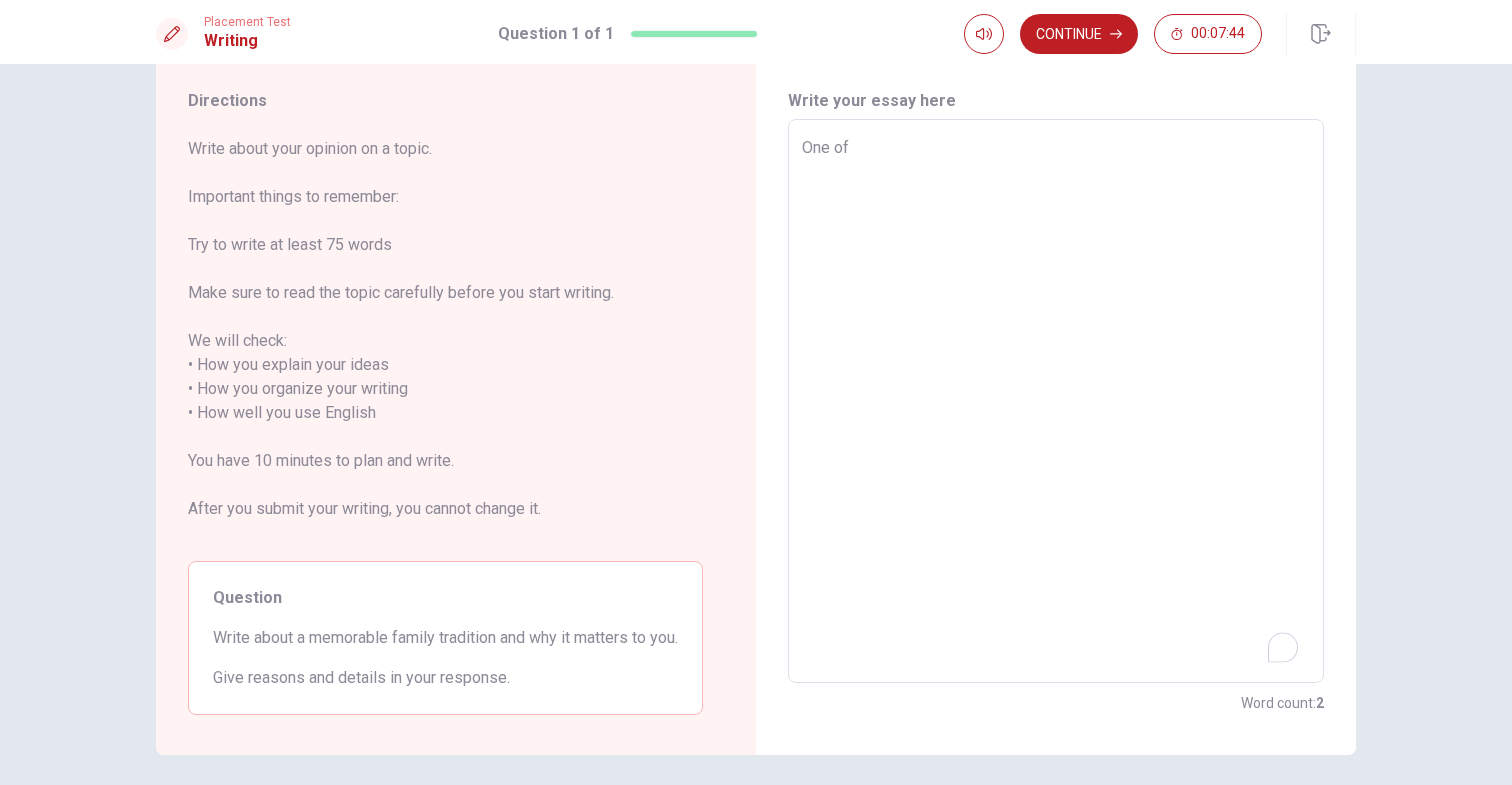 type on "x" 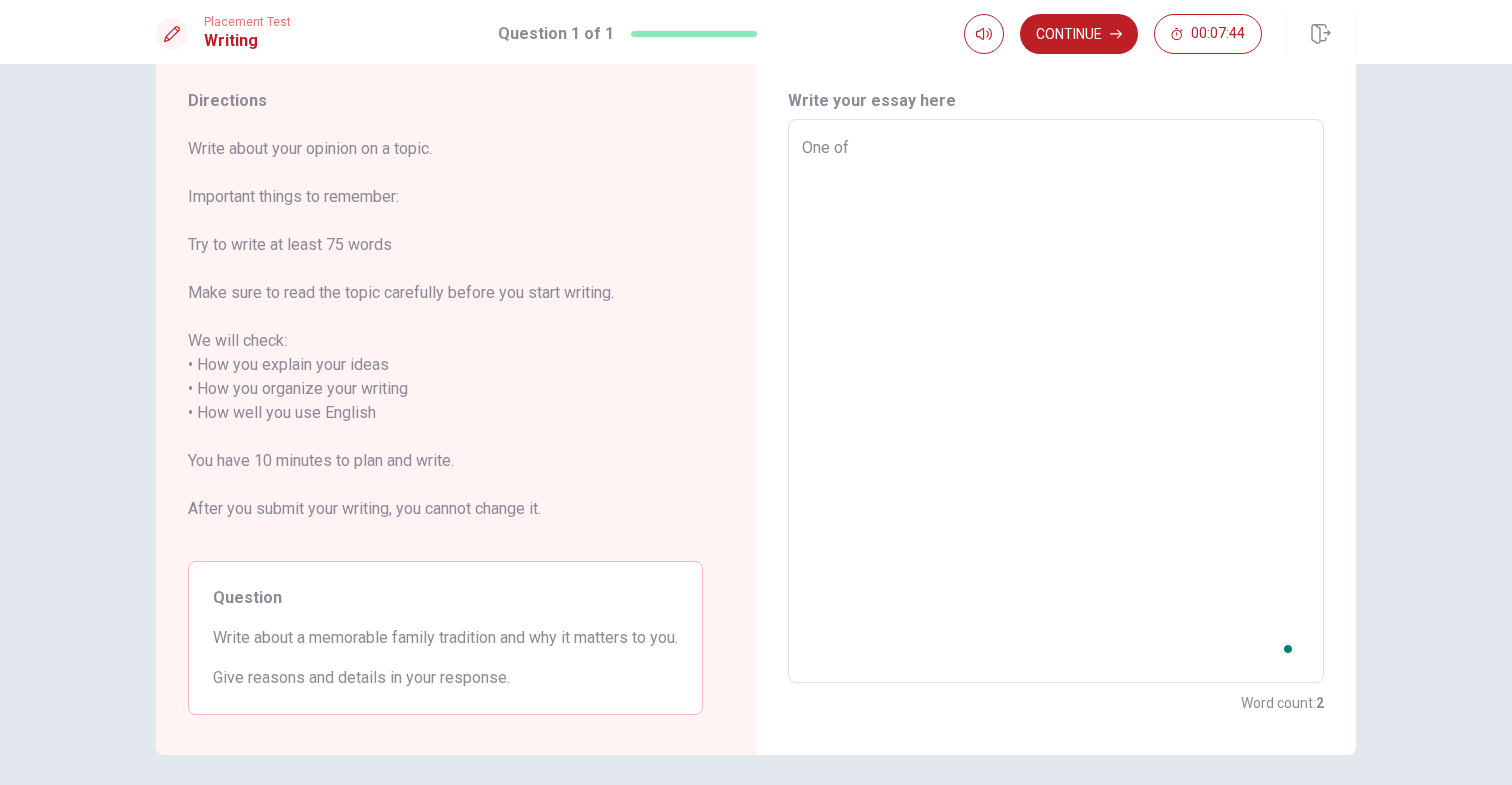 type on "x" 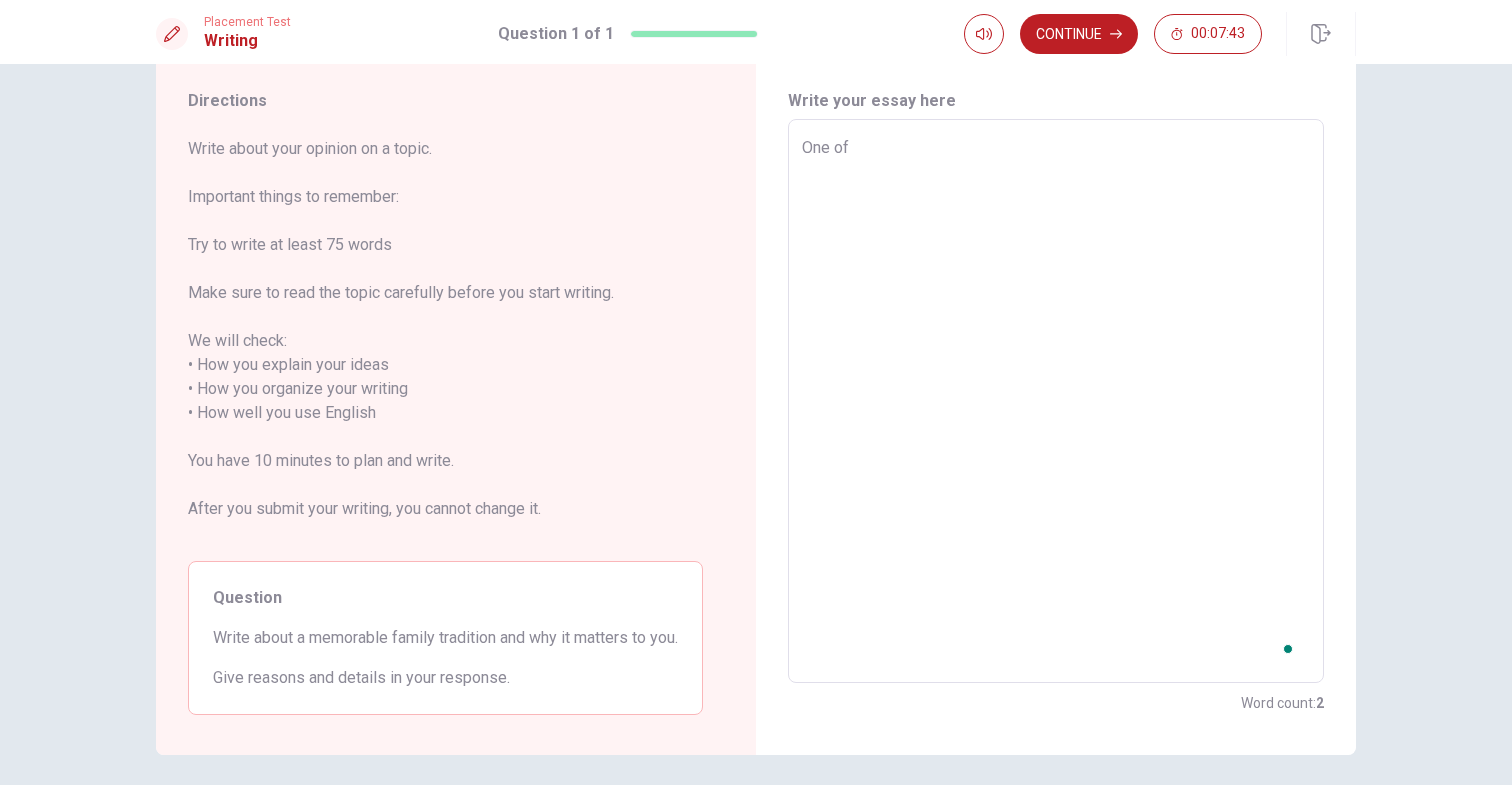 type on "One of t" 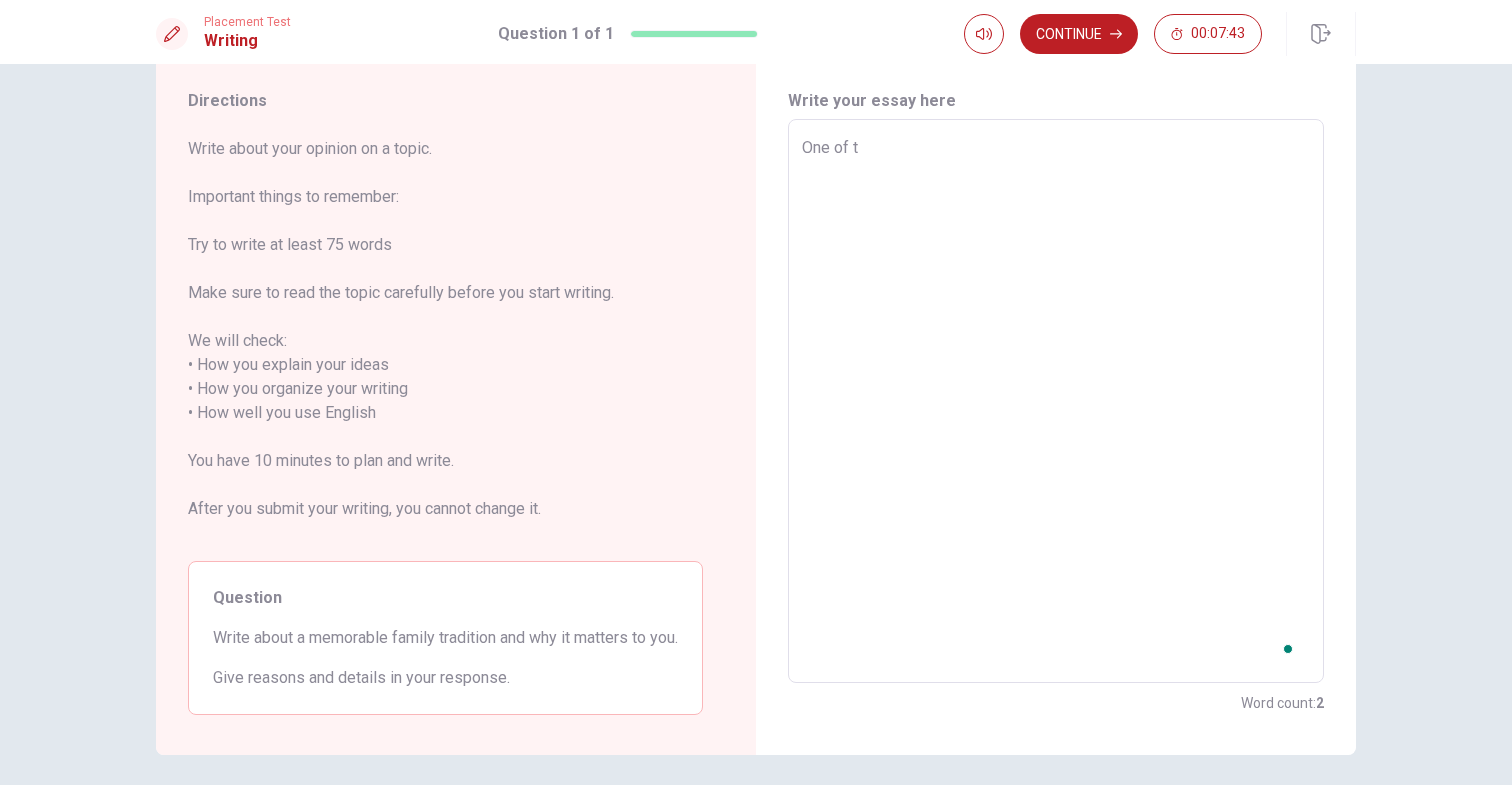 type on "x" 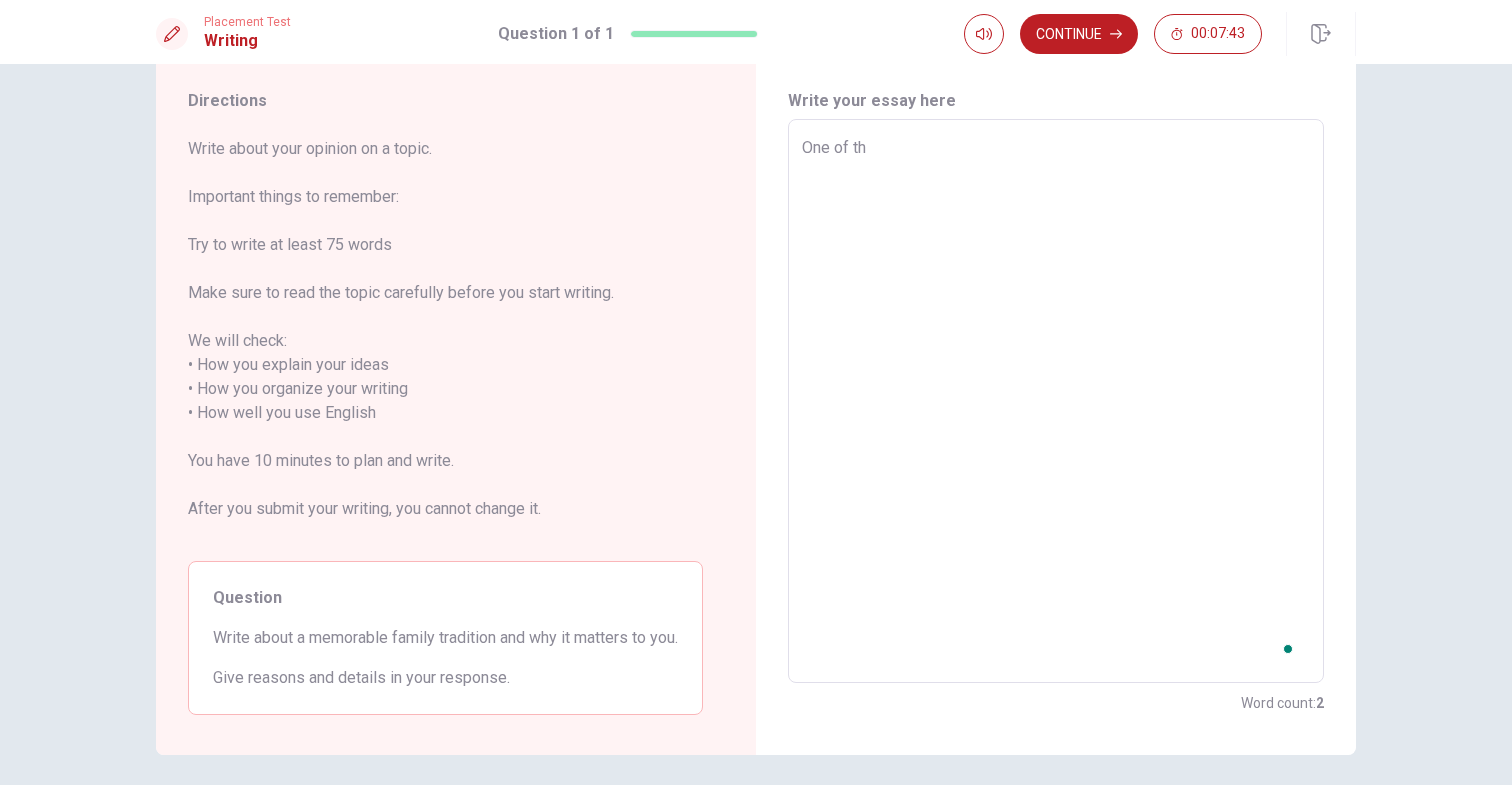 type on "x" 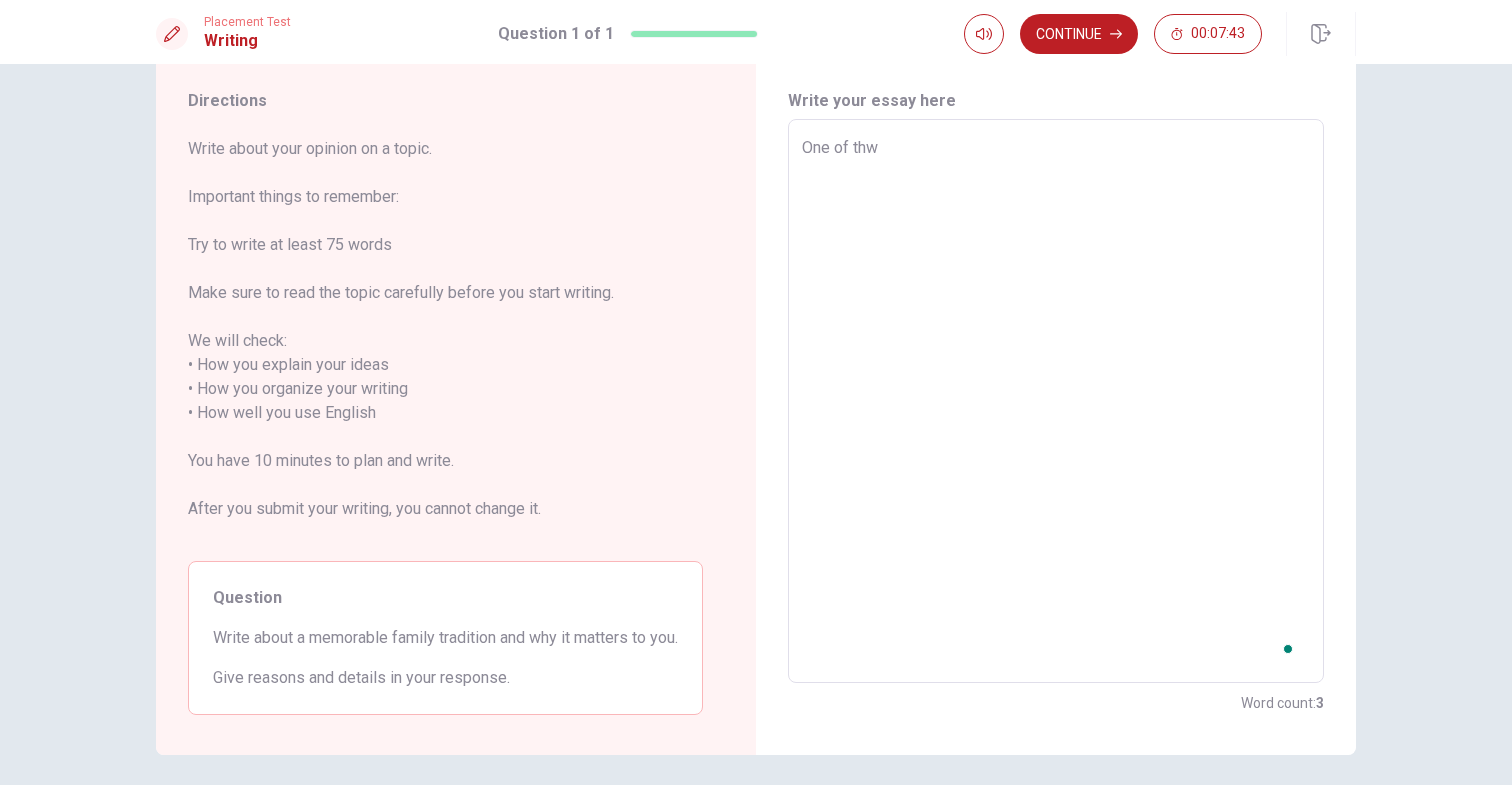 type on "x" 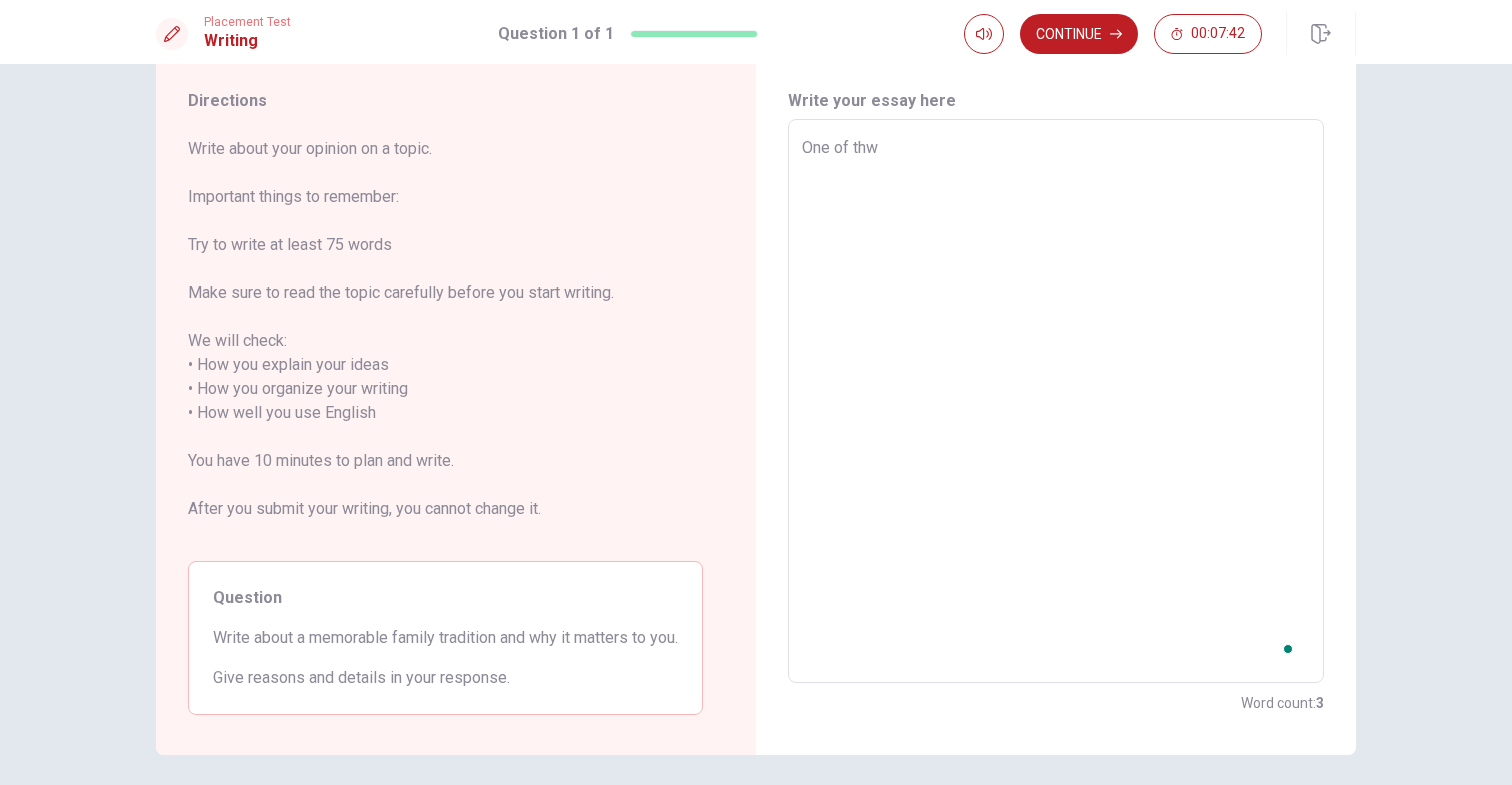 type on "One of th" 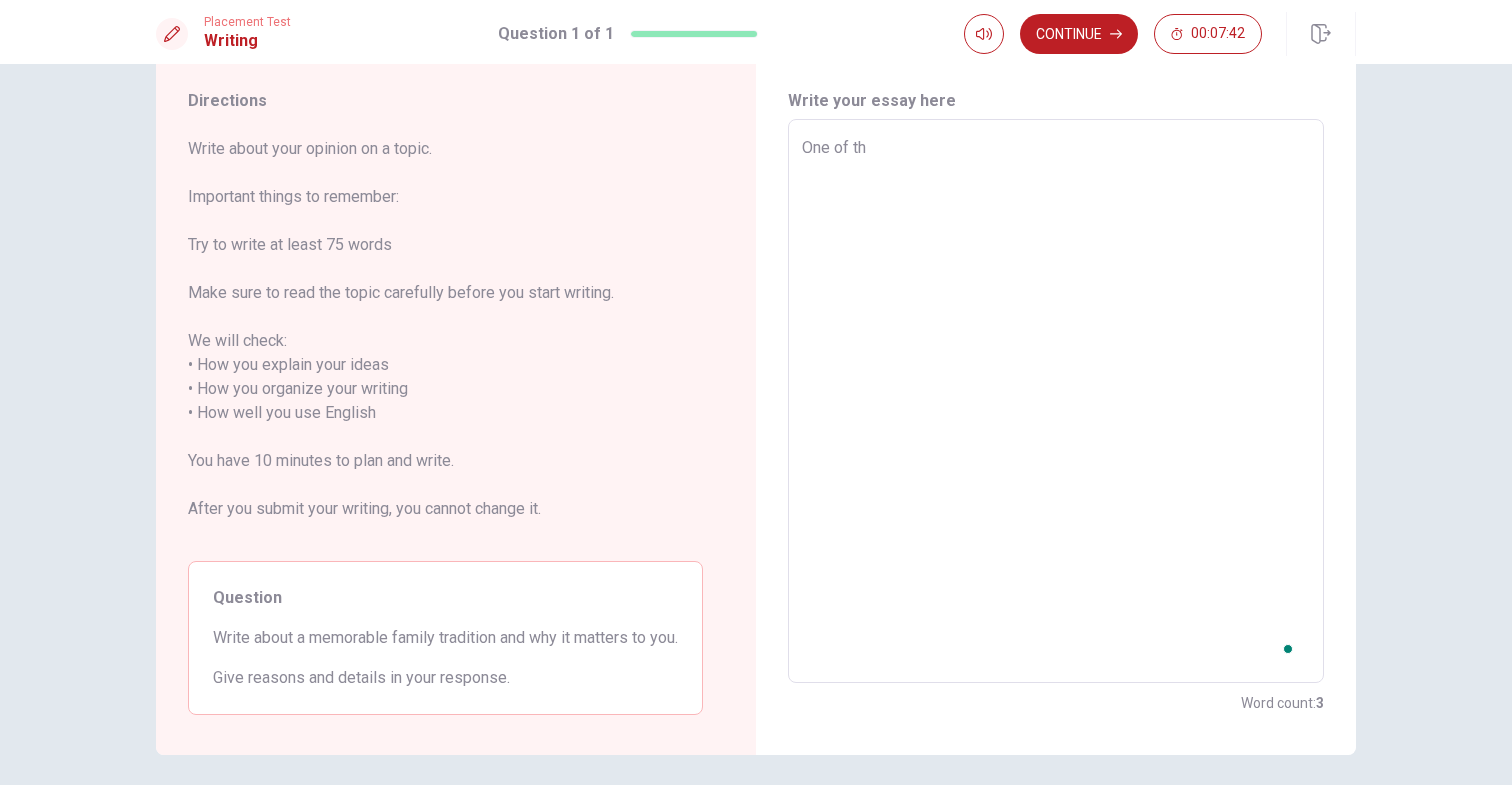 type on "x" 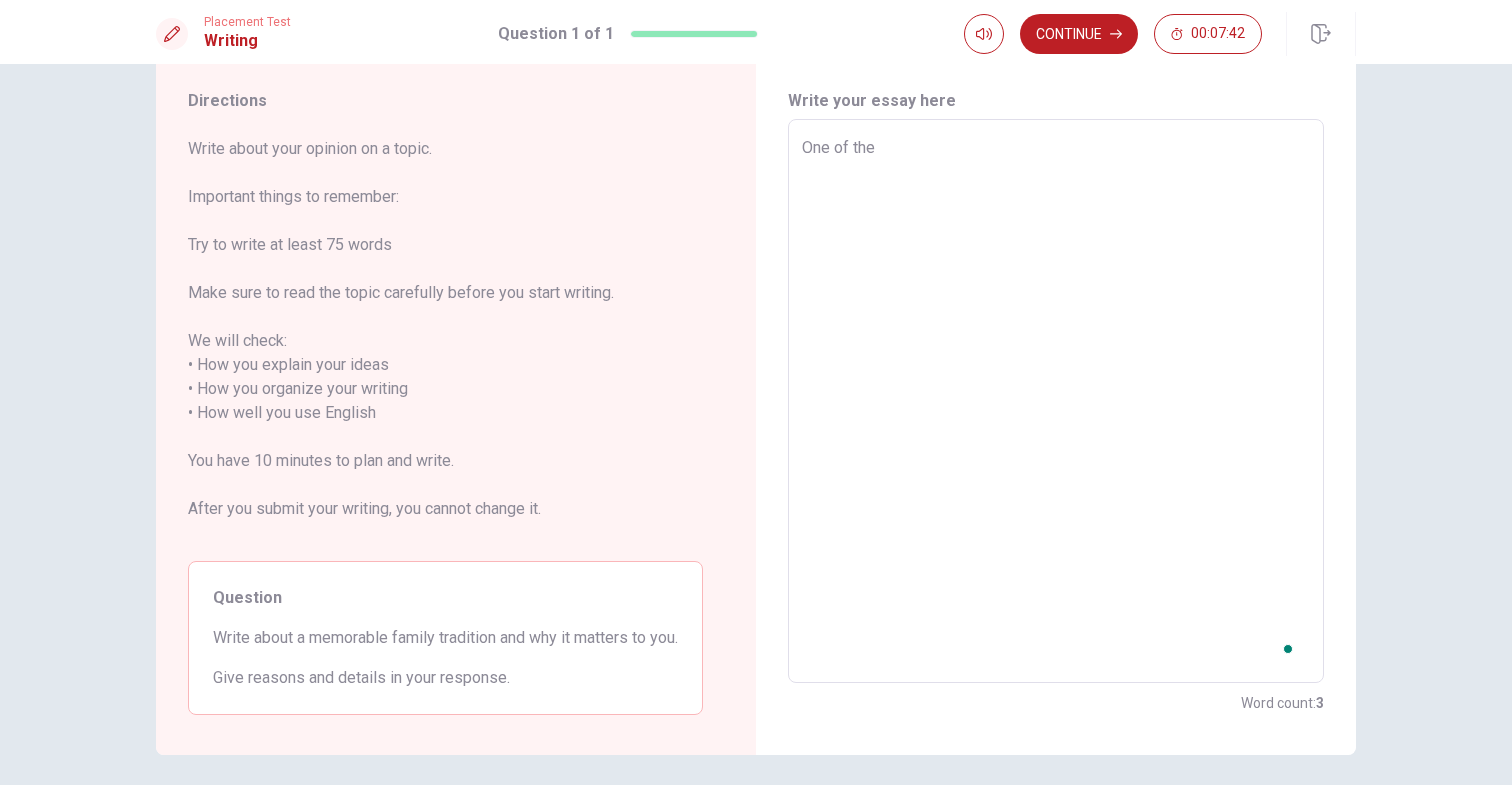 type on "x" 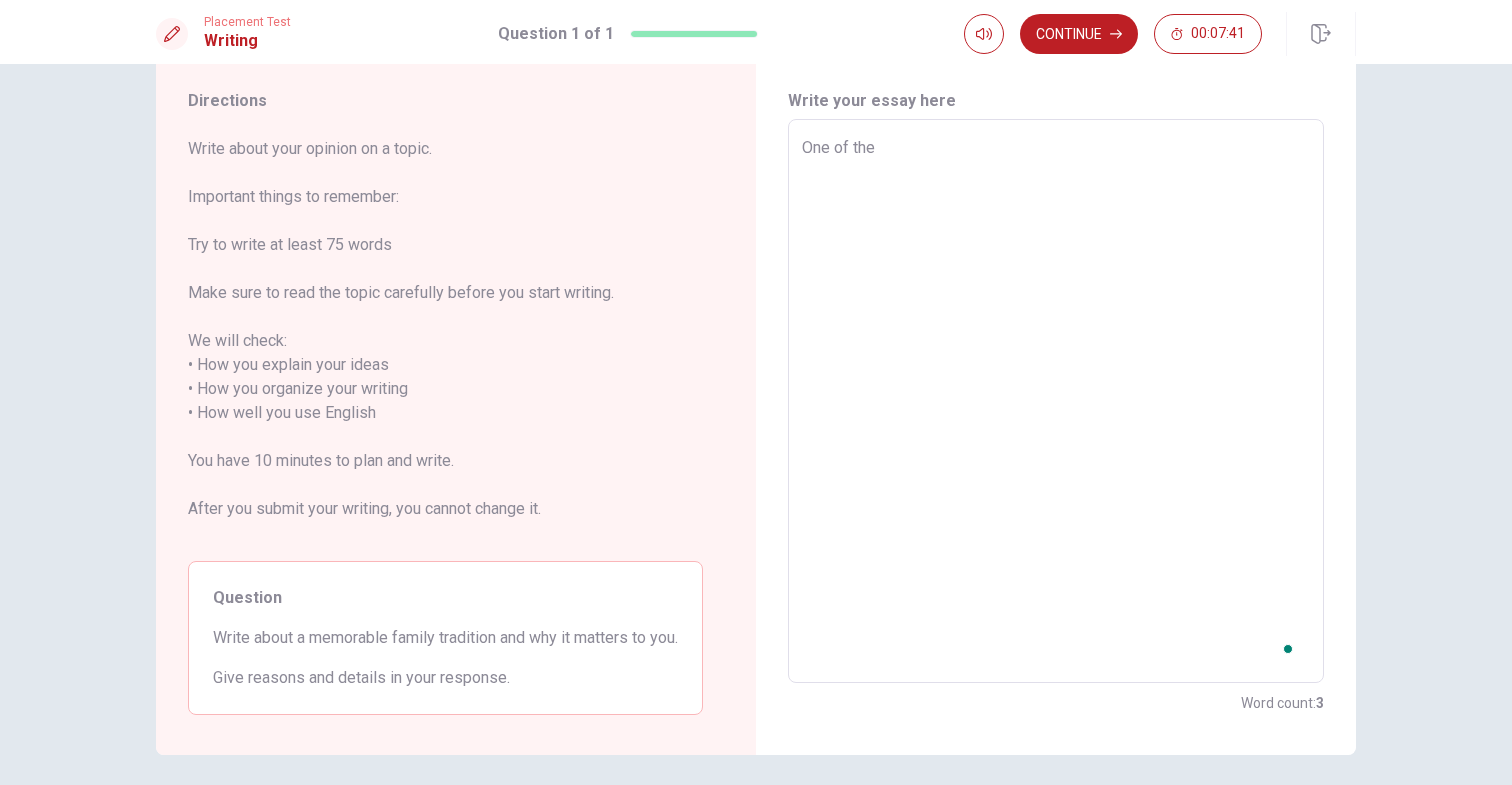 type on "One of the m" 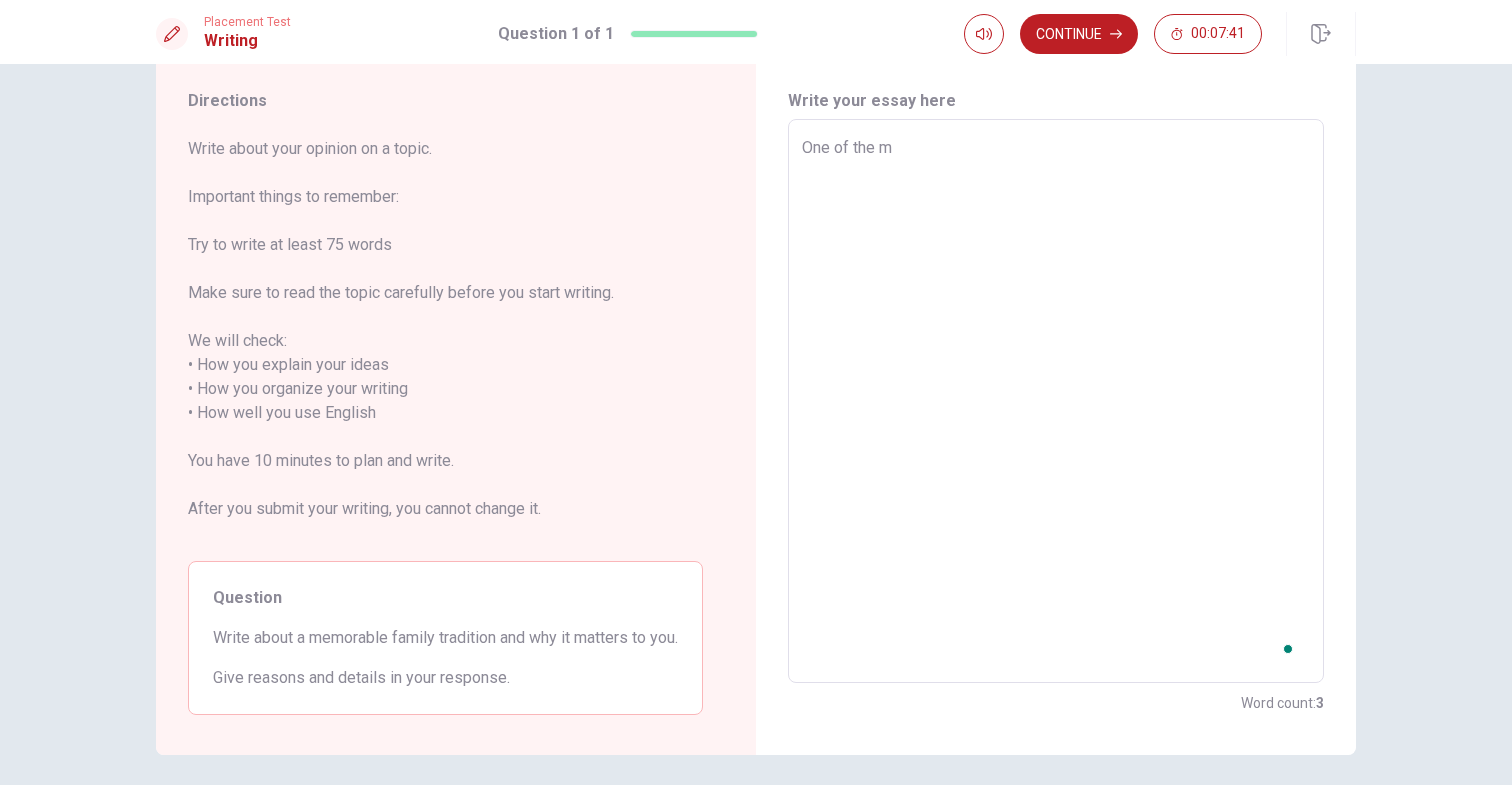 type on "x" 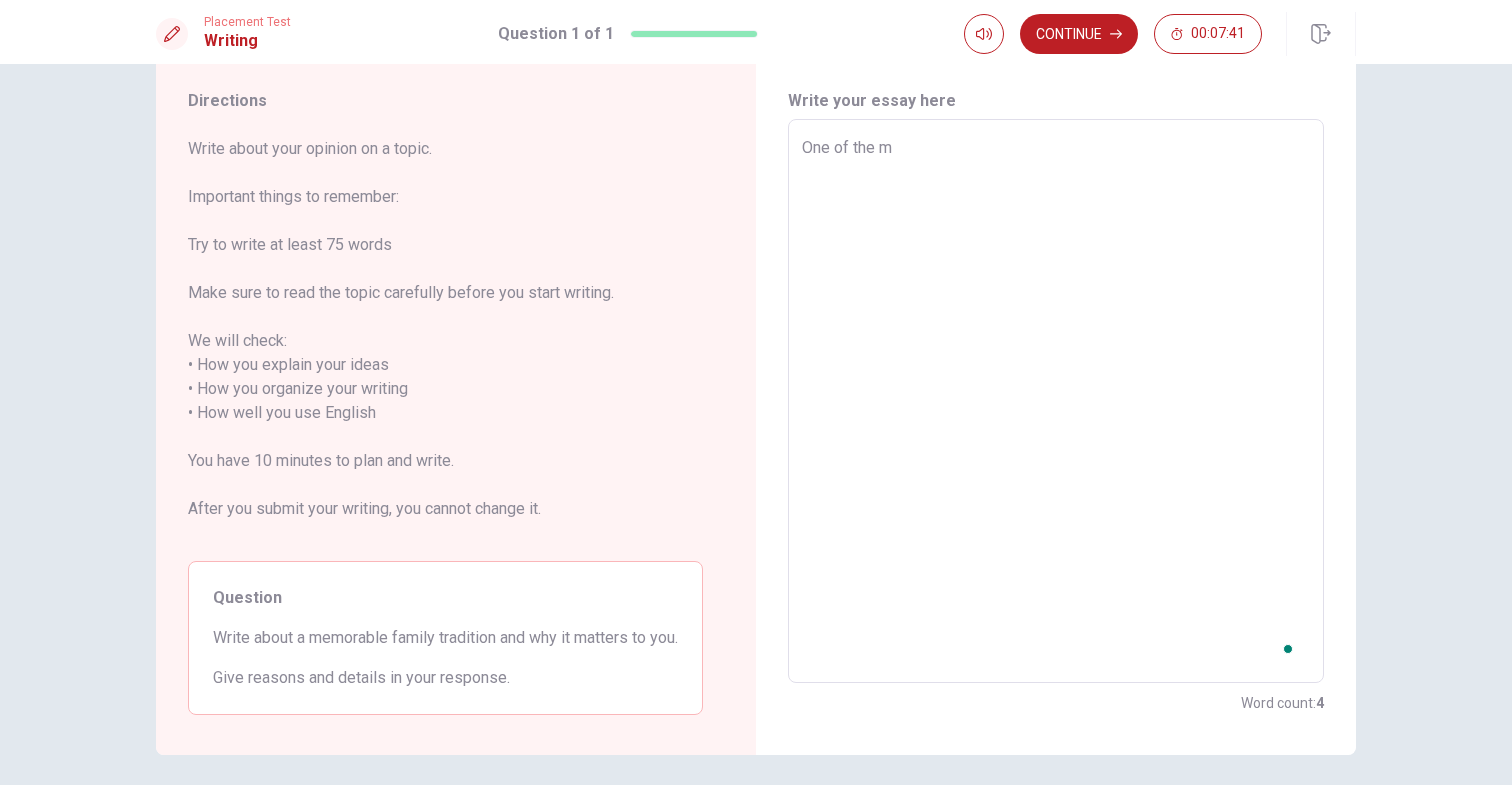 type on "One of the mo" 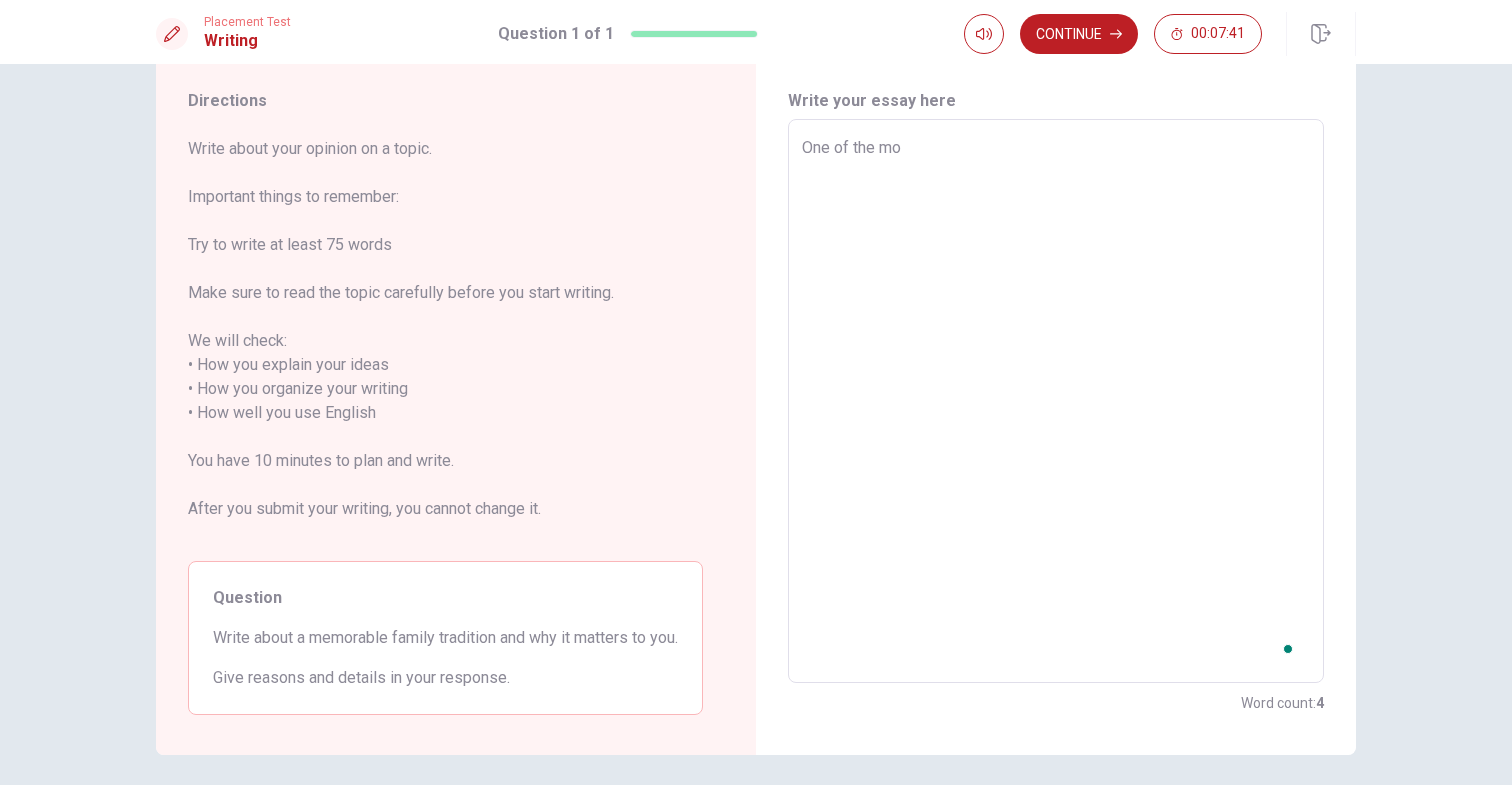type on "x" 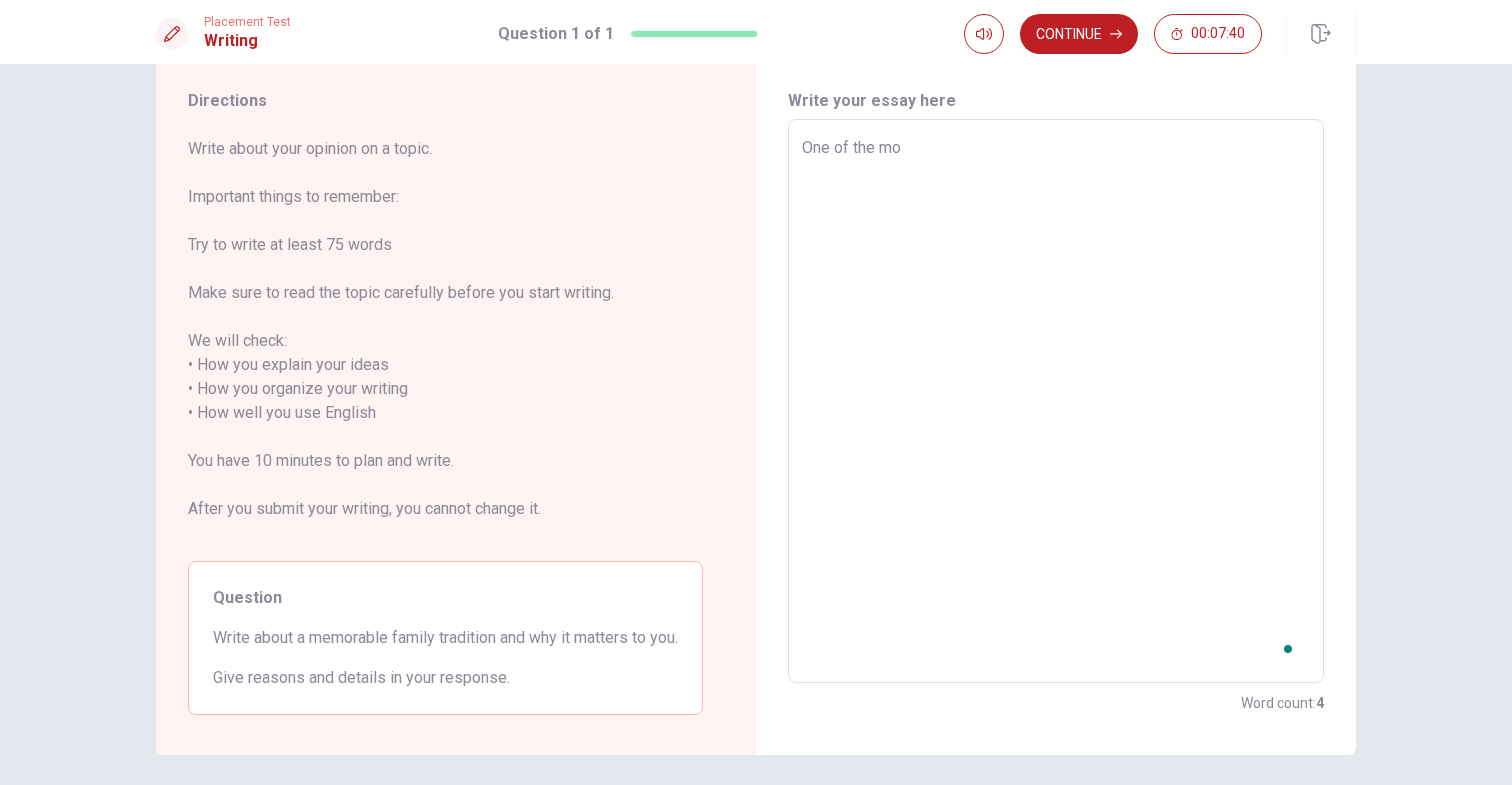type on "One of the [DEMOGRAPHIC_DATA]" 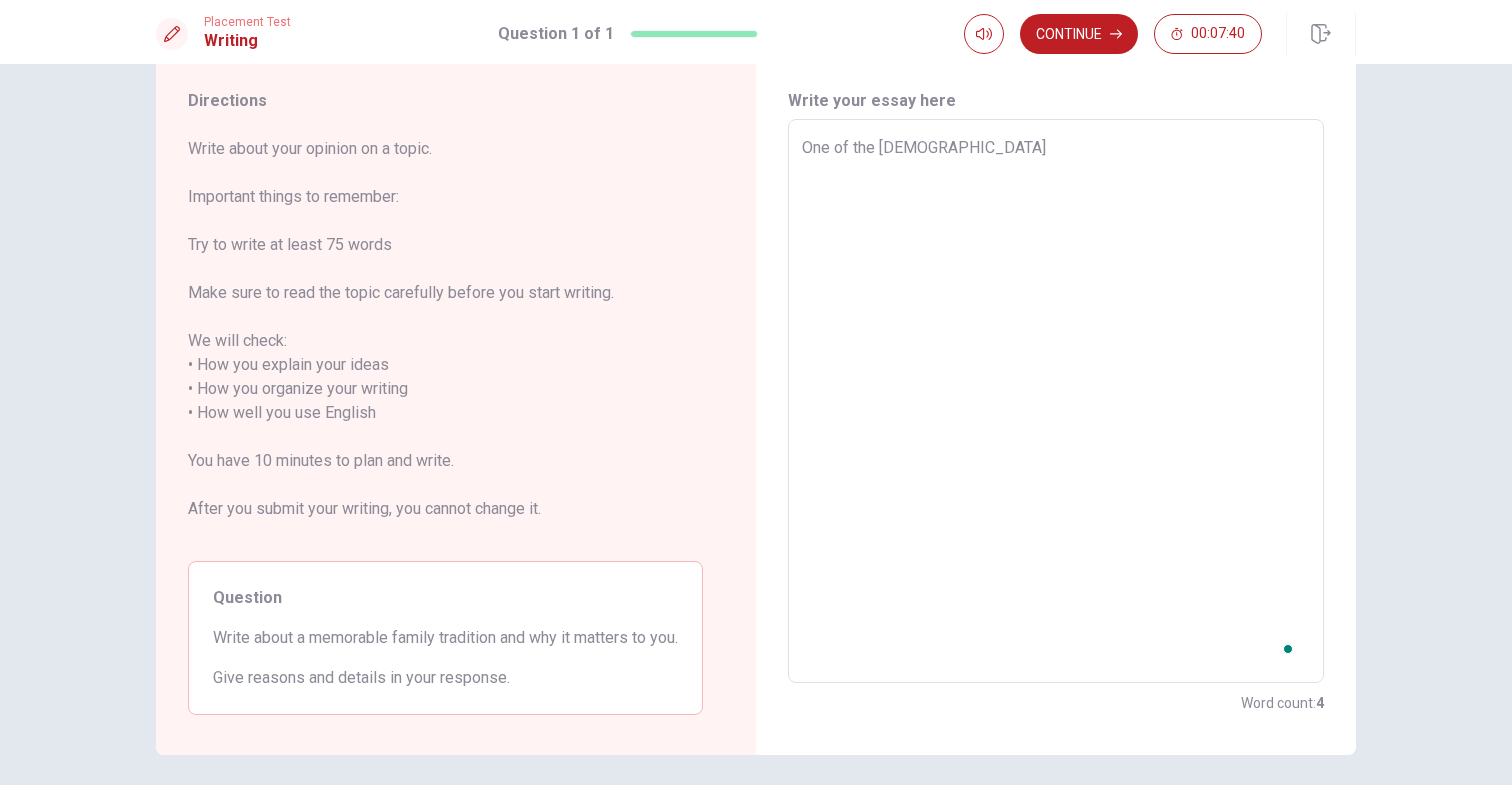 type on "x" 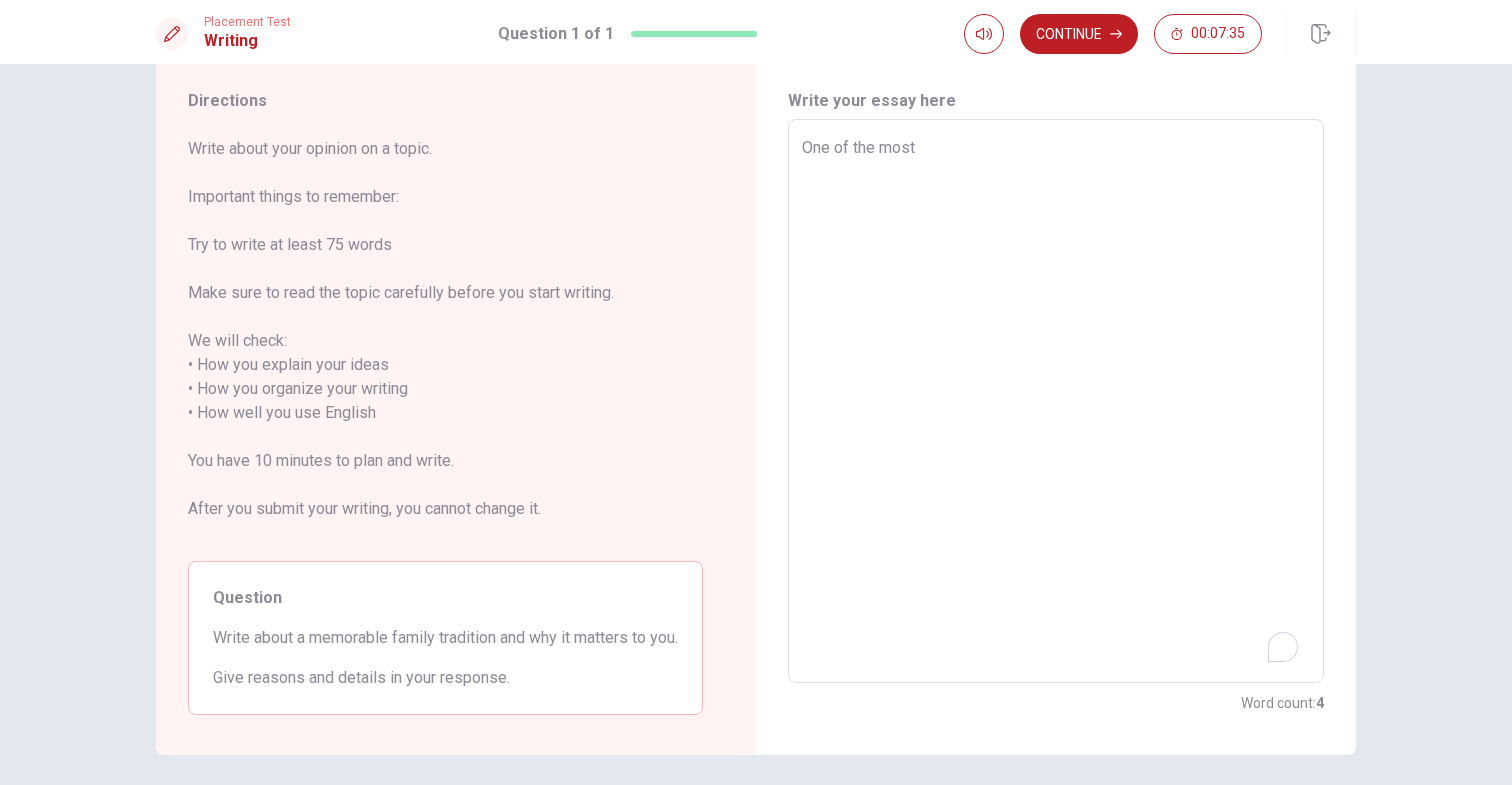 type on "x" 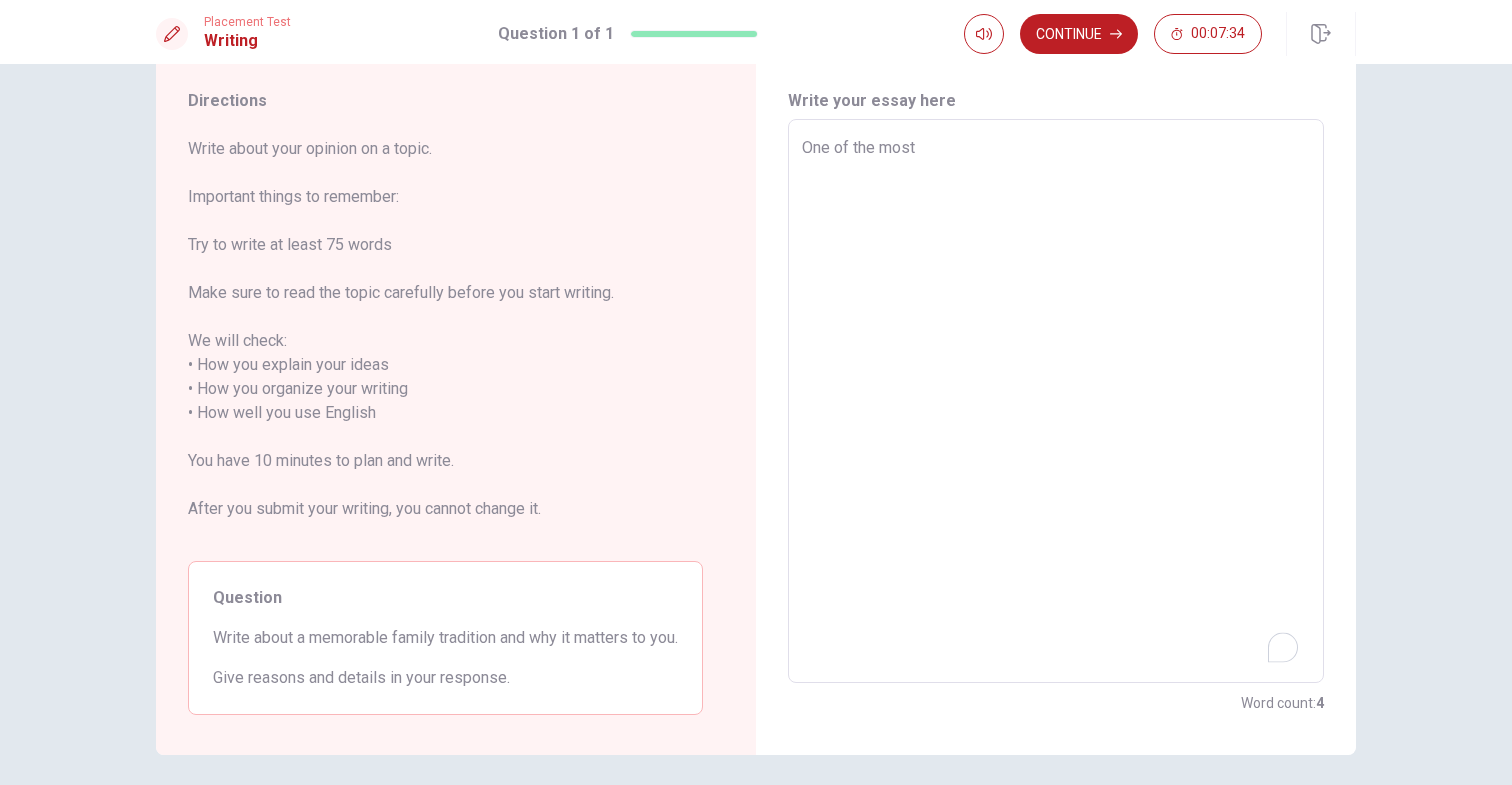 type on "x" 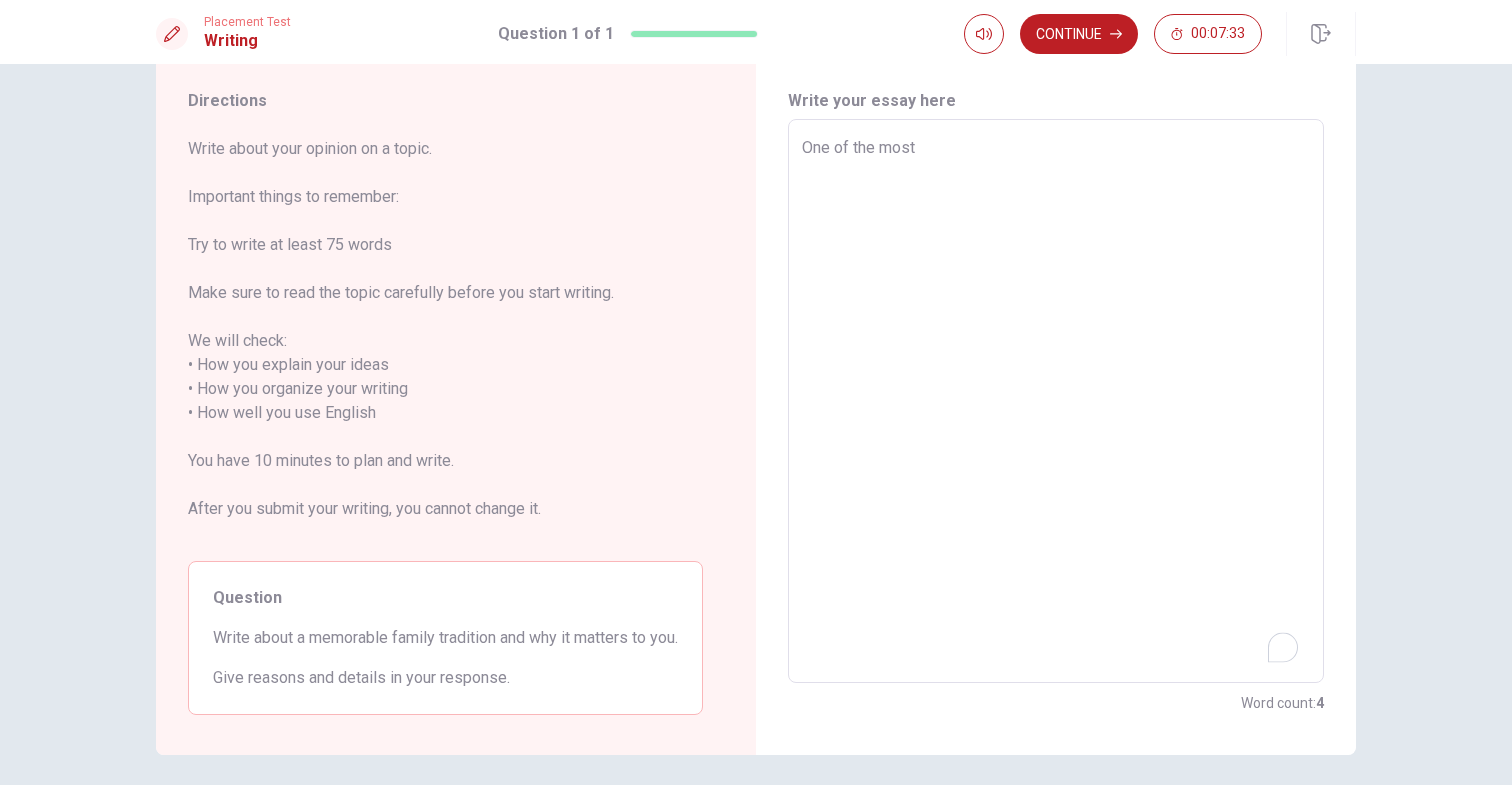 type on "One of the most m" 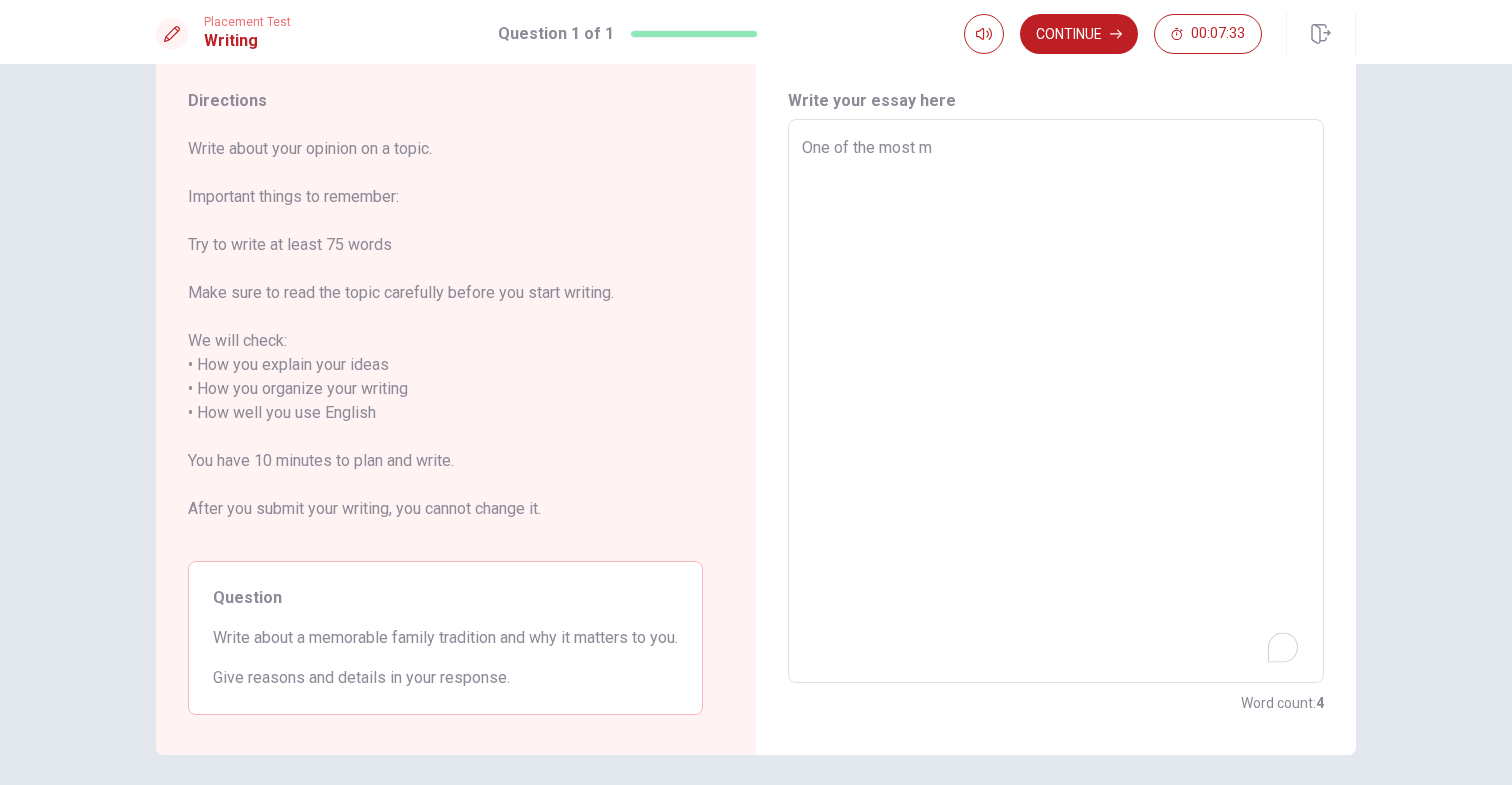 type on "x" 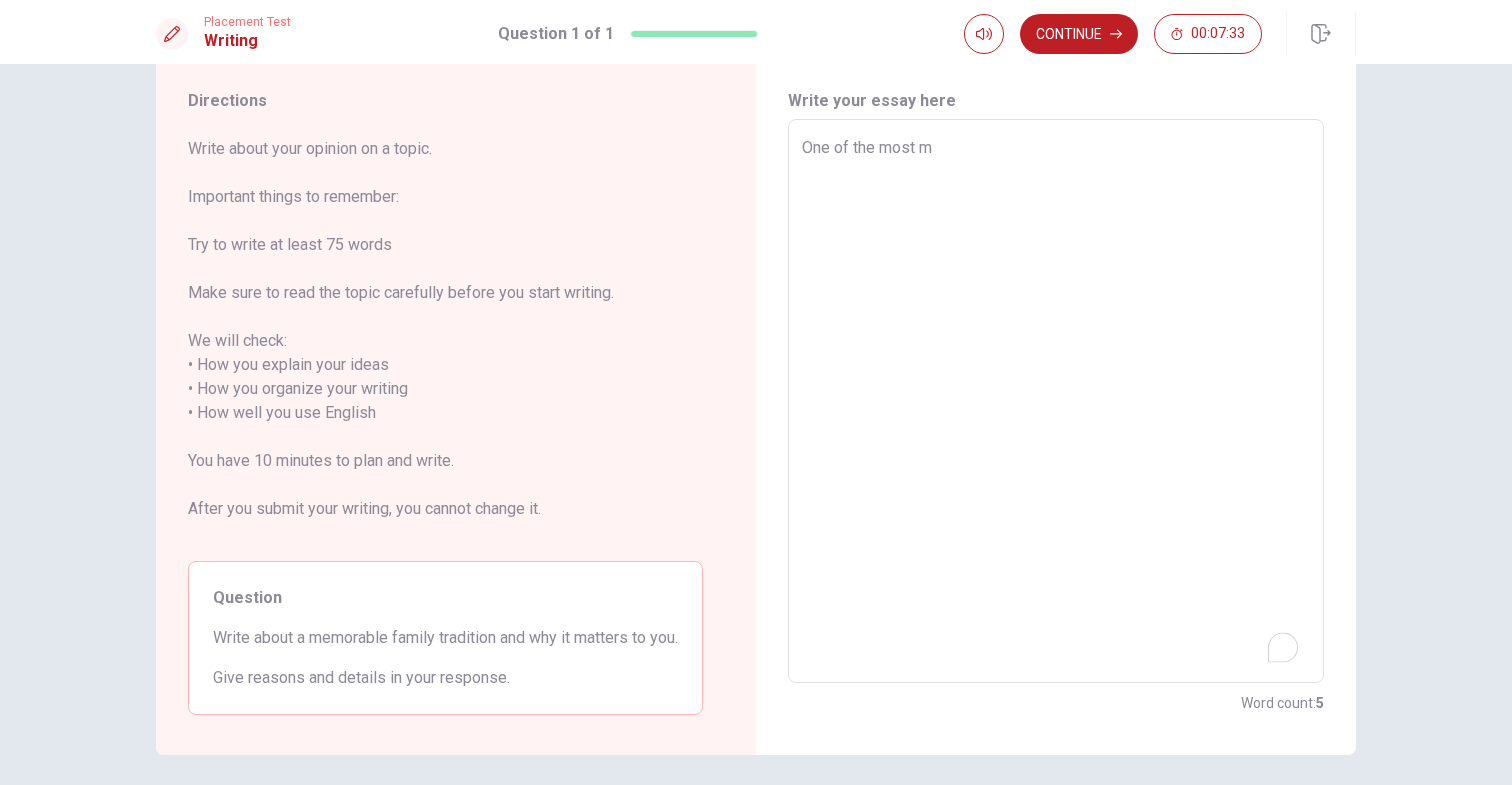 type on "One of the most me" 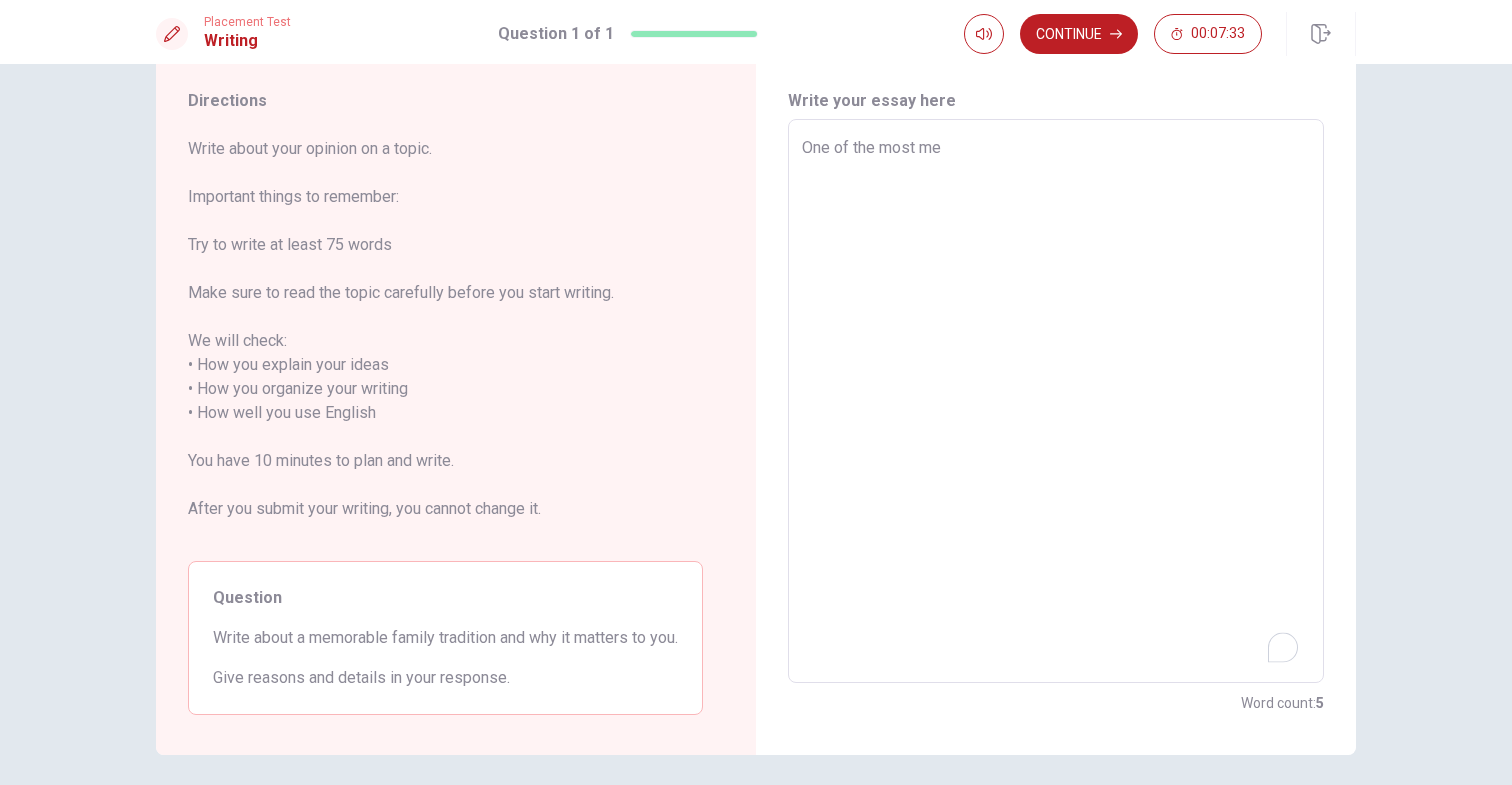 type on "x" 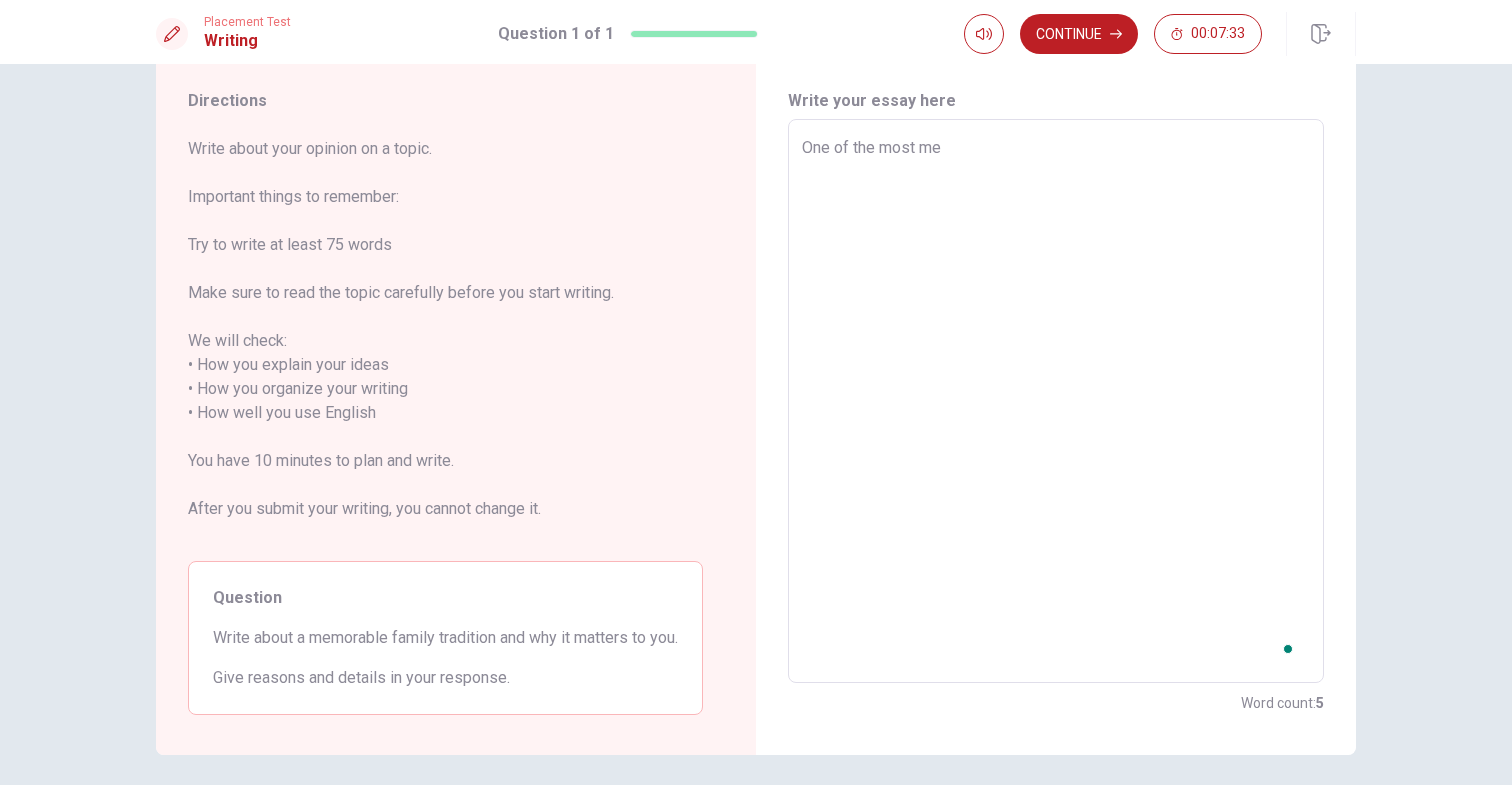 type on "One of the most mem" 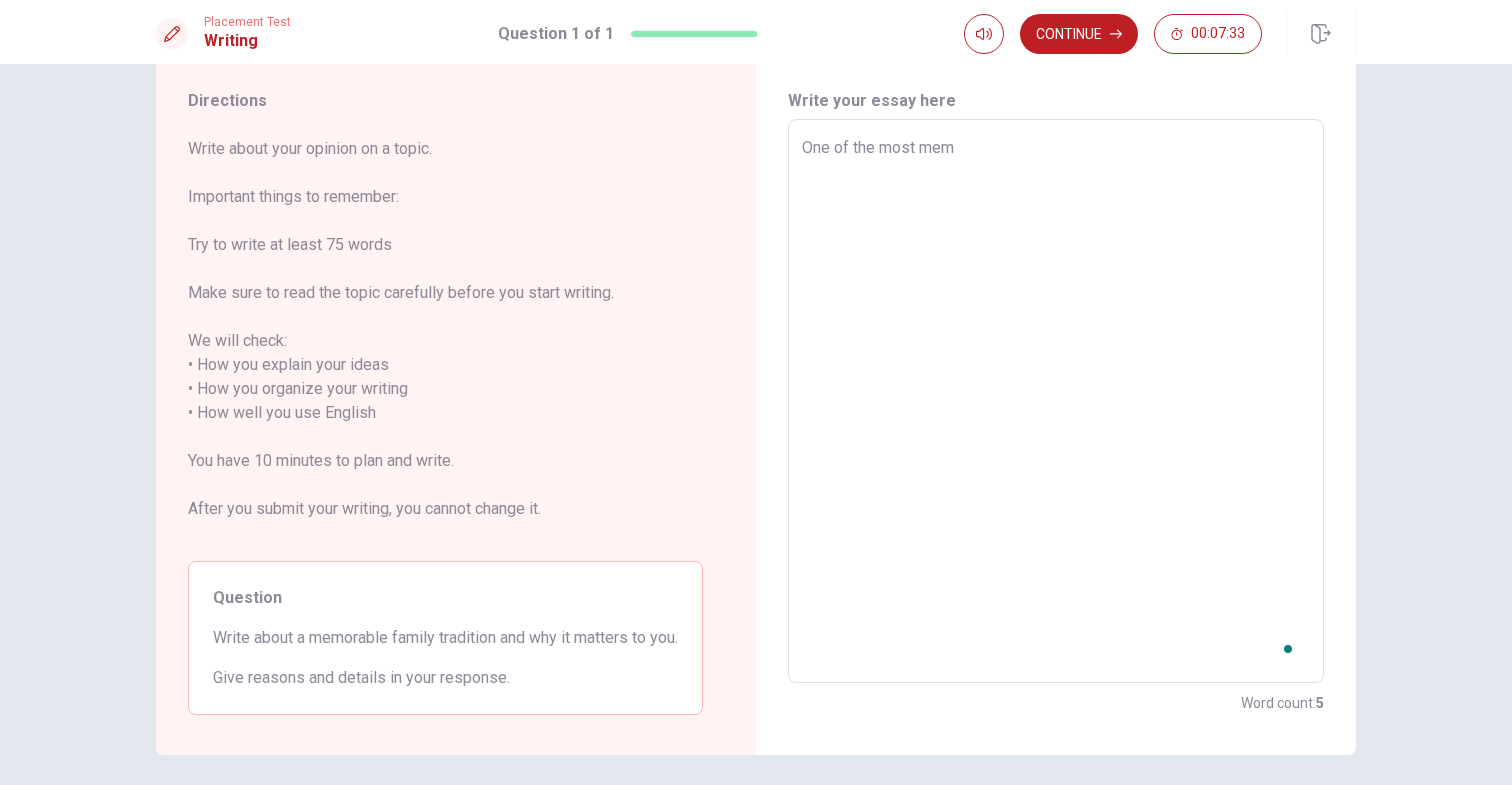 type on "x" 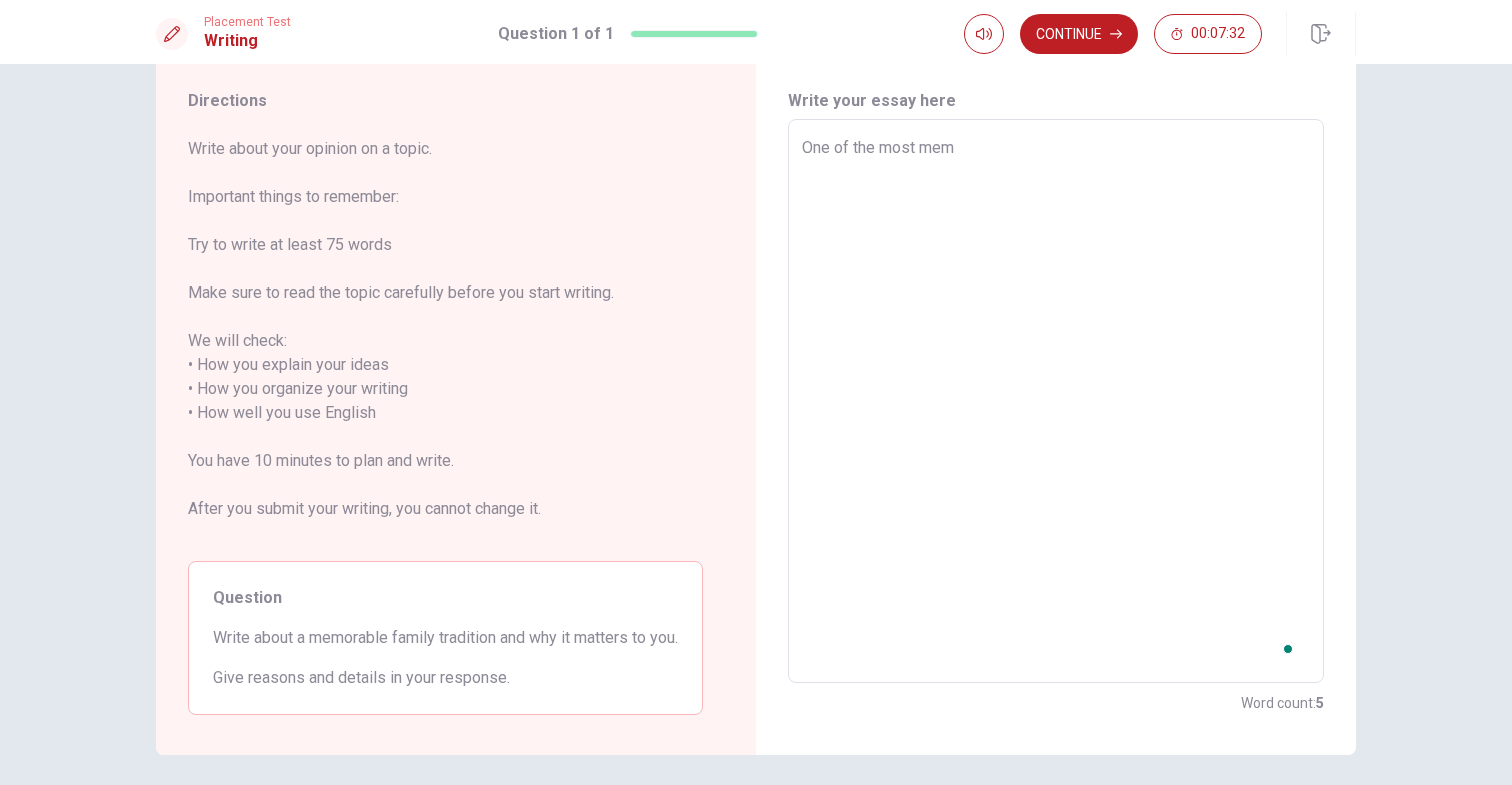 type on "One of the most memo" 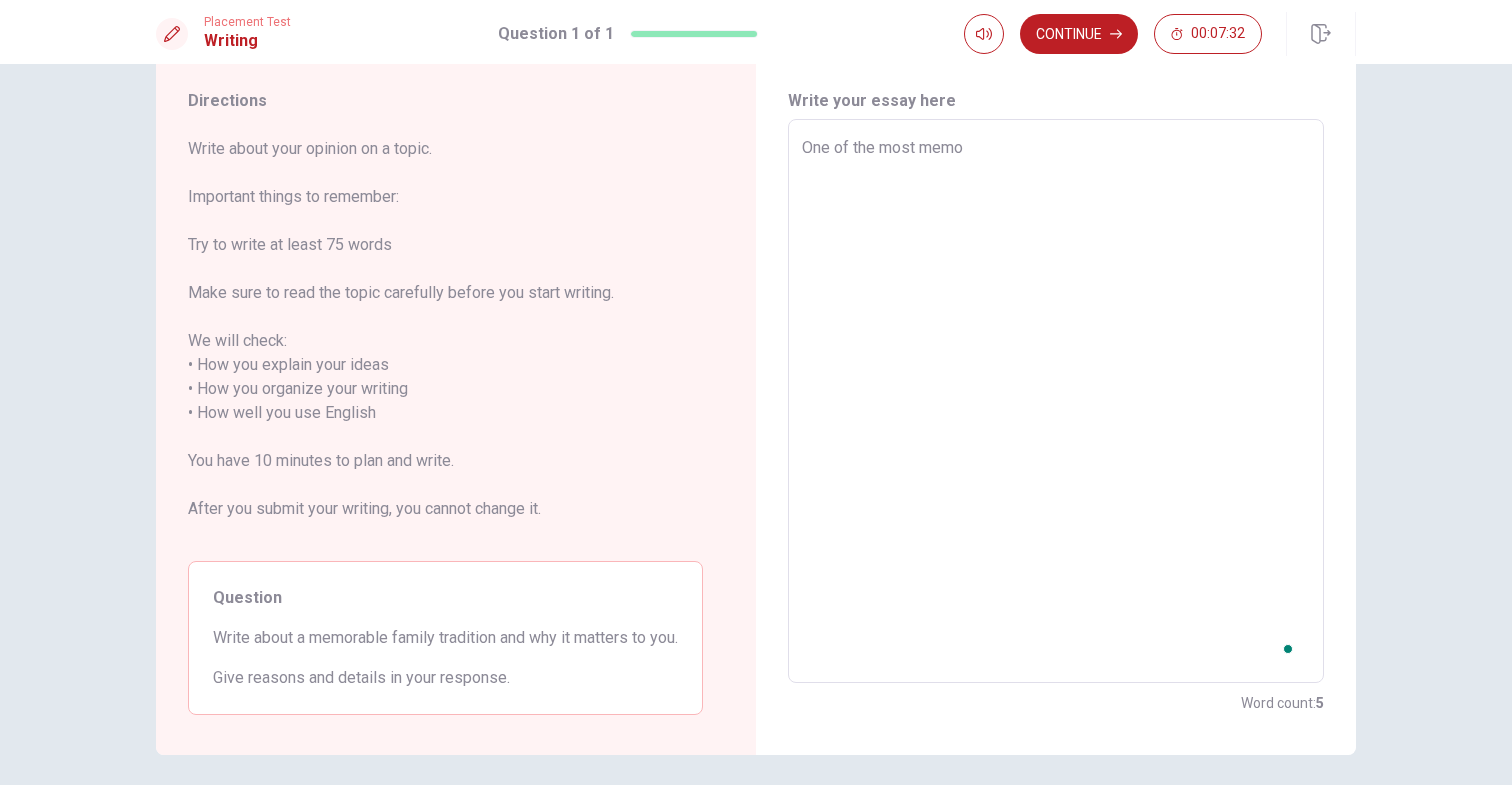 type on "x" 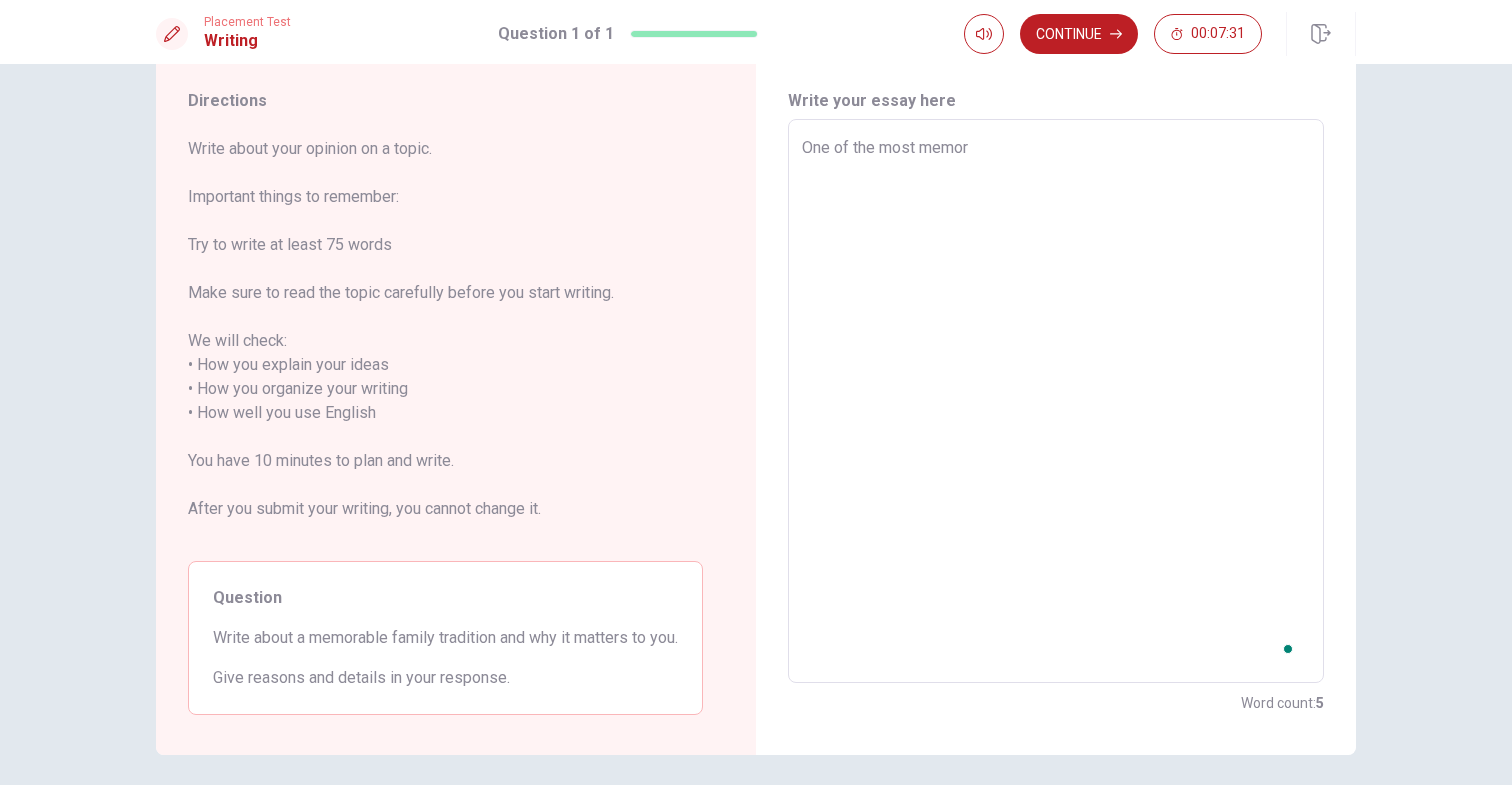 type on "x" 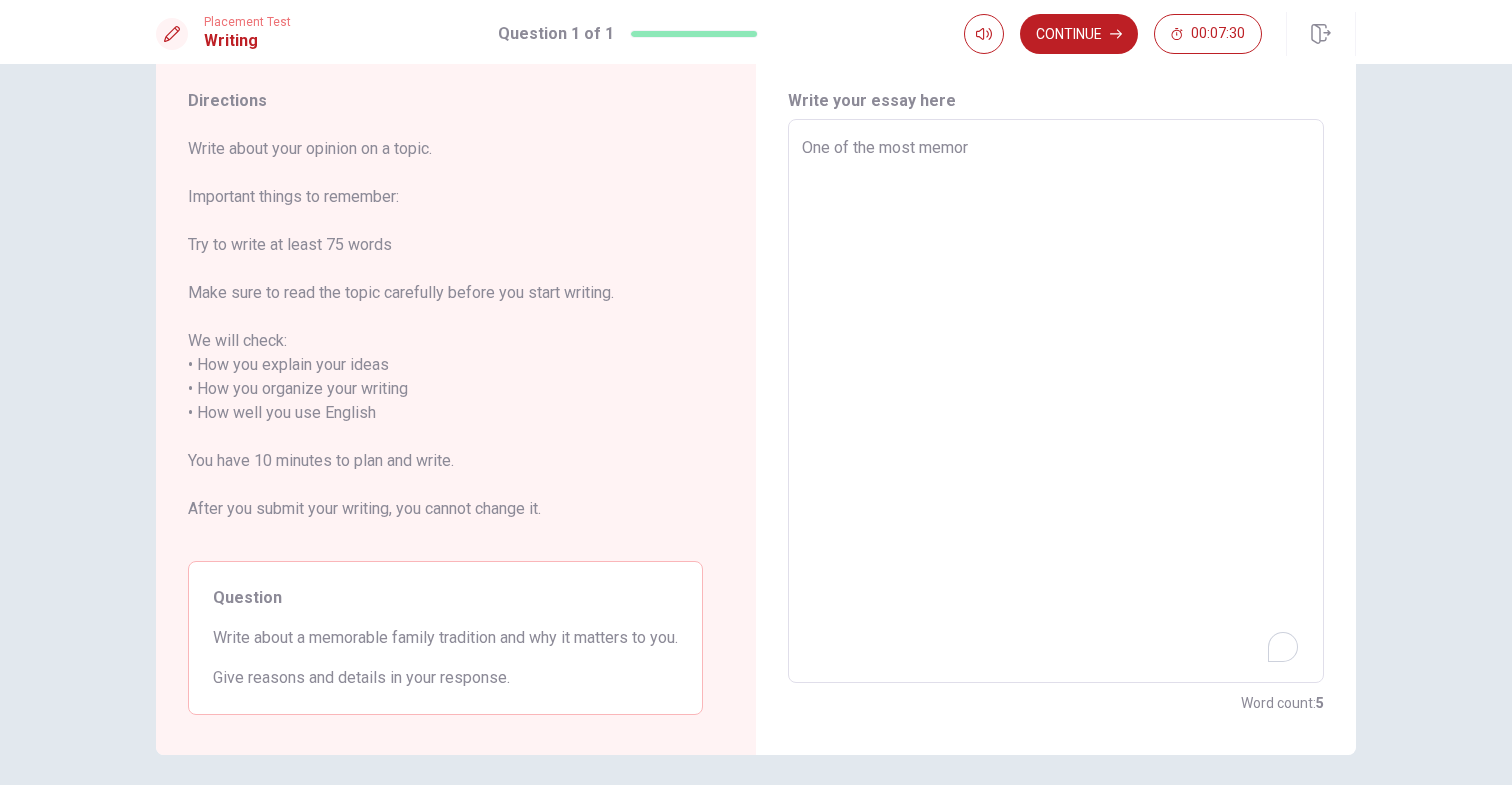 type on "One of the most memora" 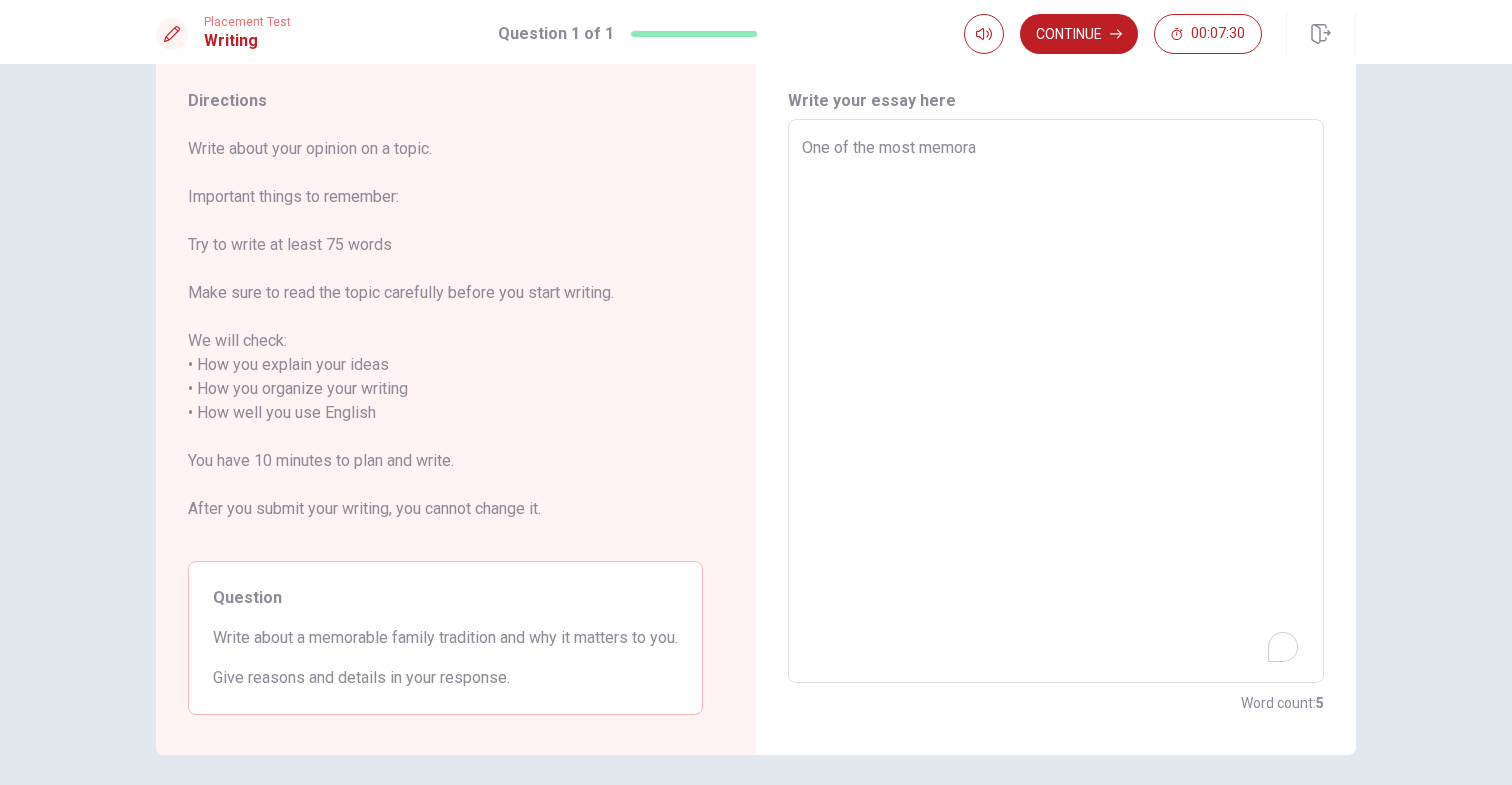 type on "x" 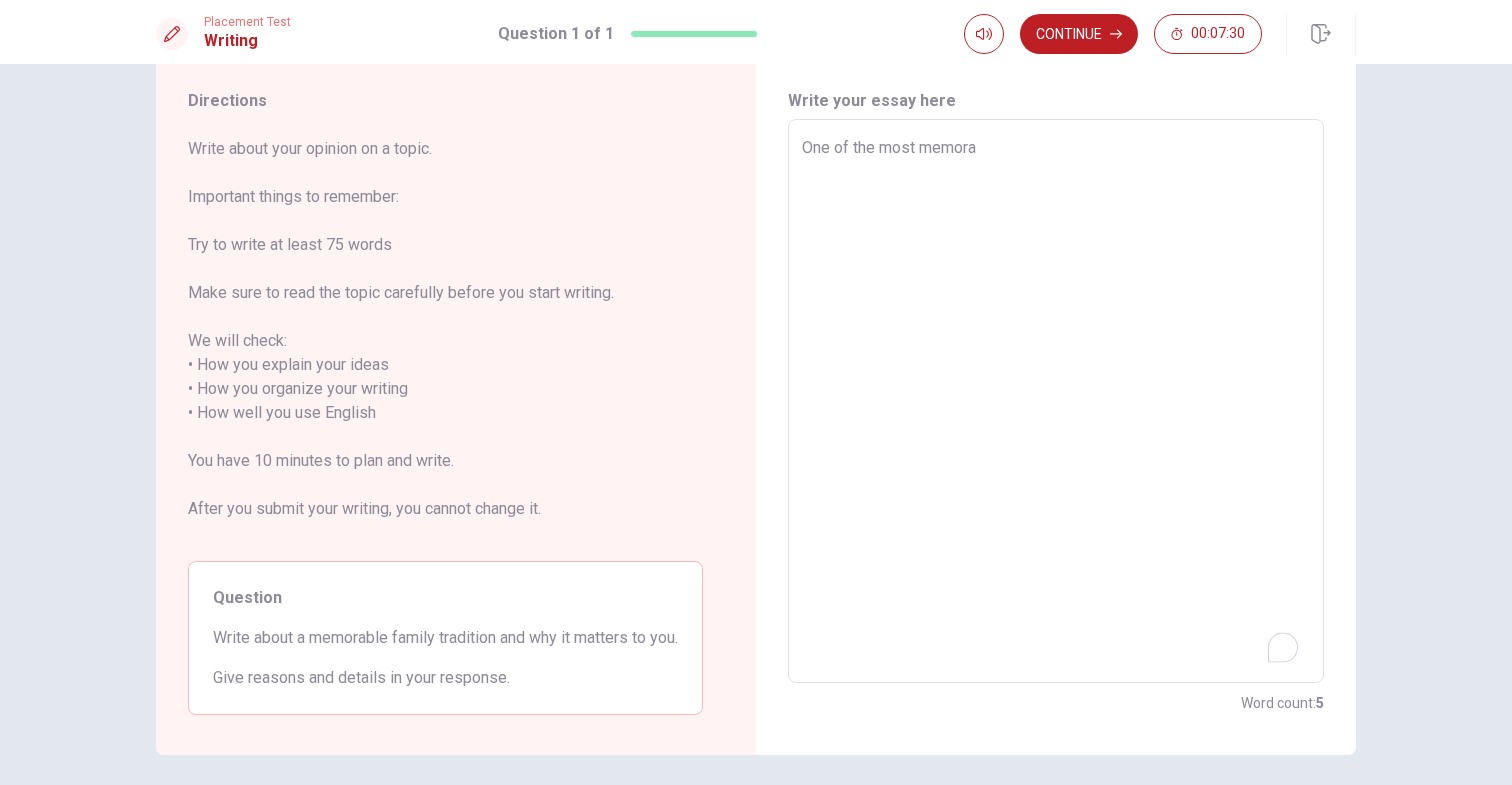 type on "One of the most memorab" 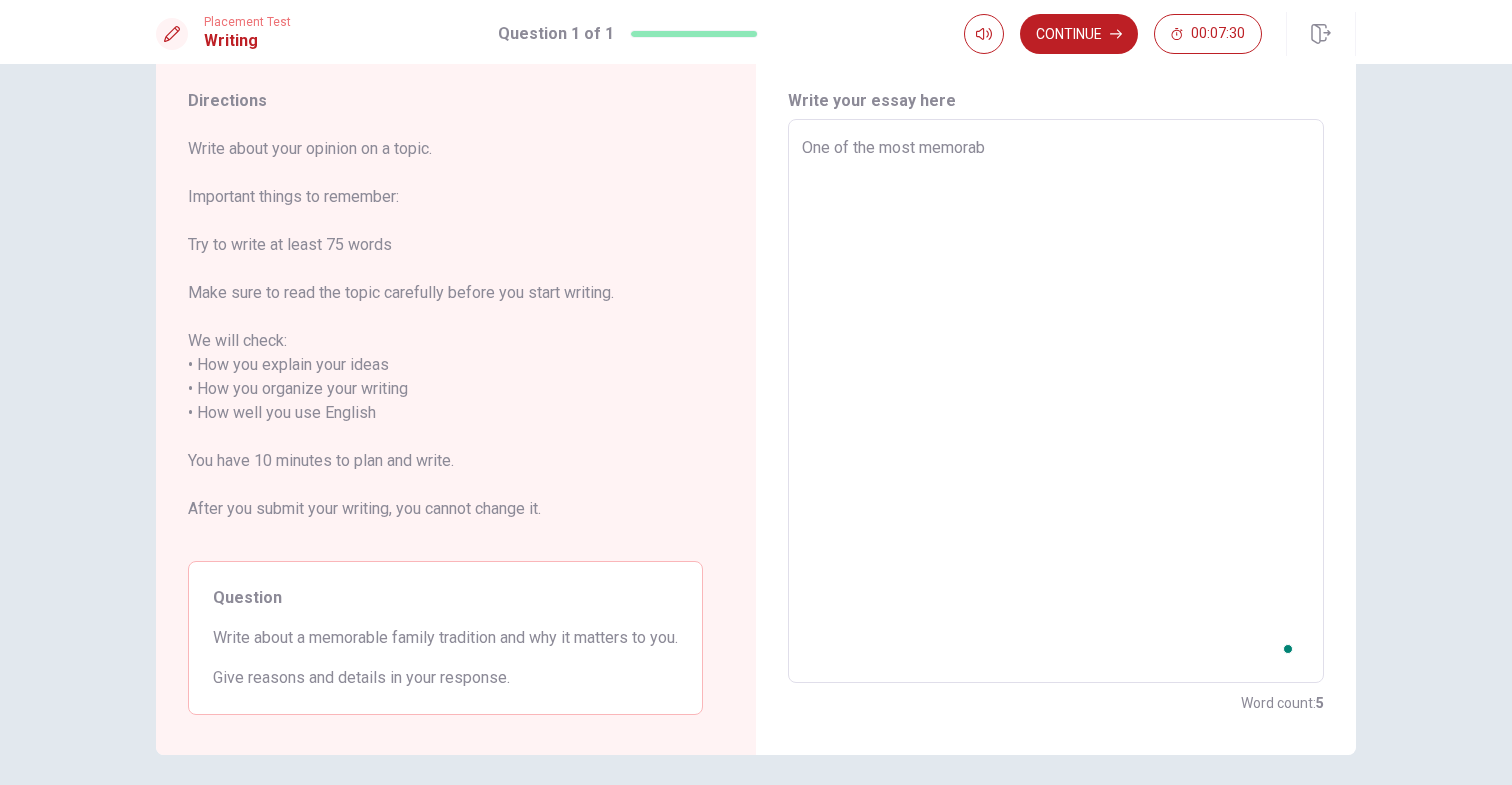 type on "x" 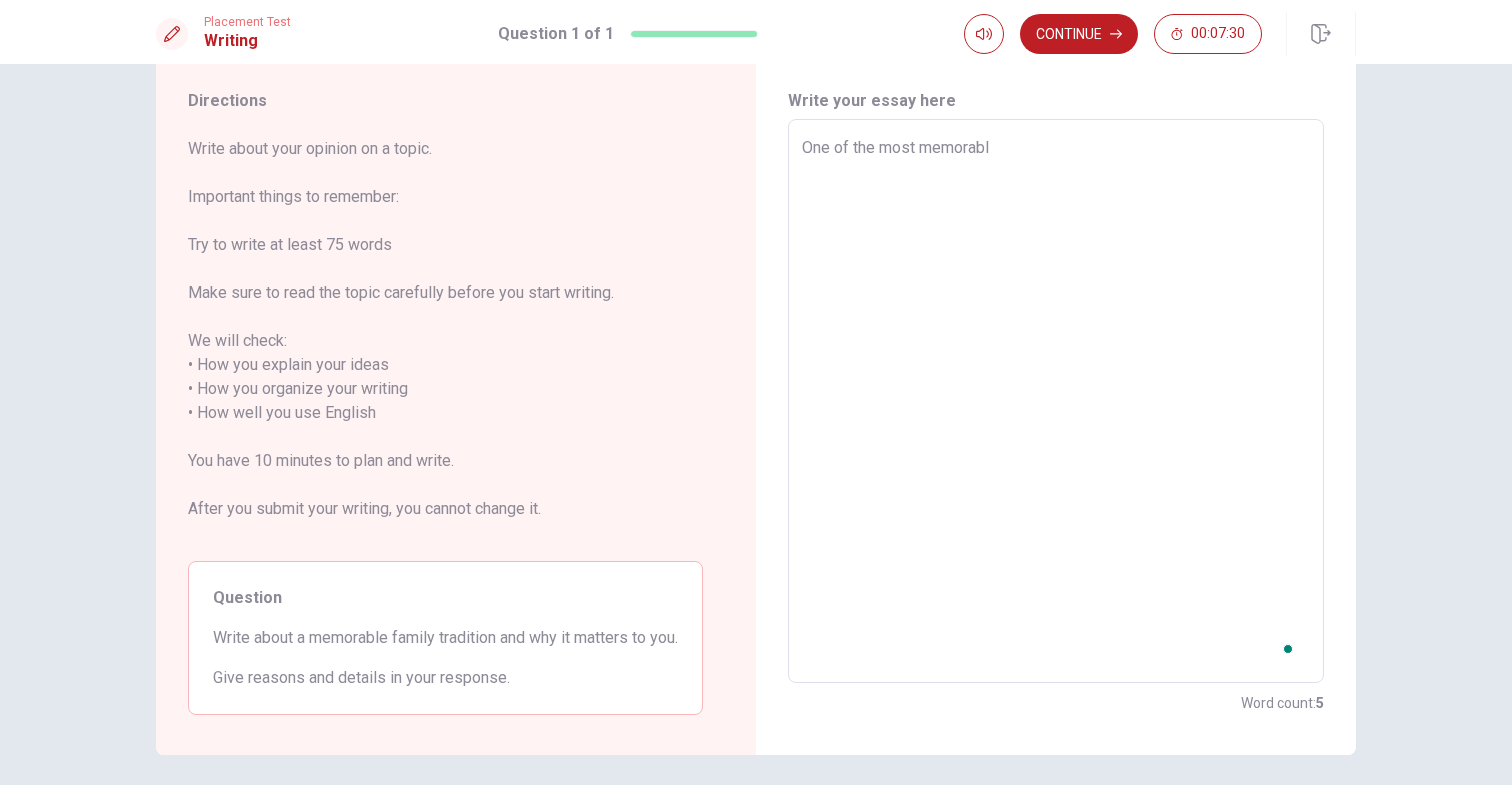 type on "x" 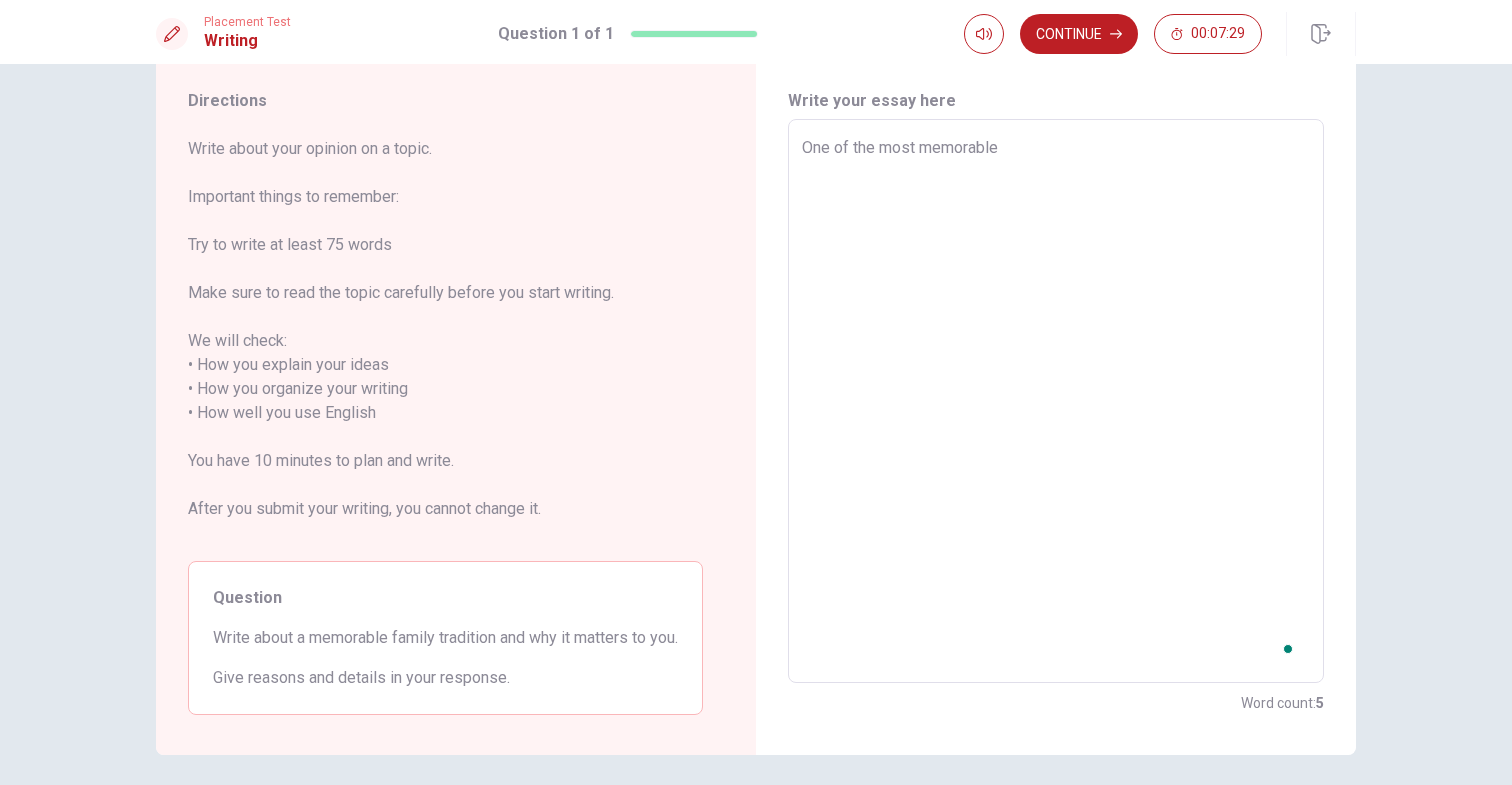 type on "x" 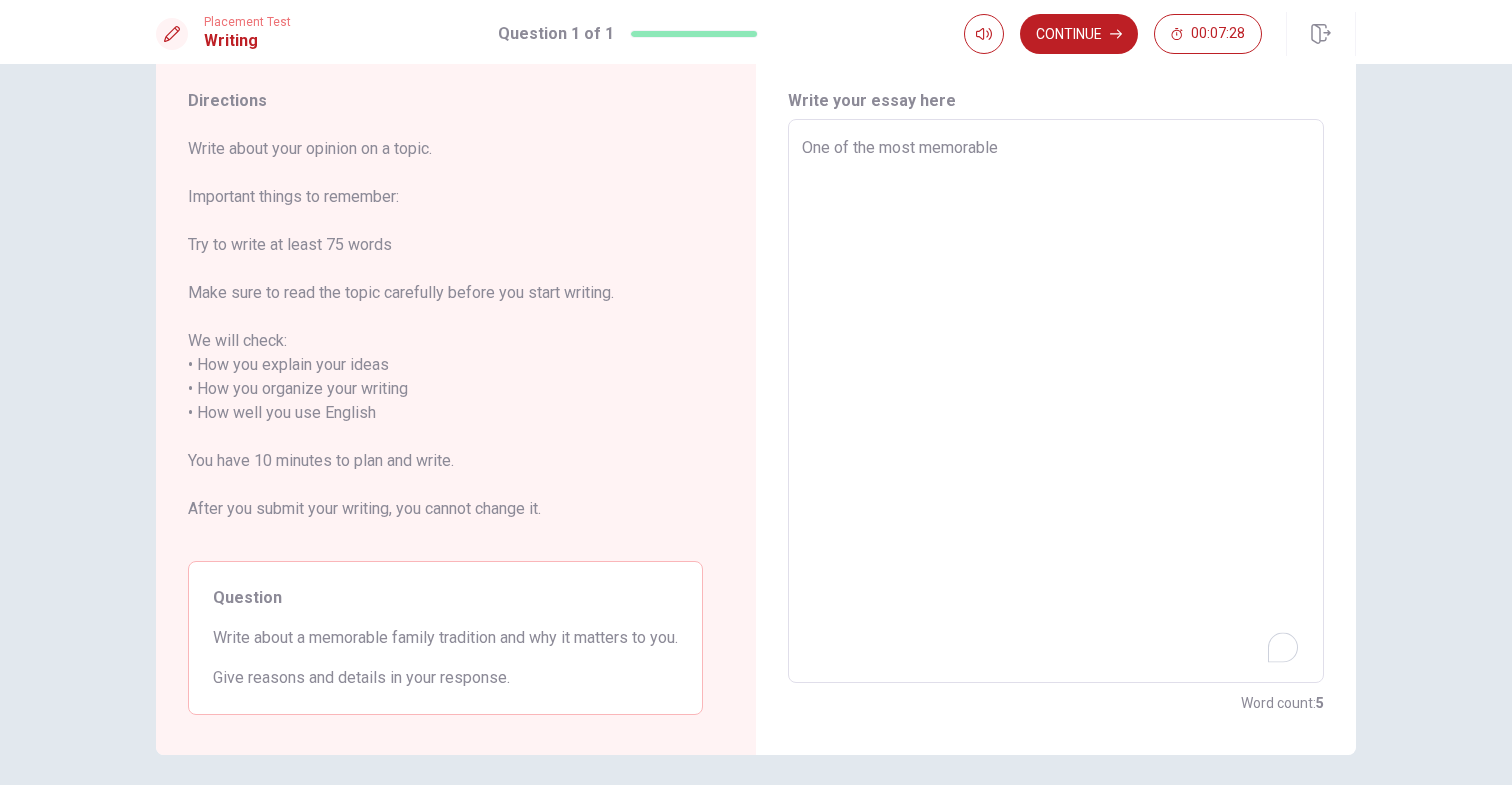 type on "One of the most memorable" 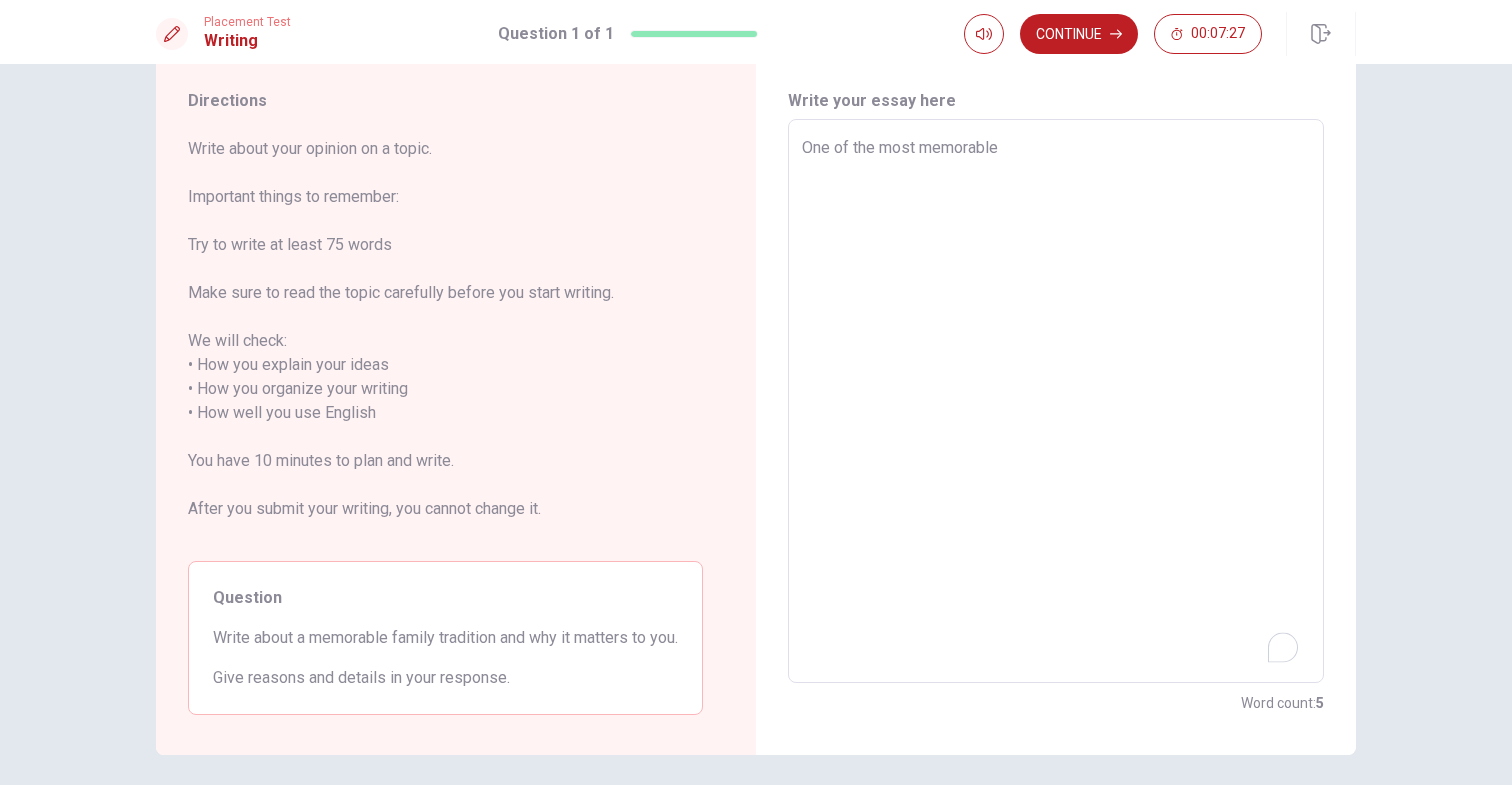type on "One of the most memorable t" 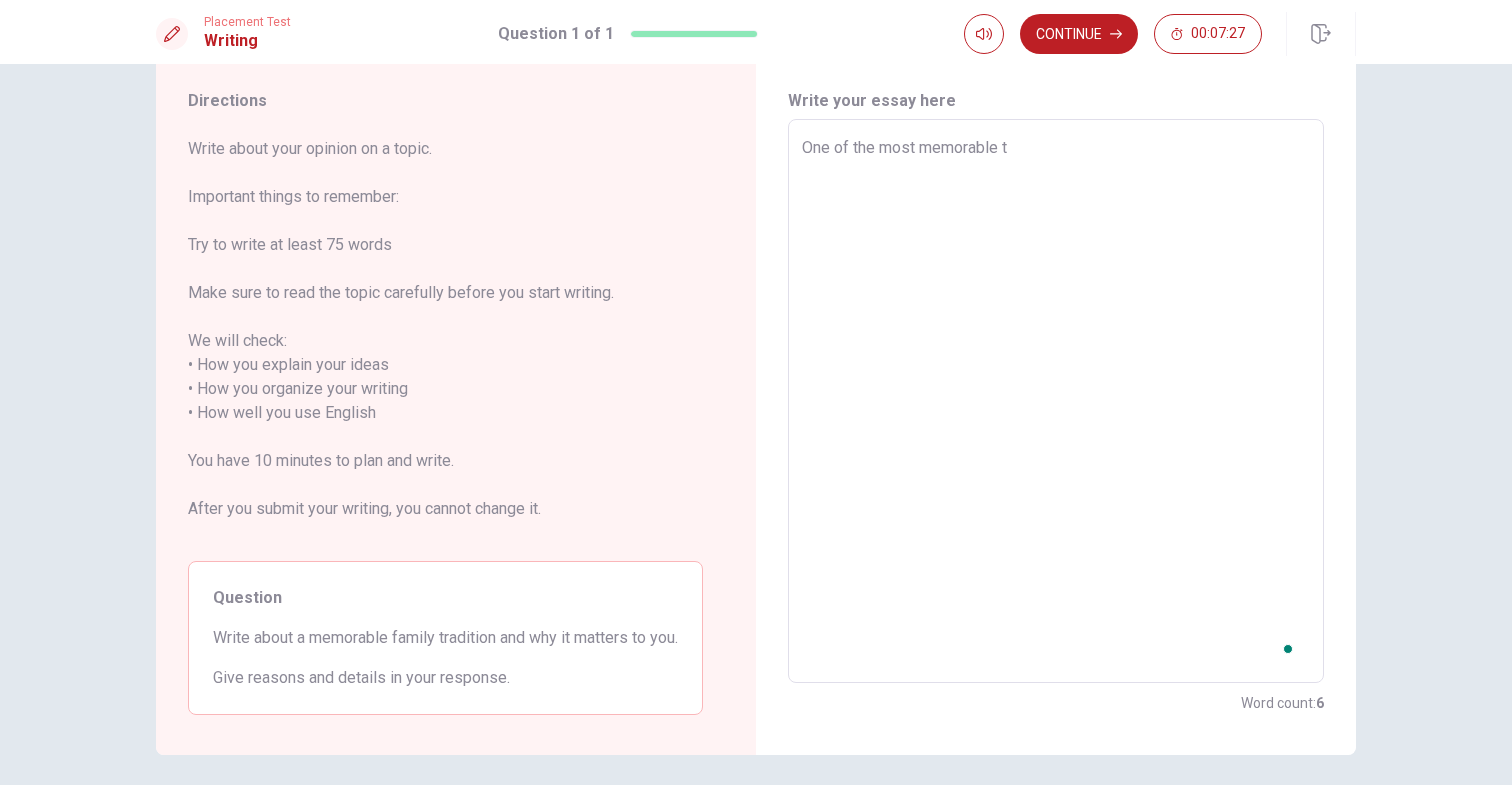 type on "x" 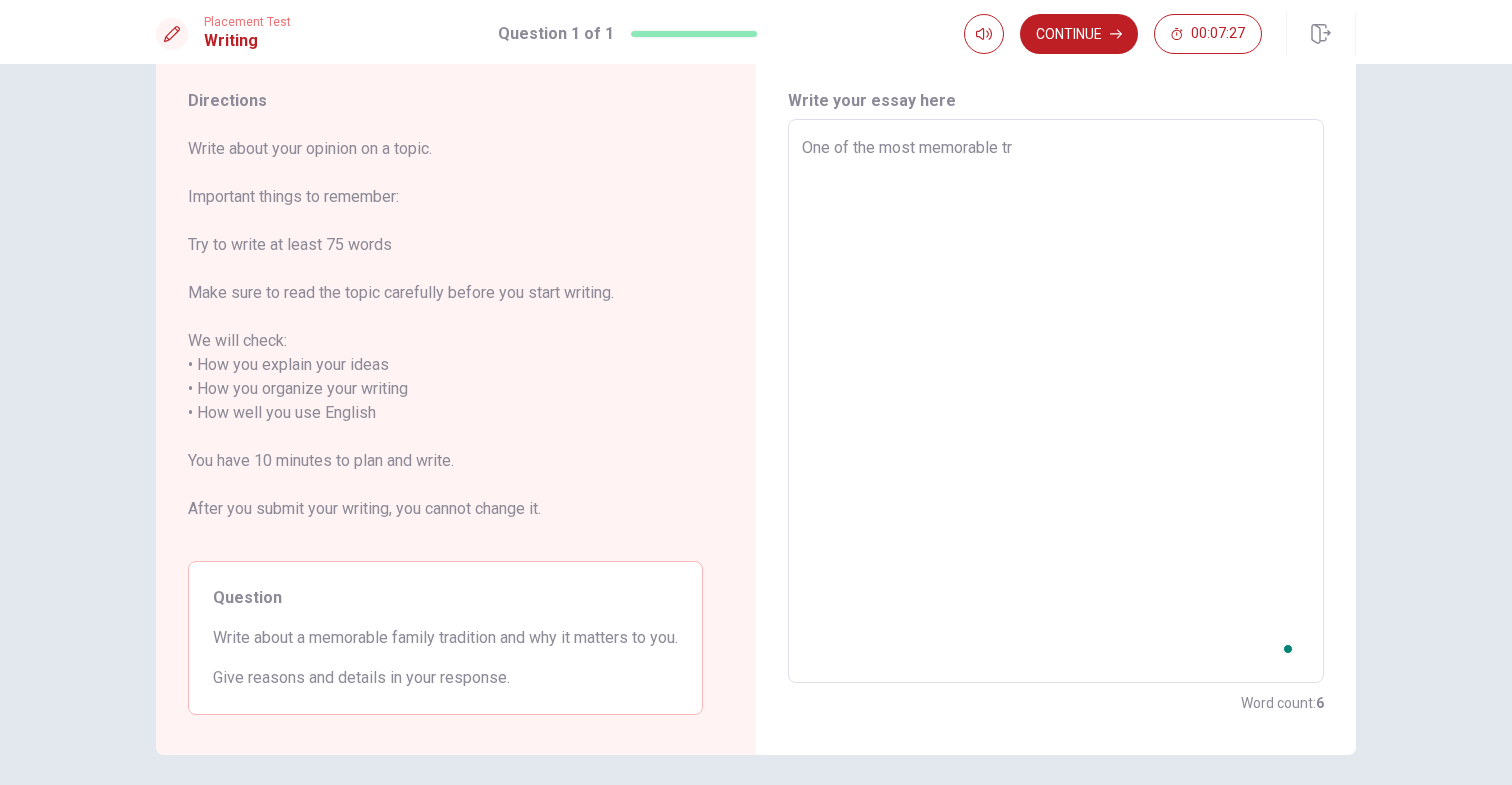 type on "x" 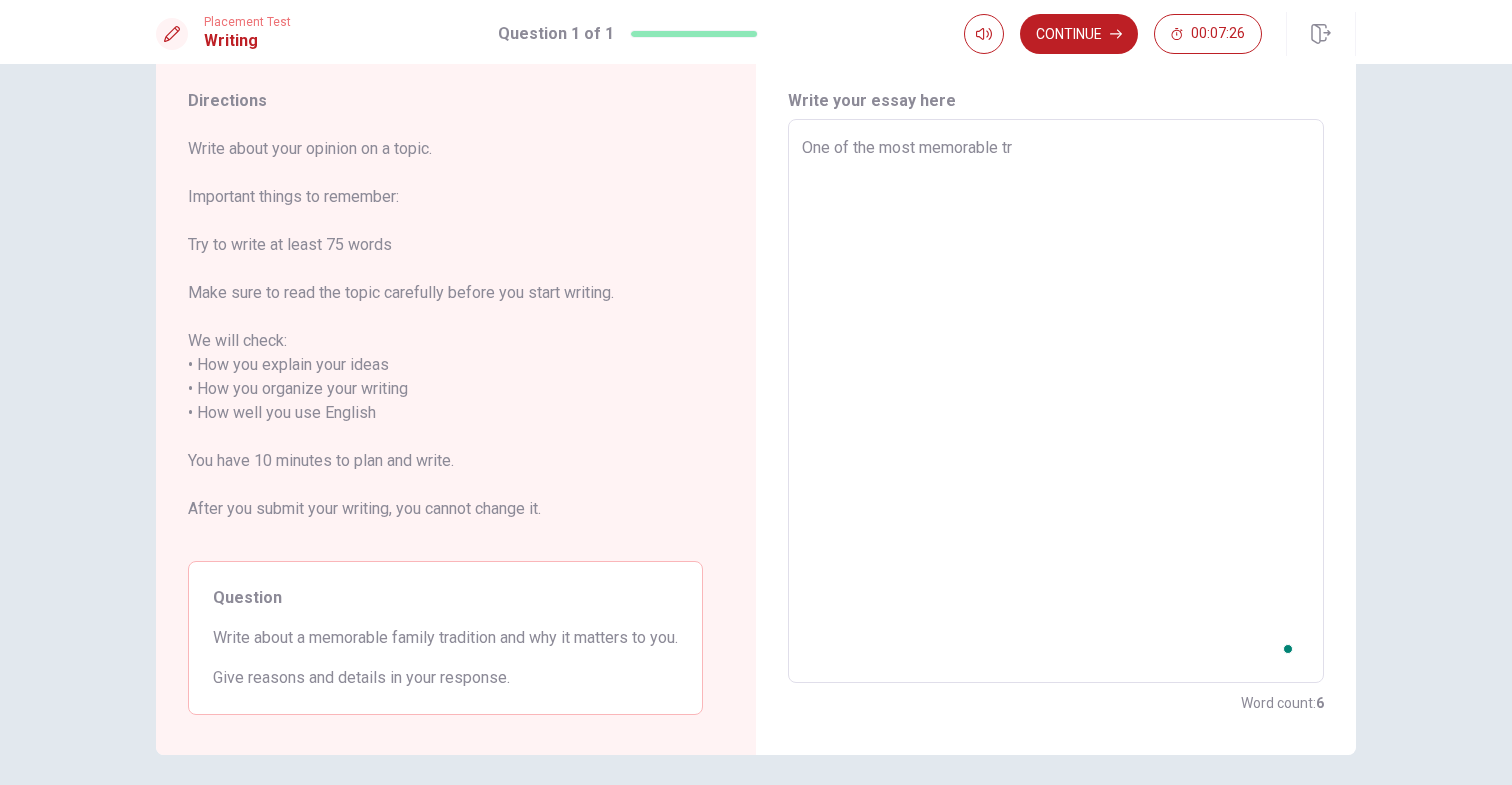 type on "One of the most memorable tra" 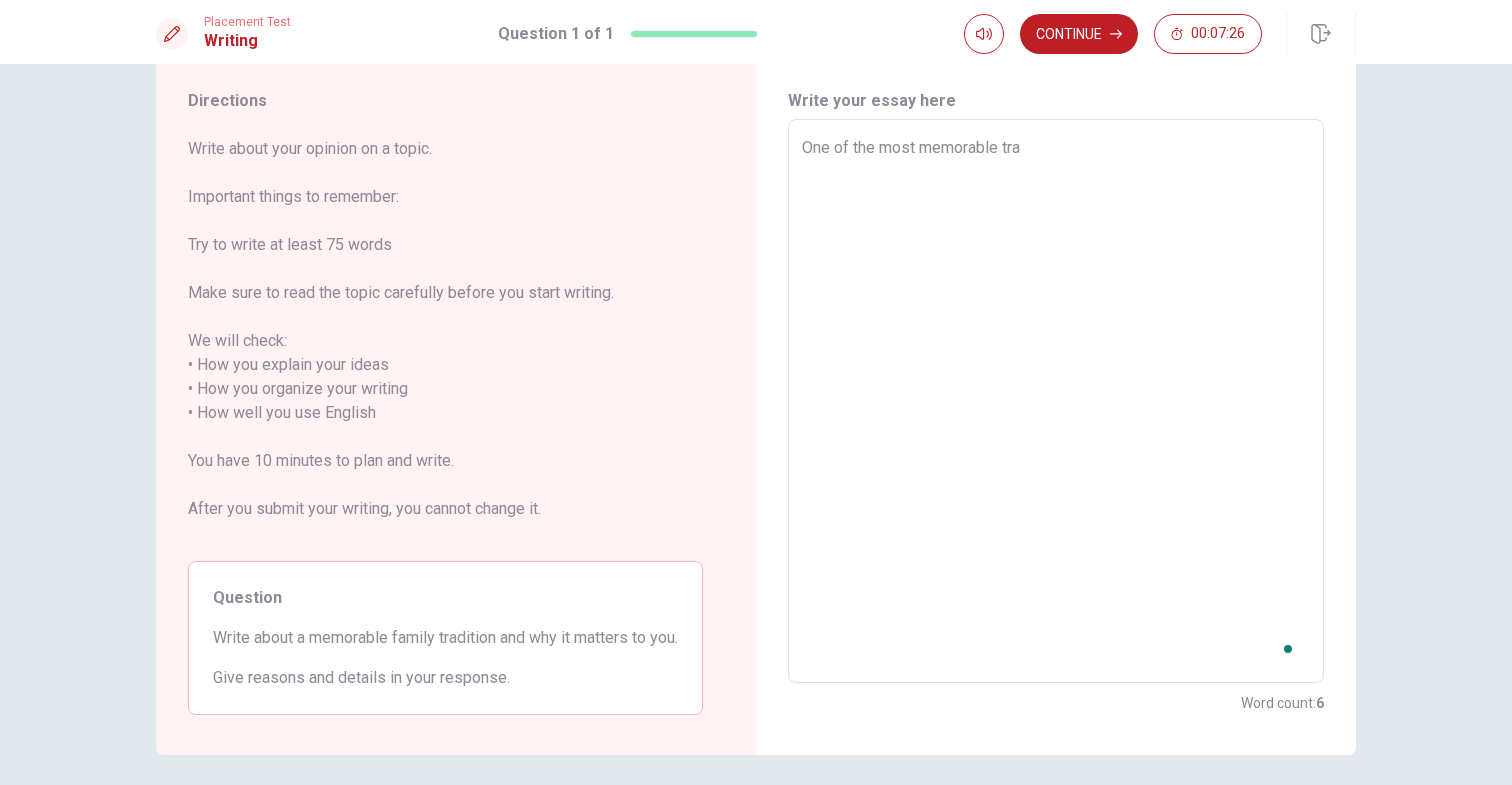 type on "x" 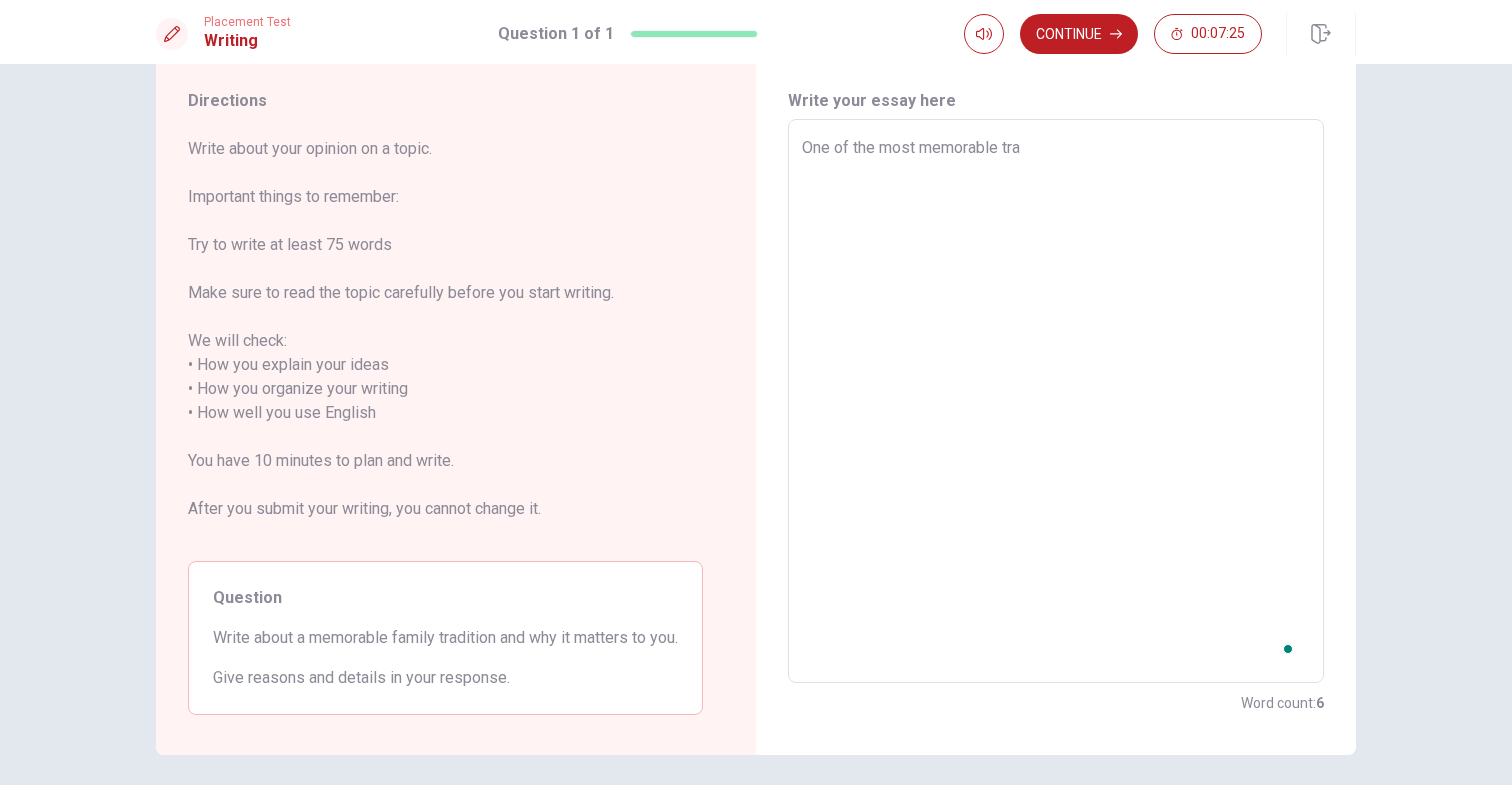 type on "One of the most memorable trad" 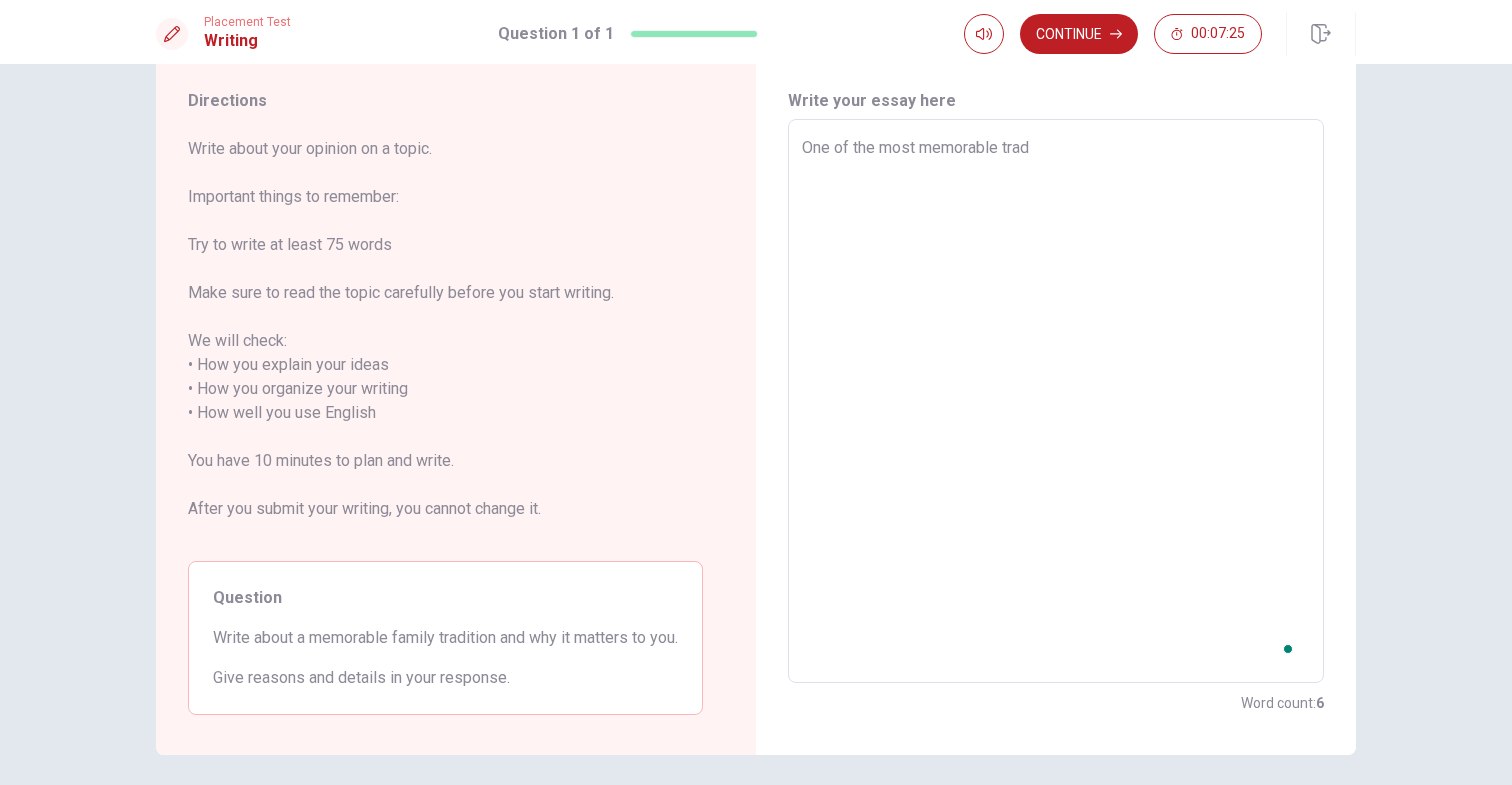 type on "x" 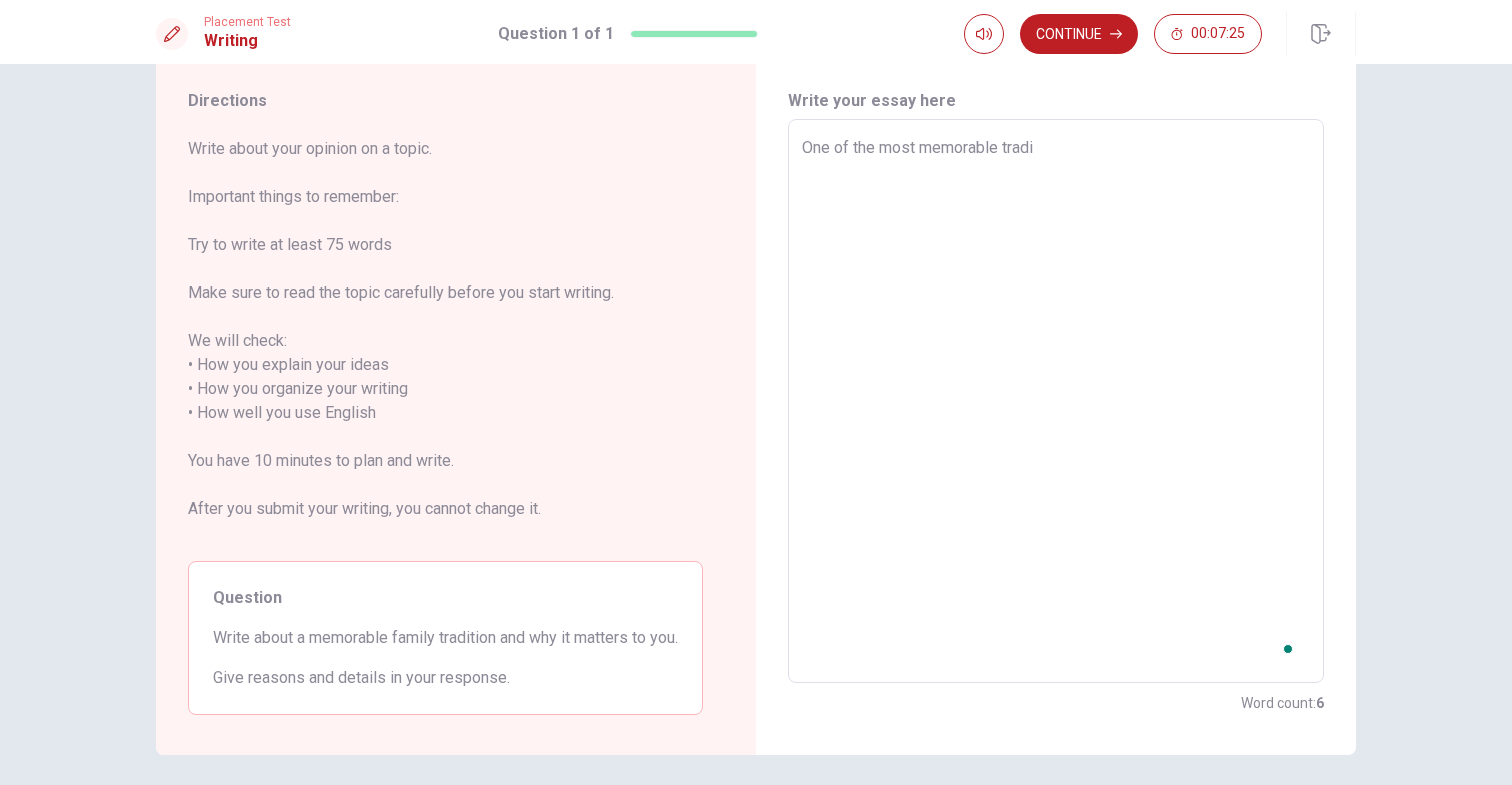 type on "x" 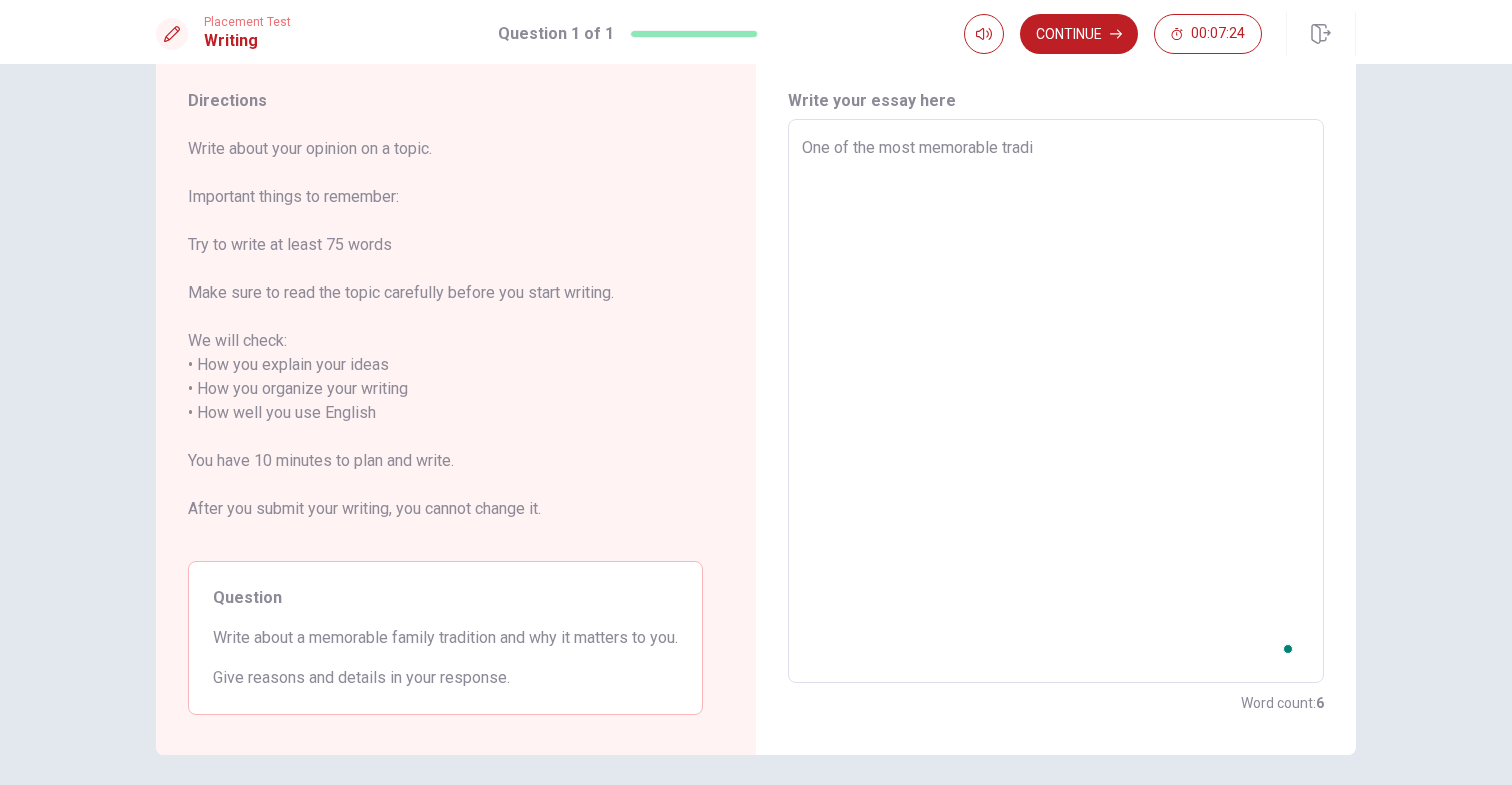 type on "One of the most memorable tradit" 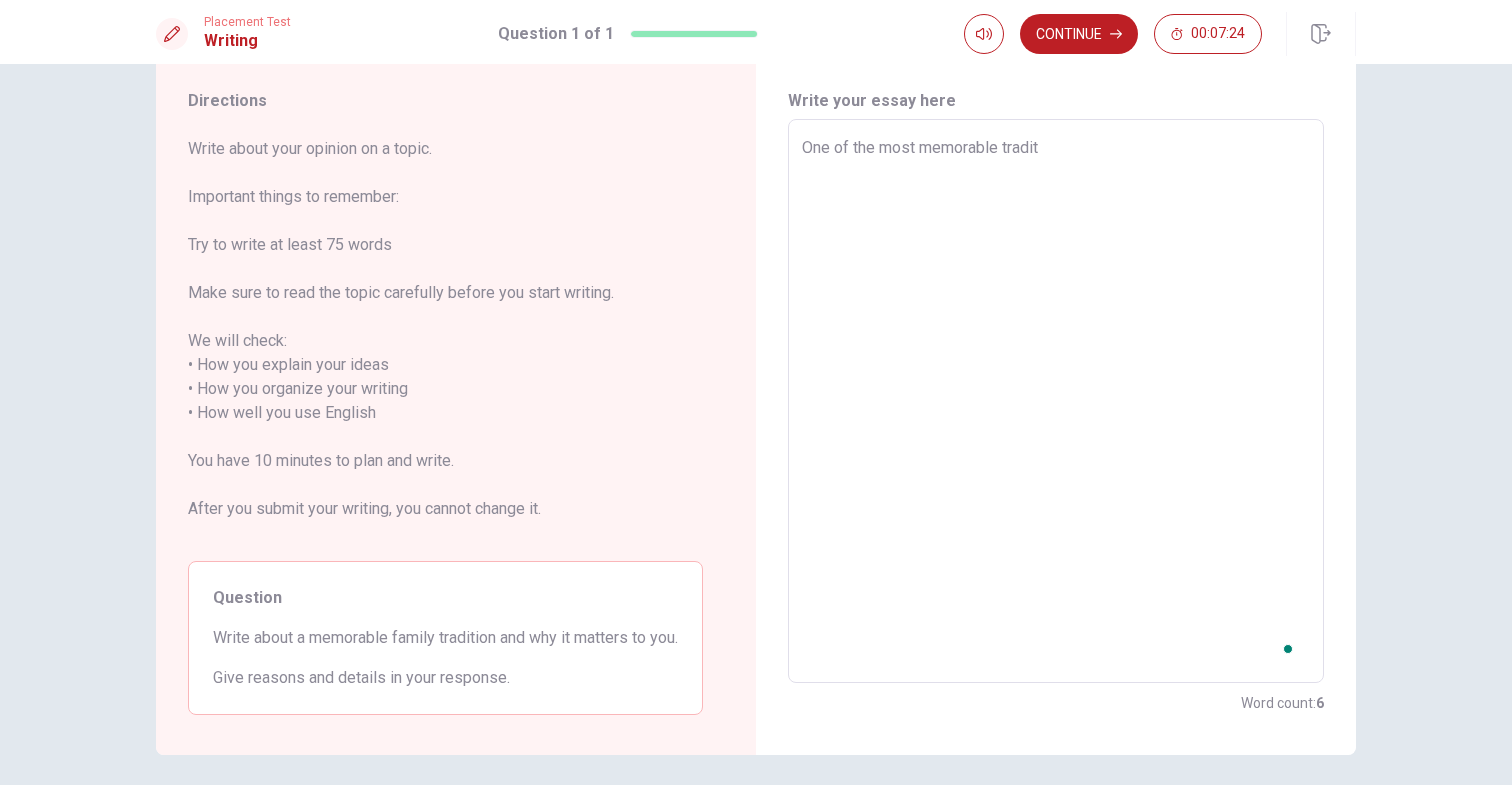 type on "x" 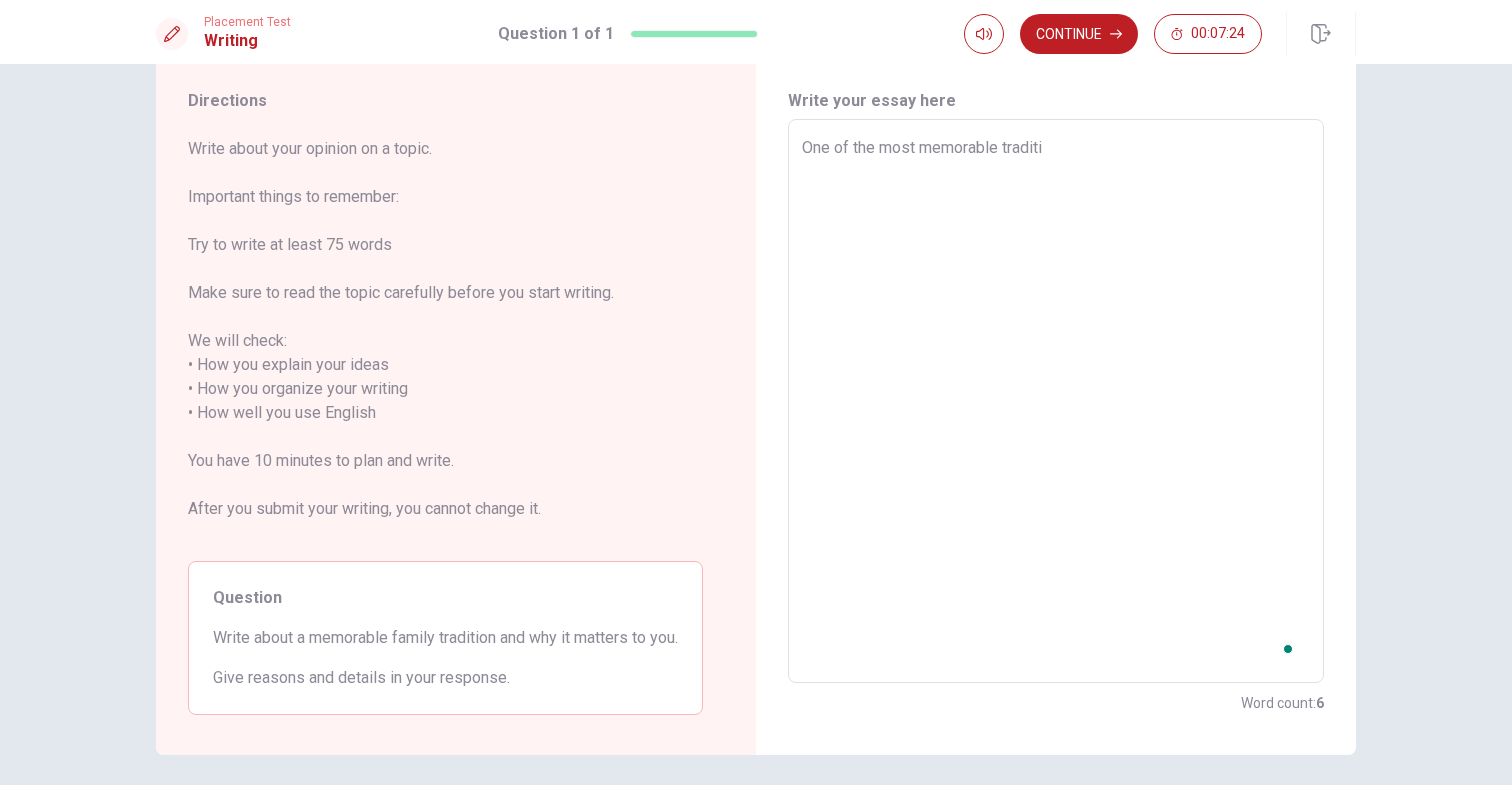 type on "x" 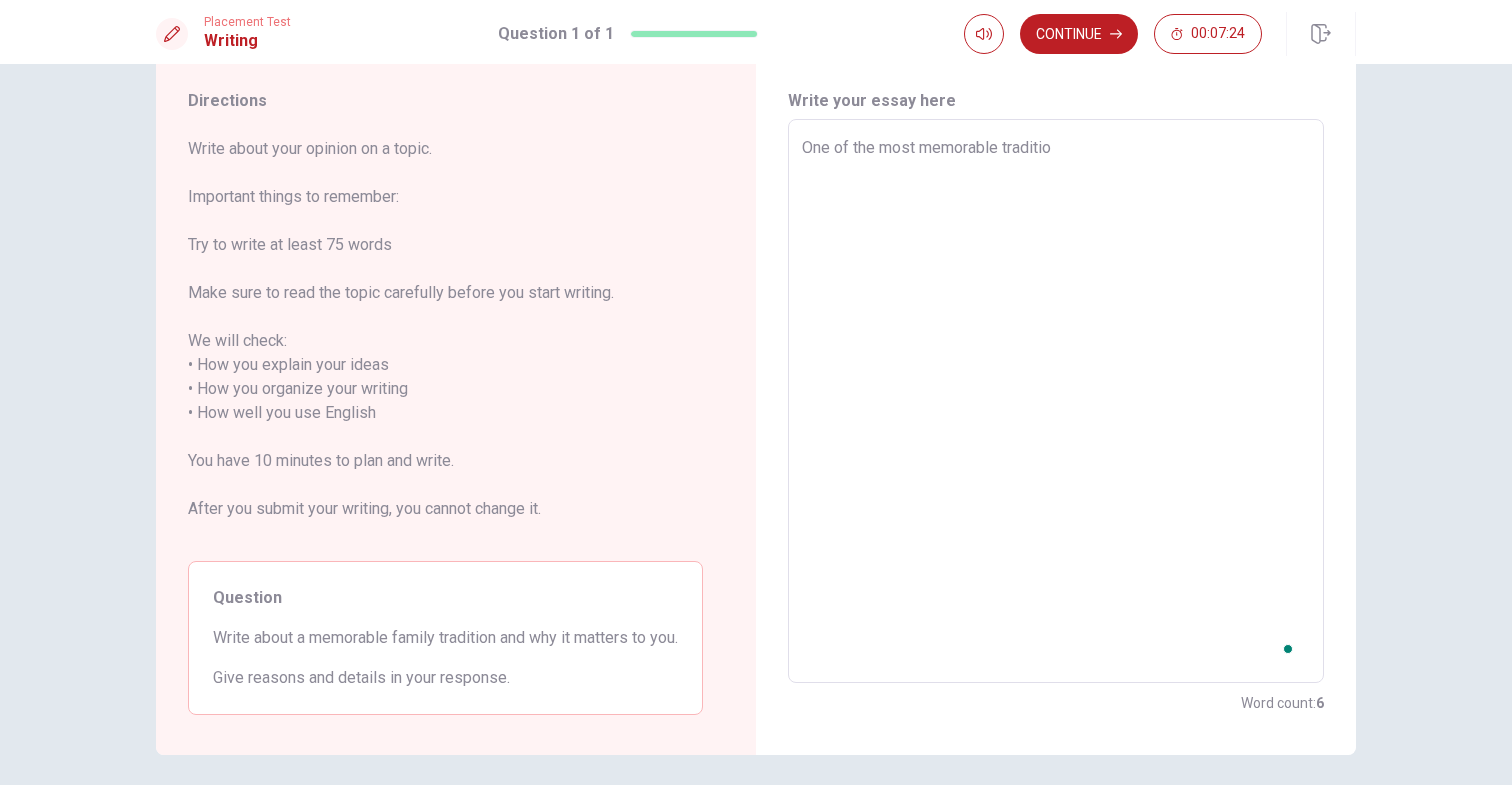 type on "x" 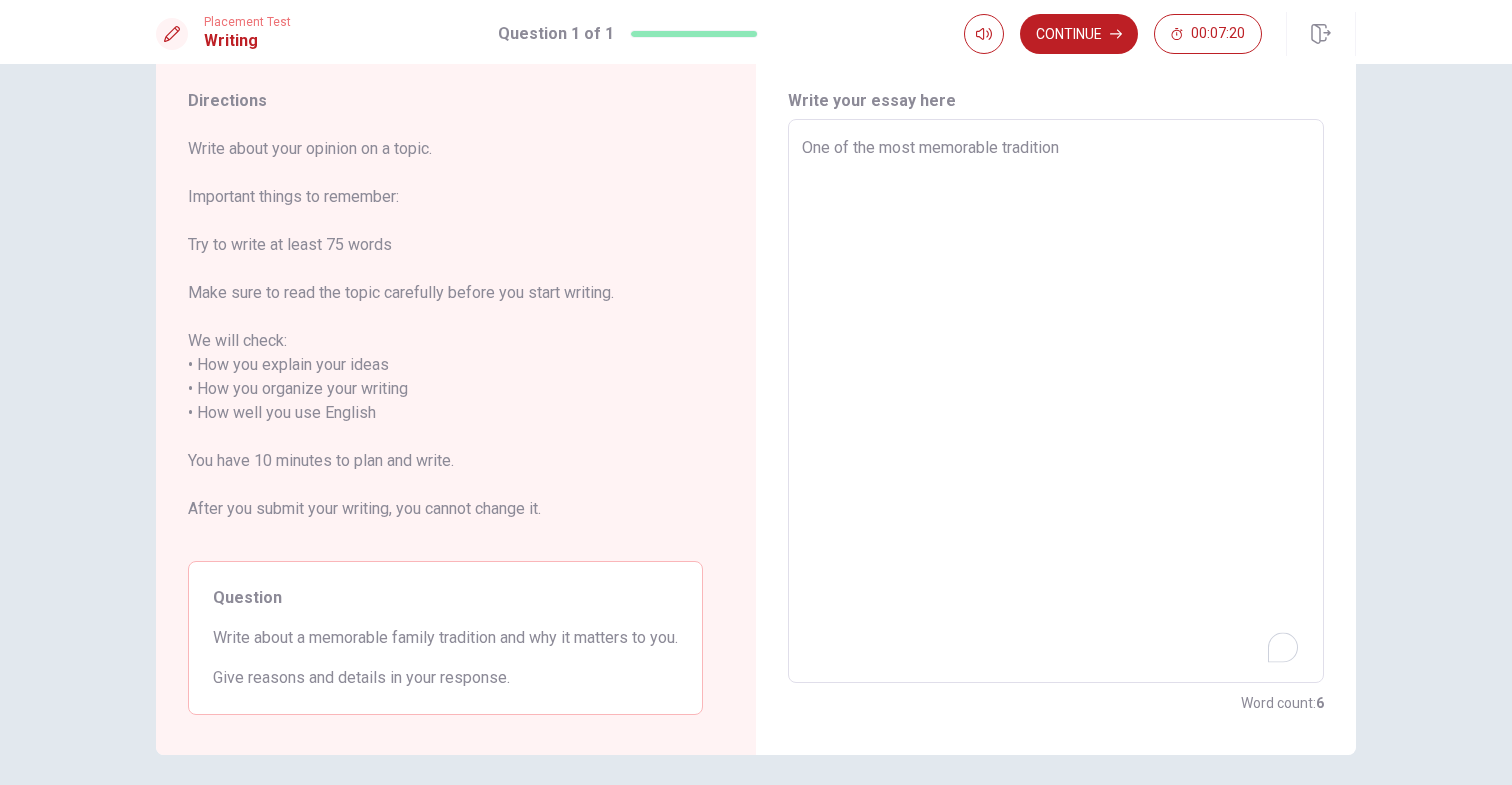 type on "x" 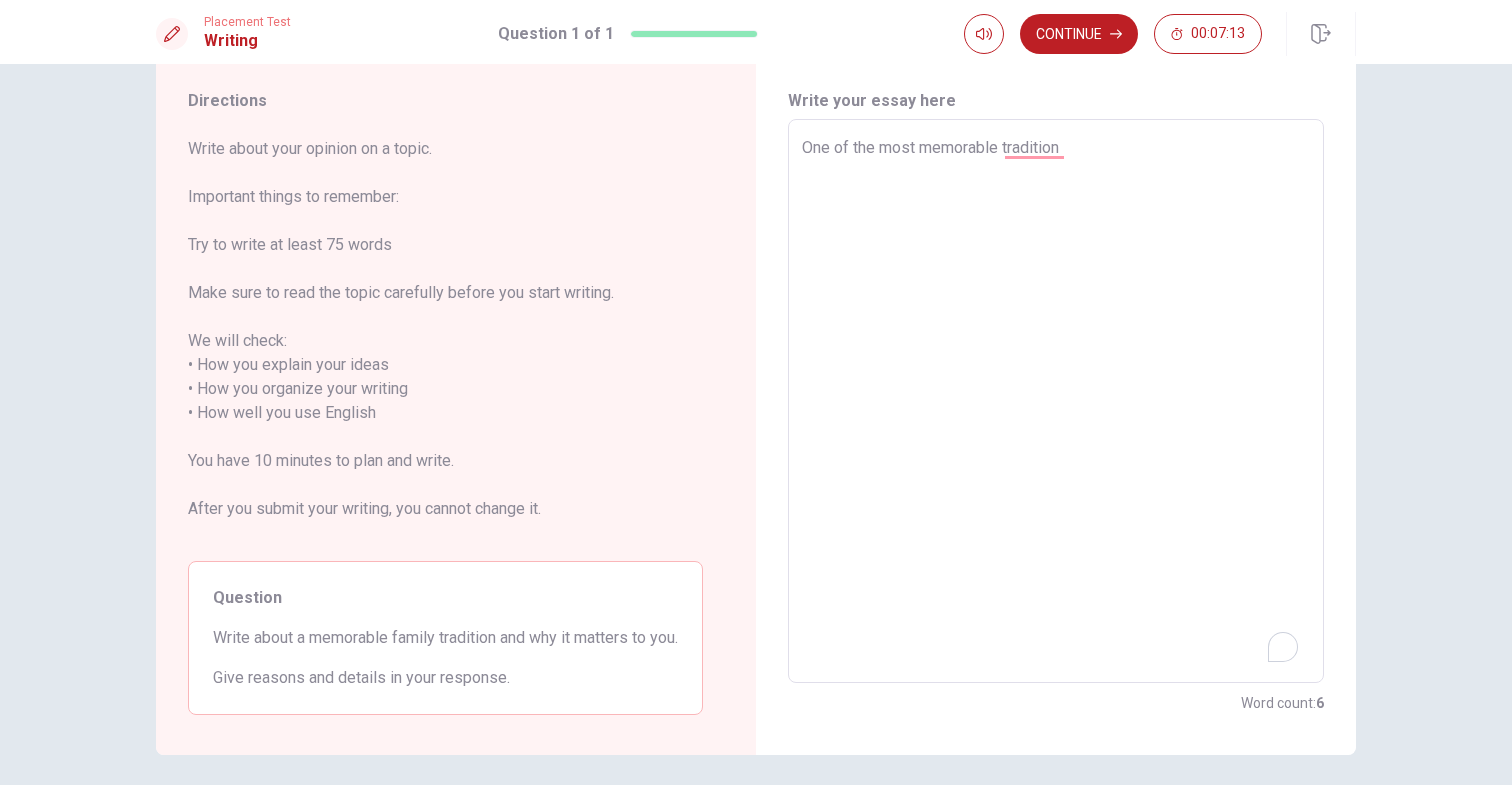 type on "x" 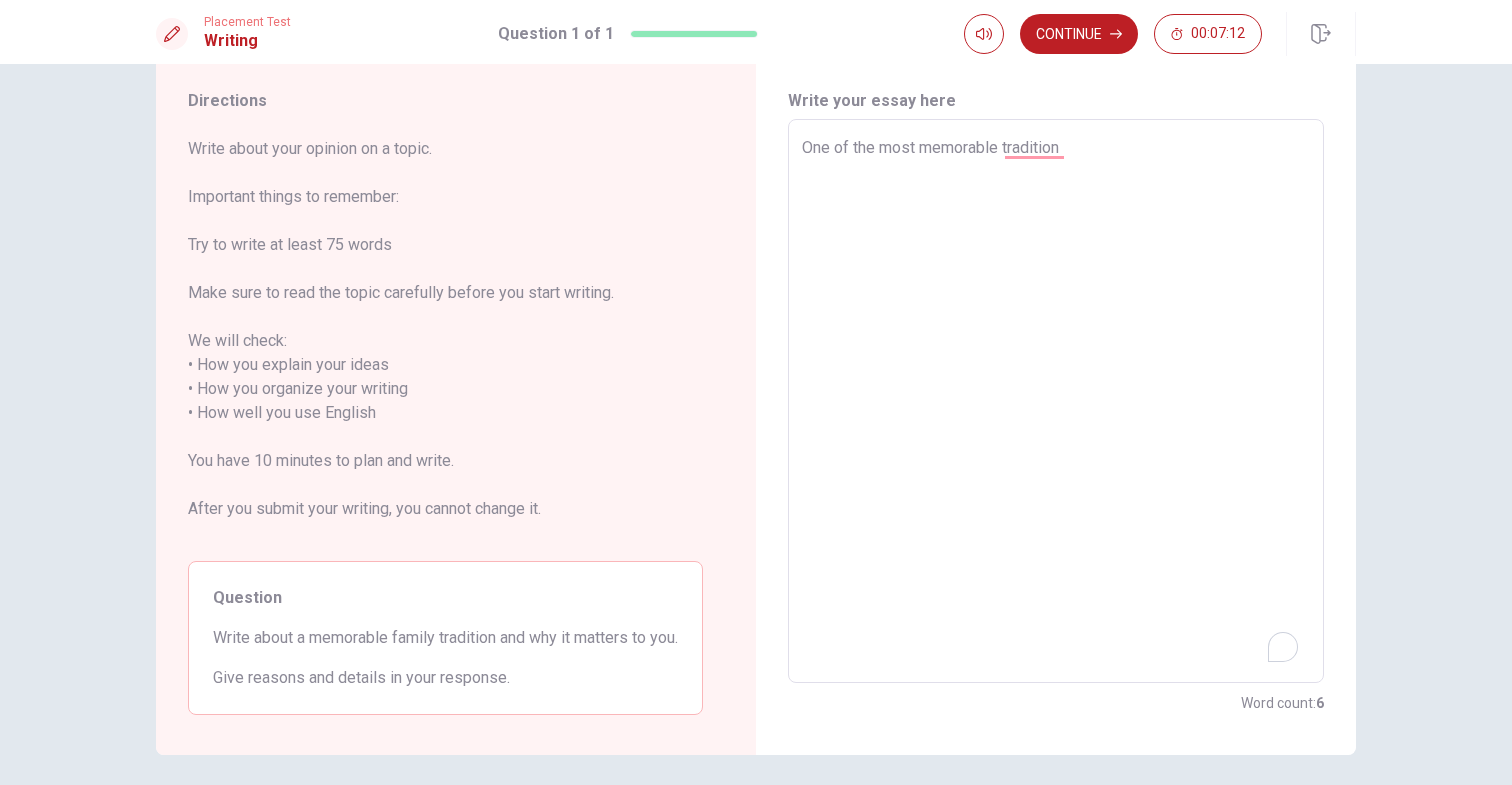 type on "One of the most memorable ftradition" 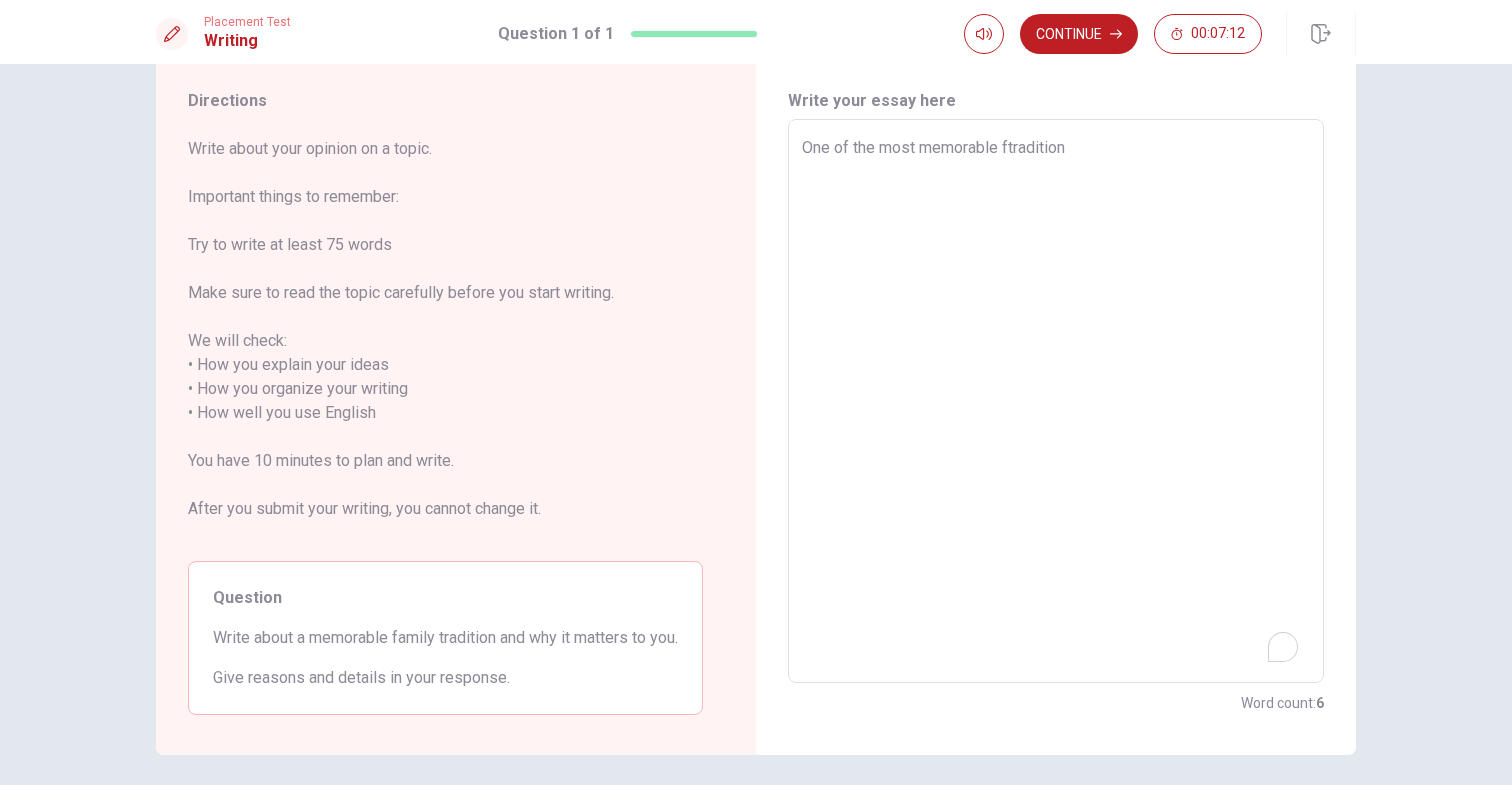 type on "x" 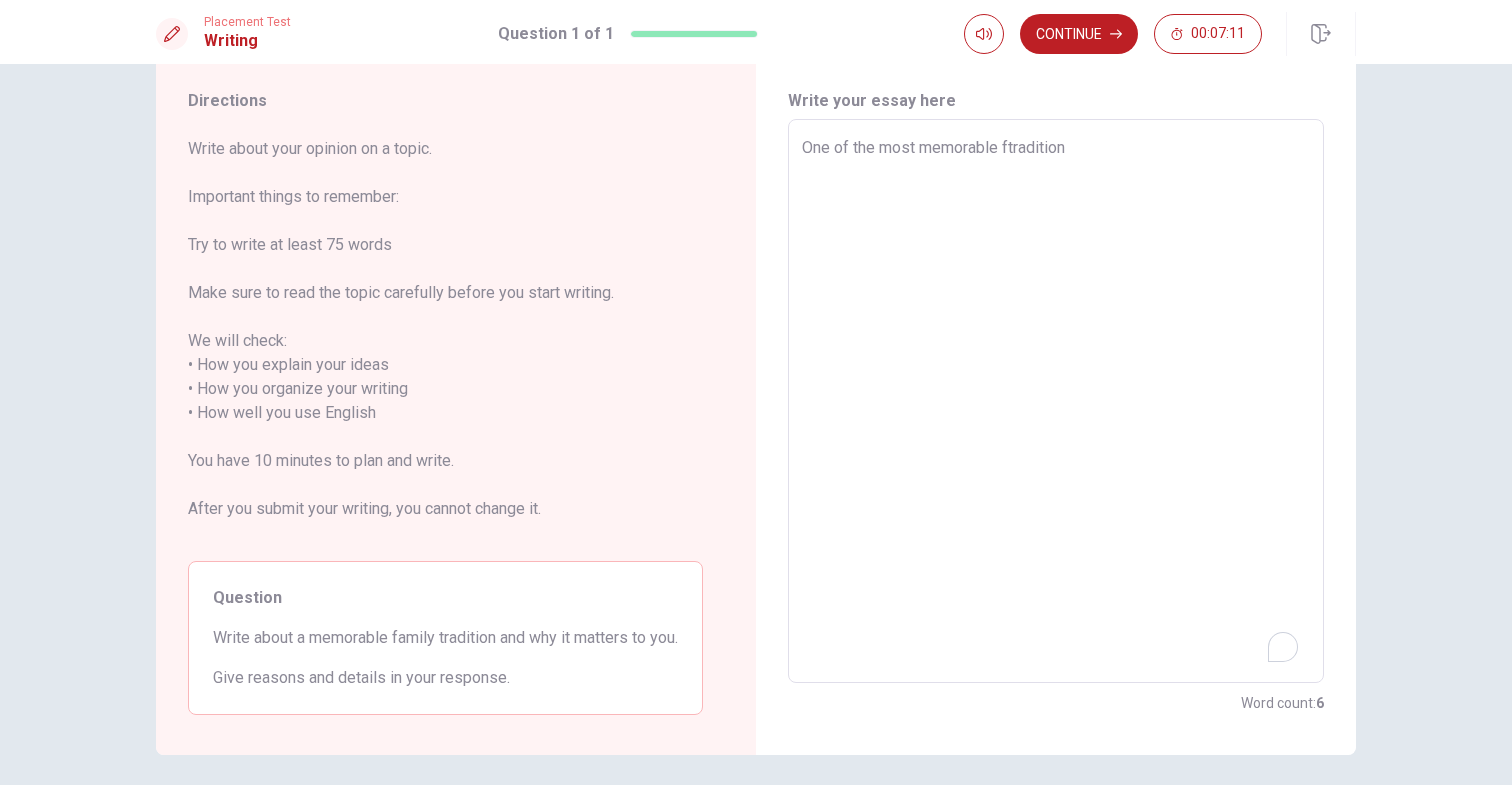 type on "One of the most memorable fatradition" 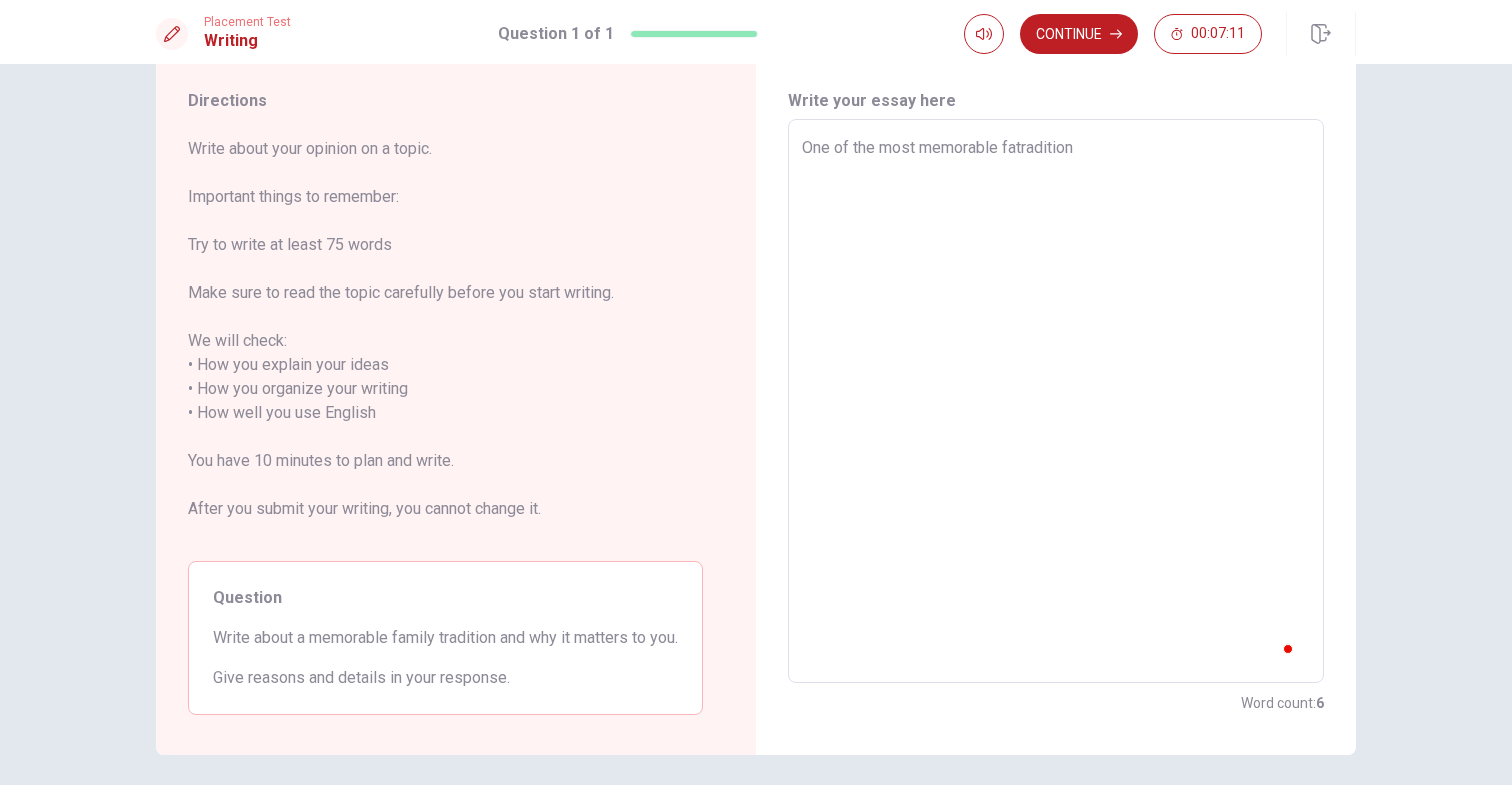 type on "x" 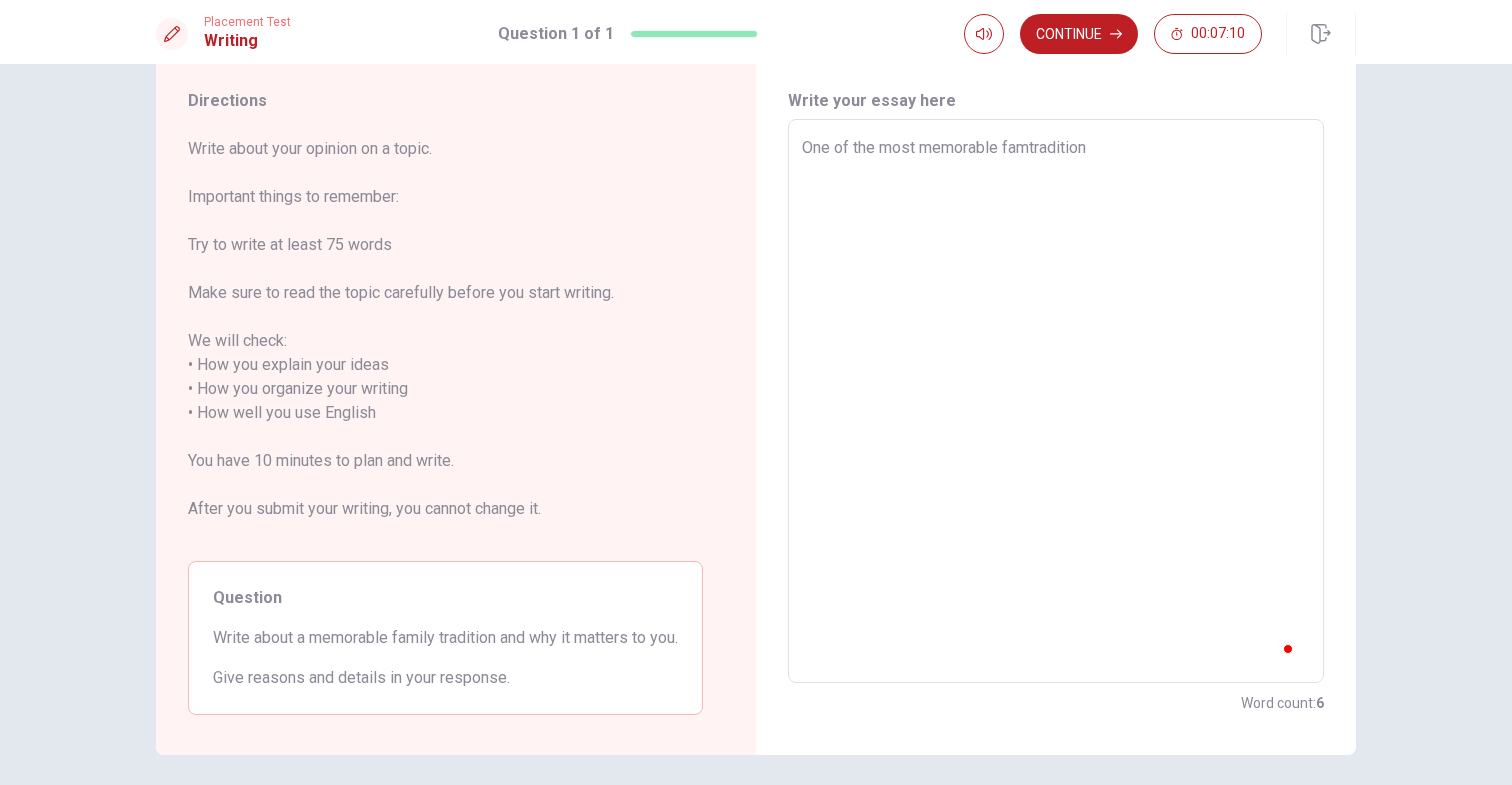 type on "x" 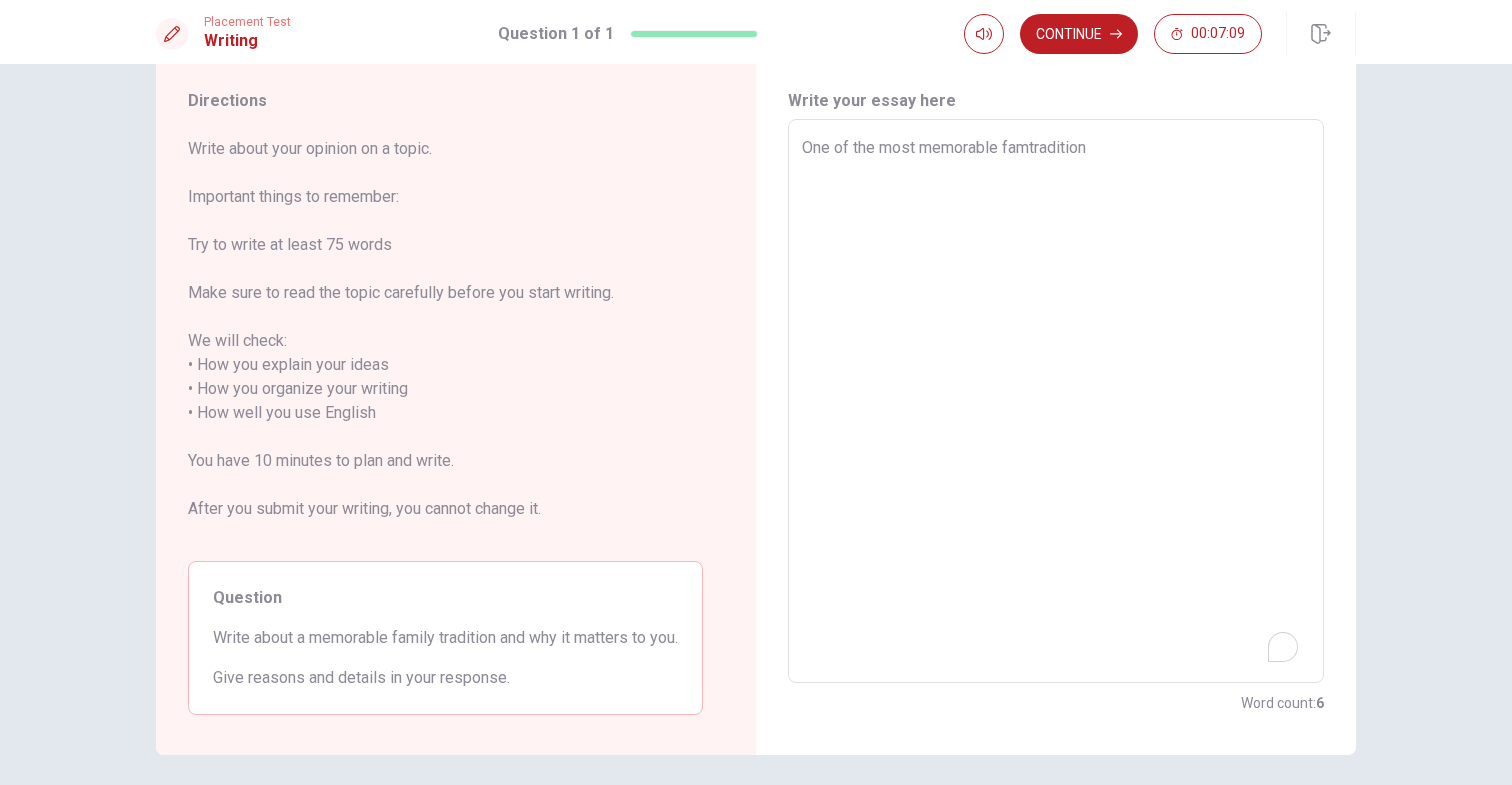 type on "One of the most memorable famitradition" 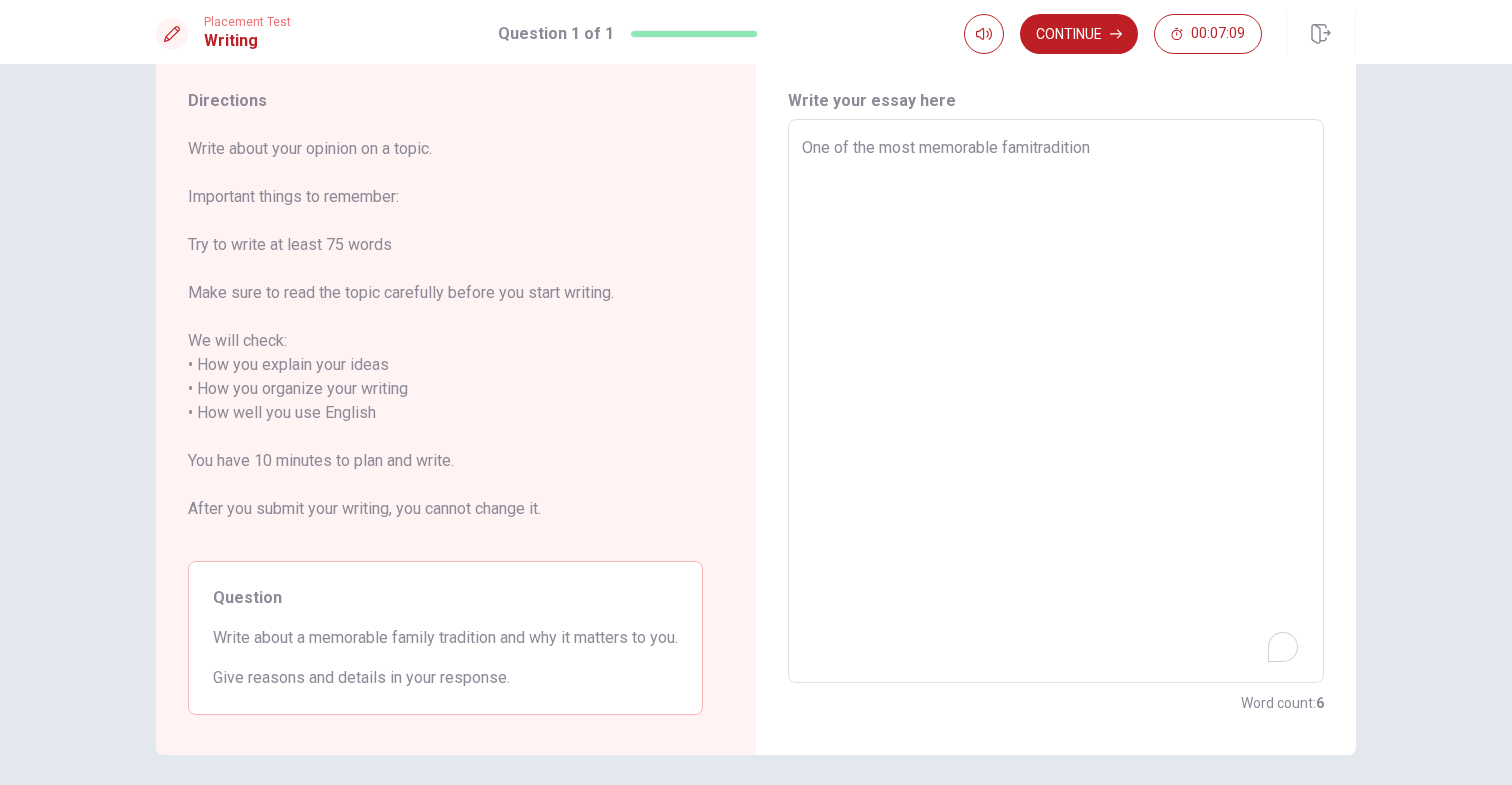 type on "x" 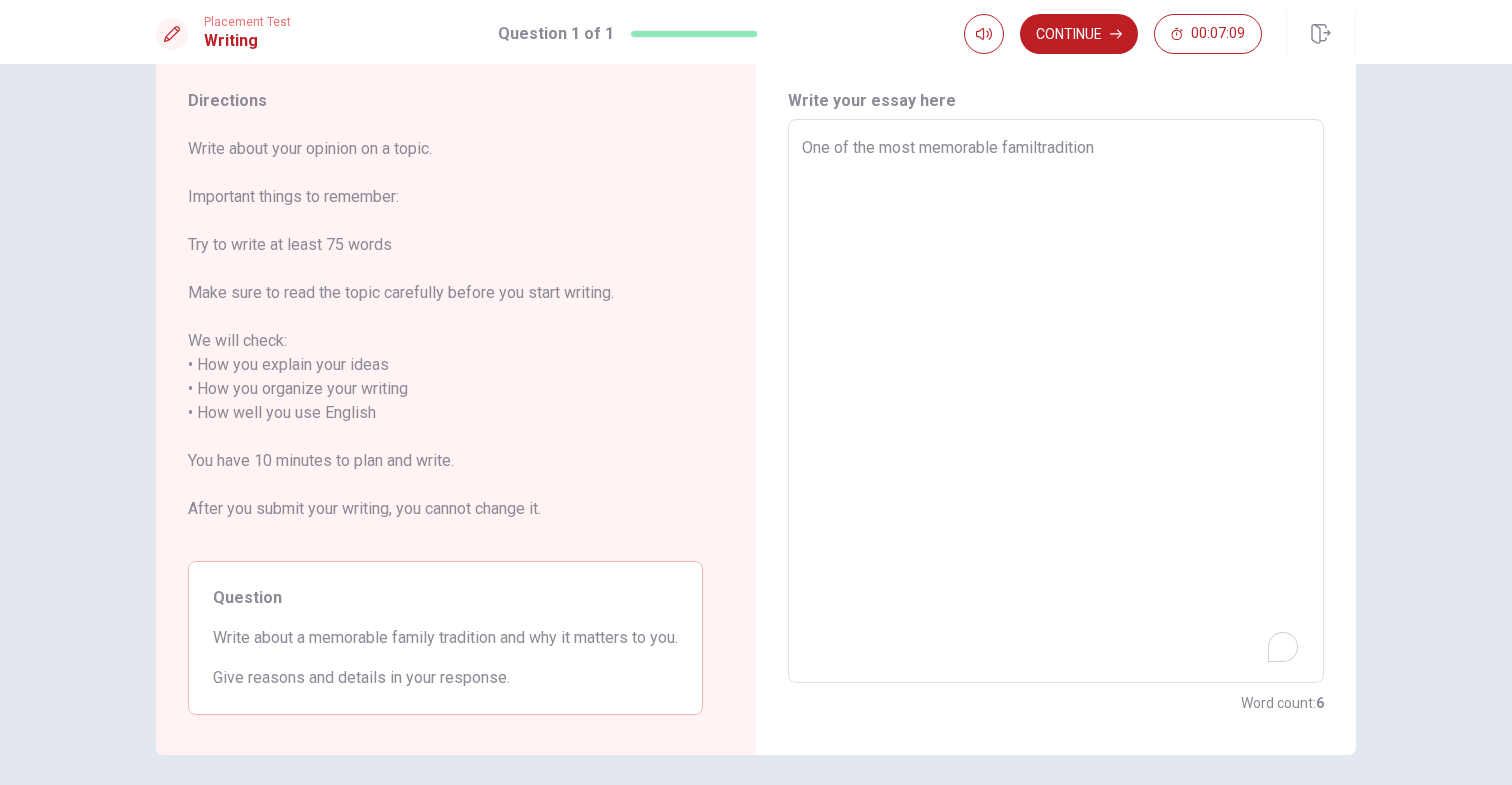 type on "x" 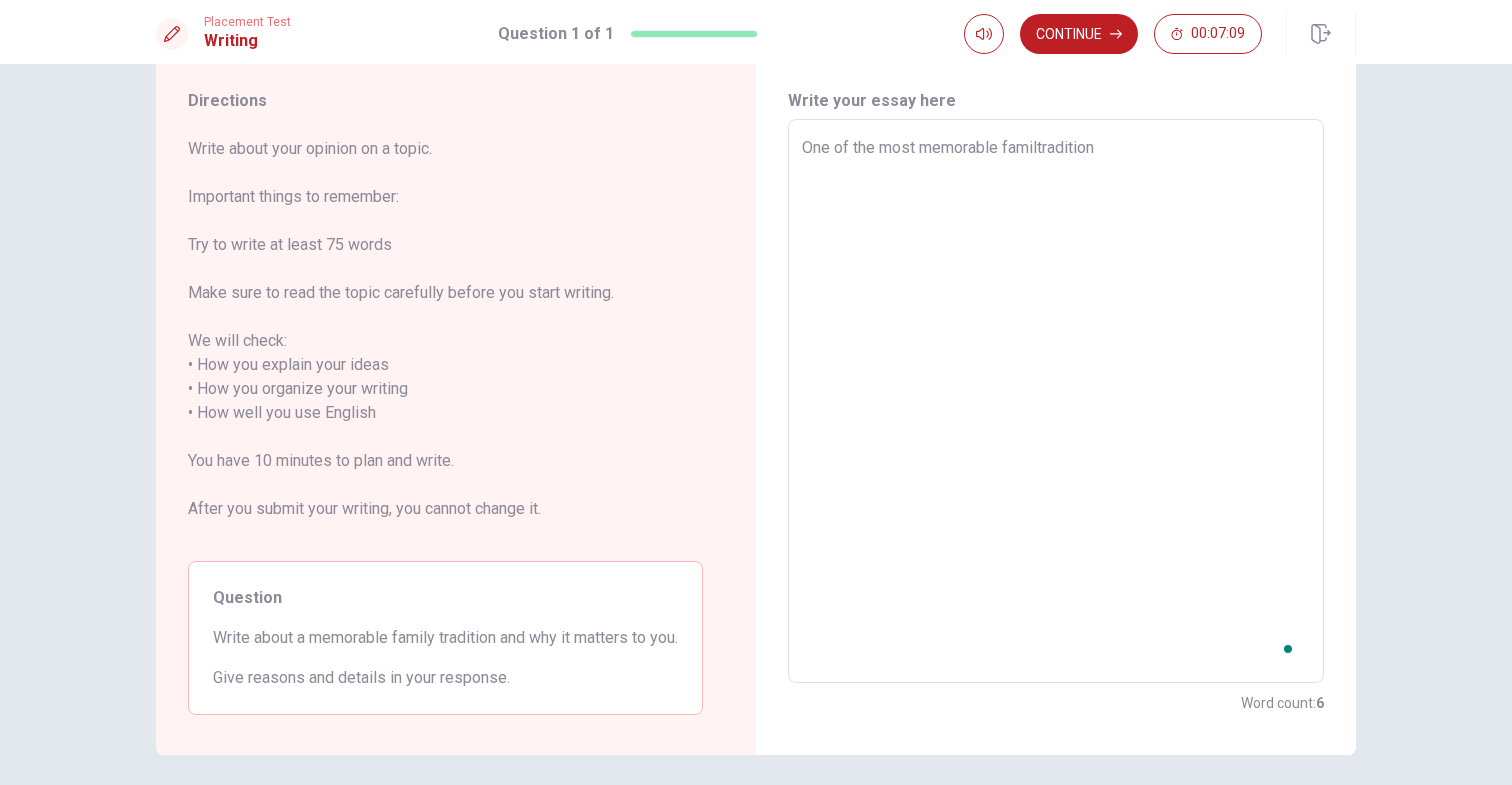 type on "One of the most memorable familytradition" 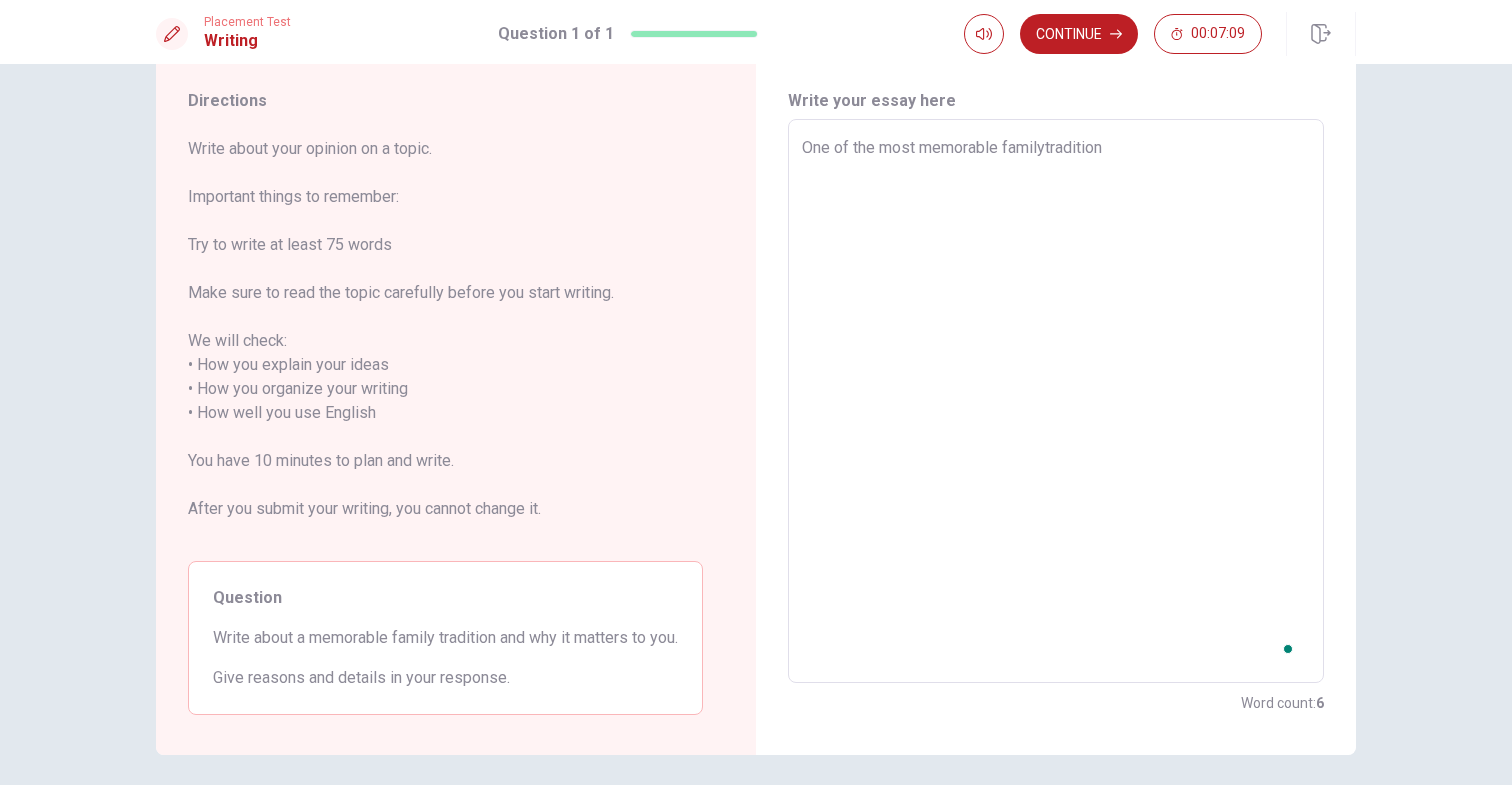 type on "x" 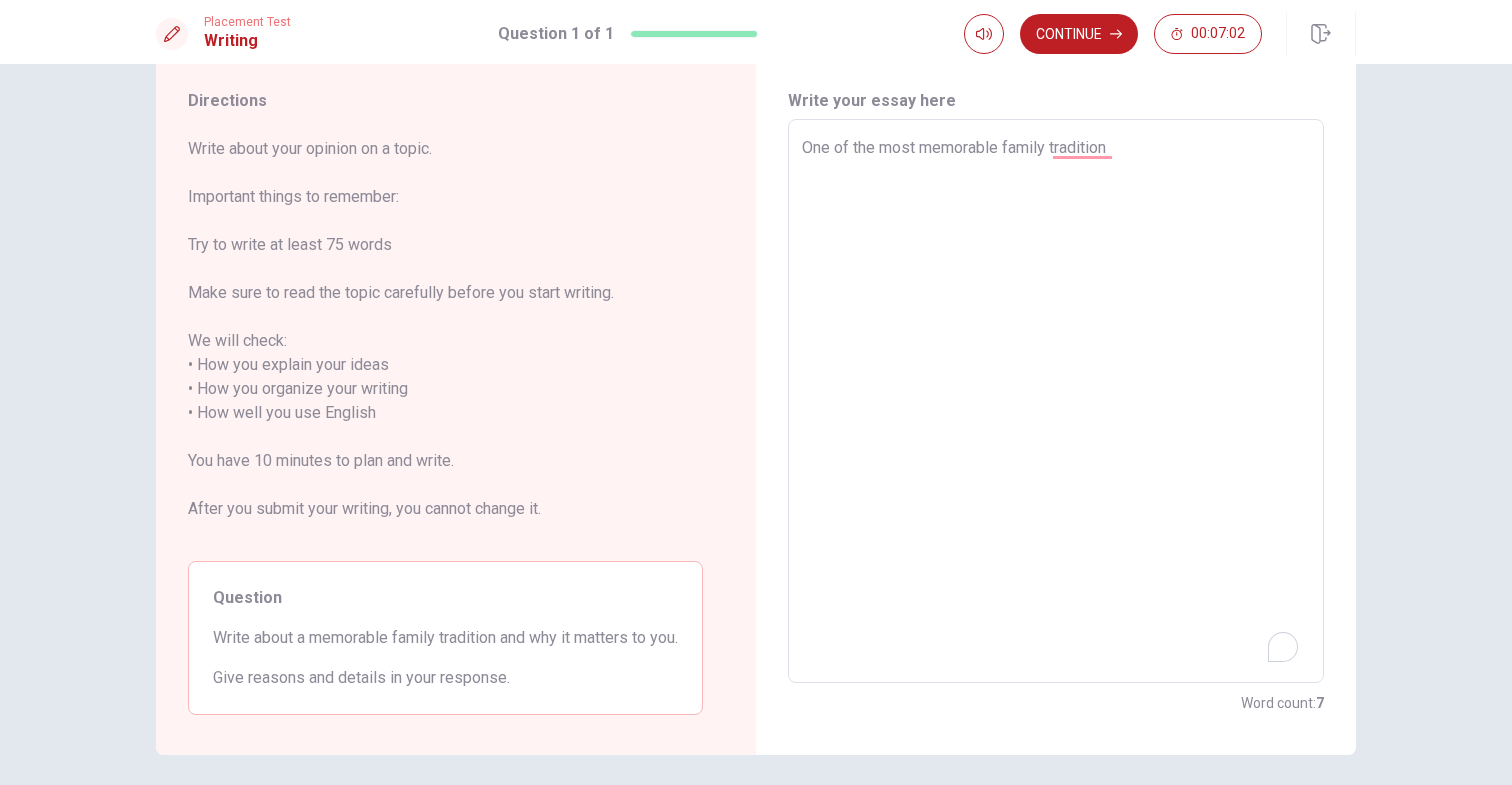 type on "x" 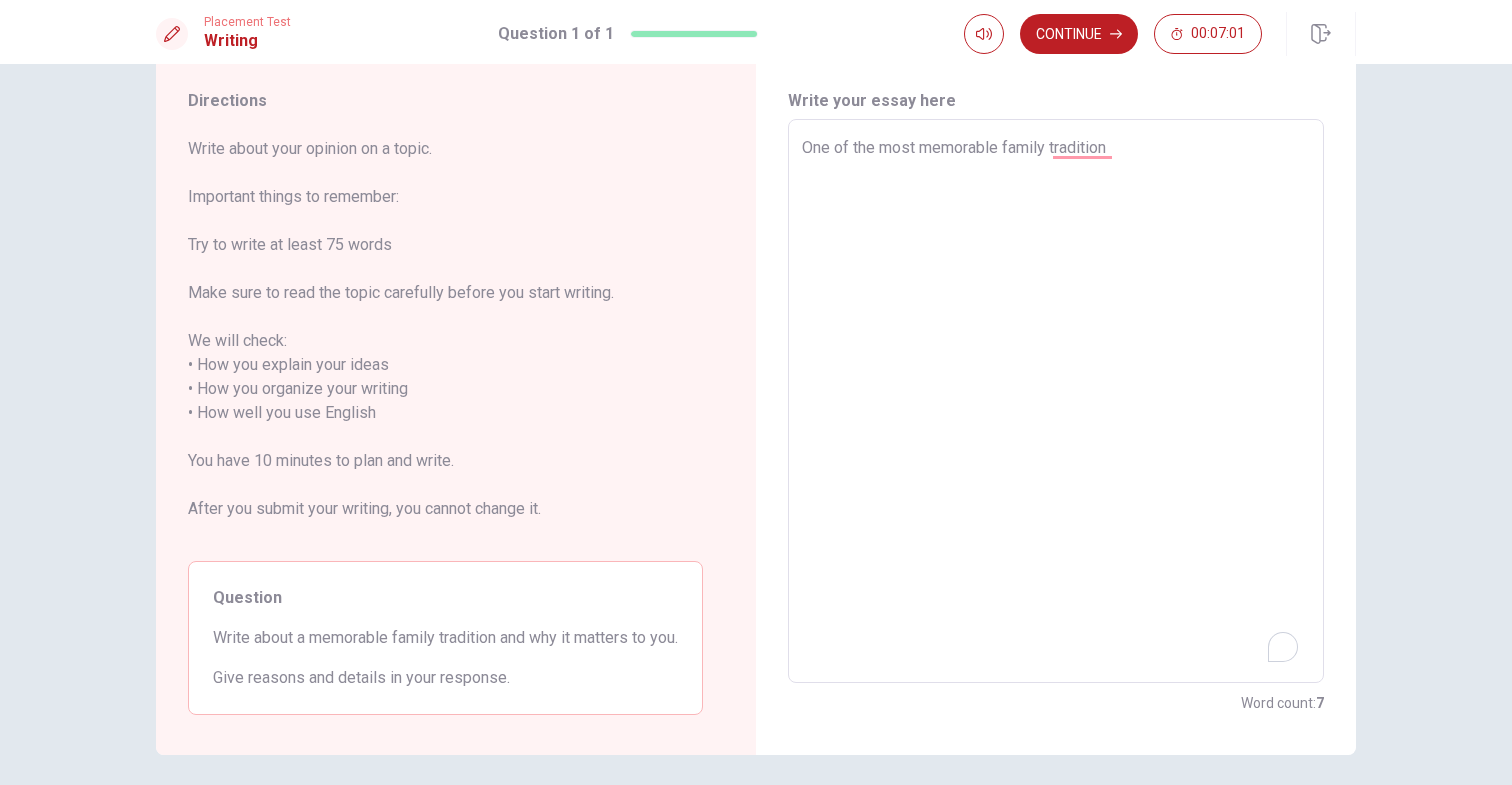 type on "One of the most memorable family tradition" 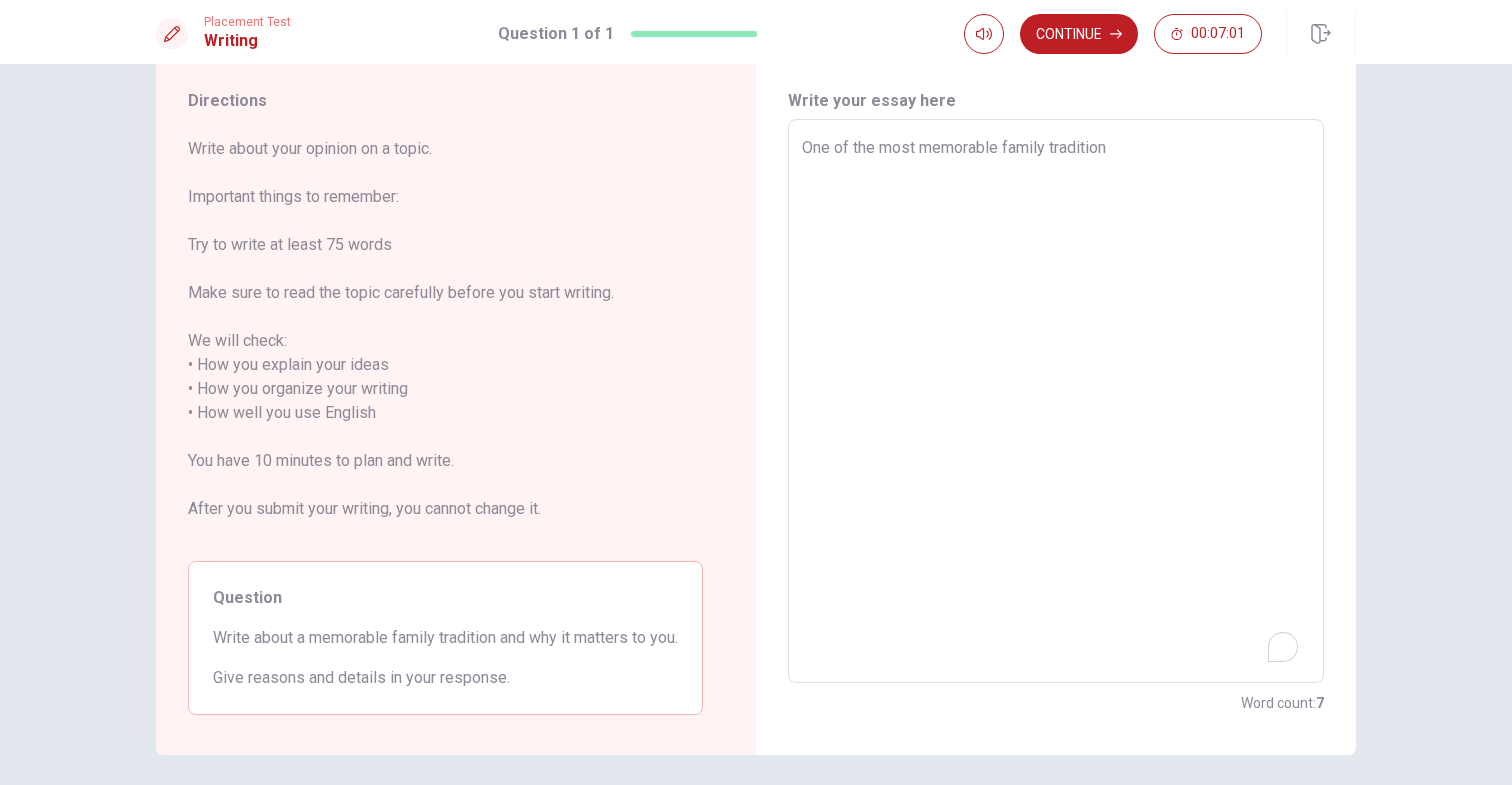 type on "x" 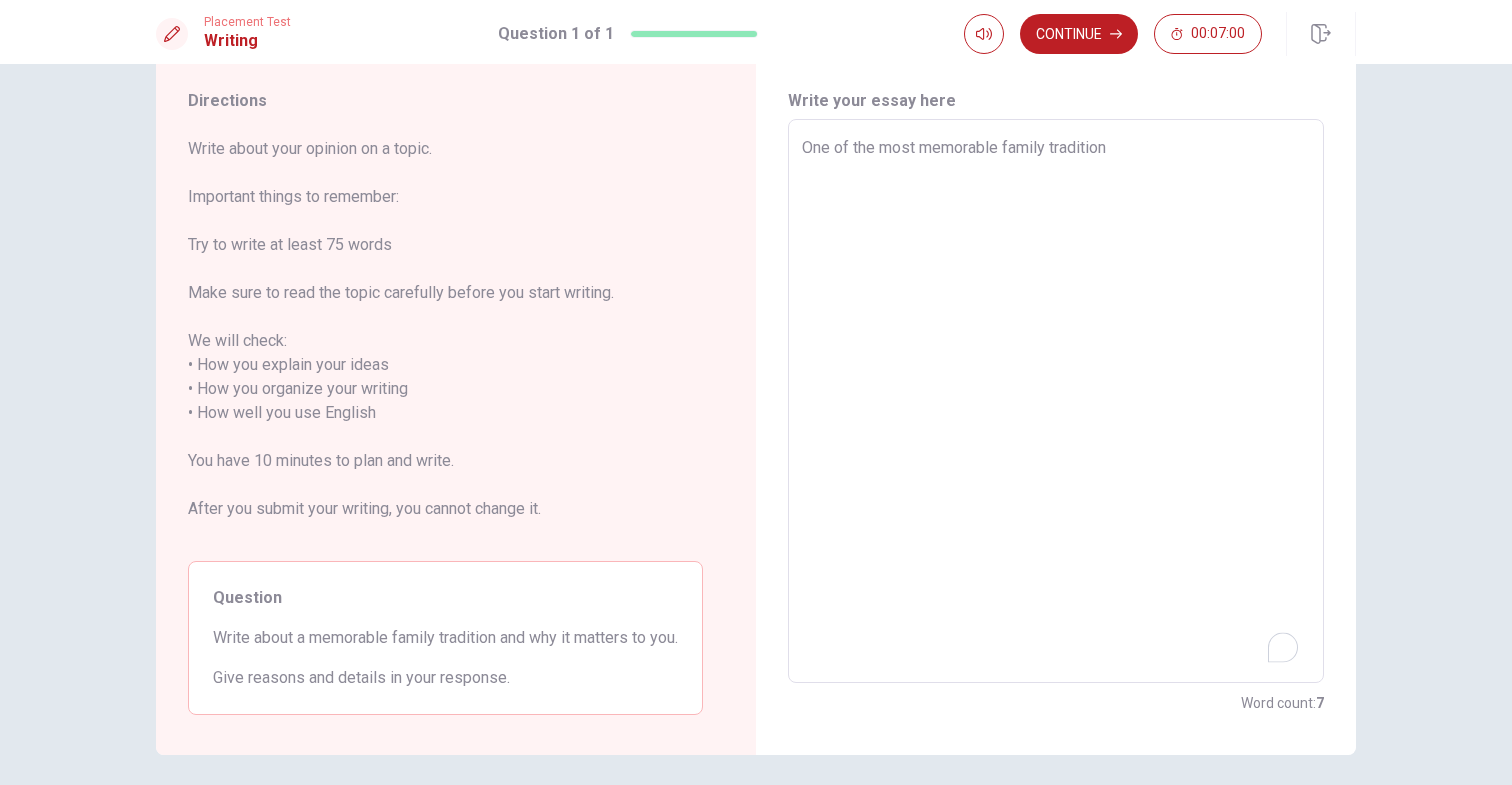 type on "One of the most memorable family traditions" 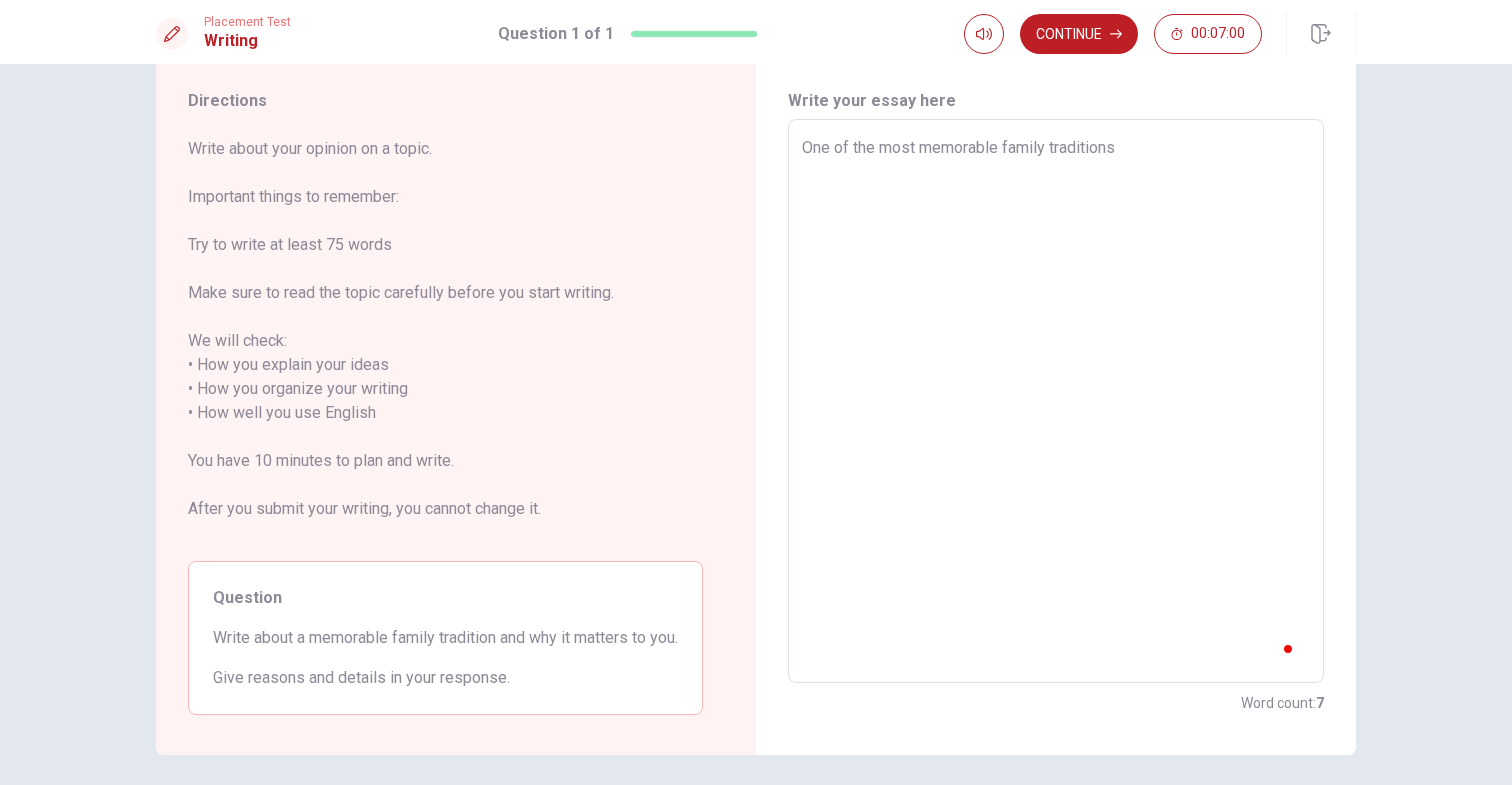 type on "x" 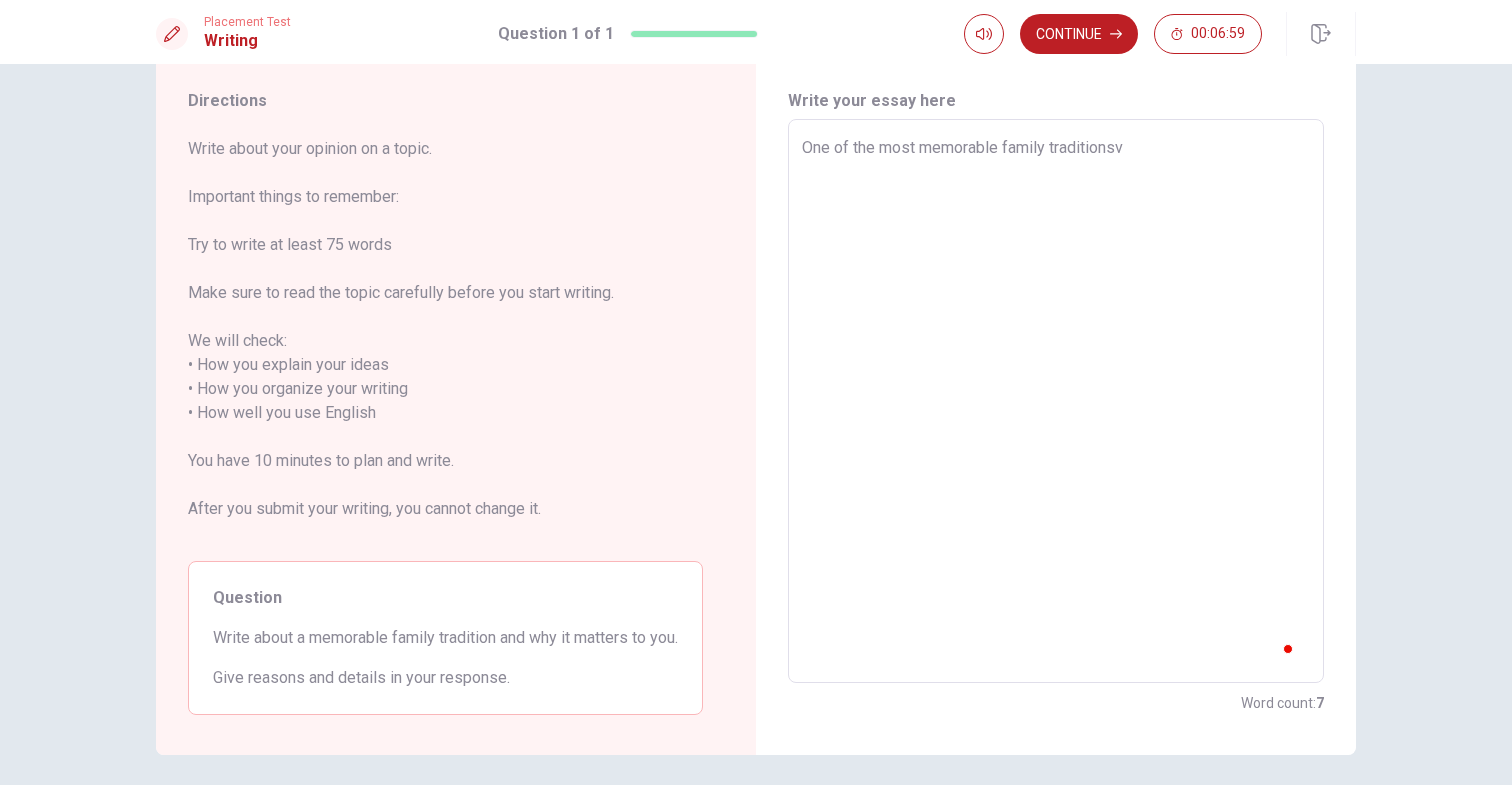 type on "x" 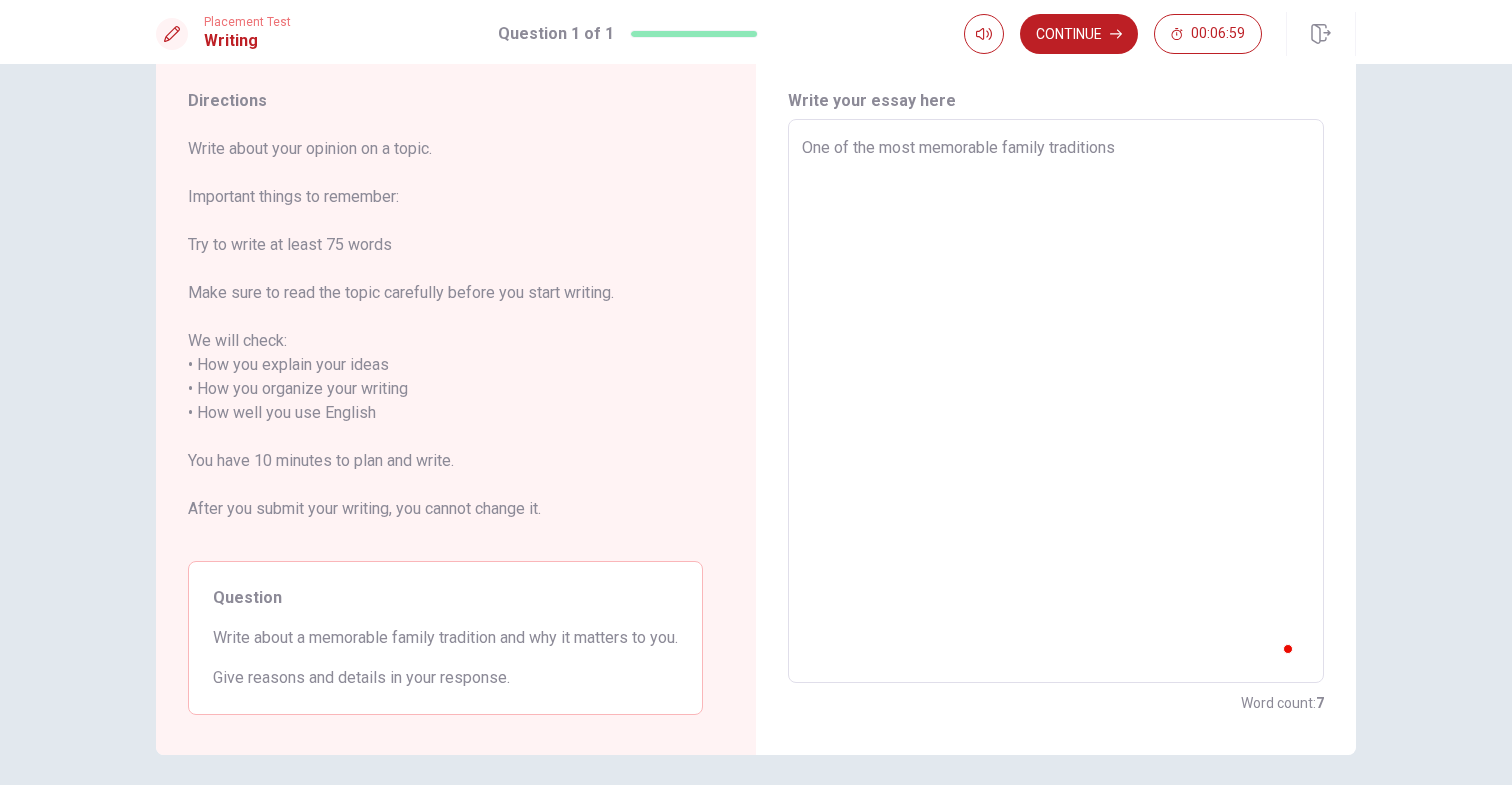 type on "x" 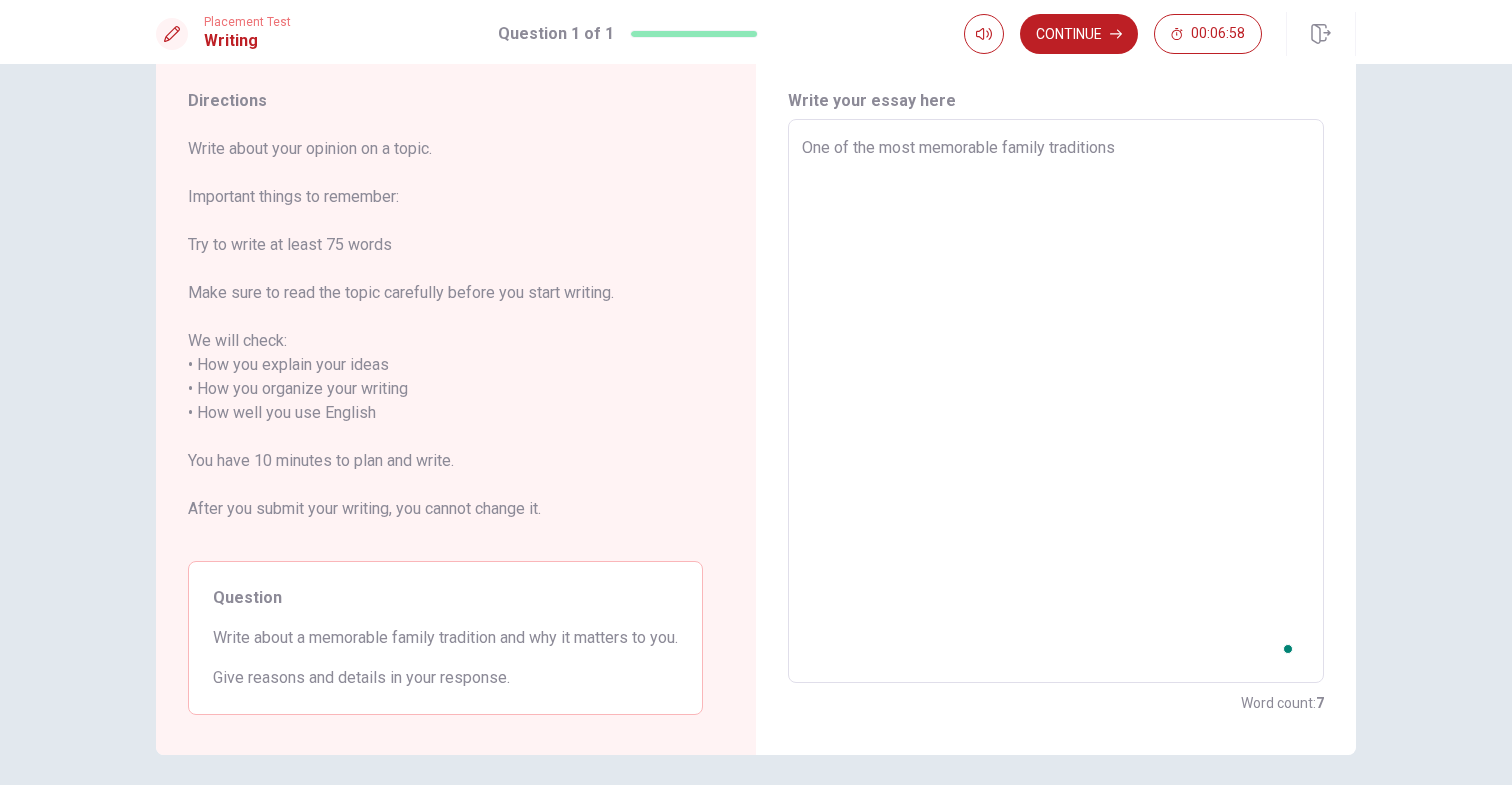type on "One of the most memorable family traditions" 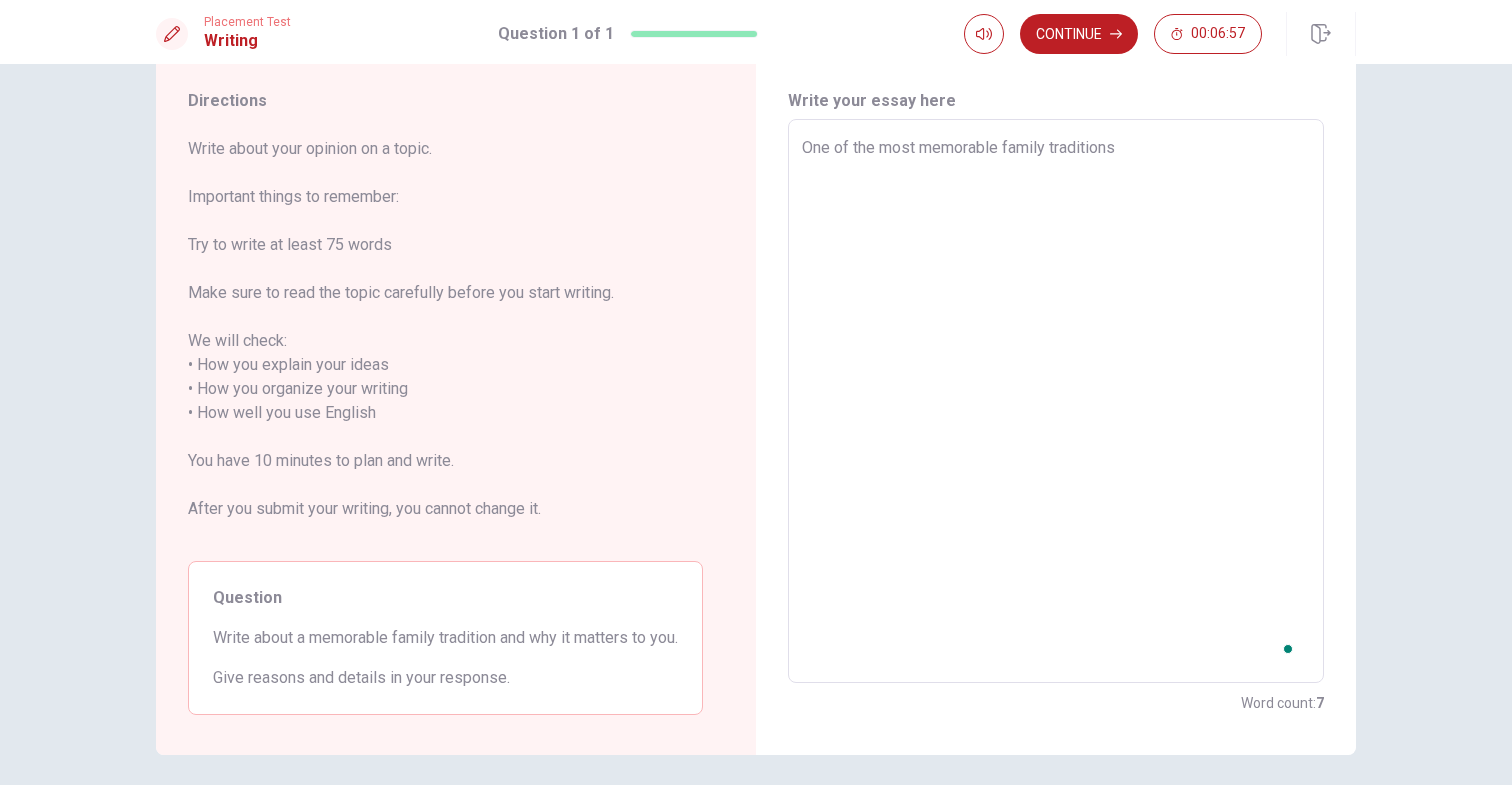 type on "One of the most memorable family traditions i" 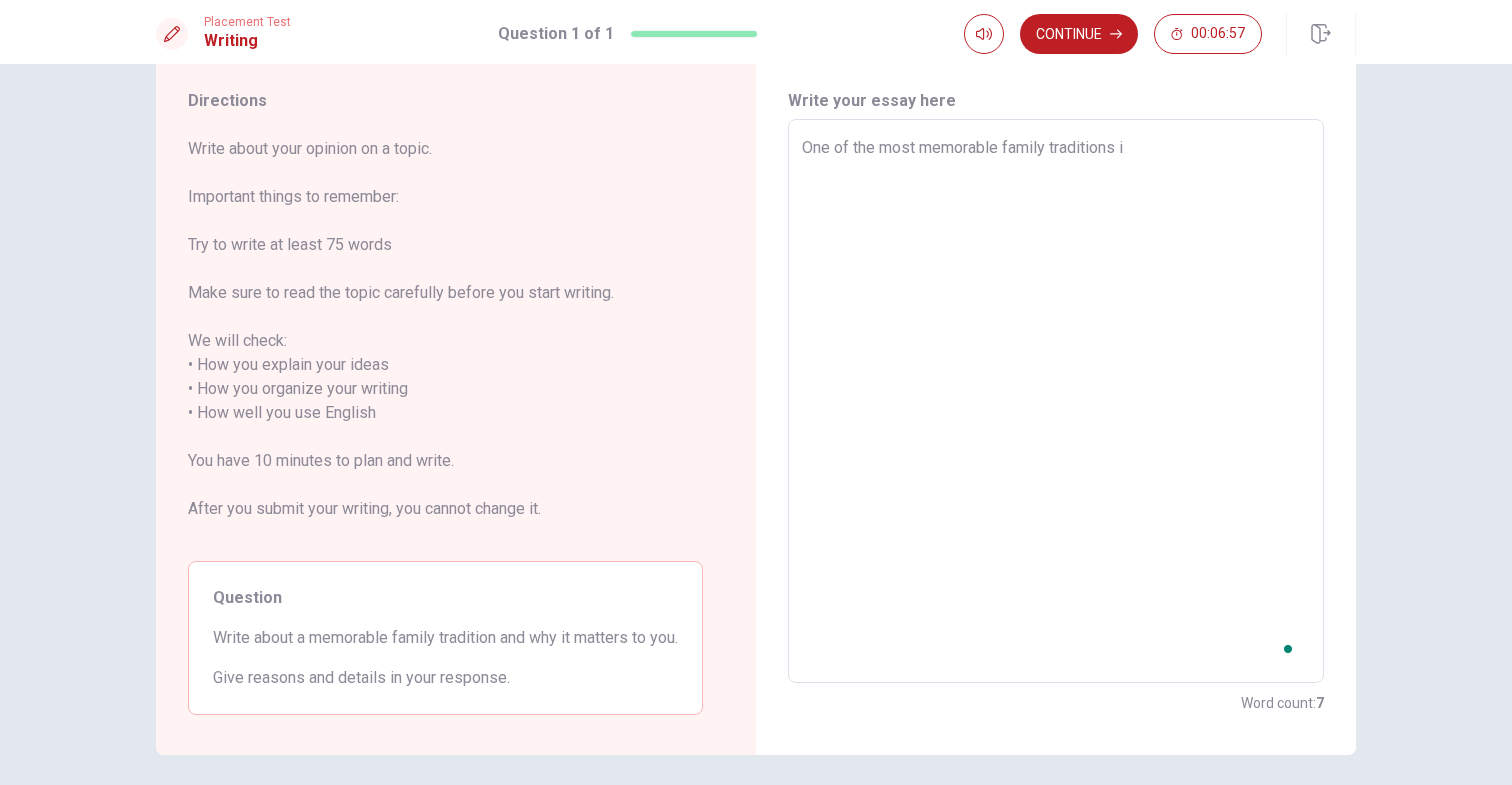 type on "x" 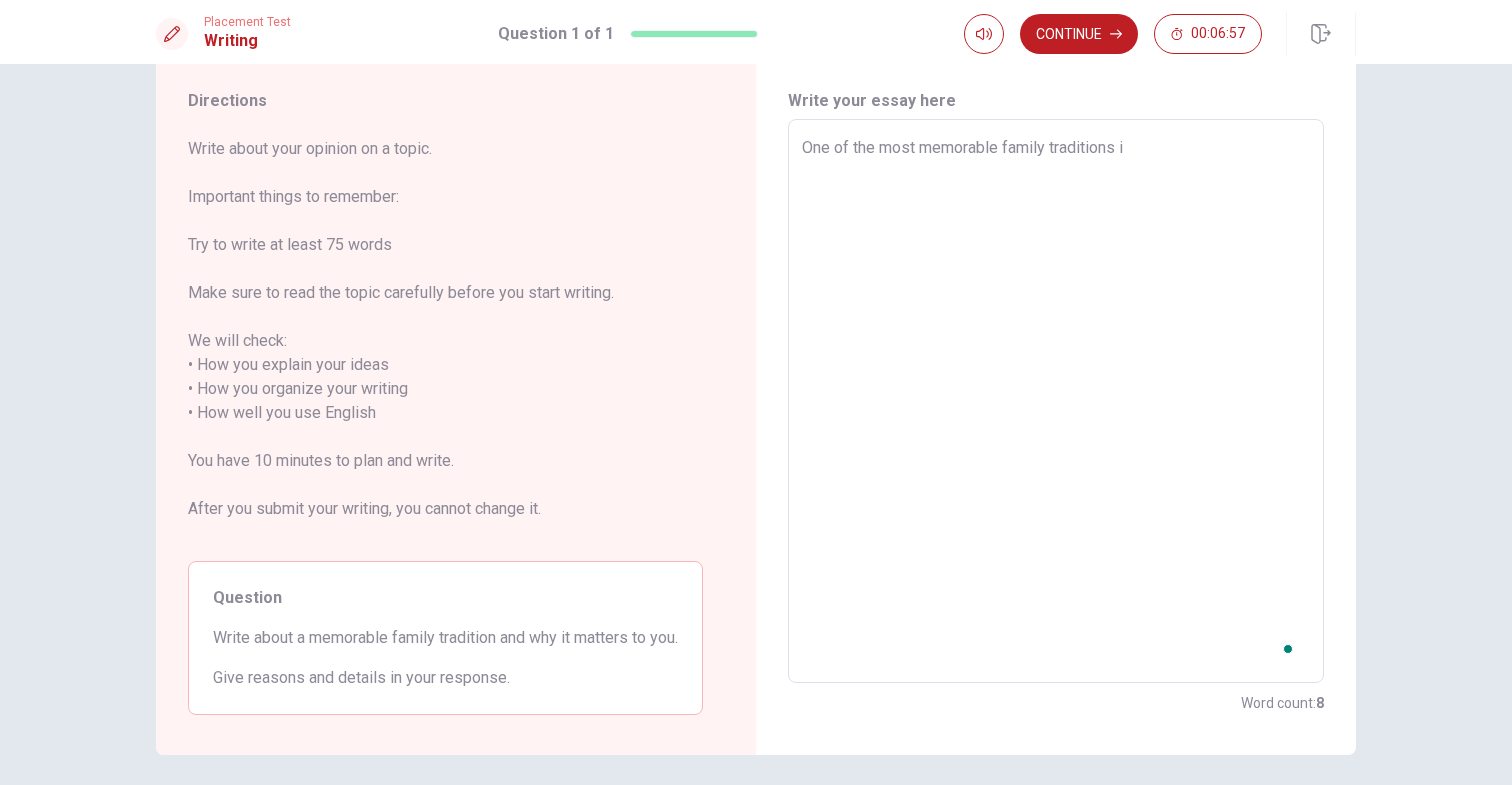 type on "One of the most memorable family traditions is" 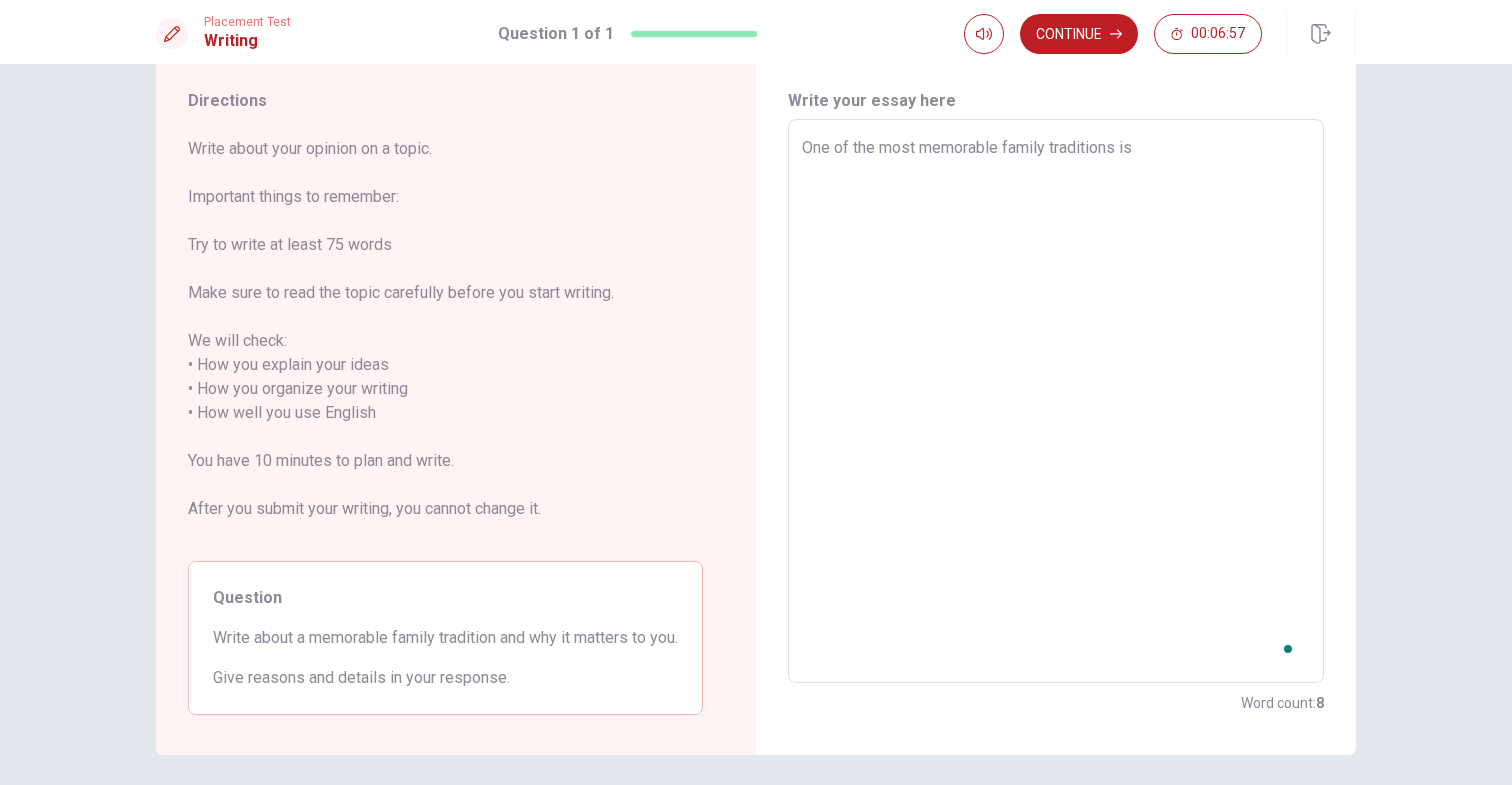 type on "x" 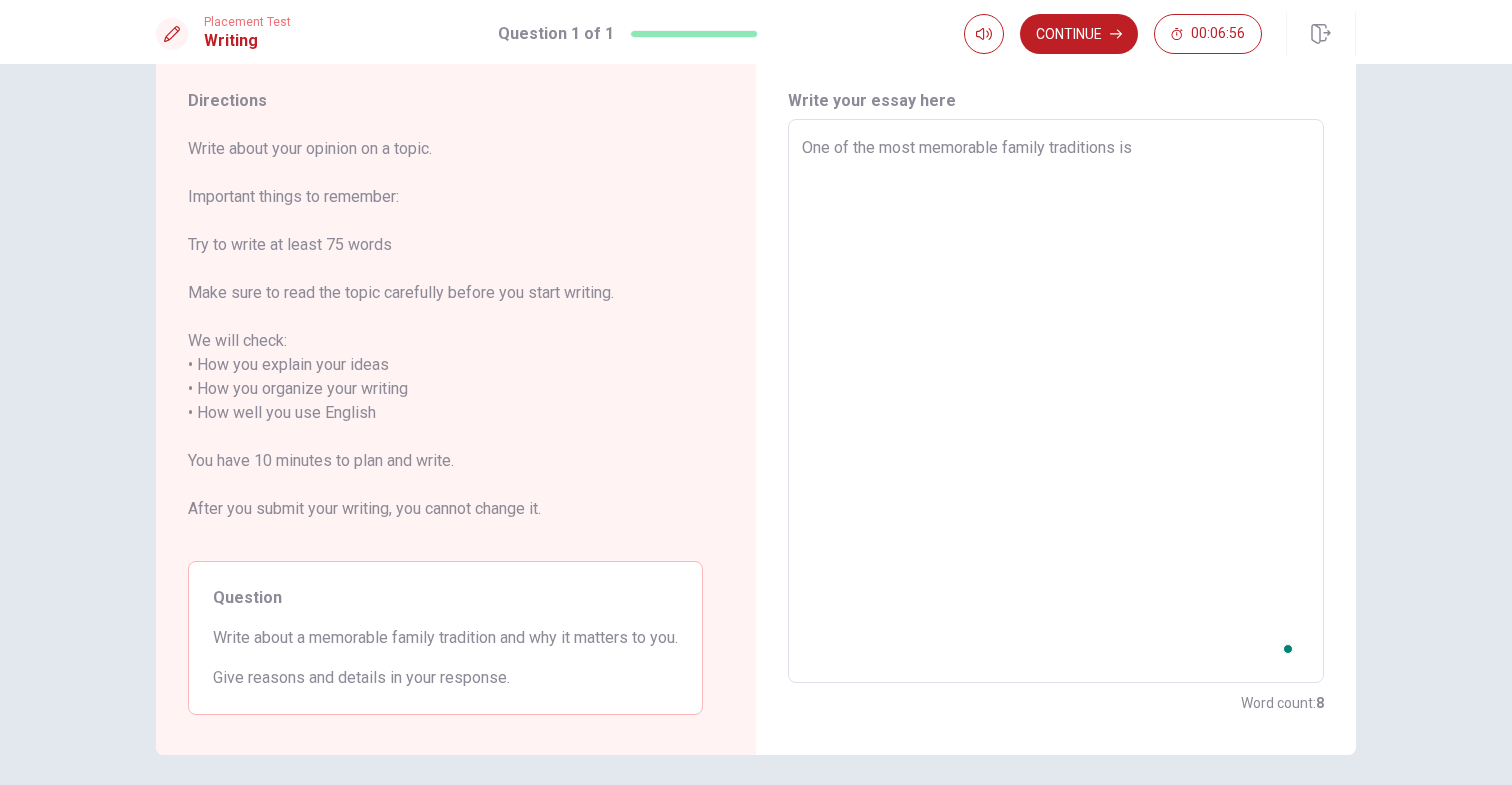 type on "One of the most memorable family traditions is" 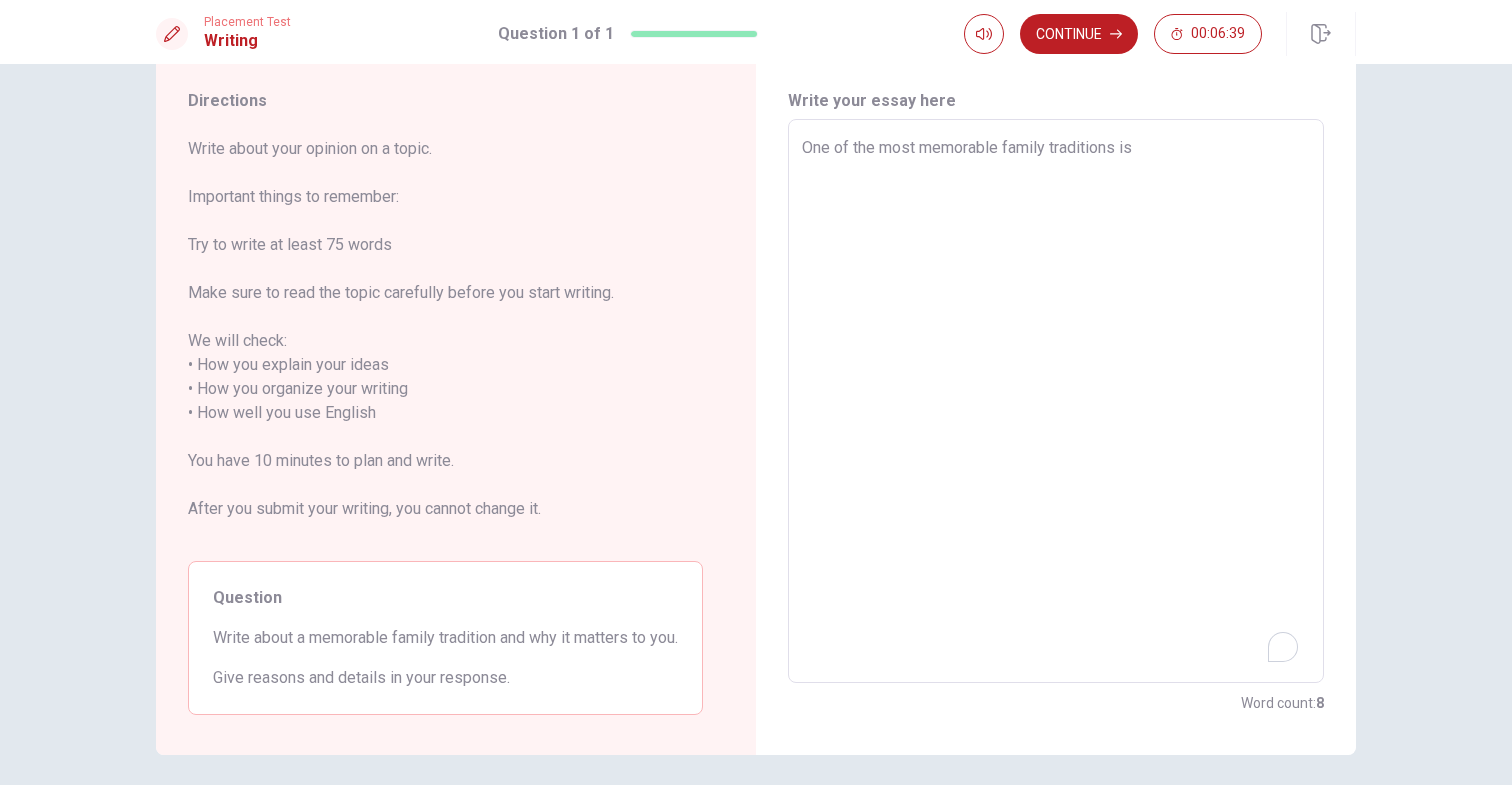 type on "x" 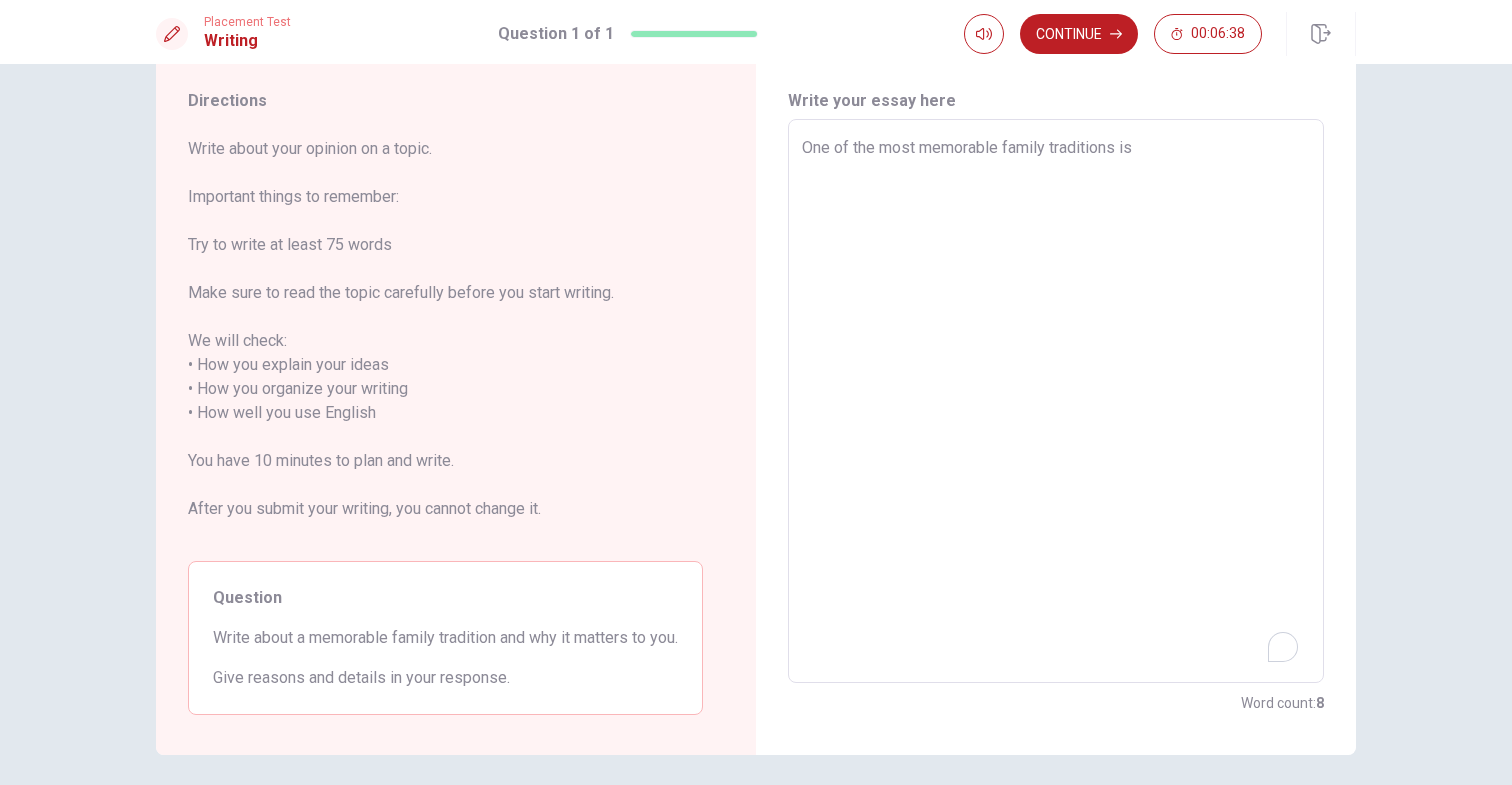 type on "One of the most memorable family traditions is ," 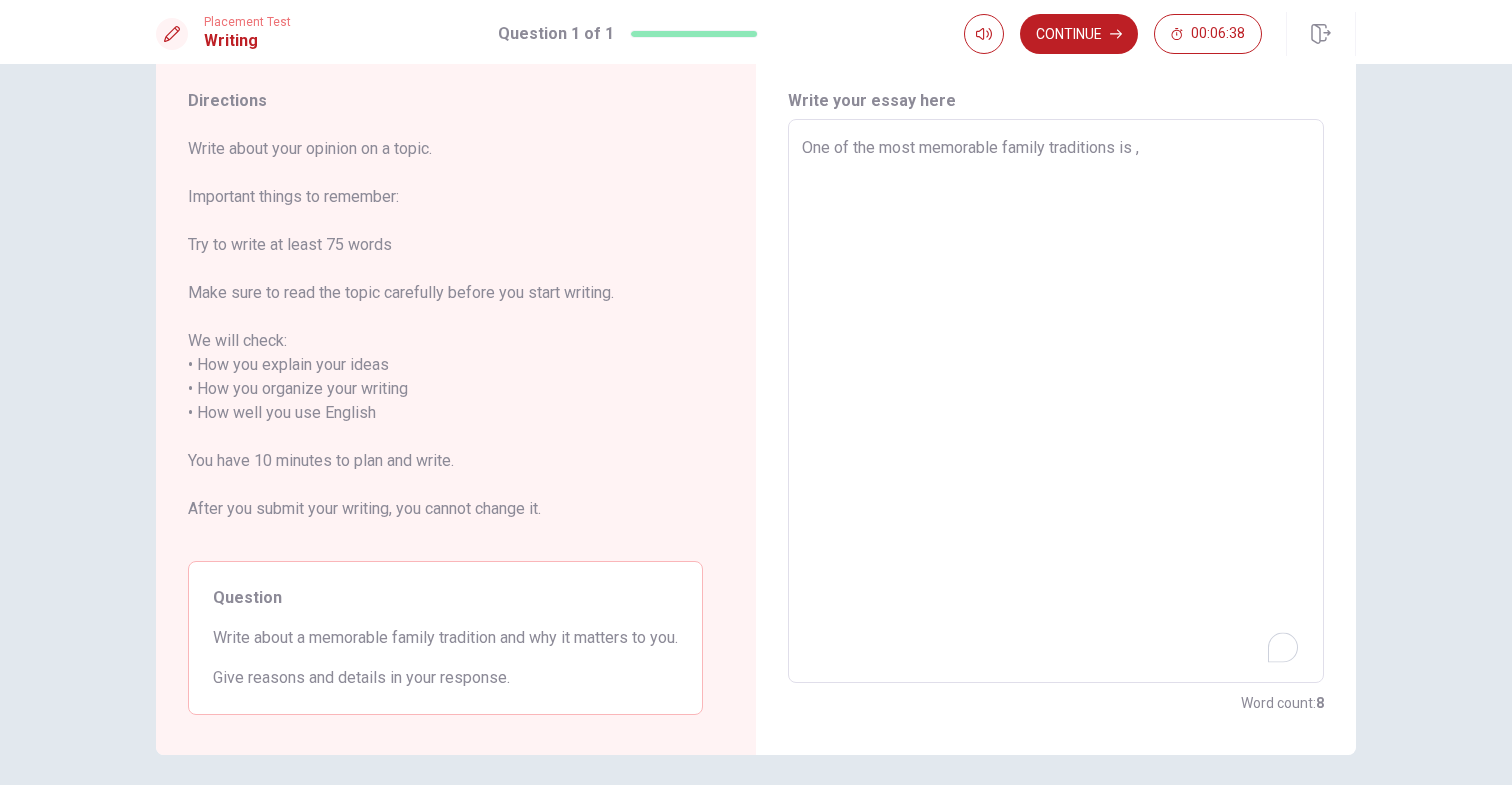 type on "x" 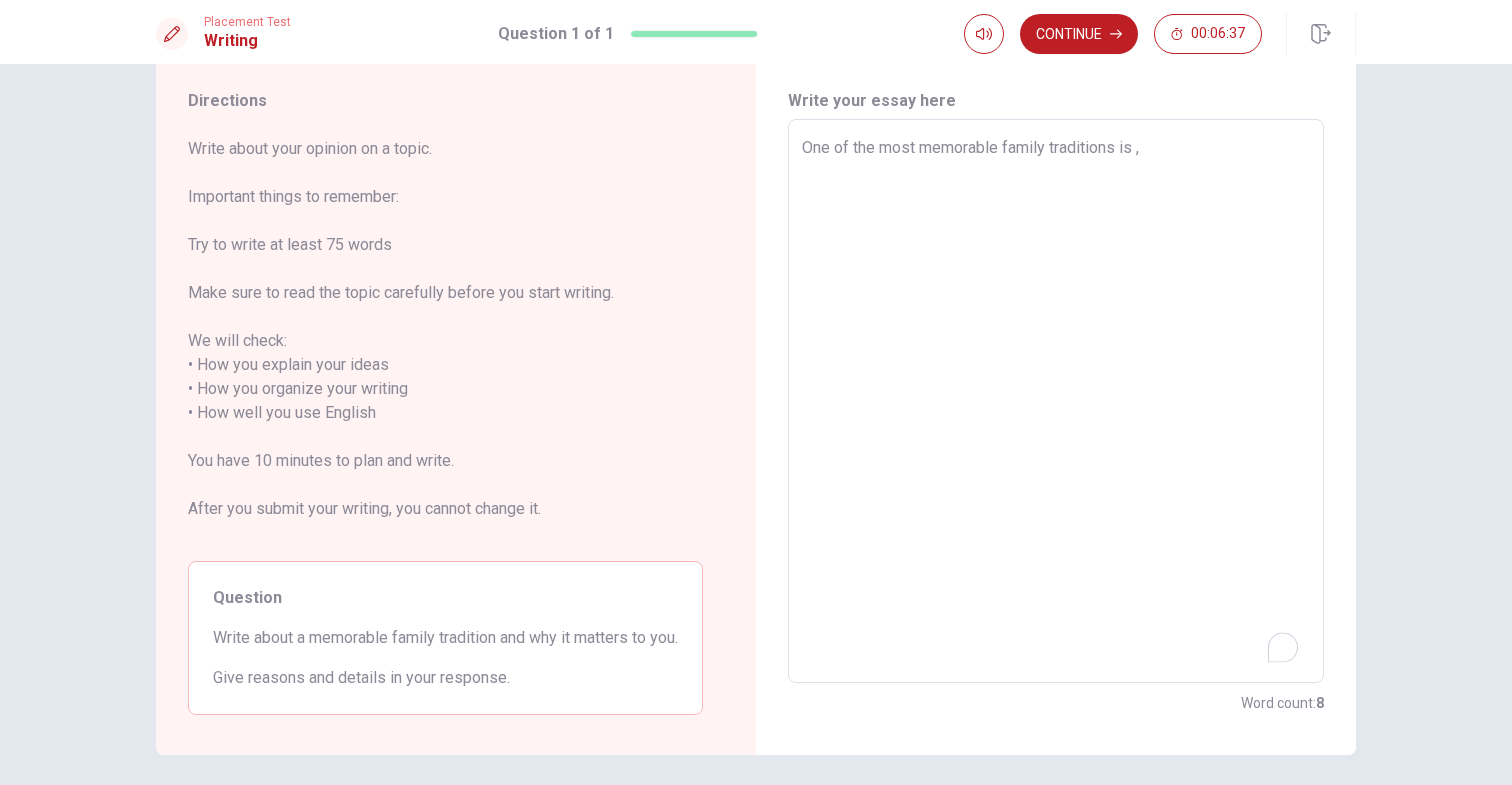 type on "One of the most memorable family traditions is ," 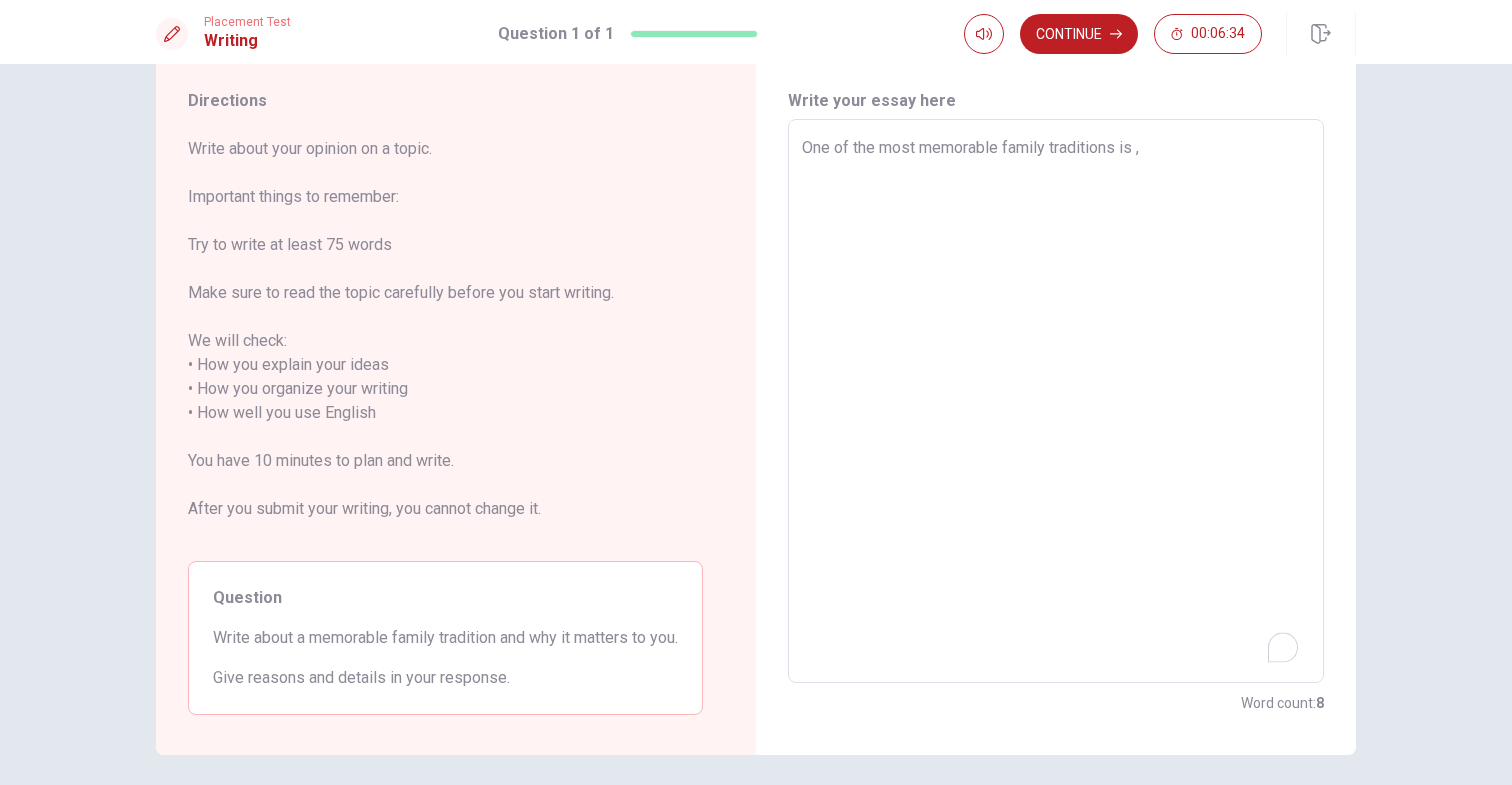 type on "x" 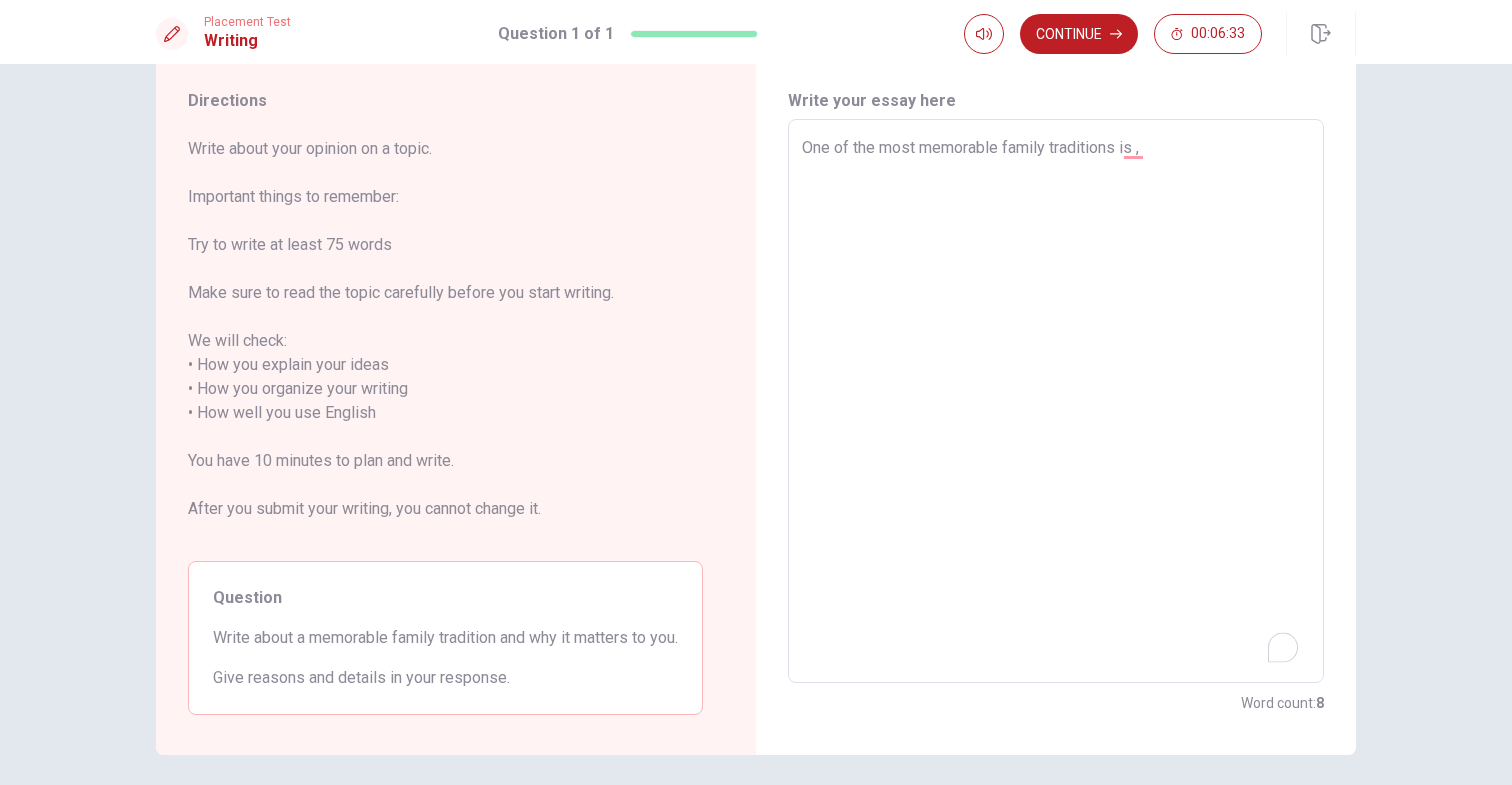 type on "One of the most memorable family traditions is , h" 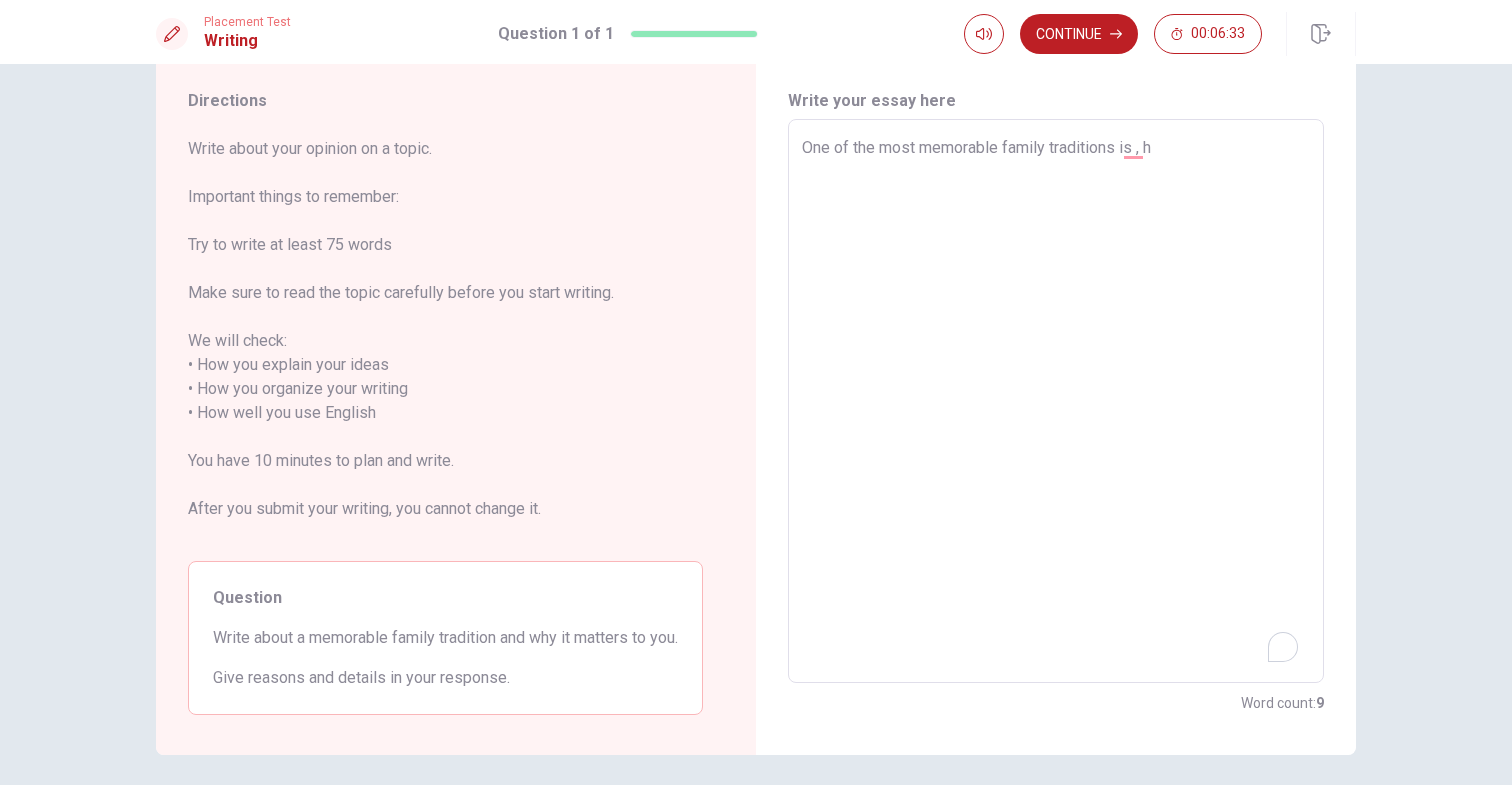 type on "x" 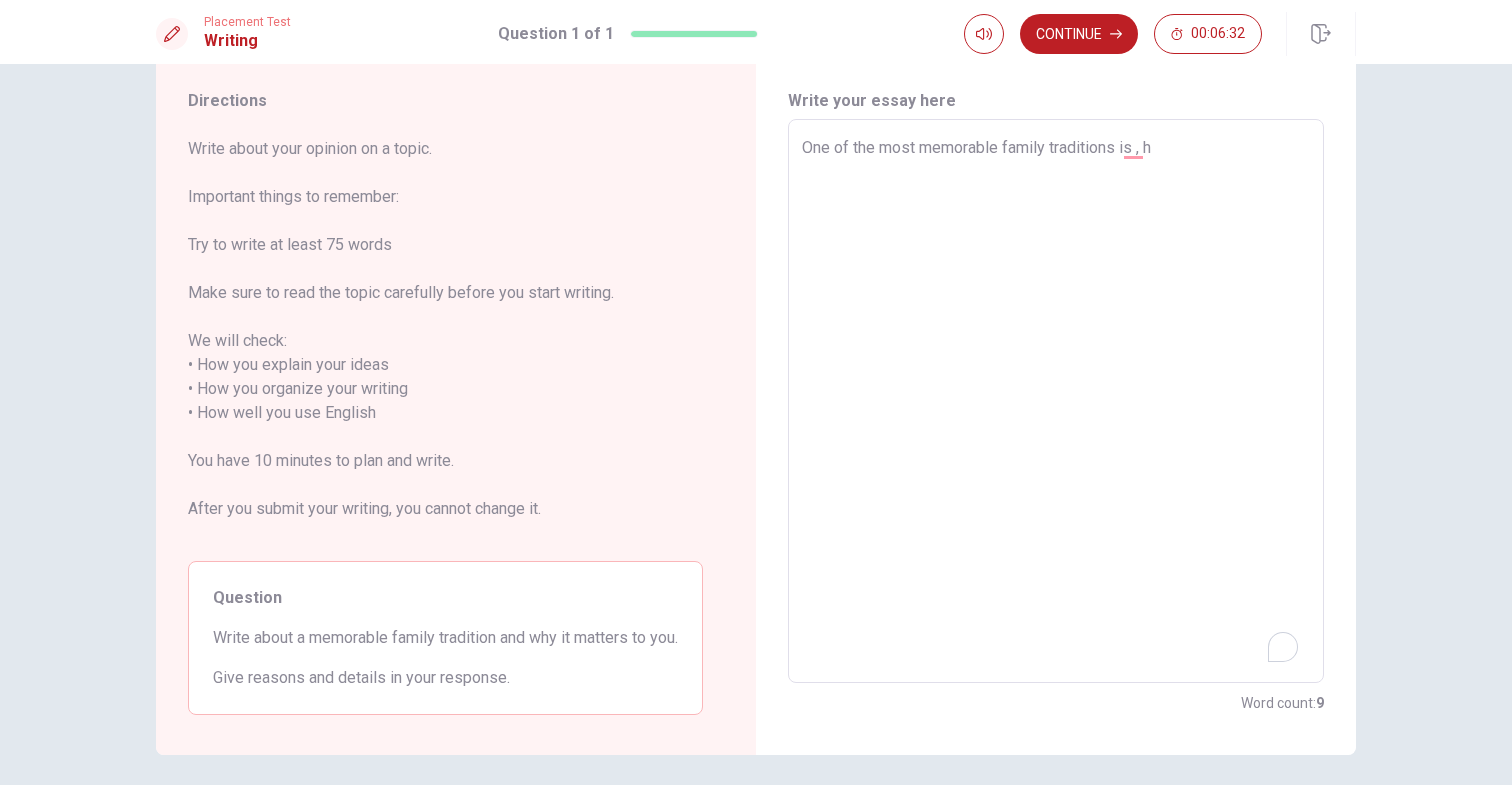 type on "One of the most memorable family traditions is ," 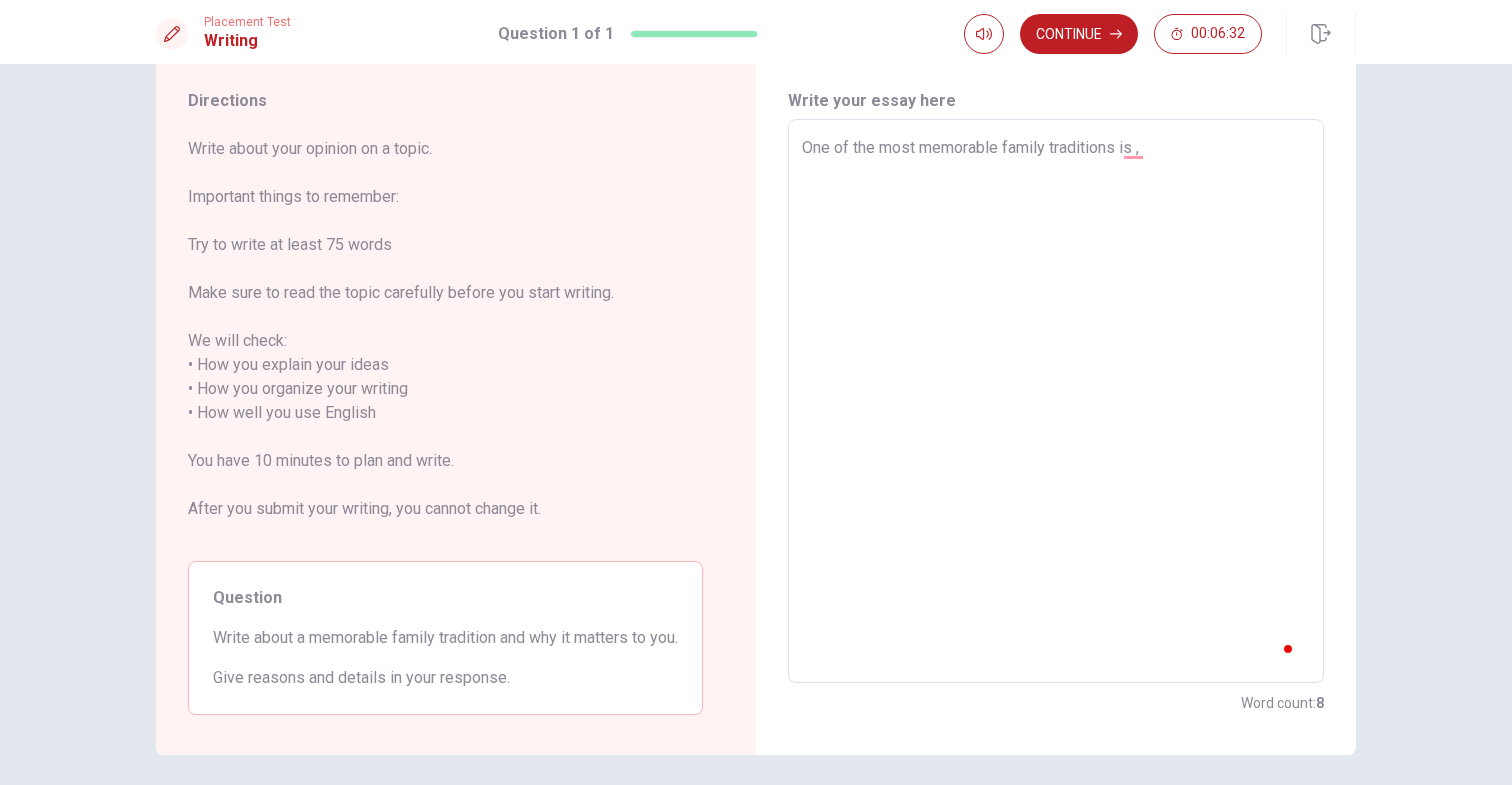 type on "x" 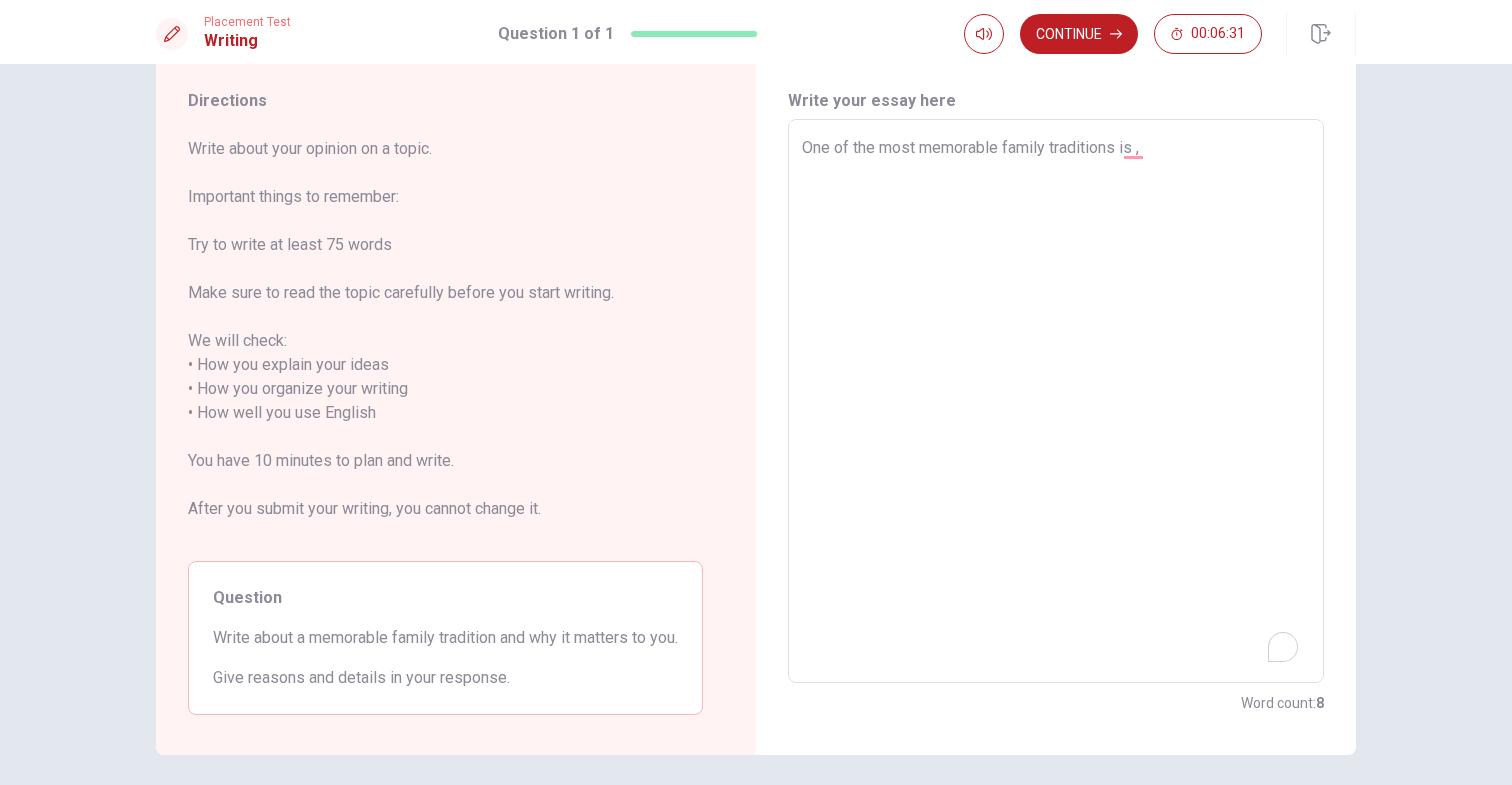 type on "One of the most memorable family traditions is ," 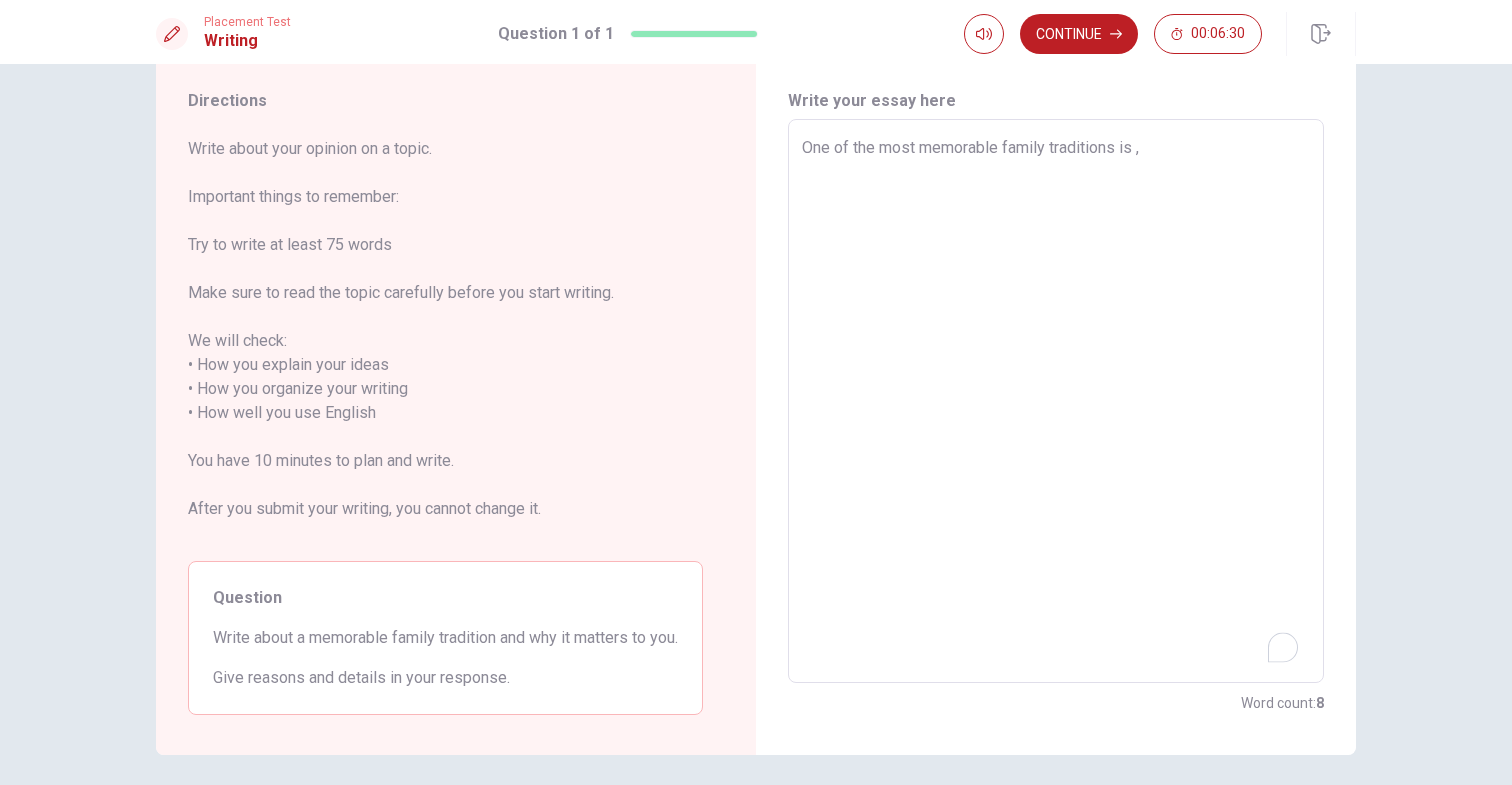 type on "x" 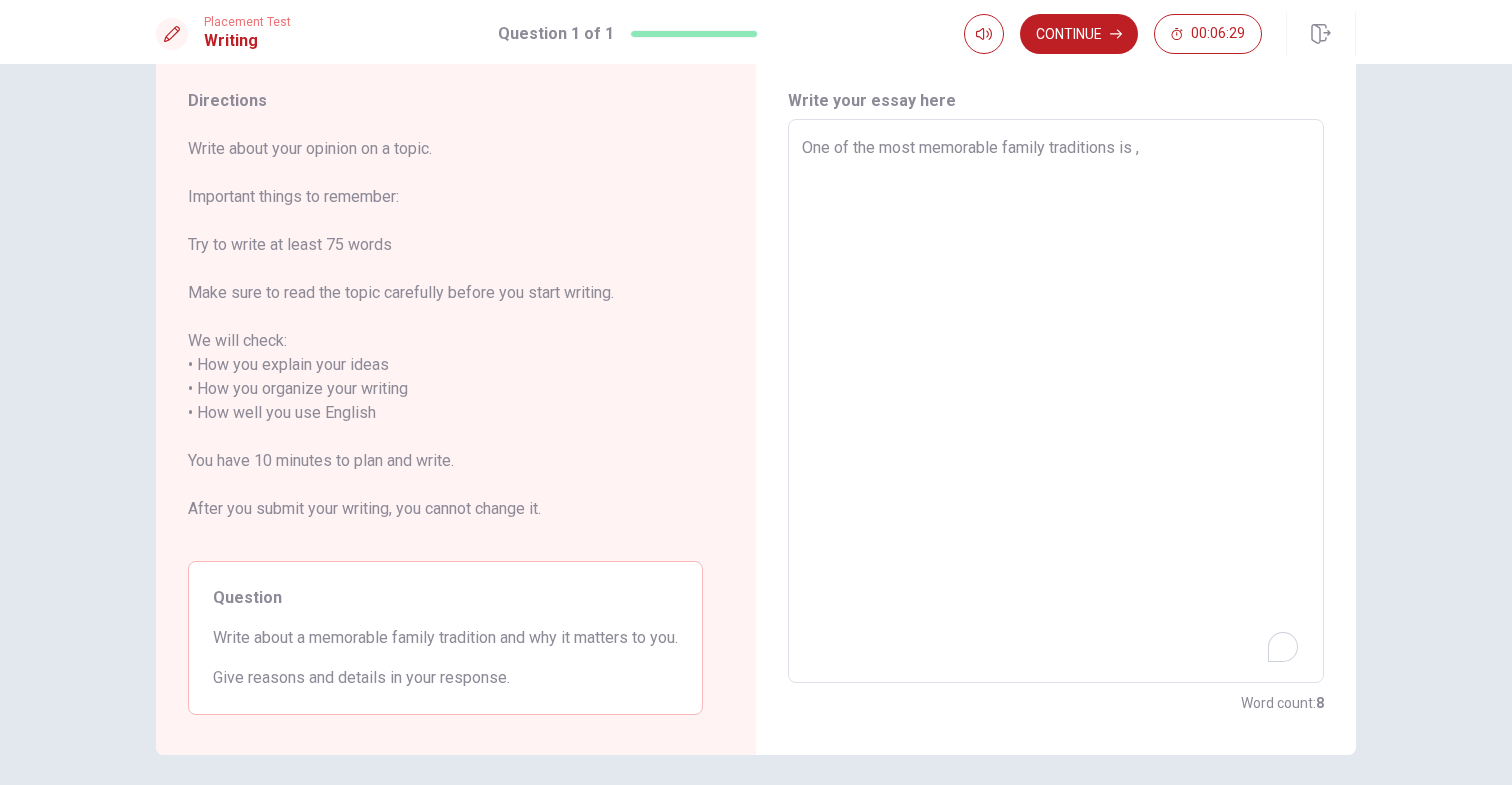 type on "One of the most memorable family traditions is" 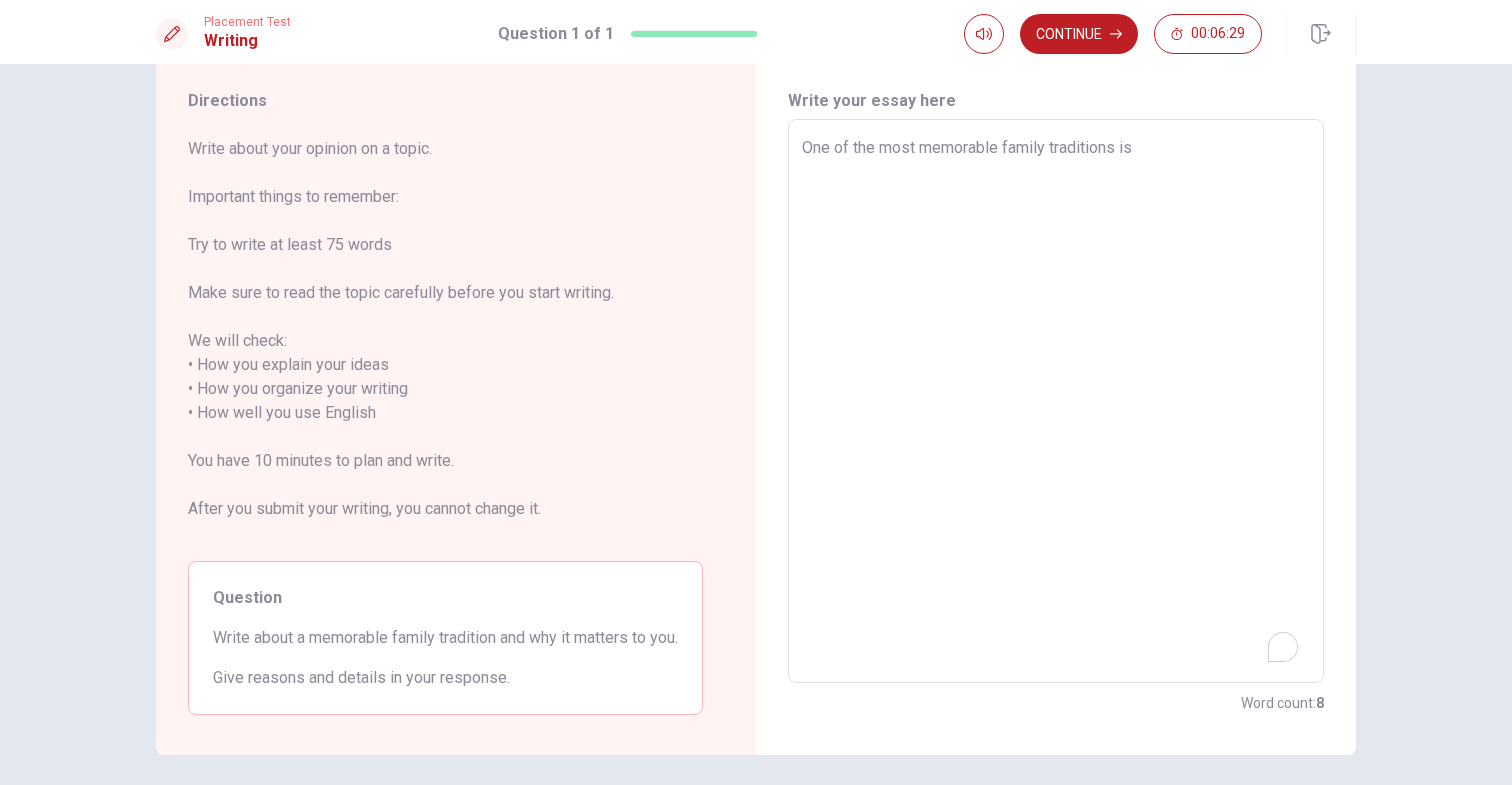 type on "x" 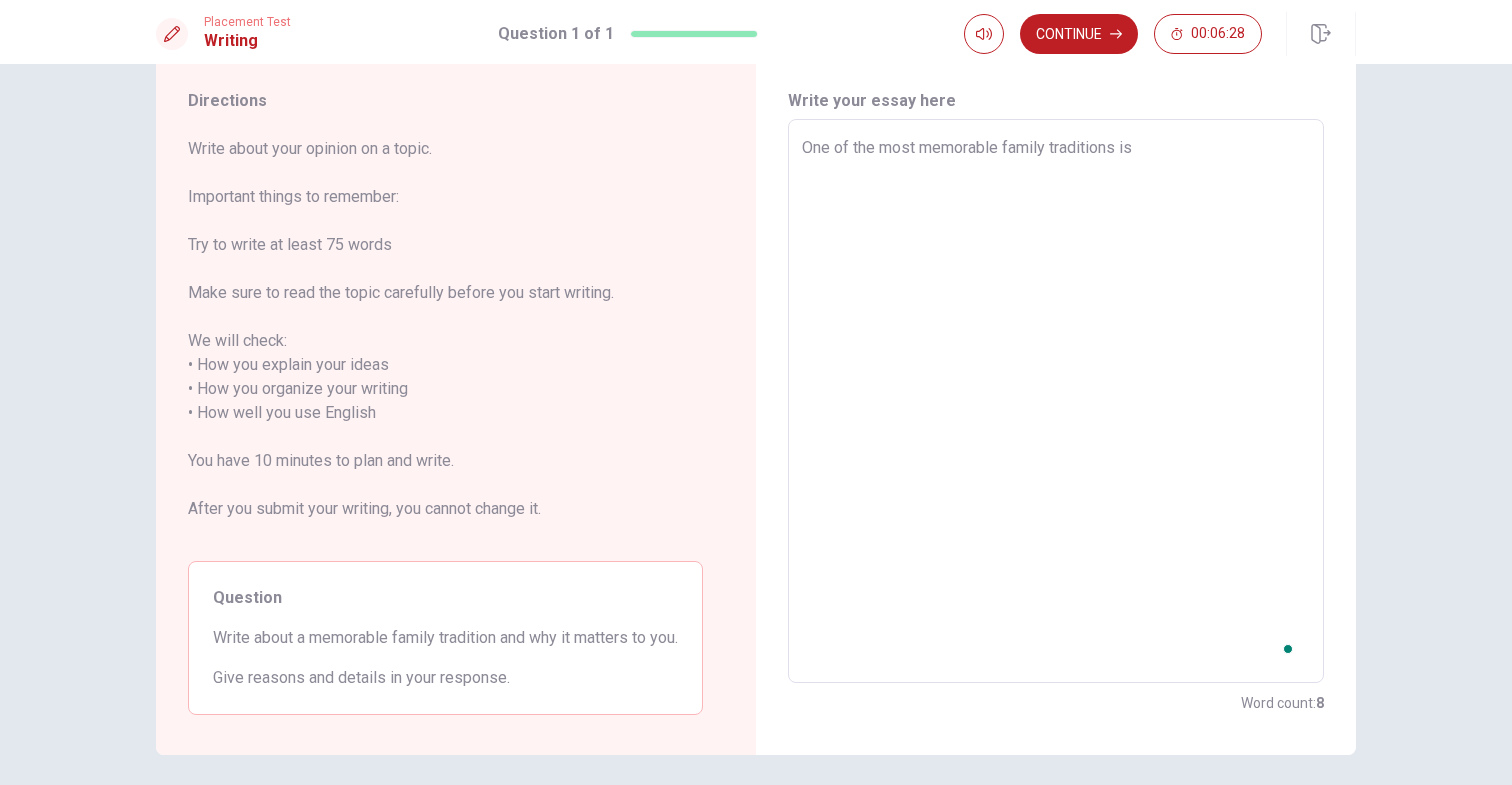 type on "x" 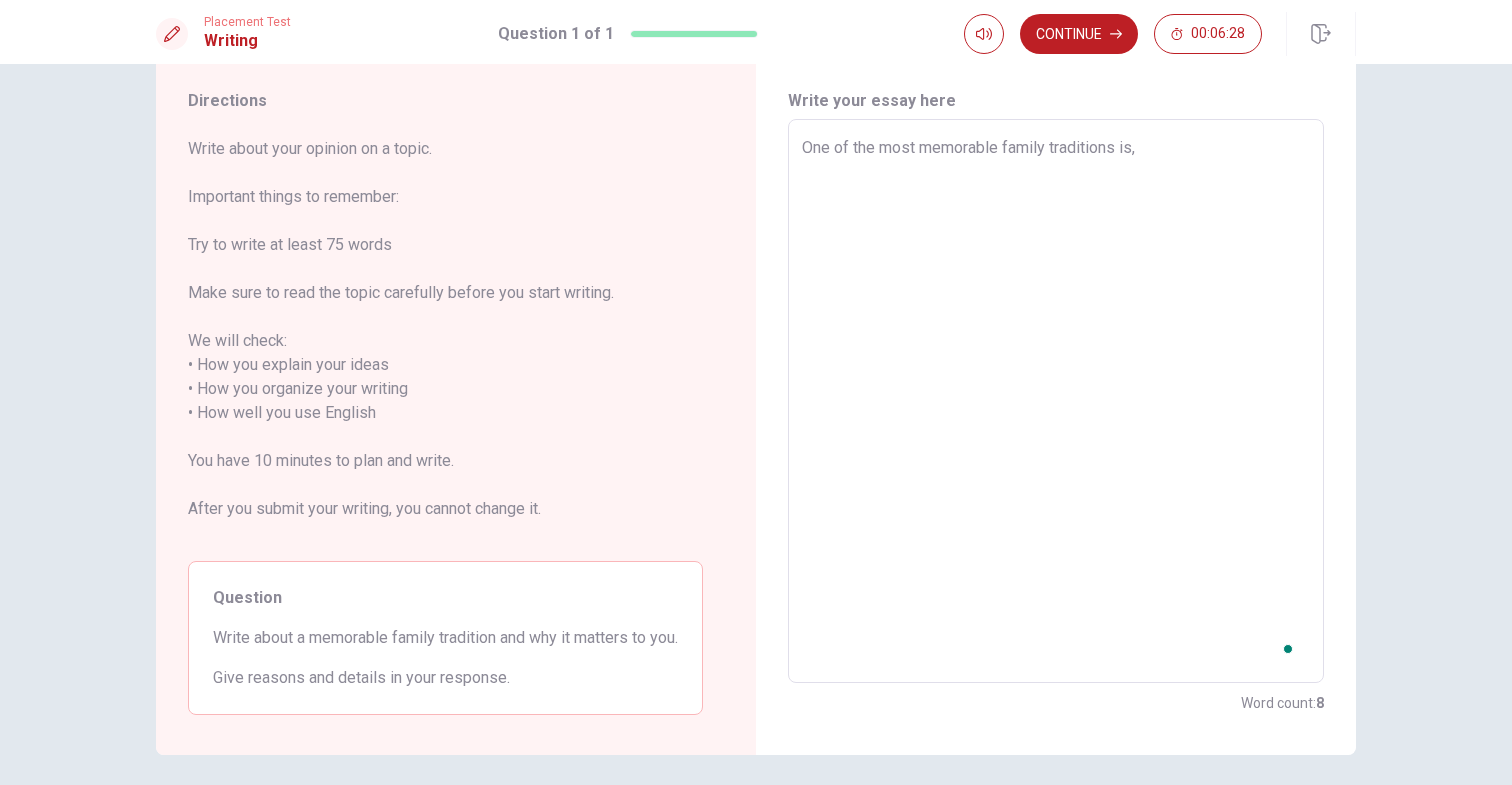 type on "x" 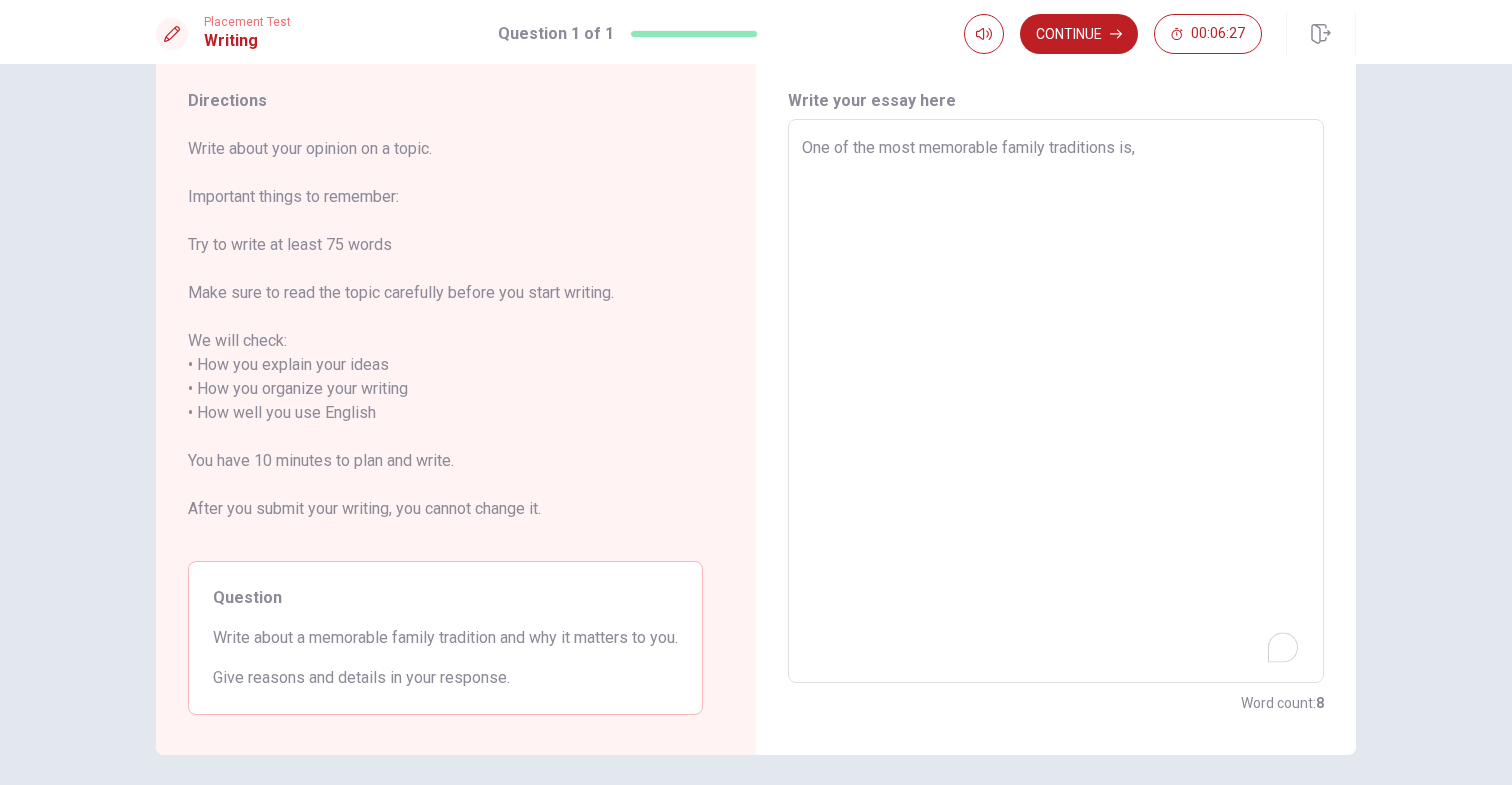type on "One of the most memorable family traditions is," 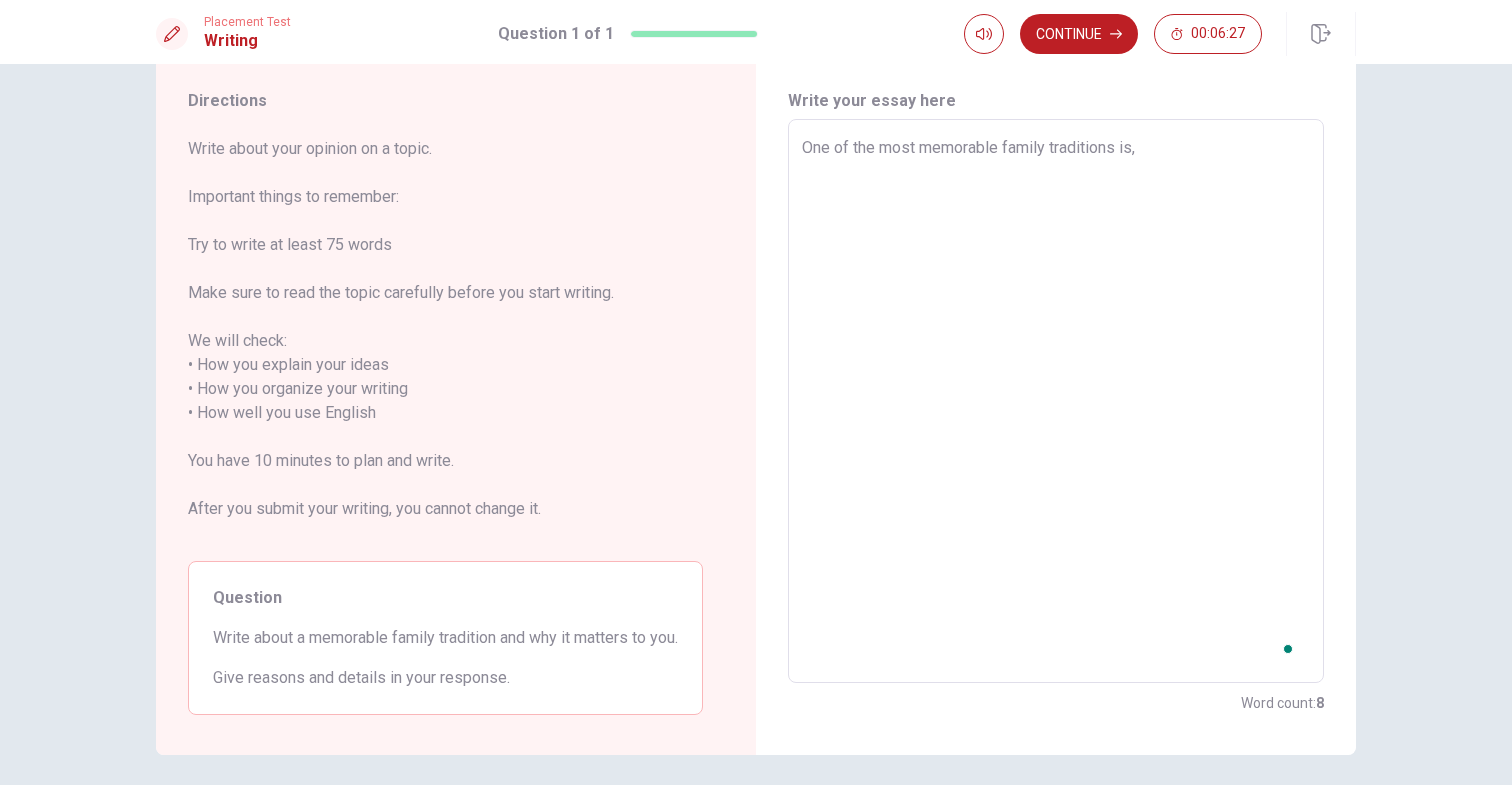 type on "x" 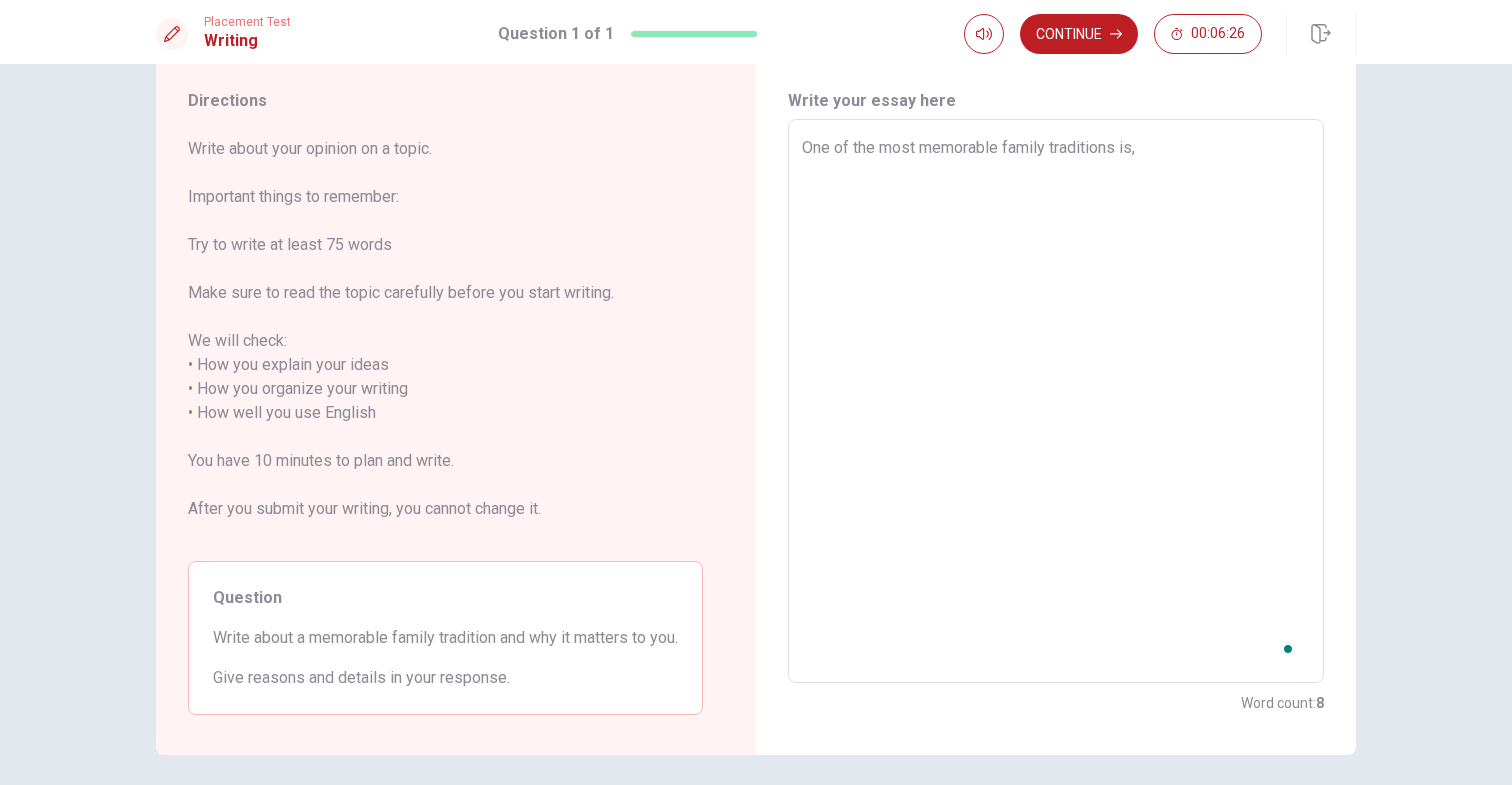type on "One of the most memorable family traditions is, w" 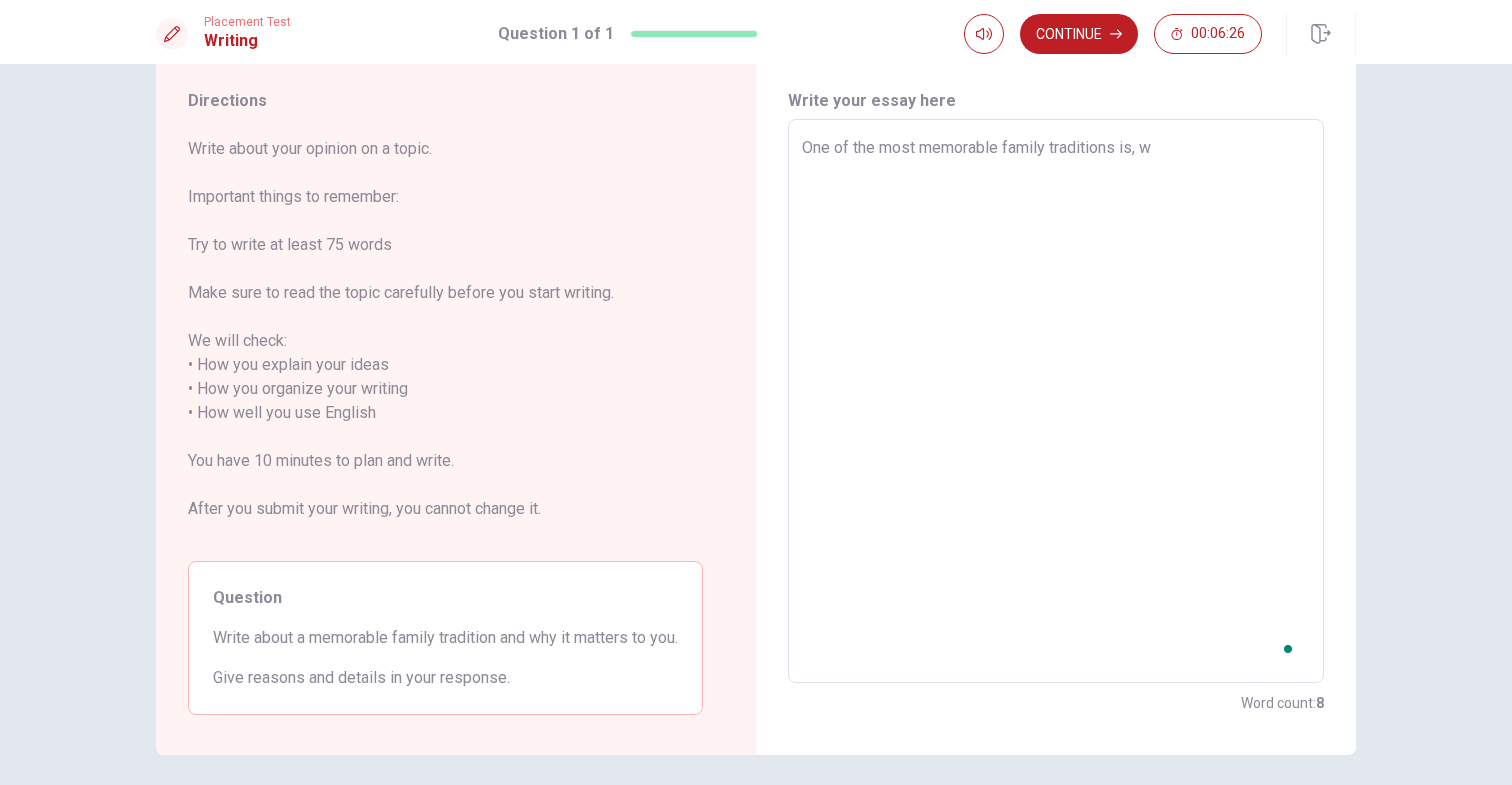 type on "x" 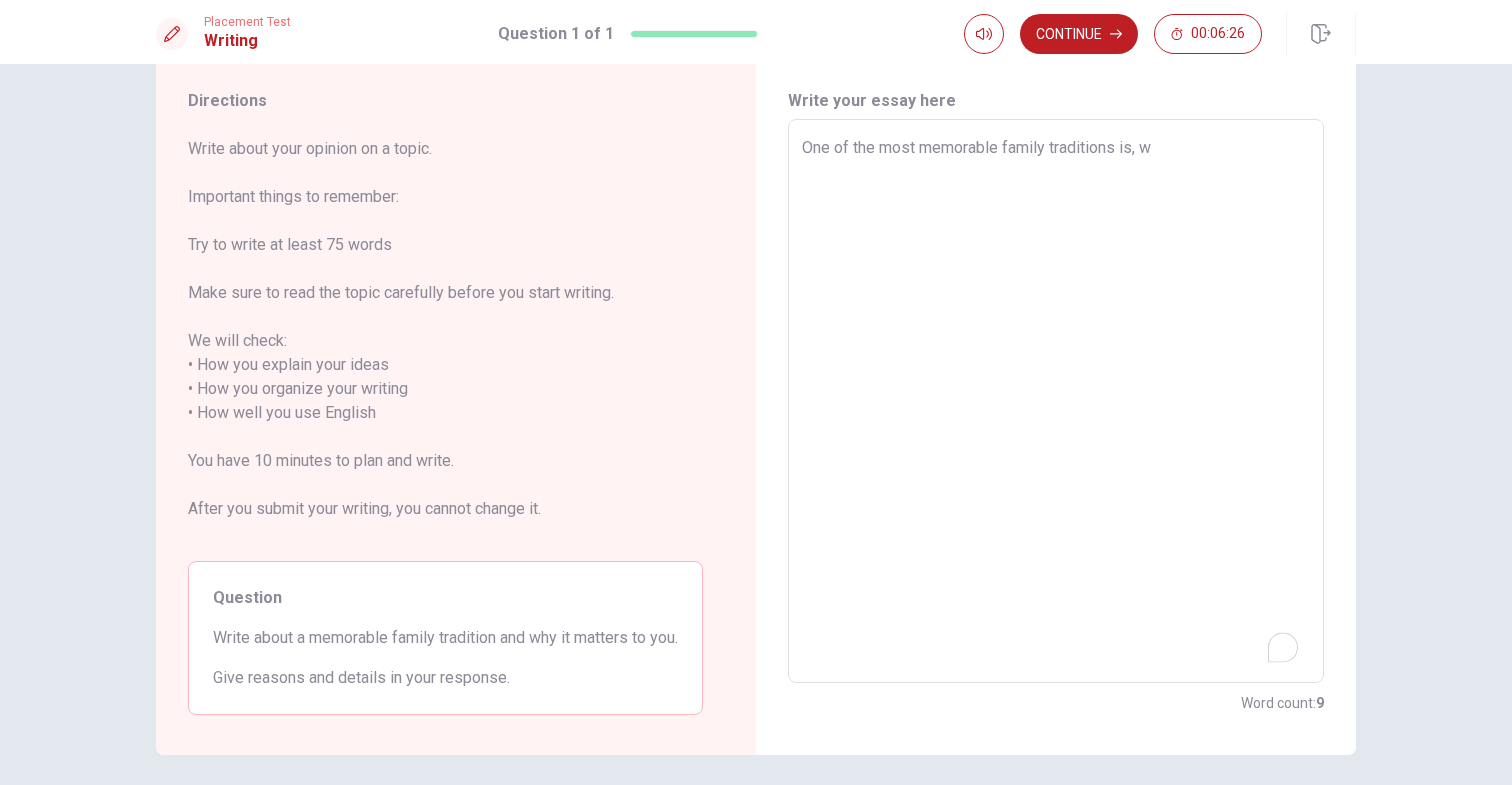 type on "One of the most memorable family traditions is, wh" 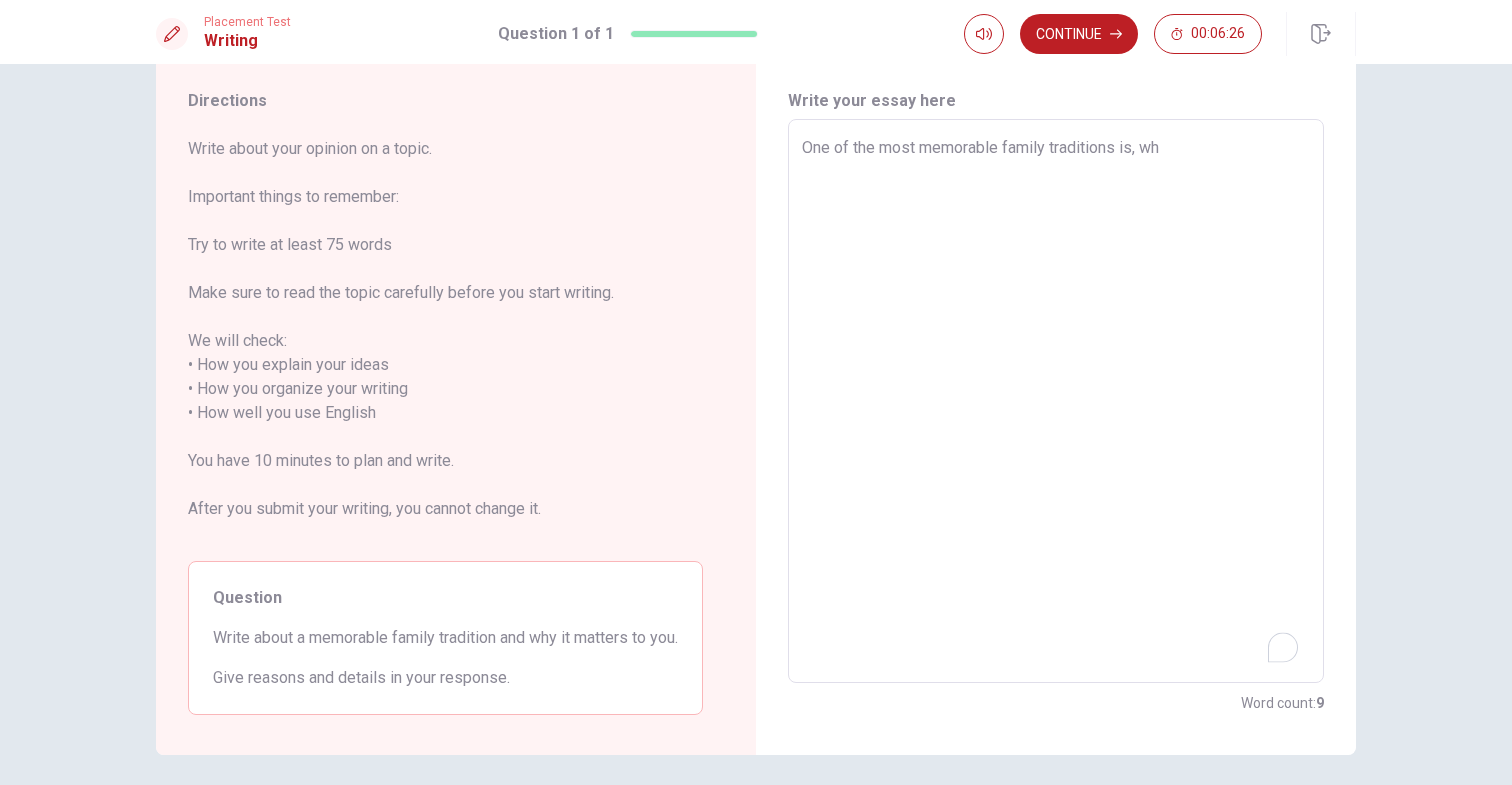type on "x" 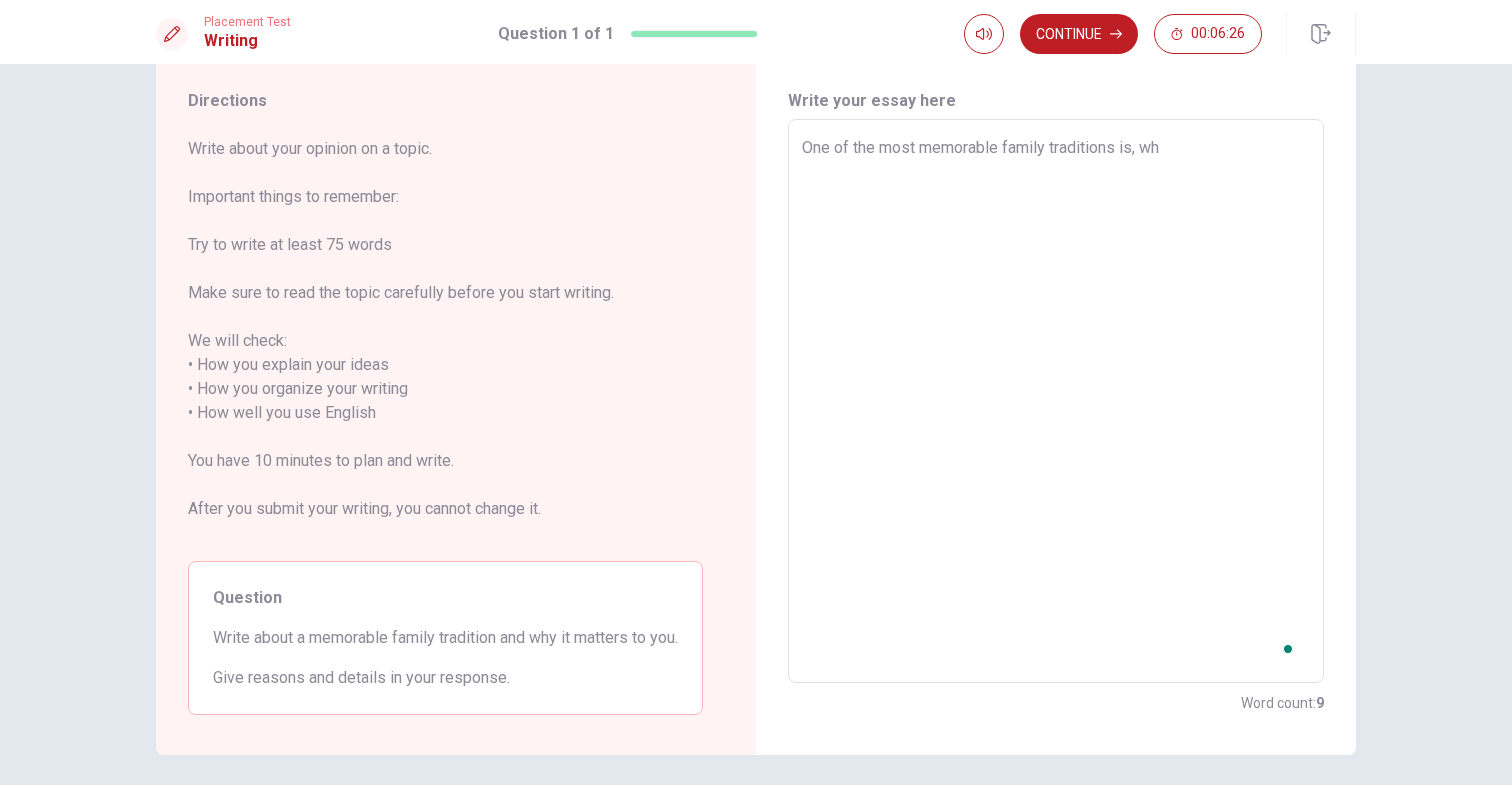 type on "One of the most memorable family traditions is, whe" 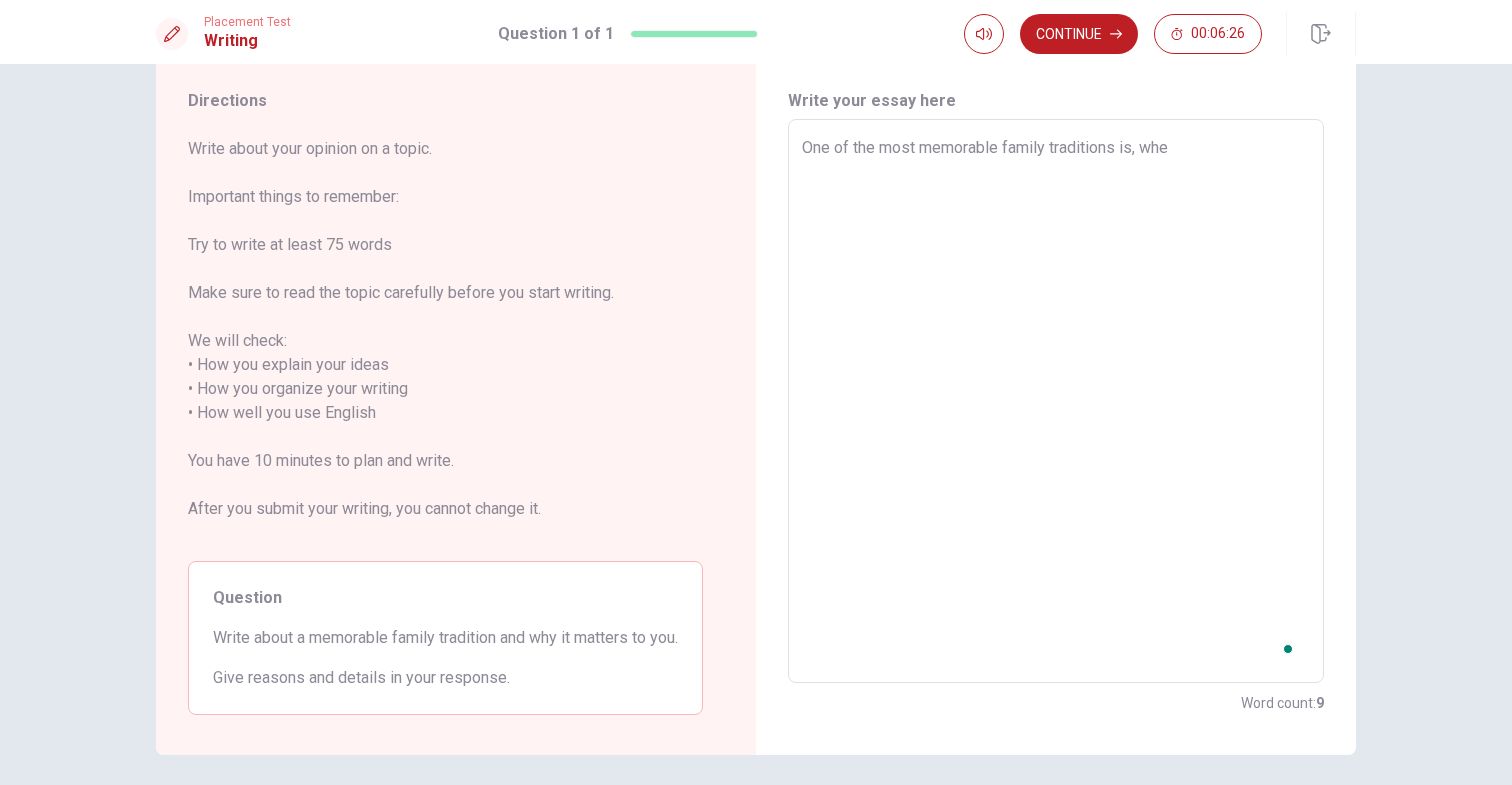 type on "x" 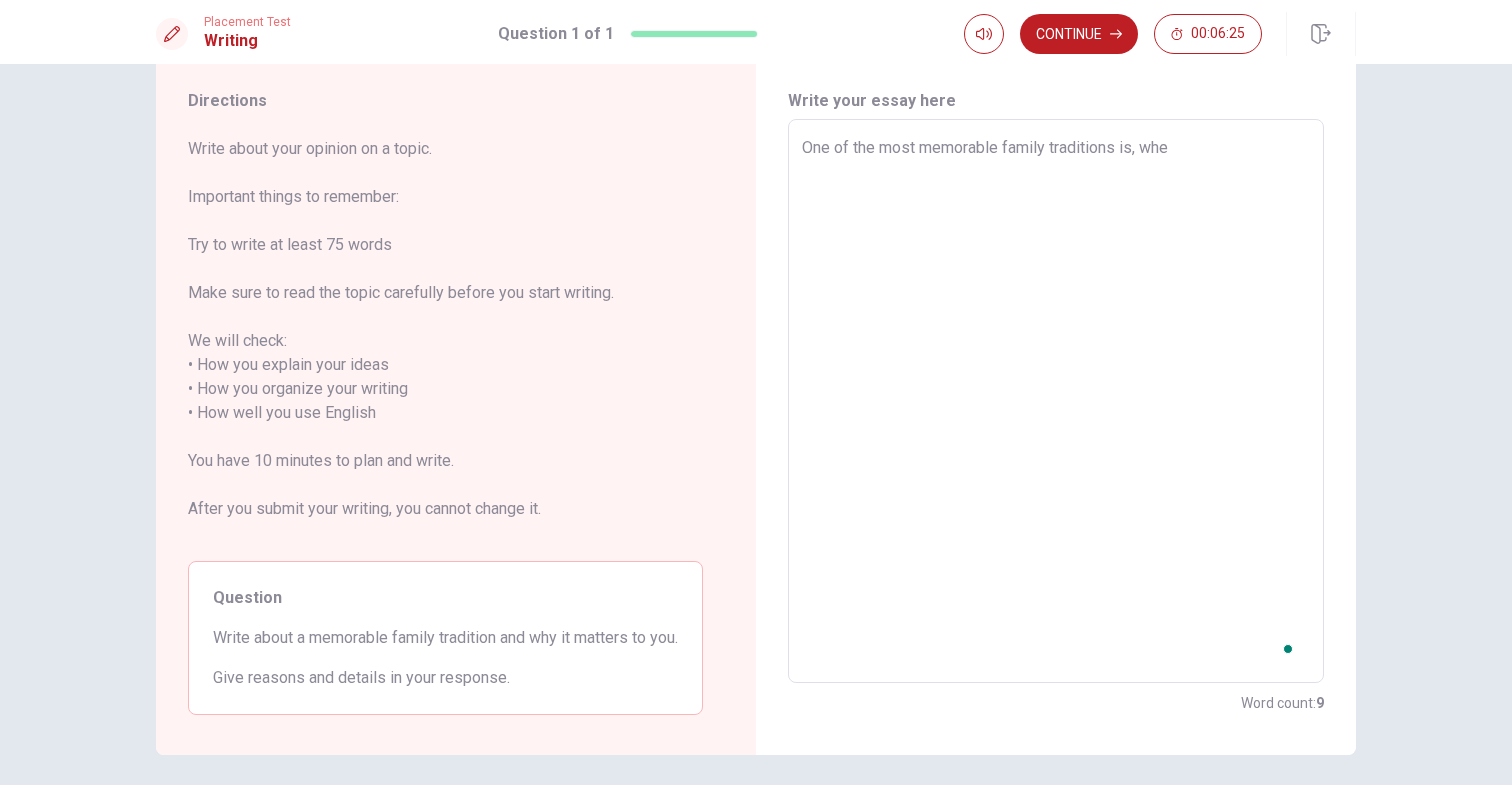 type on "One of the most memorable family traditions is, when" 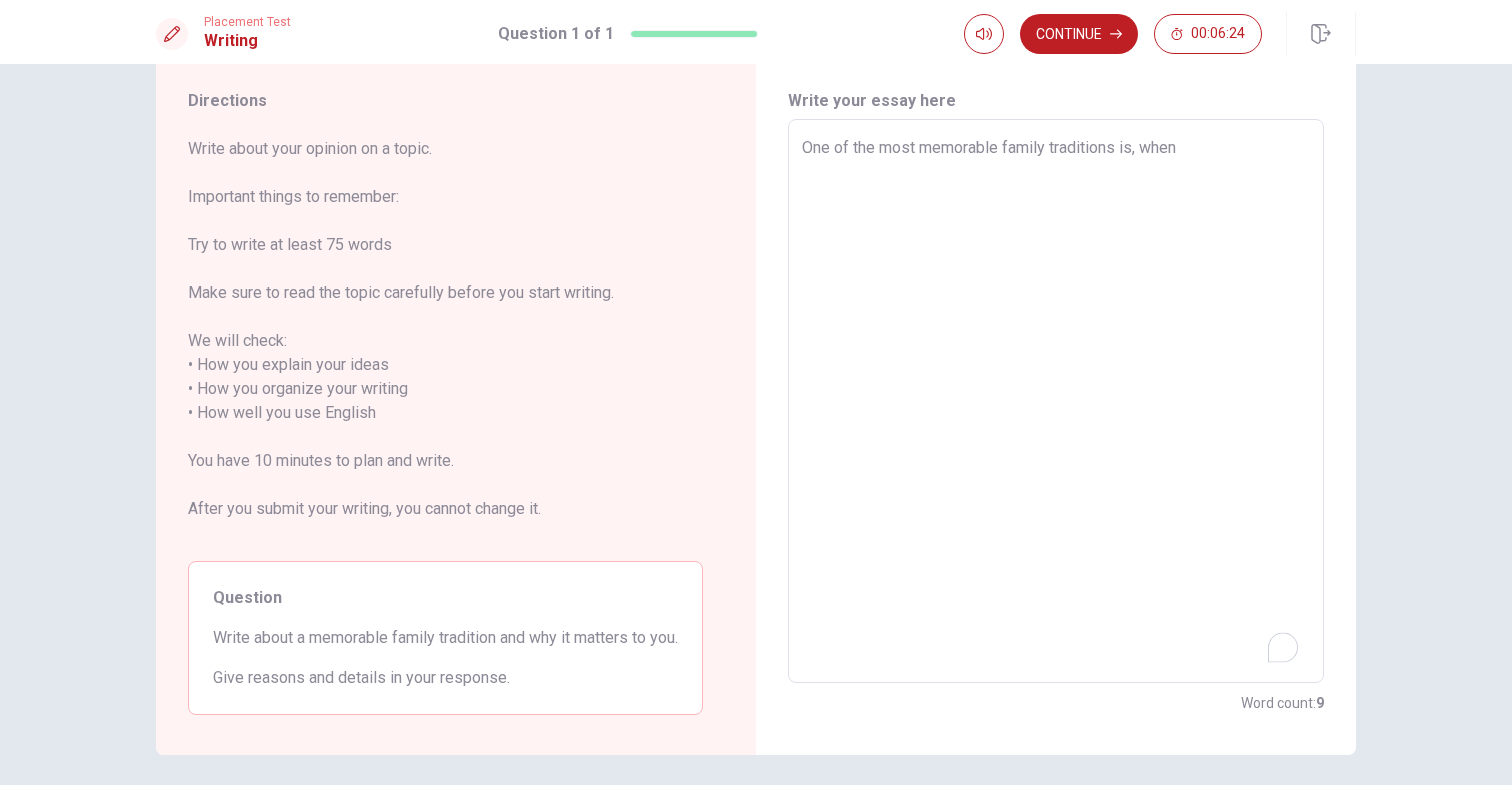 type on "x" 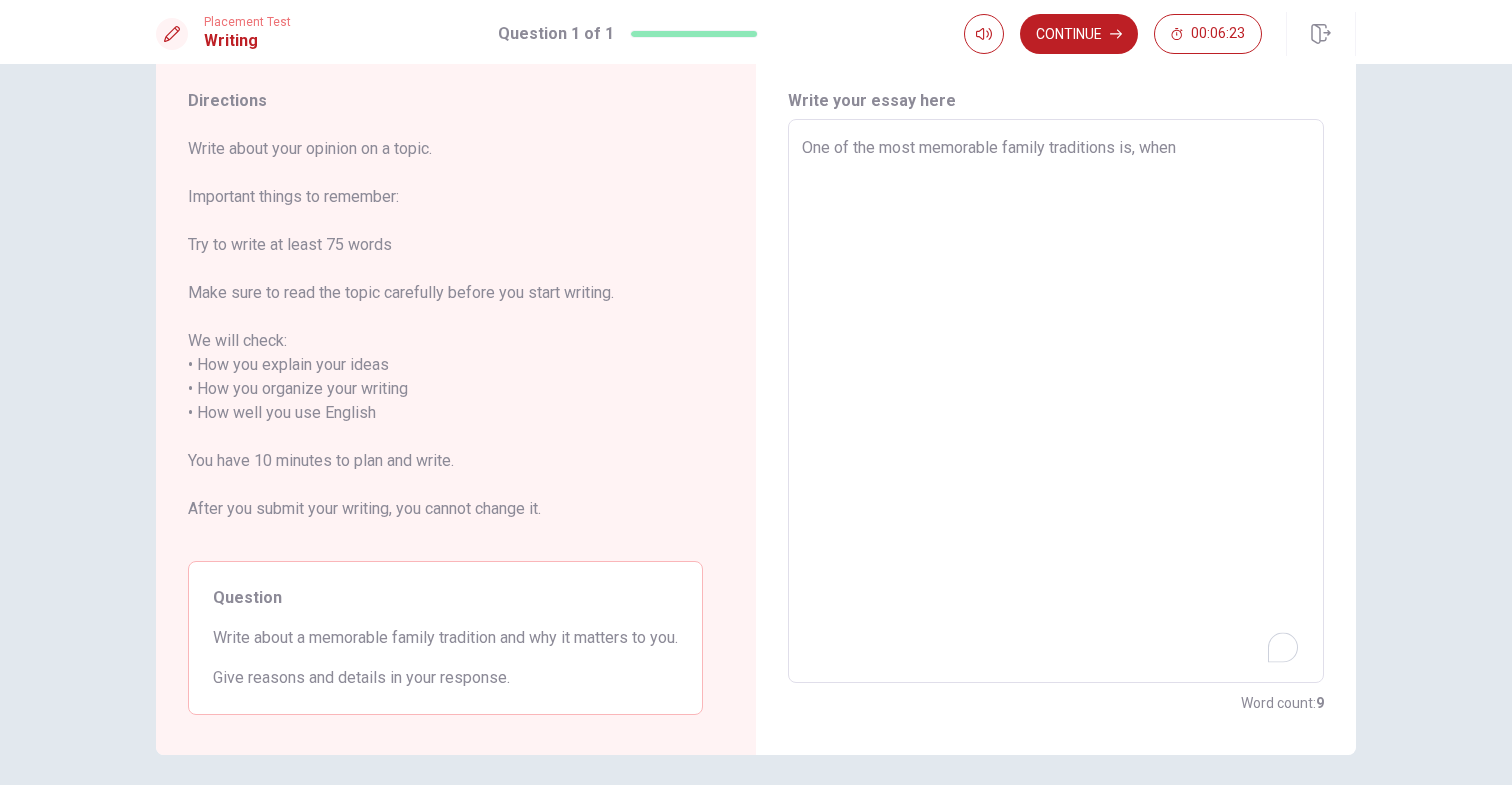 type on "One of the most memorable family traditions is, when" 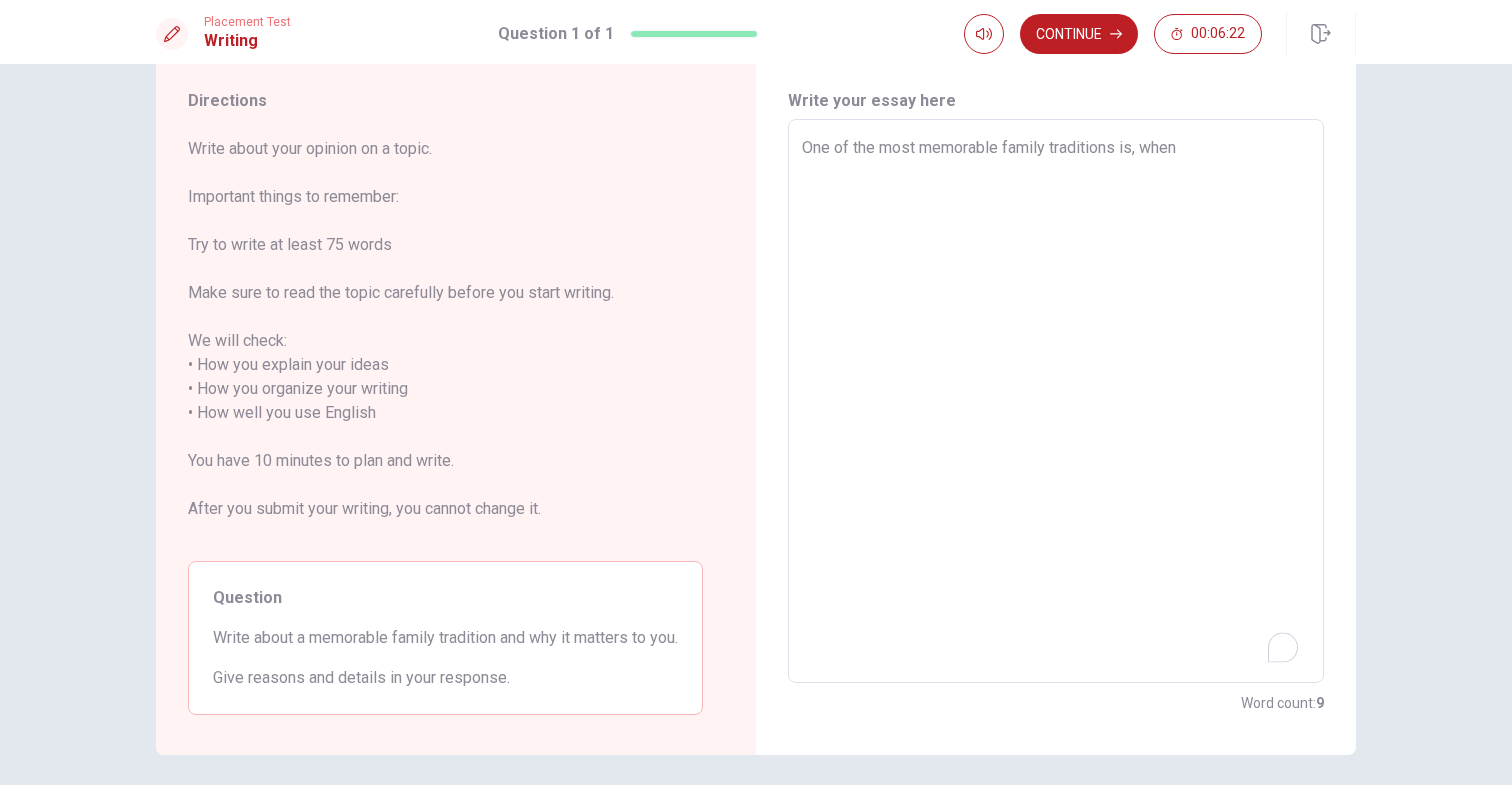 type on "One of the most memorable family traditions is, when t" 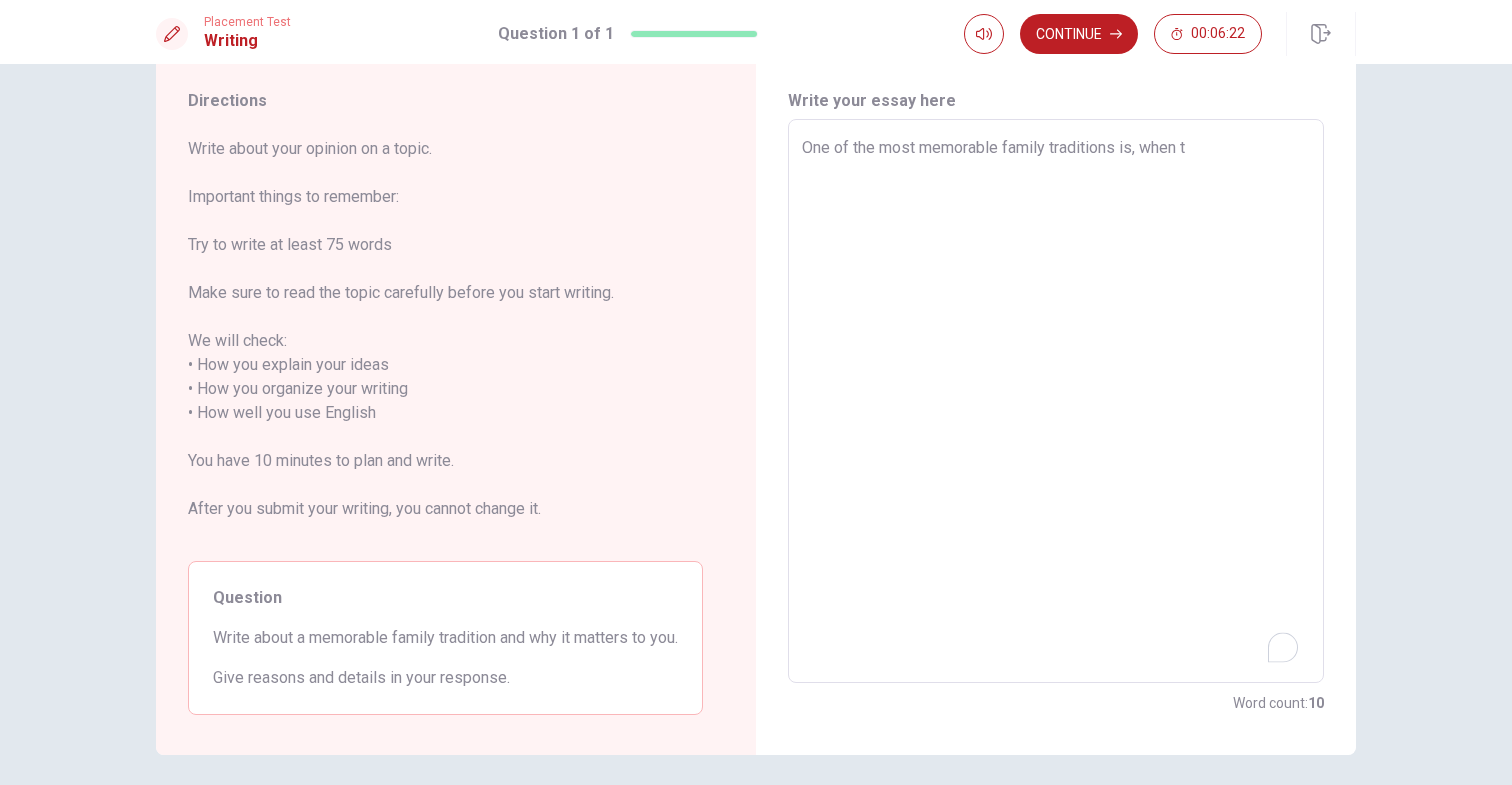 type on "x" 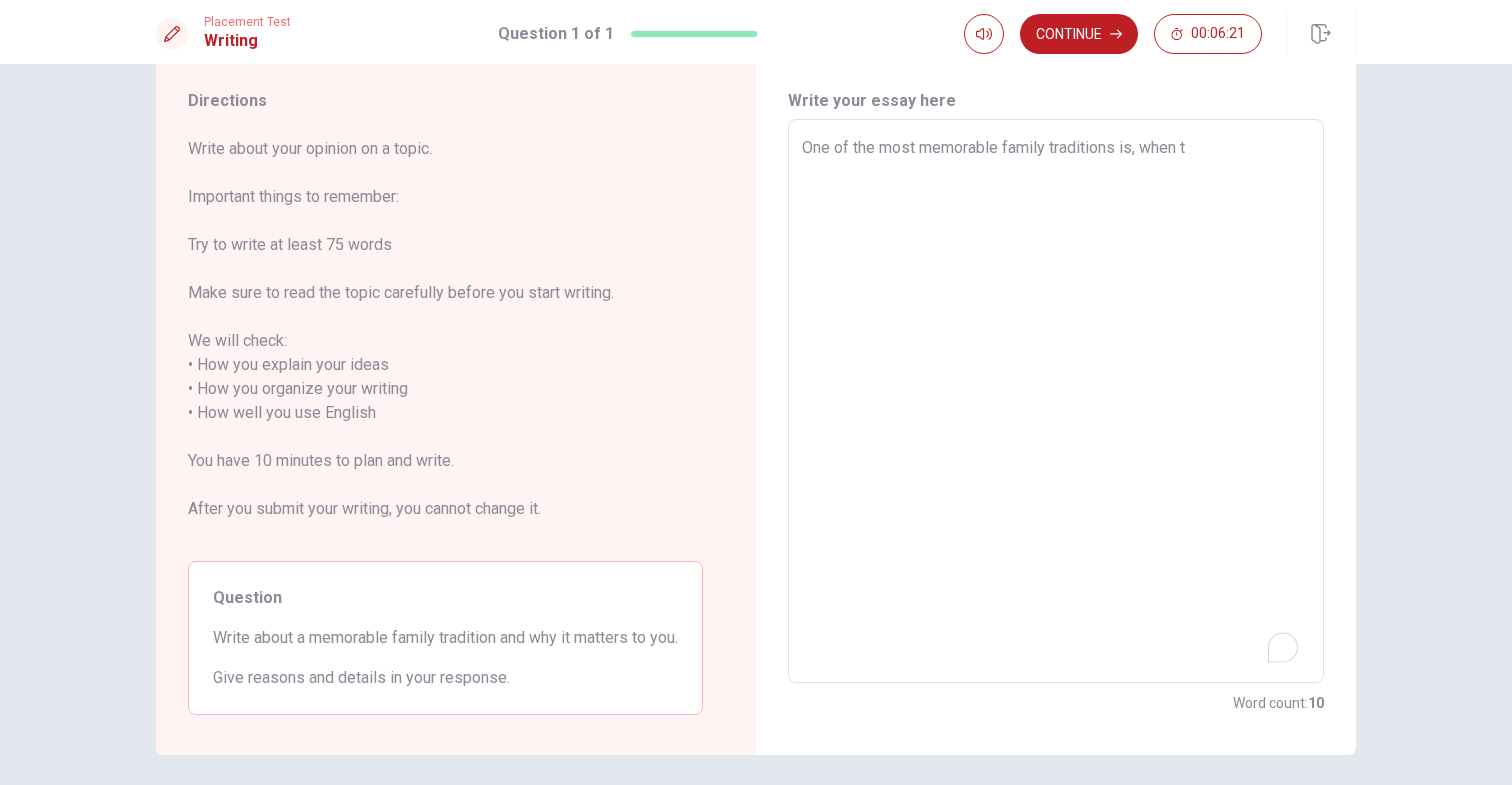 type on "One of the most memorable family traditions is, when th" 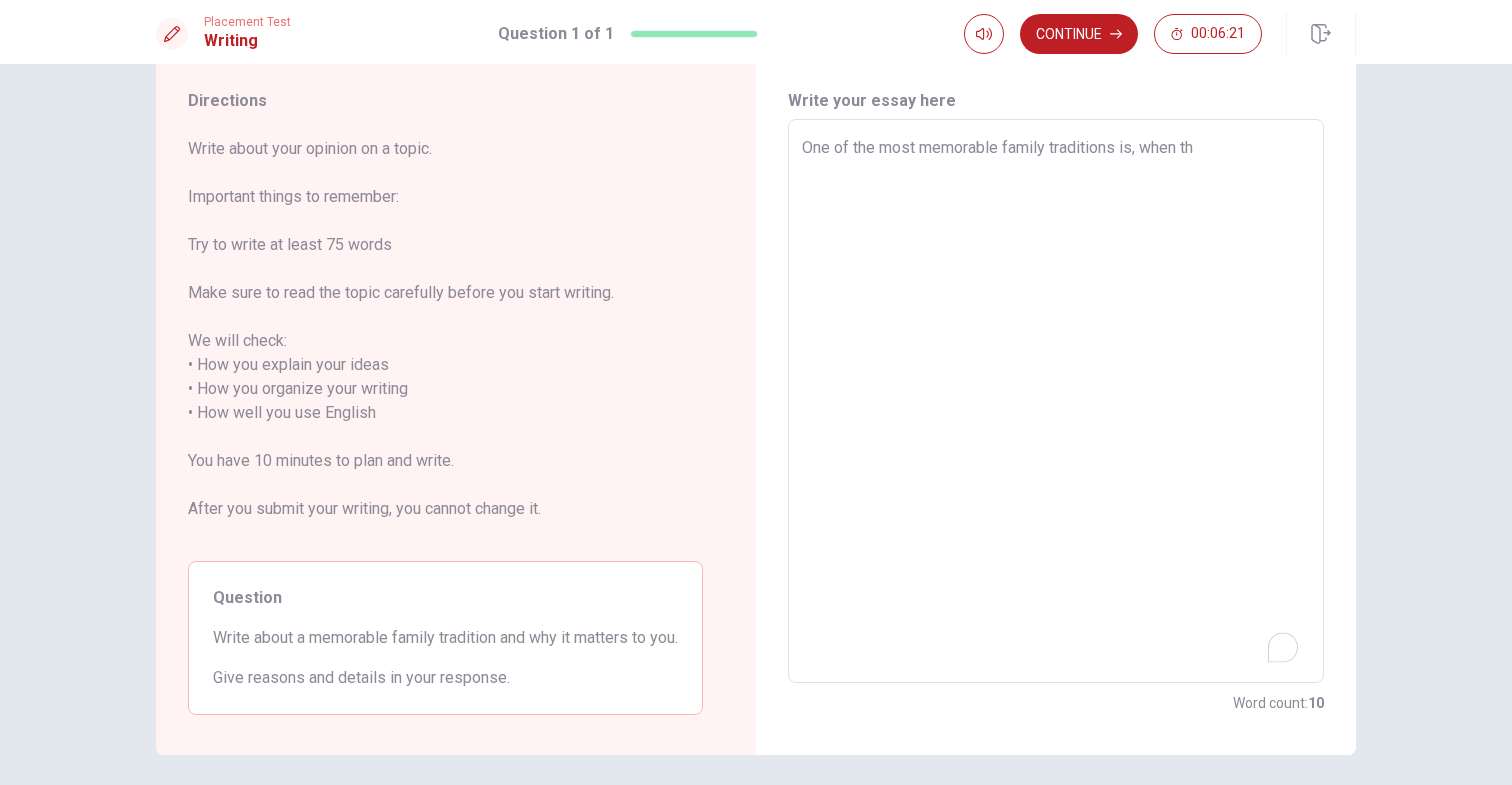 type on "x" 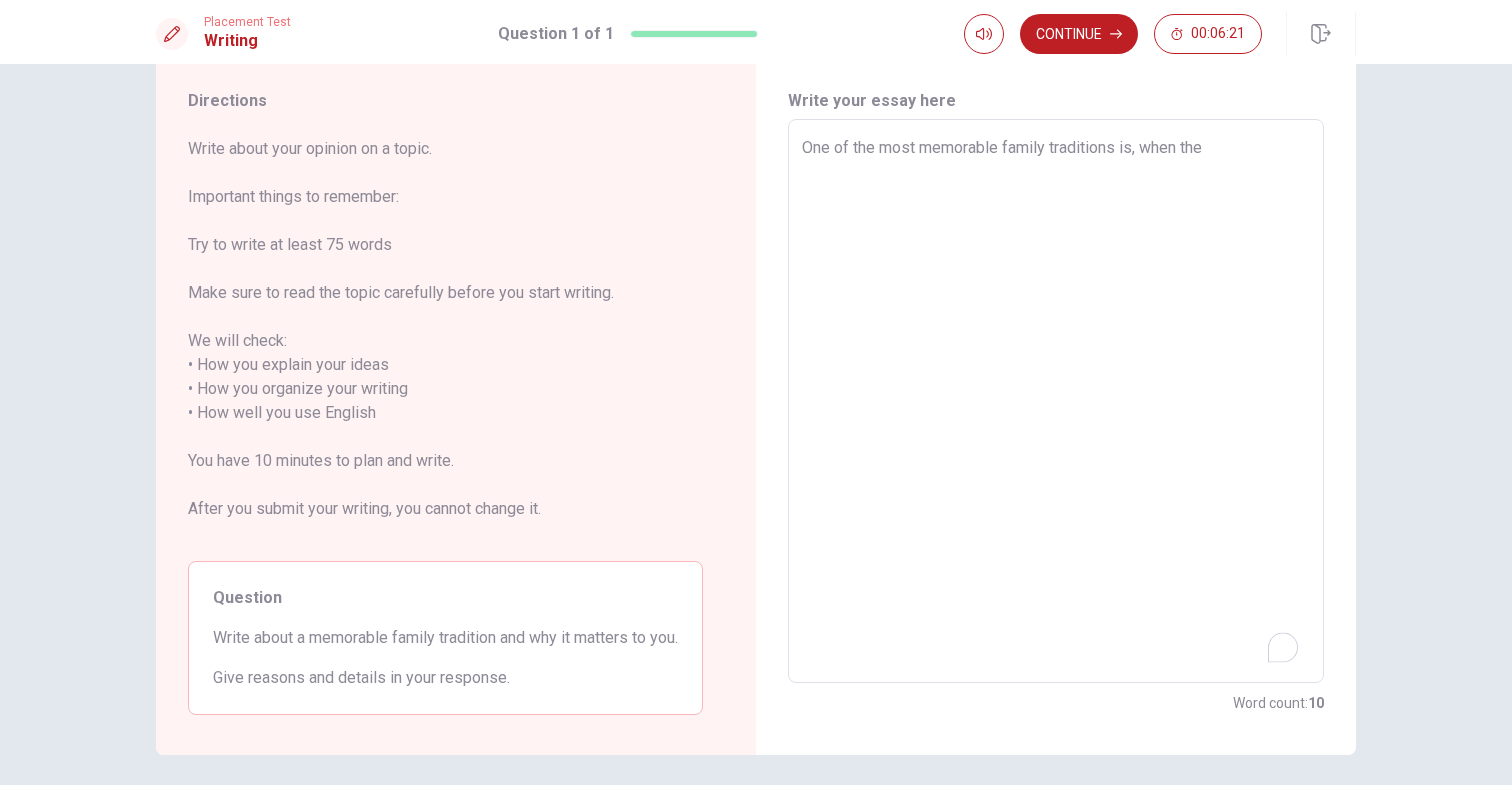 type on "x" 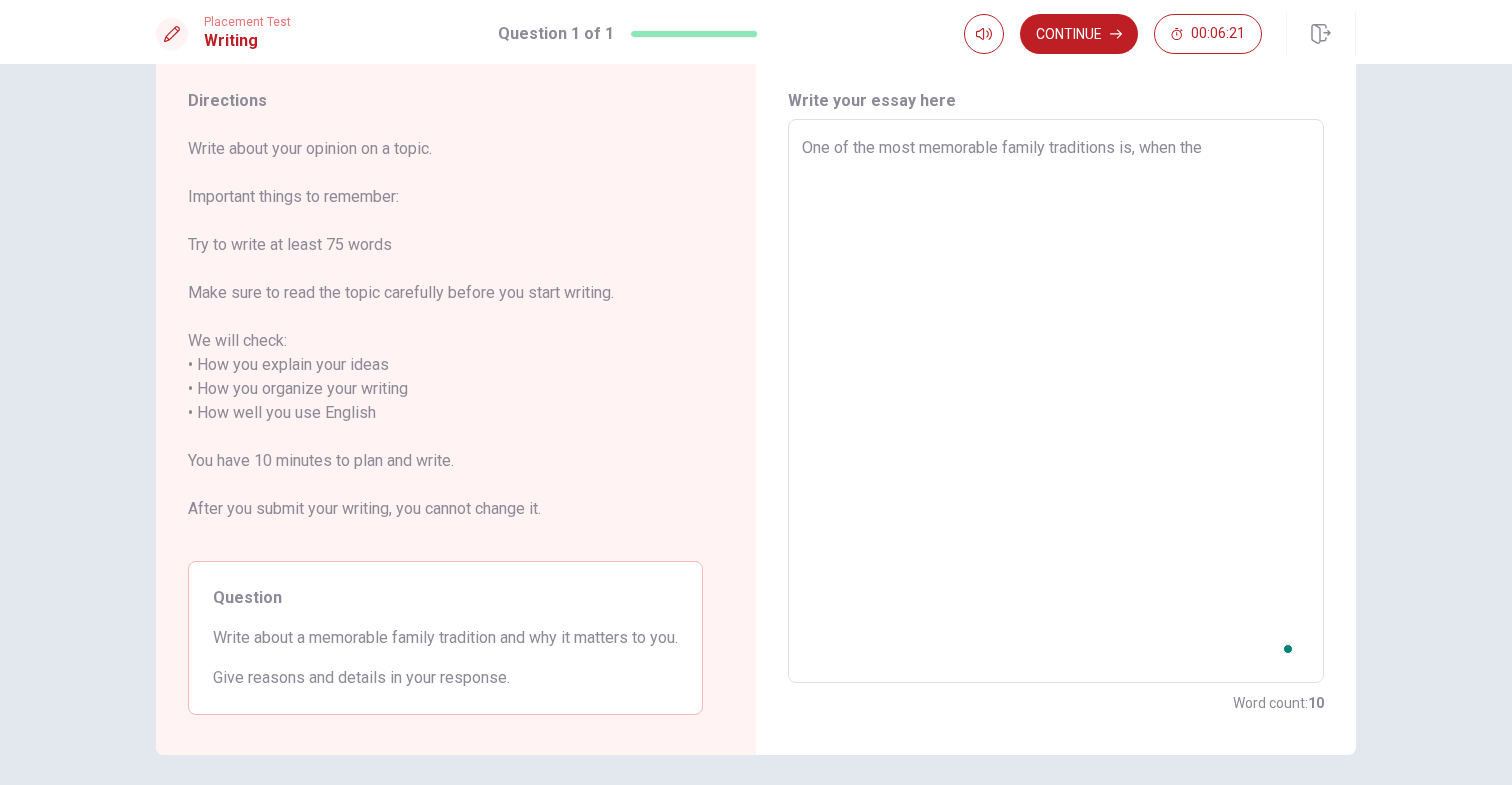 type on "One of the most memorable family traditions is, when the" 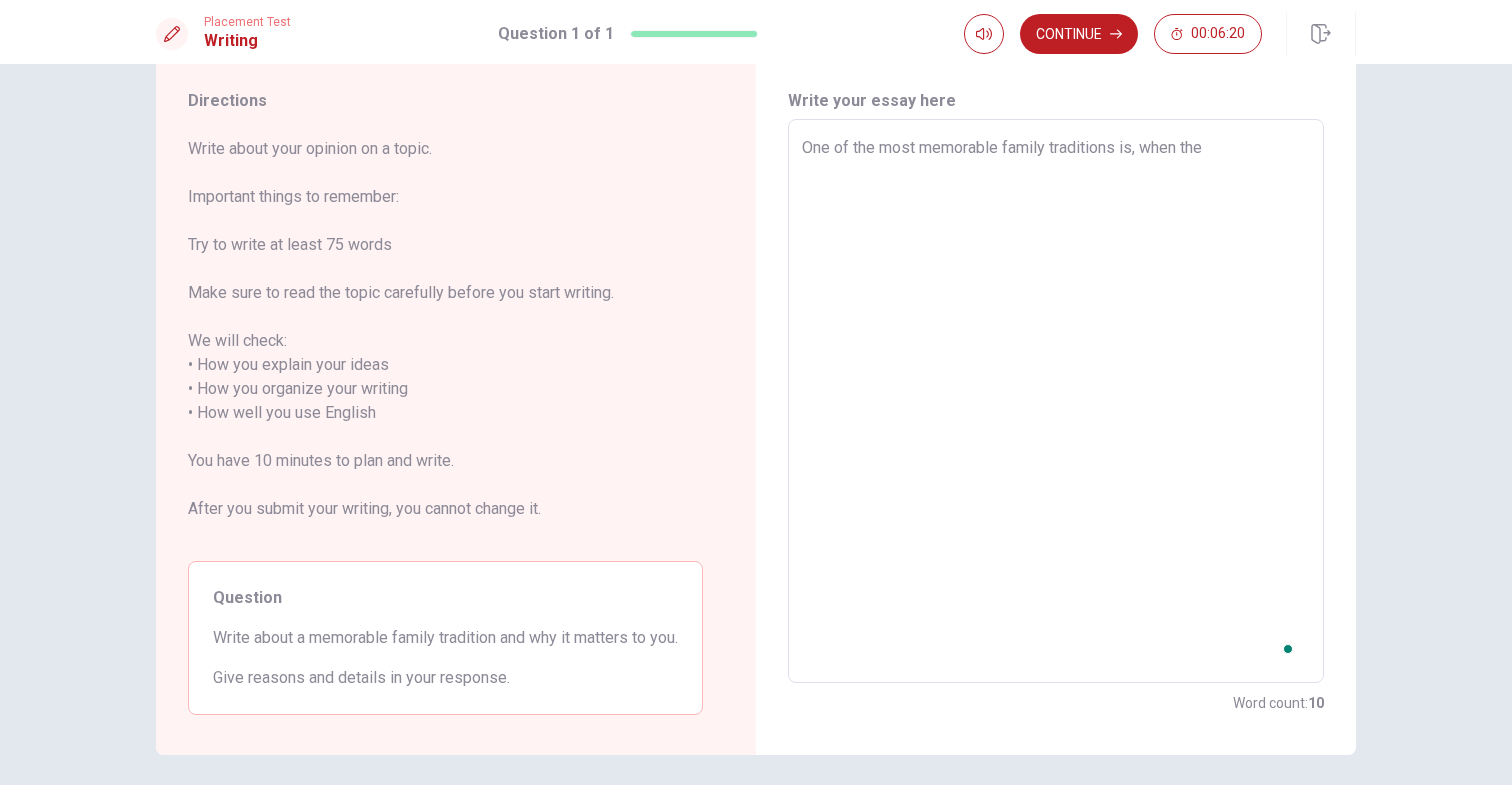 type on "One of the most memorable family traditions is, when the L" 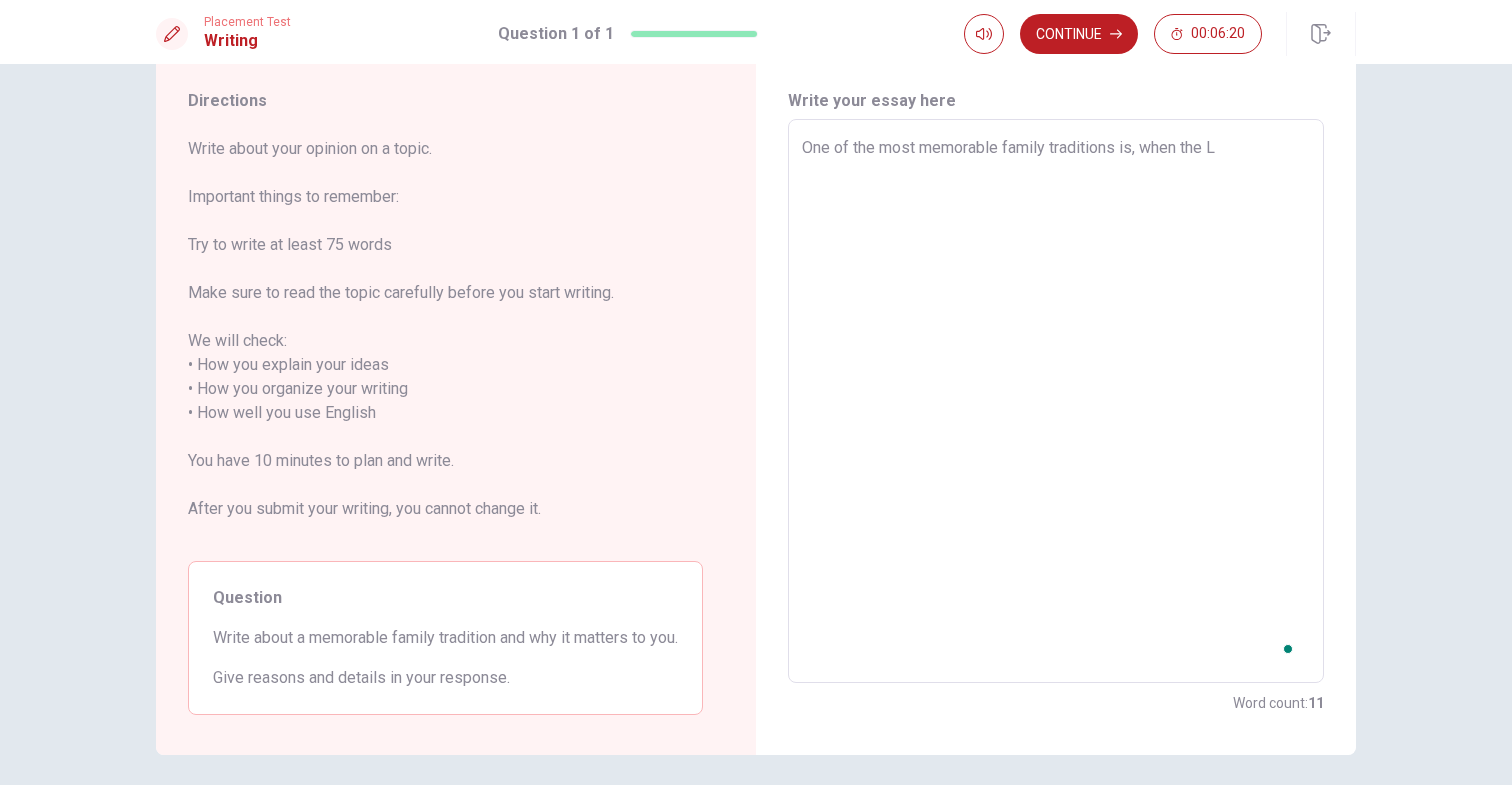 type on "x" 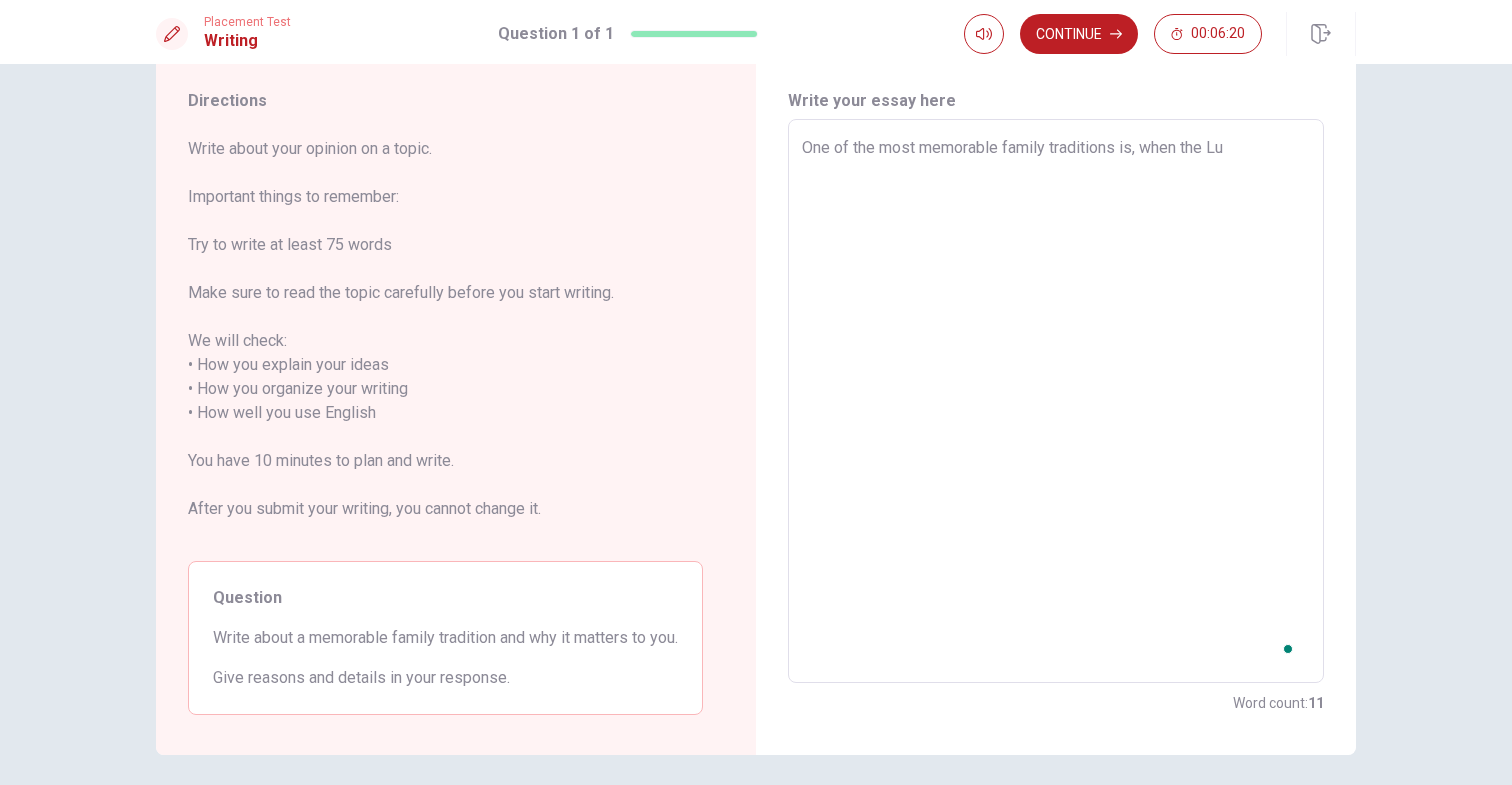 type on "x" 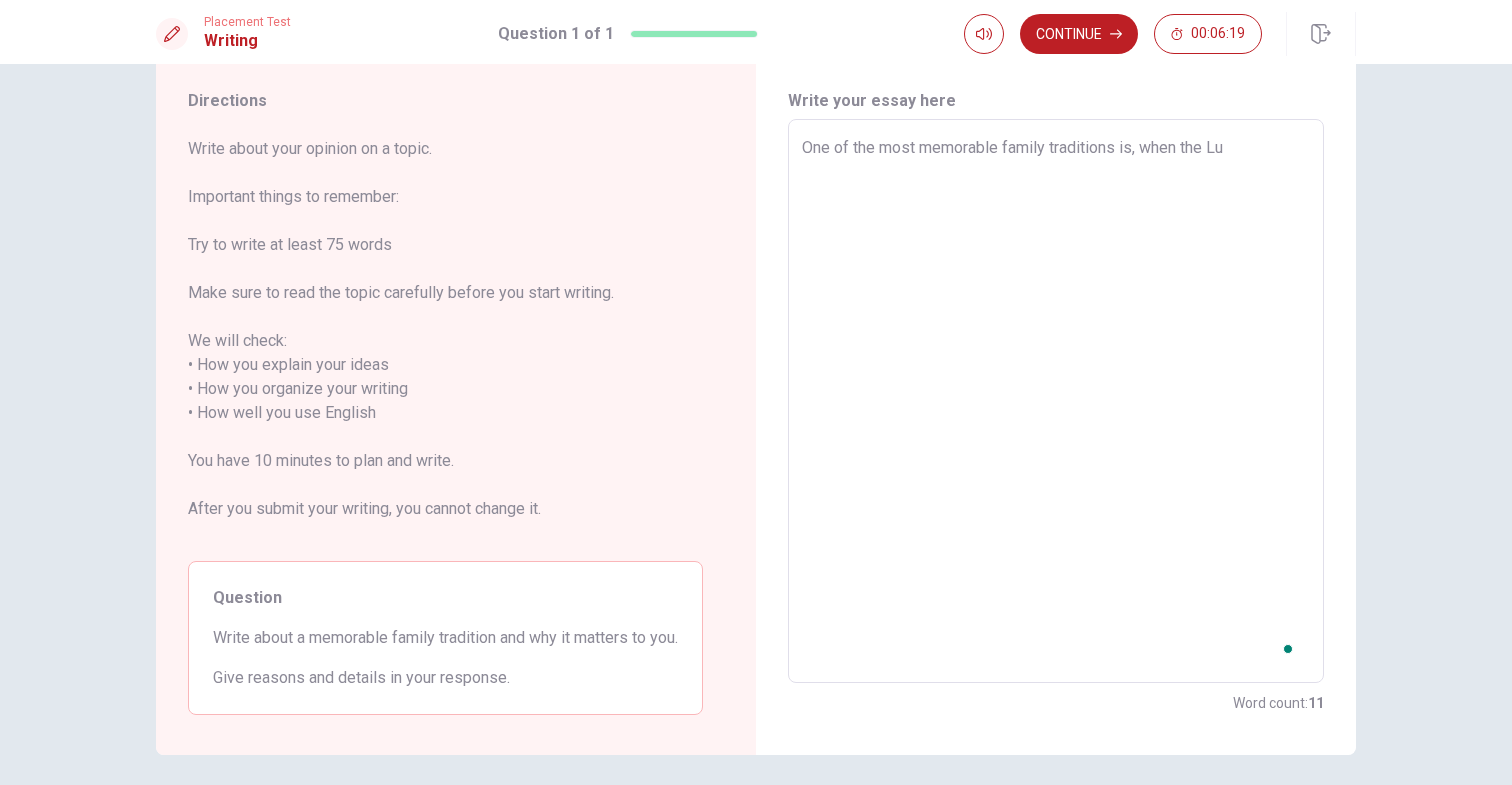 type on "One of the most memorable family traditions is, when the Lun" 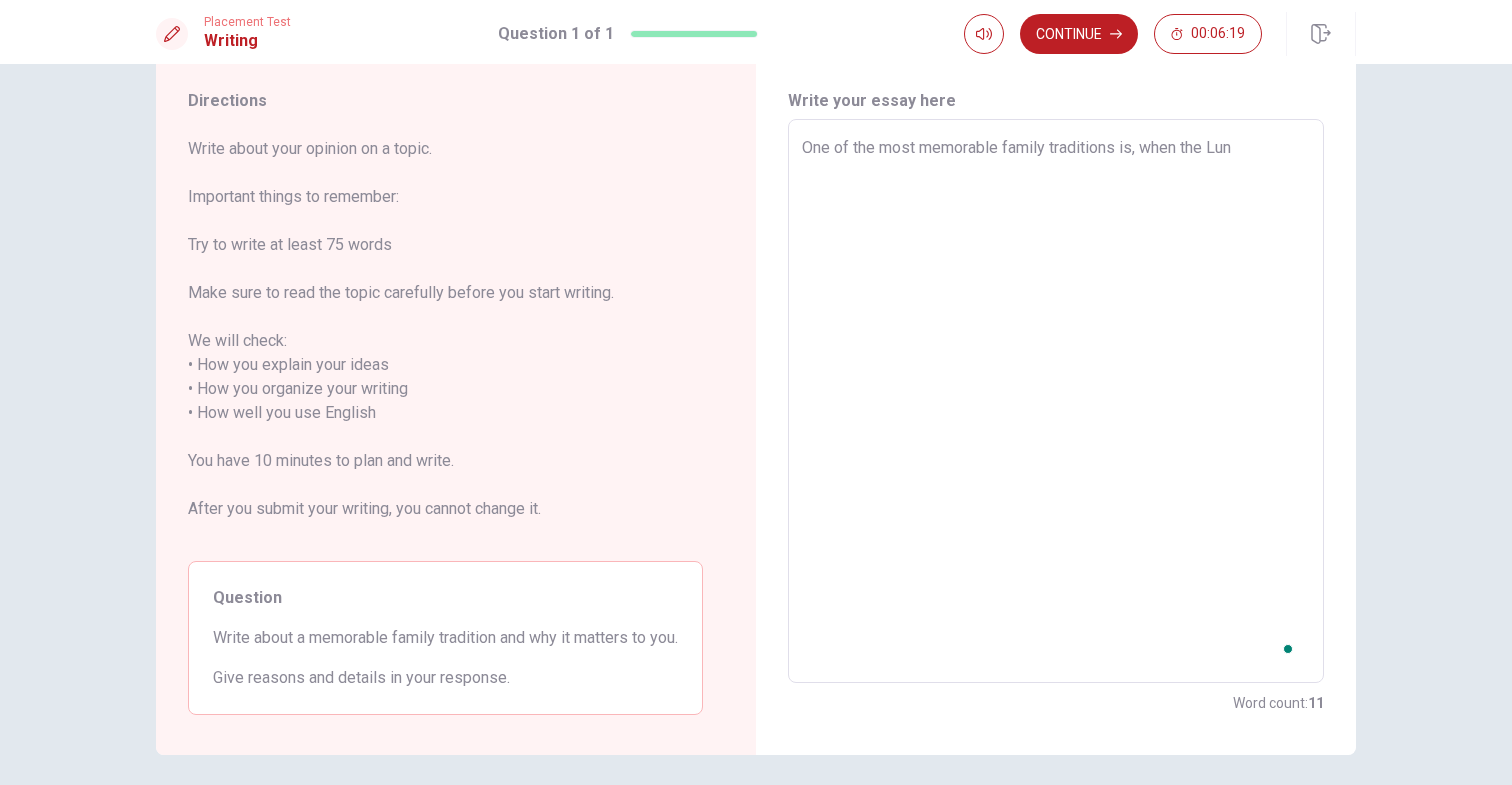 type on "x" 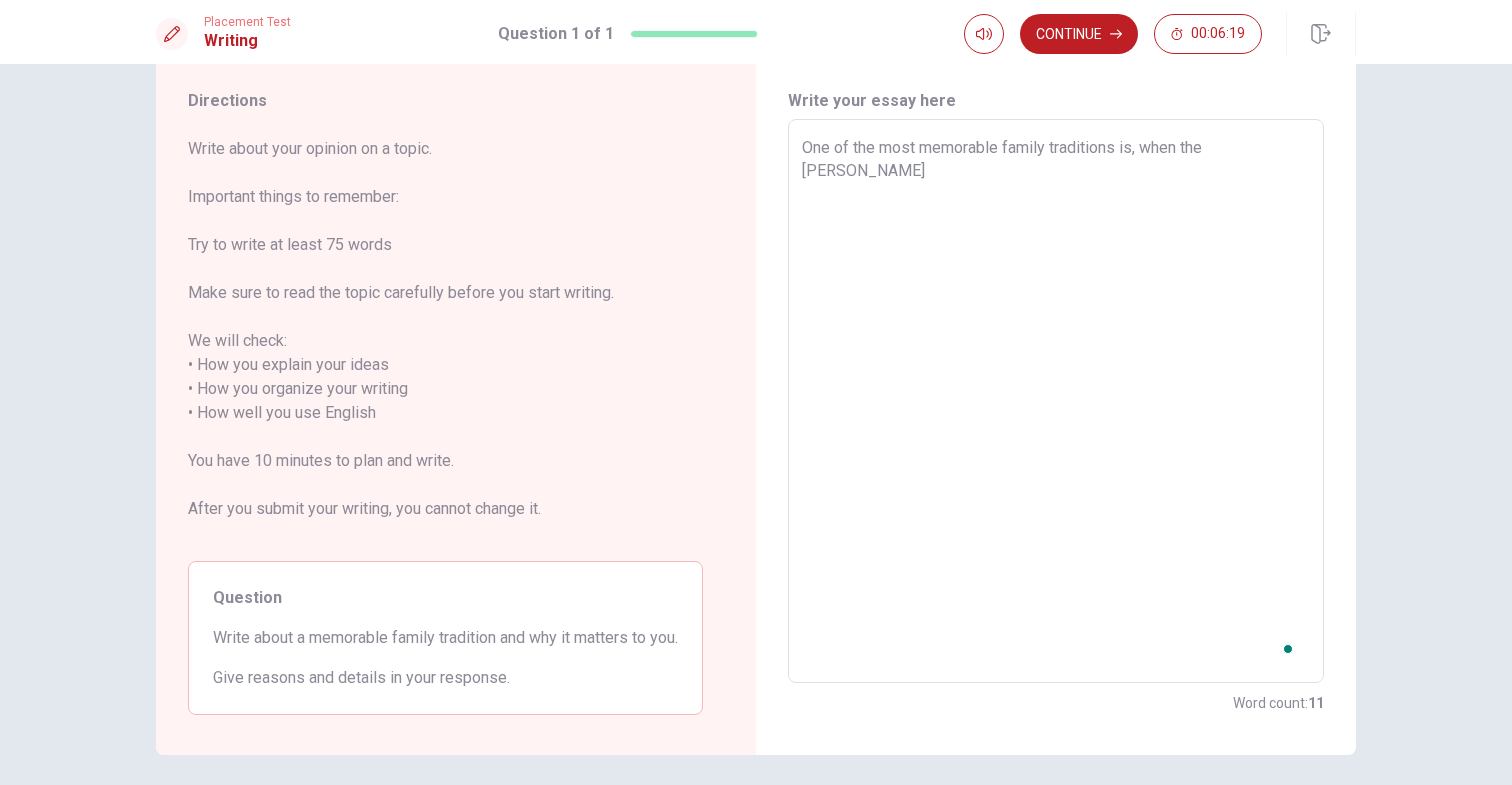 type on "x" 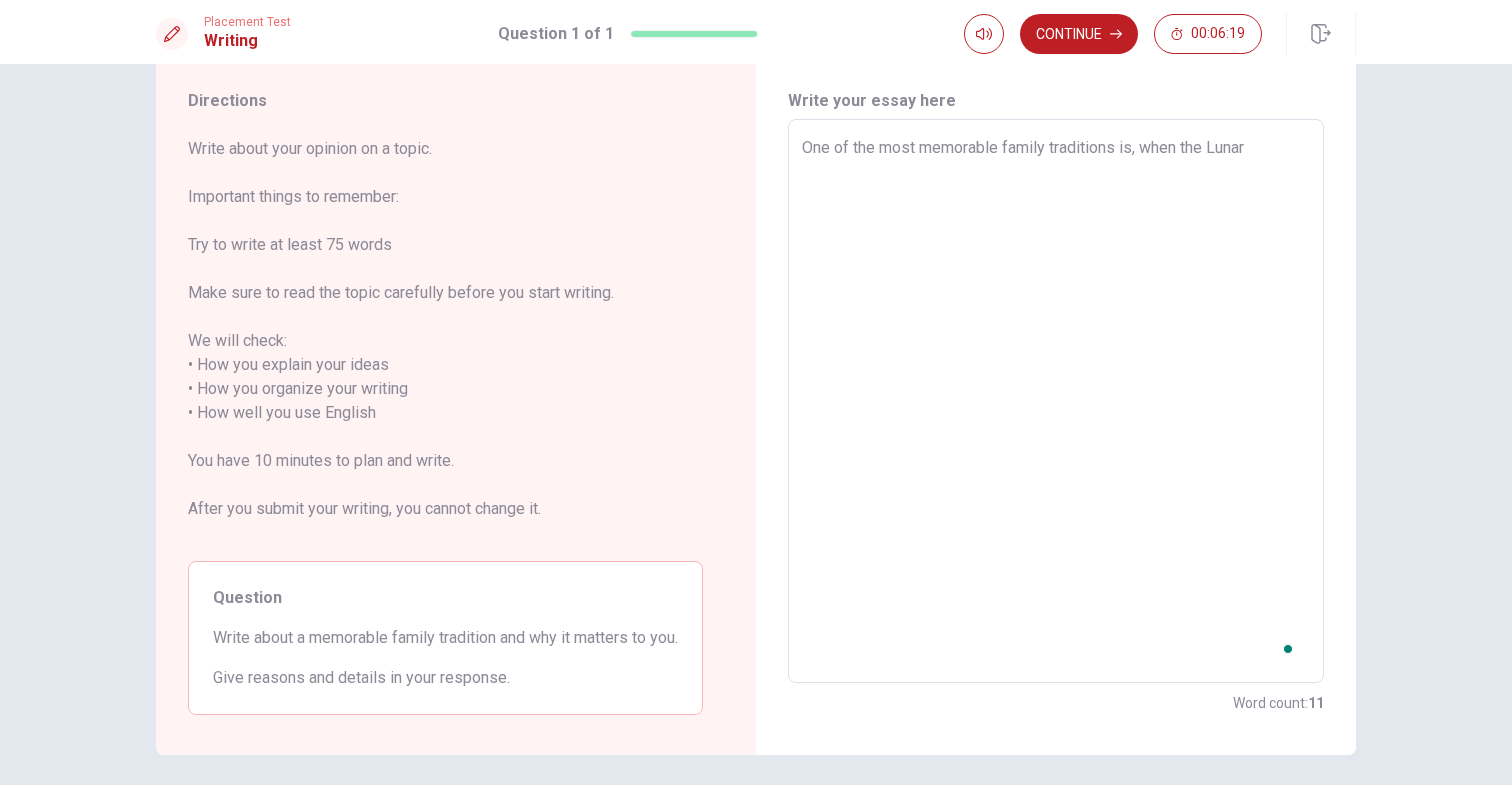 type on "x" 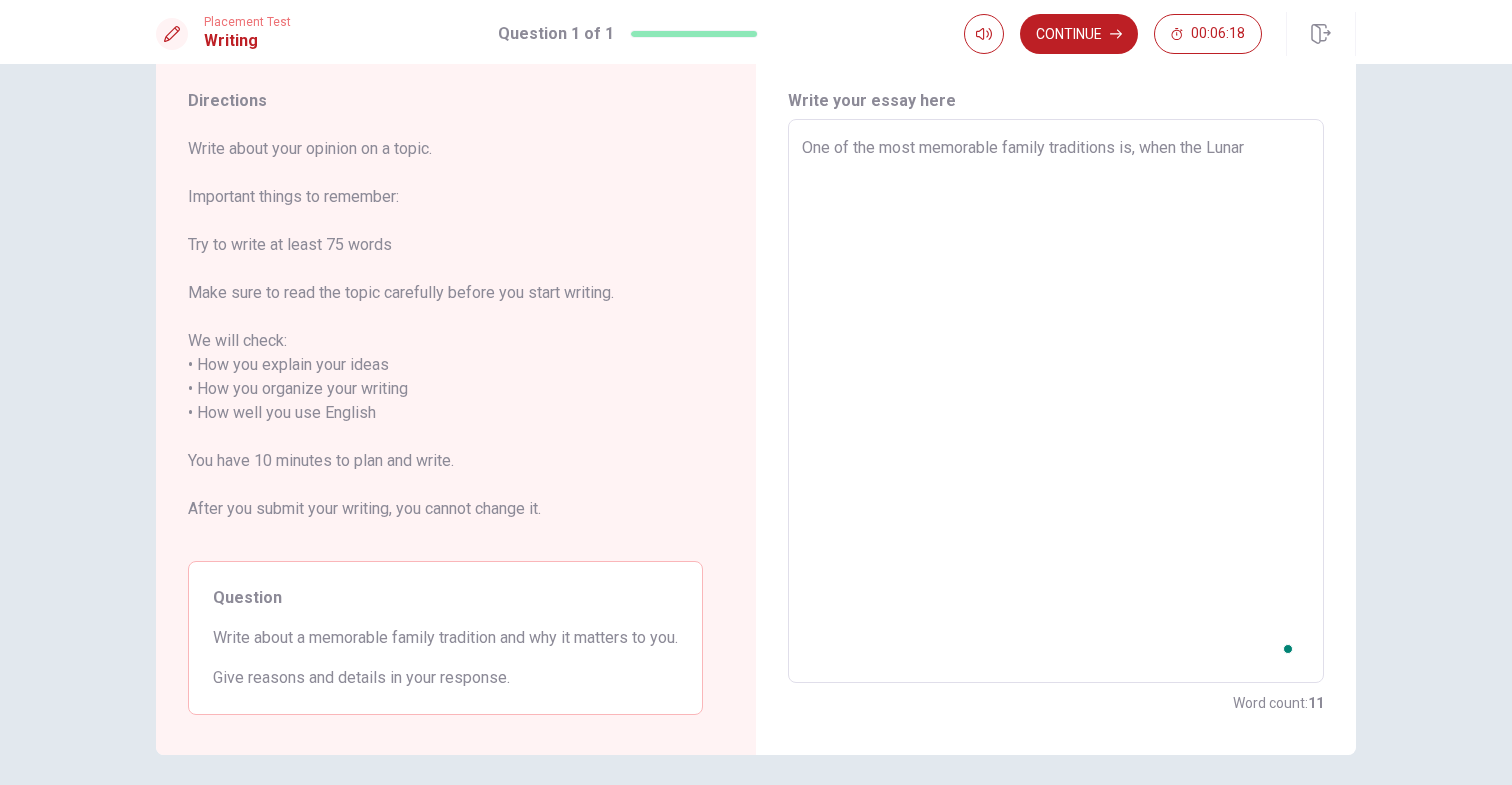 type on "One of the most memorable family traditions is, when the Lunar" 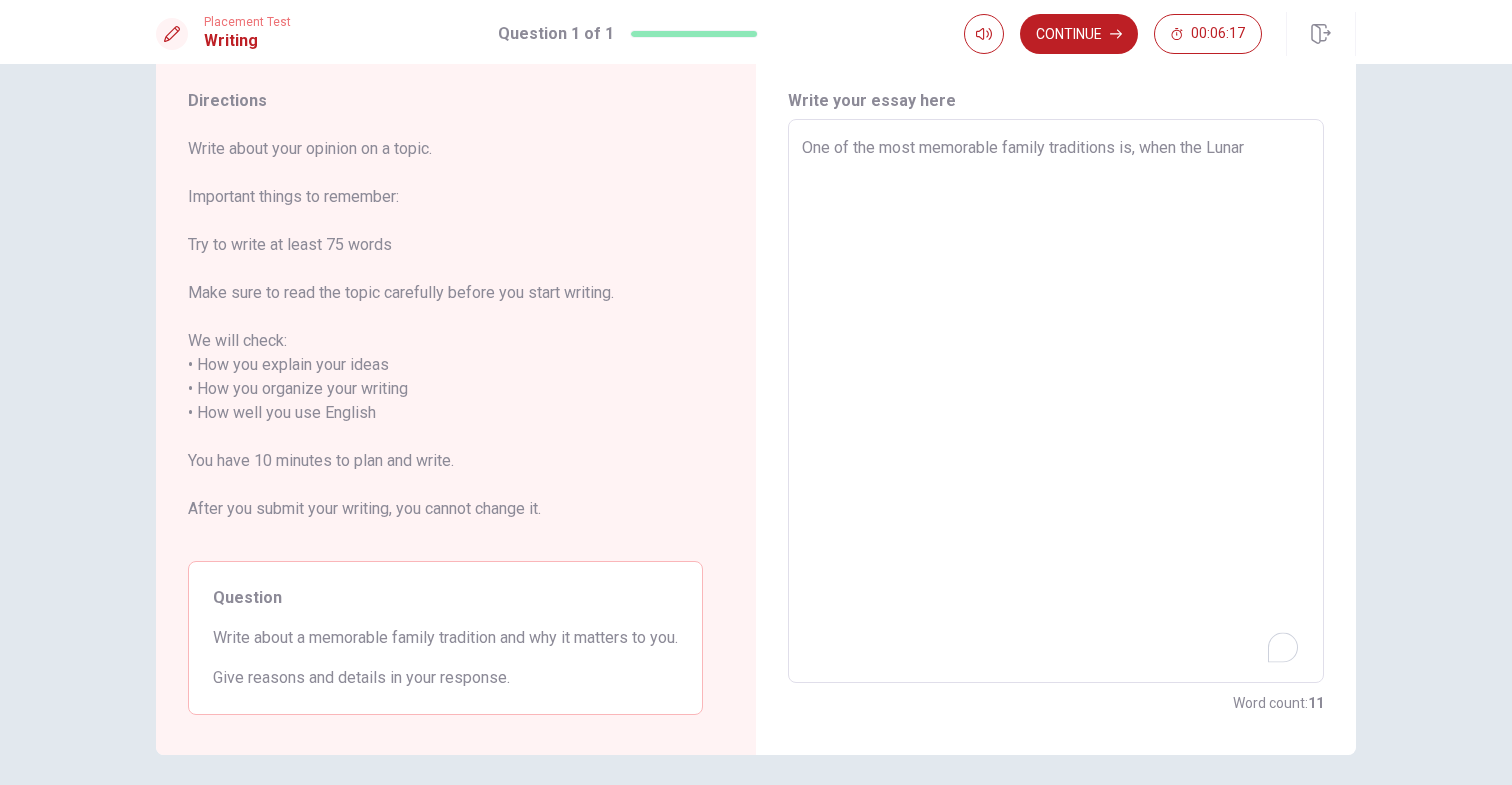 type on "One of the most memorable family traditions is, when the Lunar n" 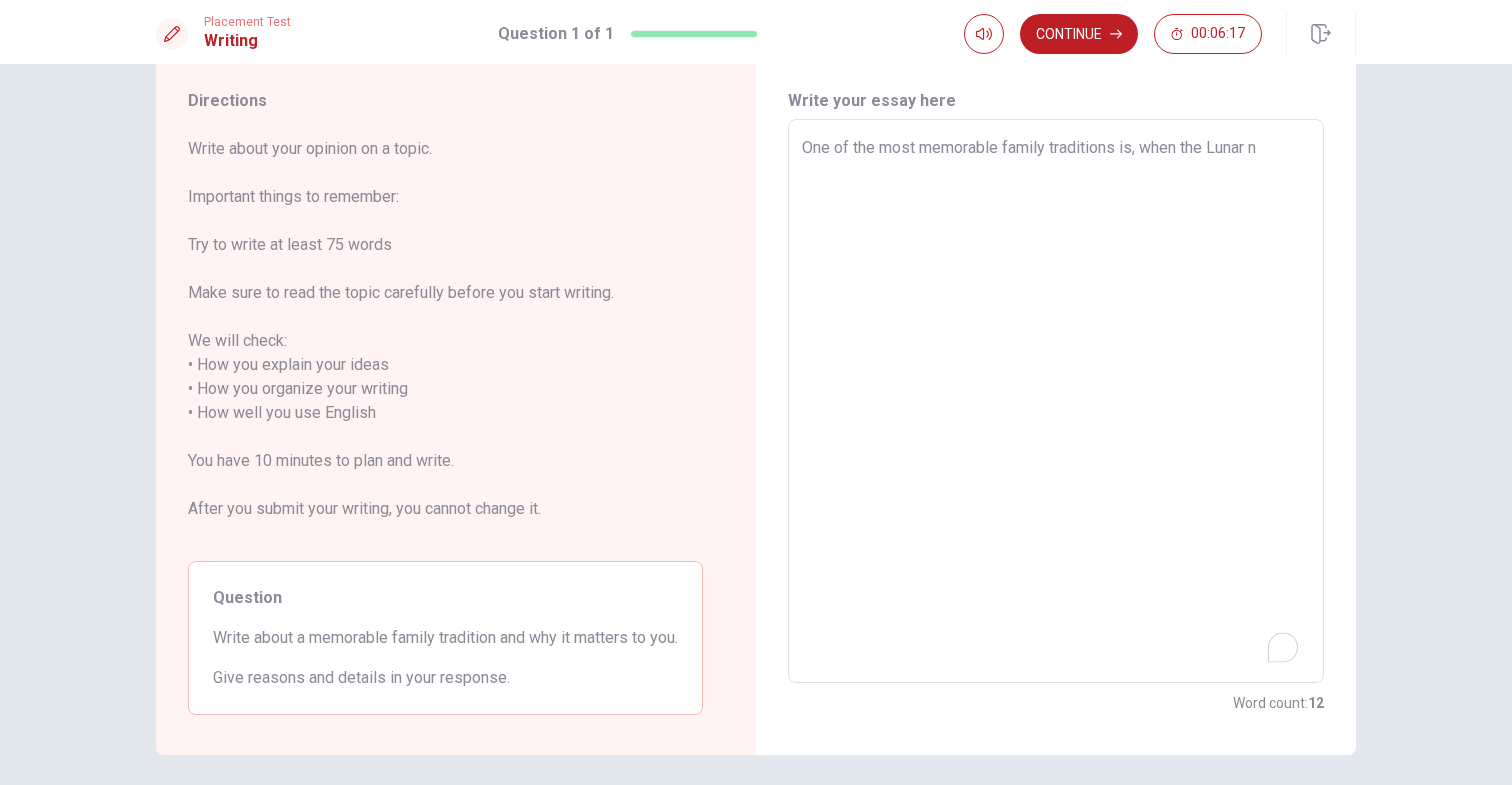 type on "x" 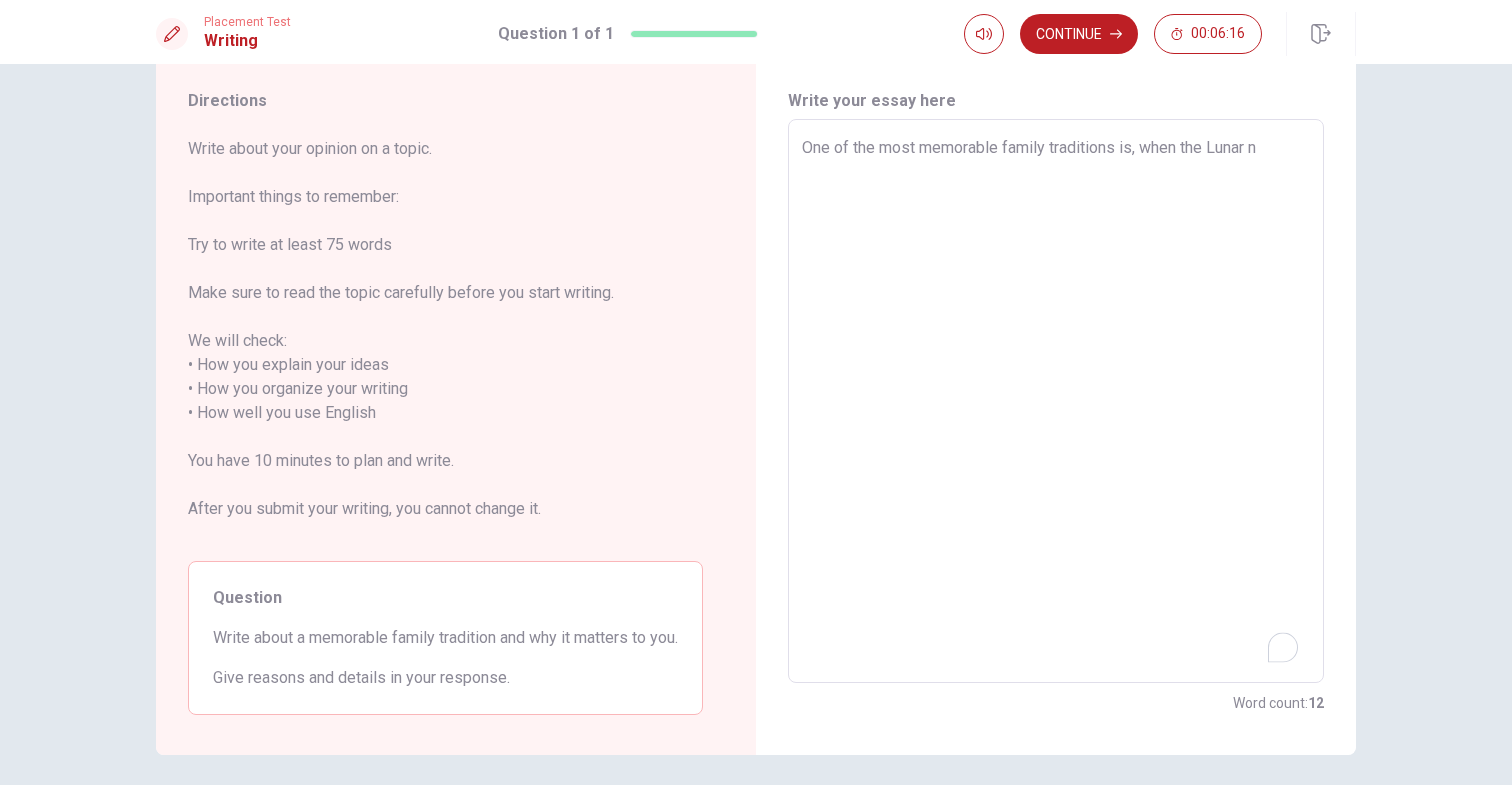 type on "One of the most memorable family traditions is, when the Lunar ne" 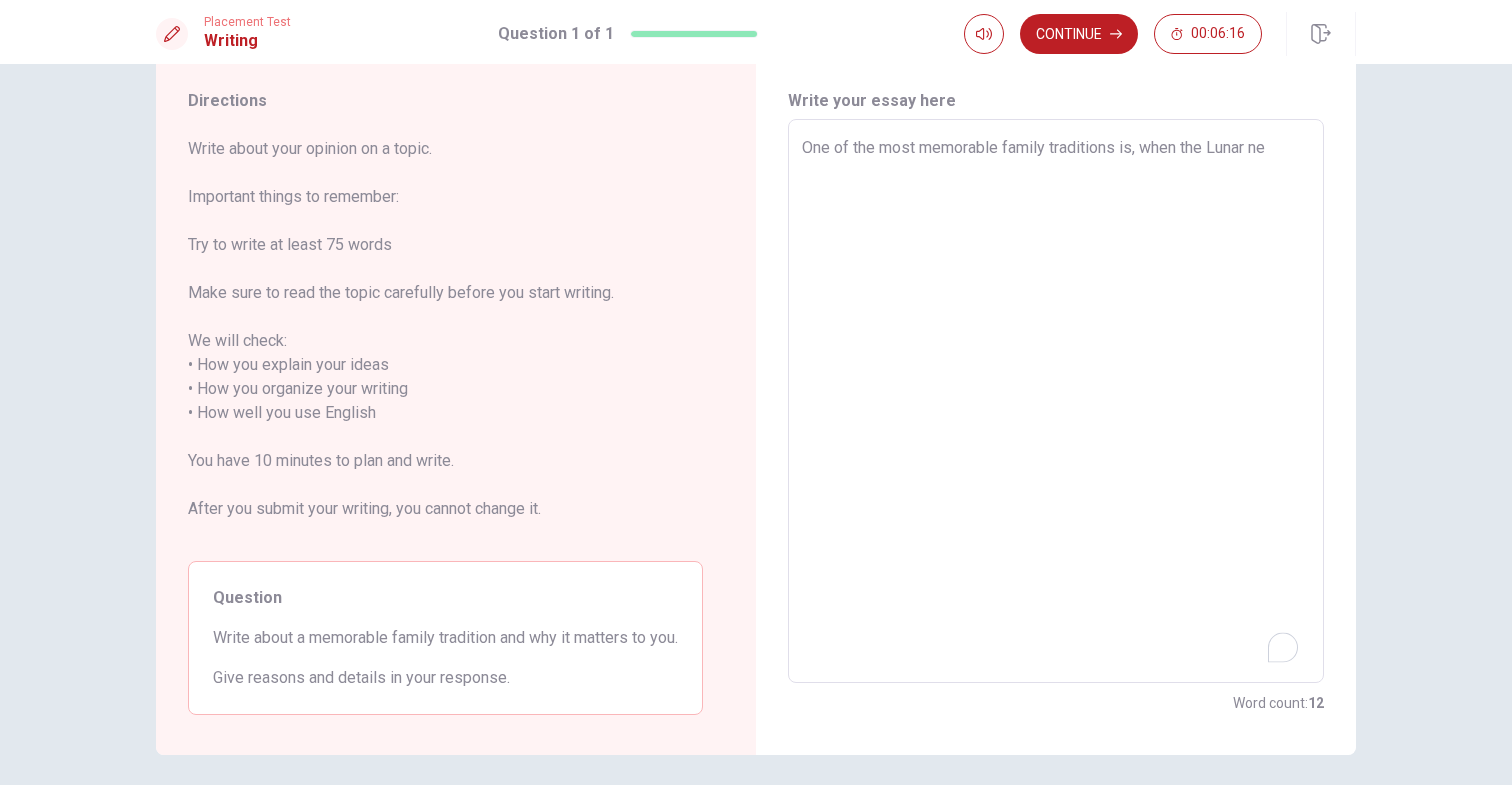 type on "x" 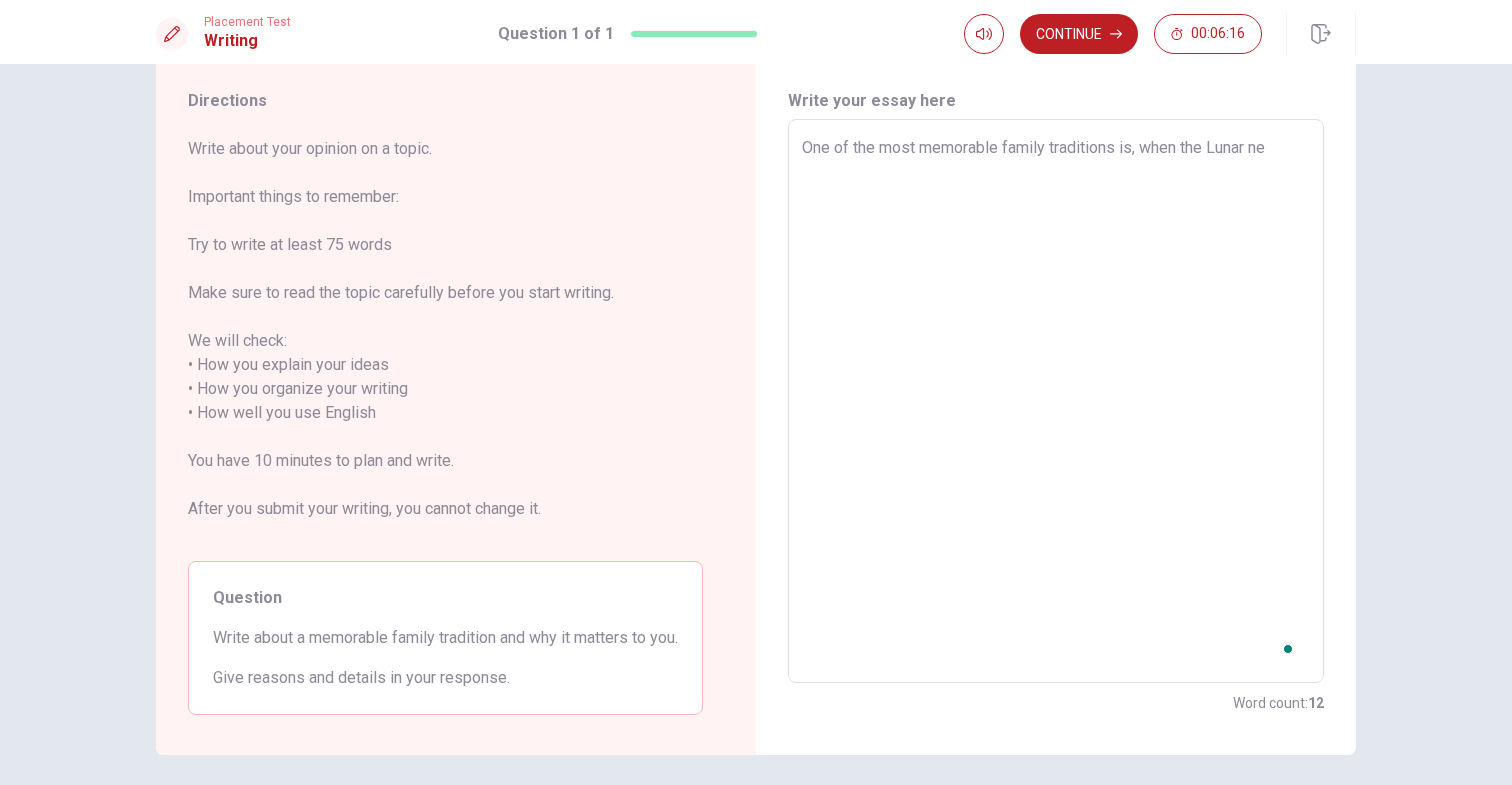 type on "One of the most memorable family traditions is, when the Lunar new" 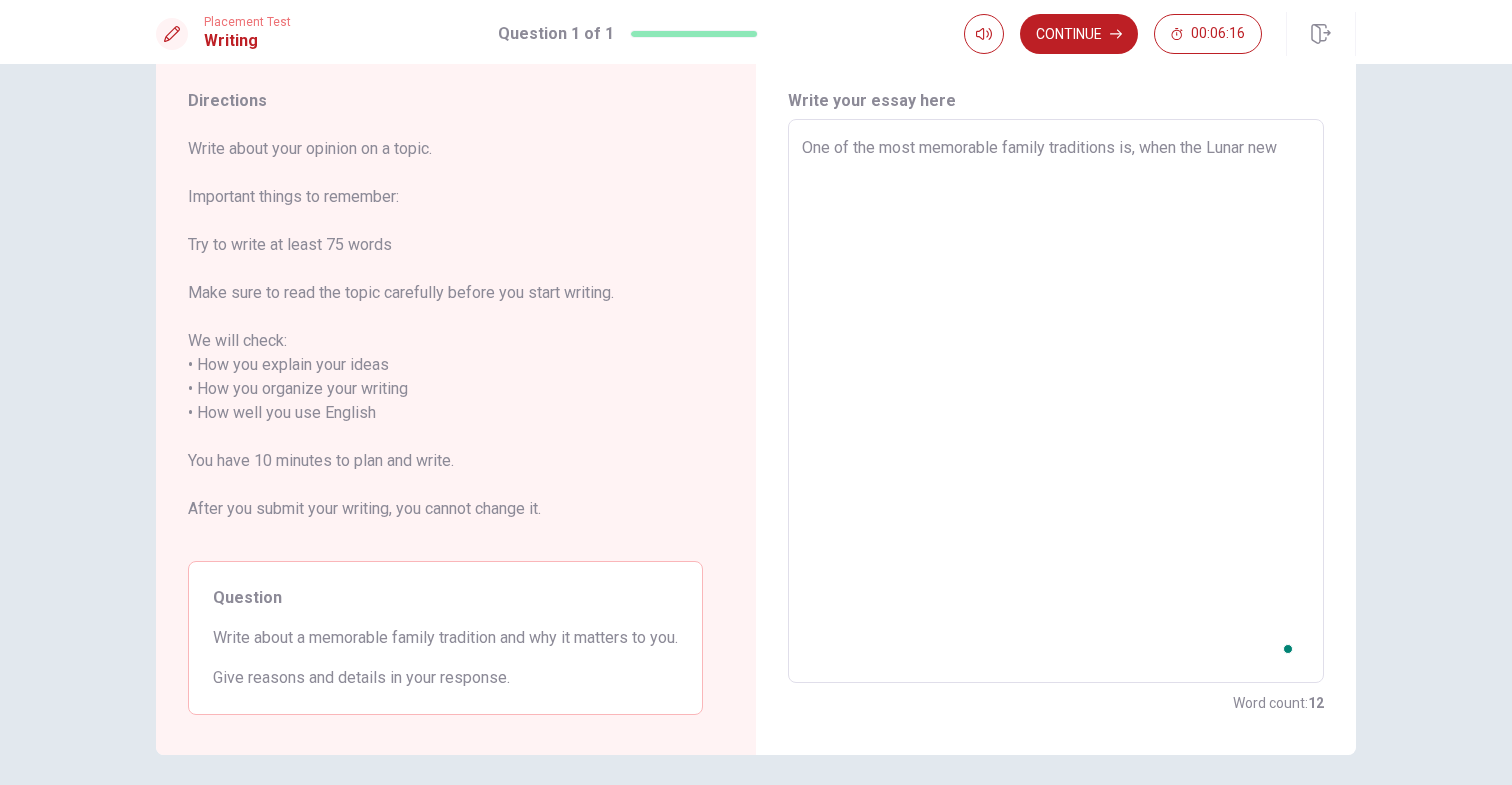 type on "x" 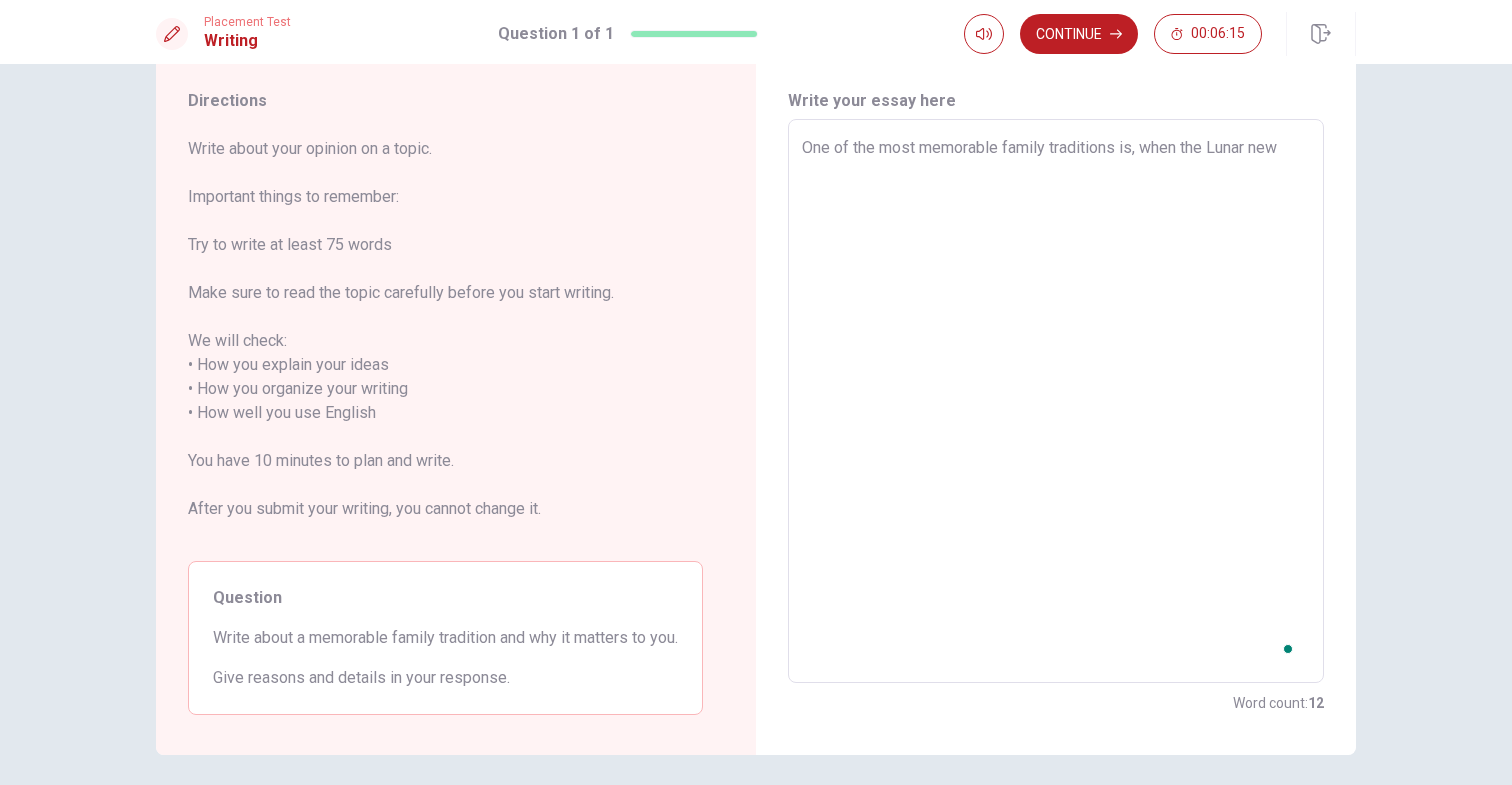 type on "One of the most memorable family traditions is, when the Lunar new" 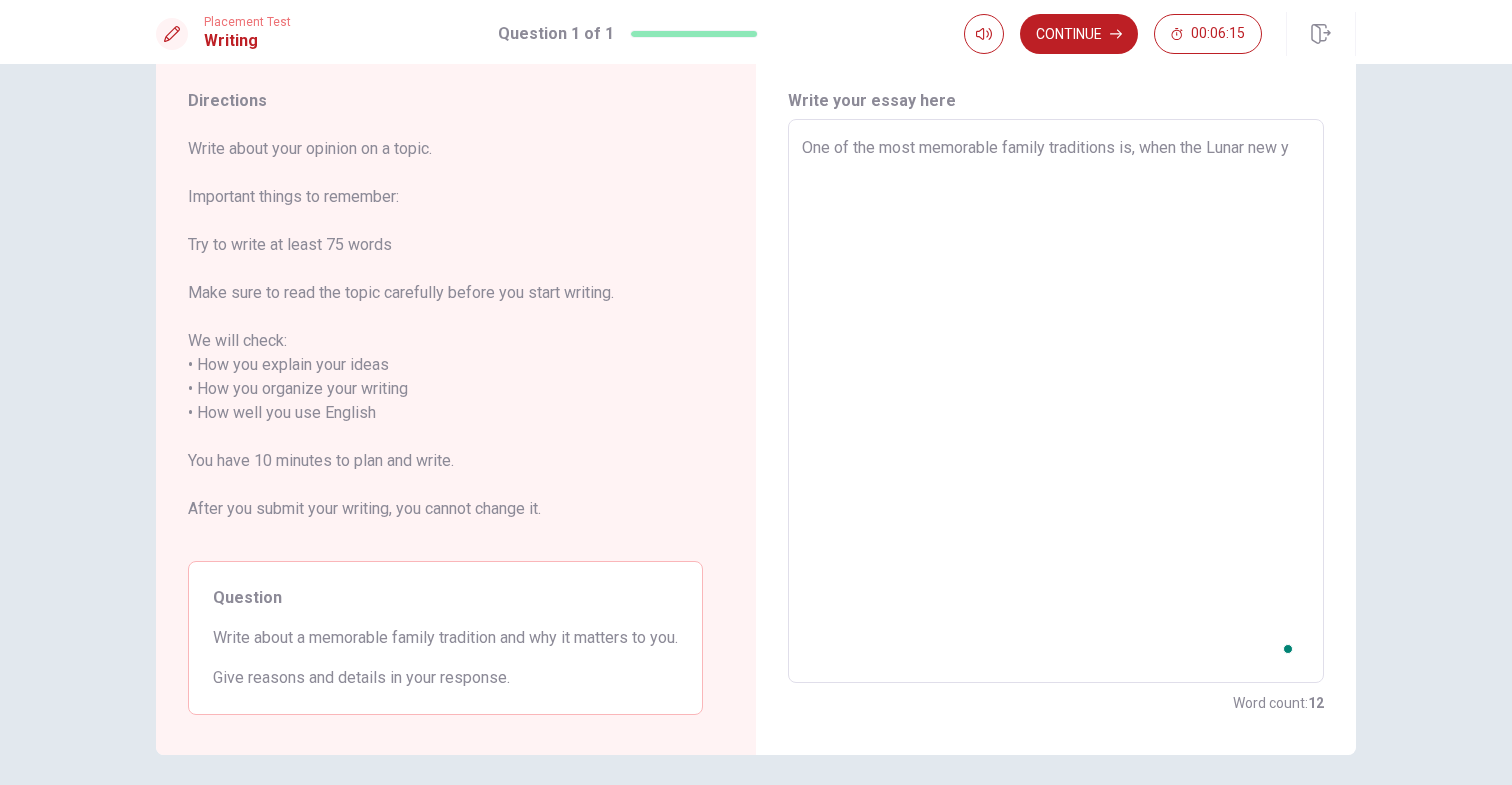 type on "x" 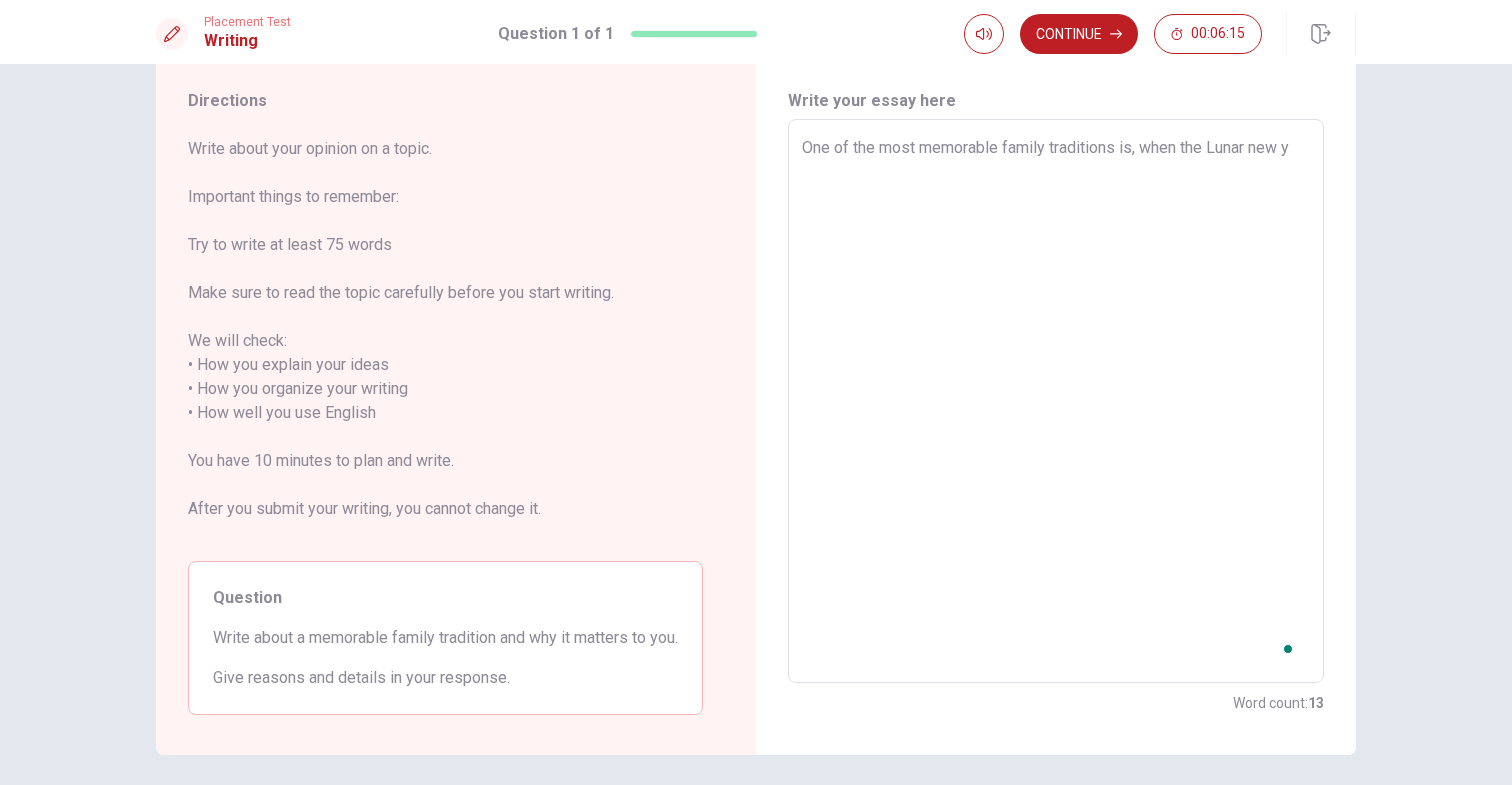 type on "One of the most memorable family traditions is, when the Lunar new ye" 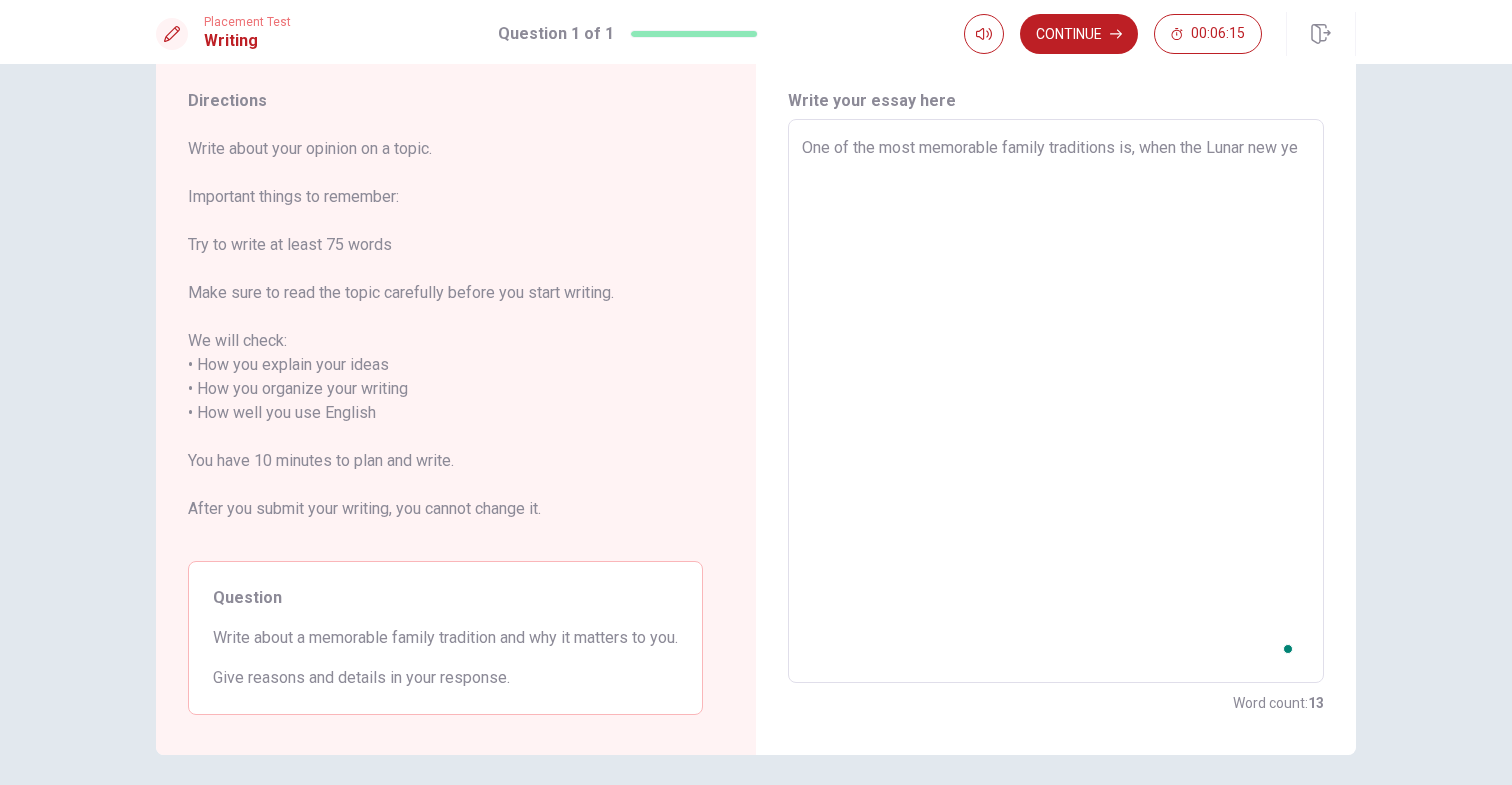 type on "x" 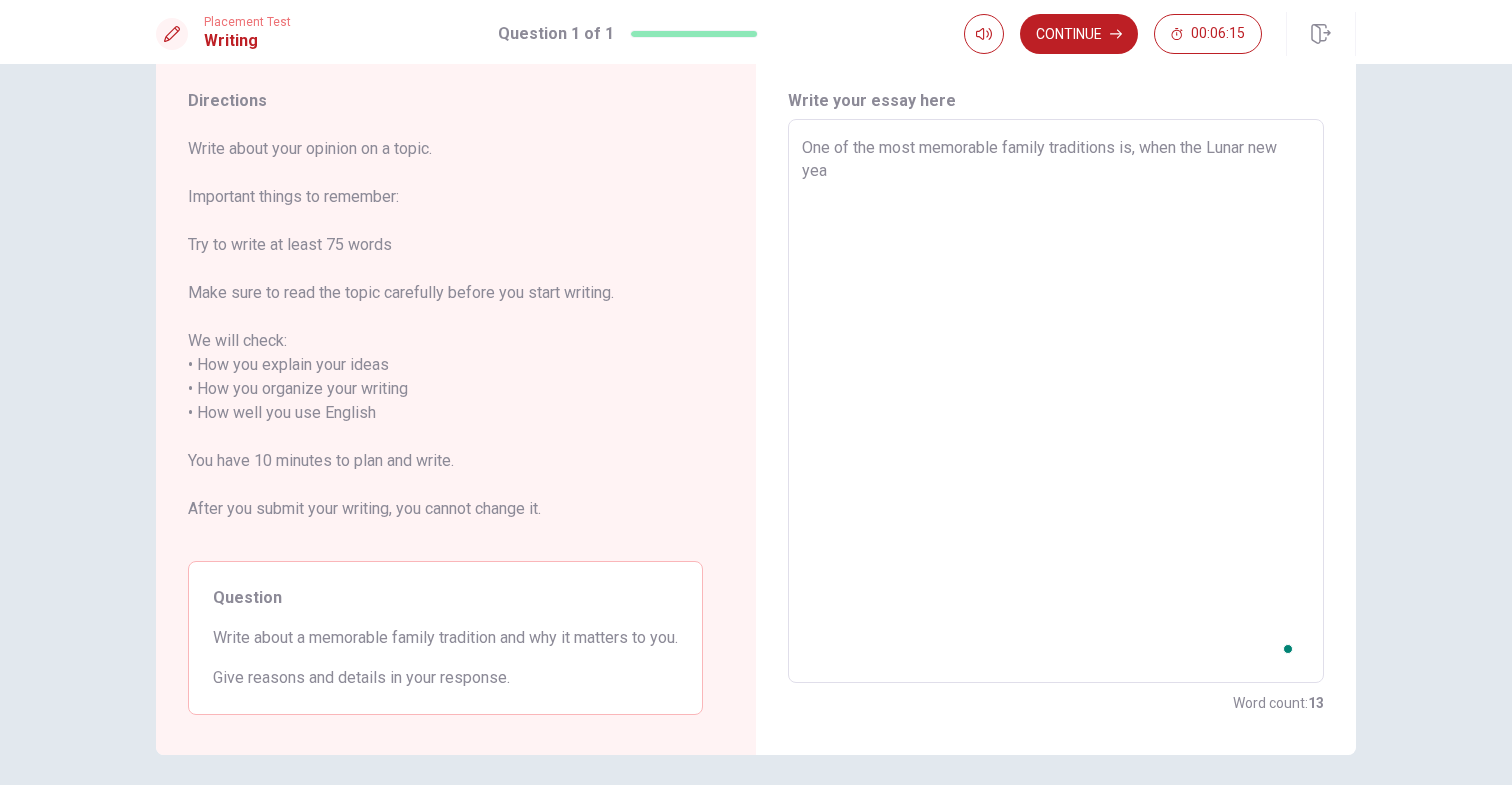 type on "x" 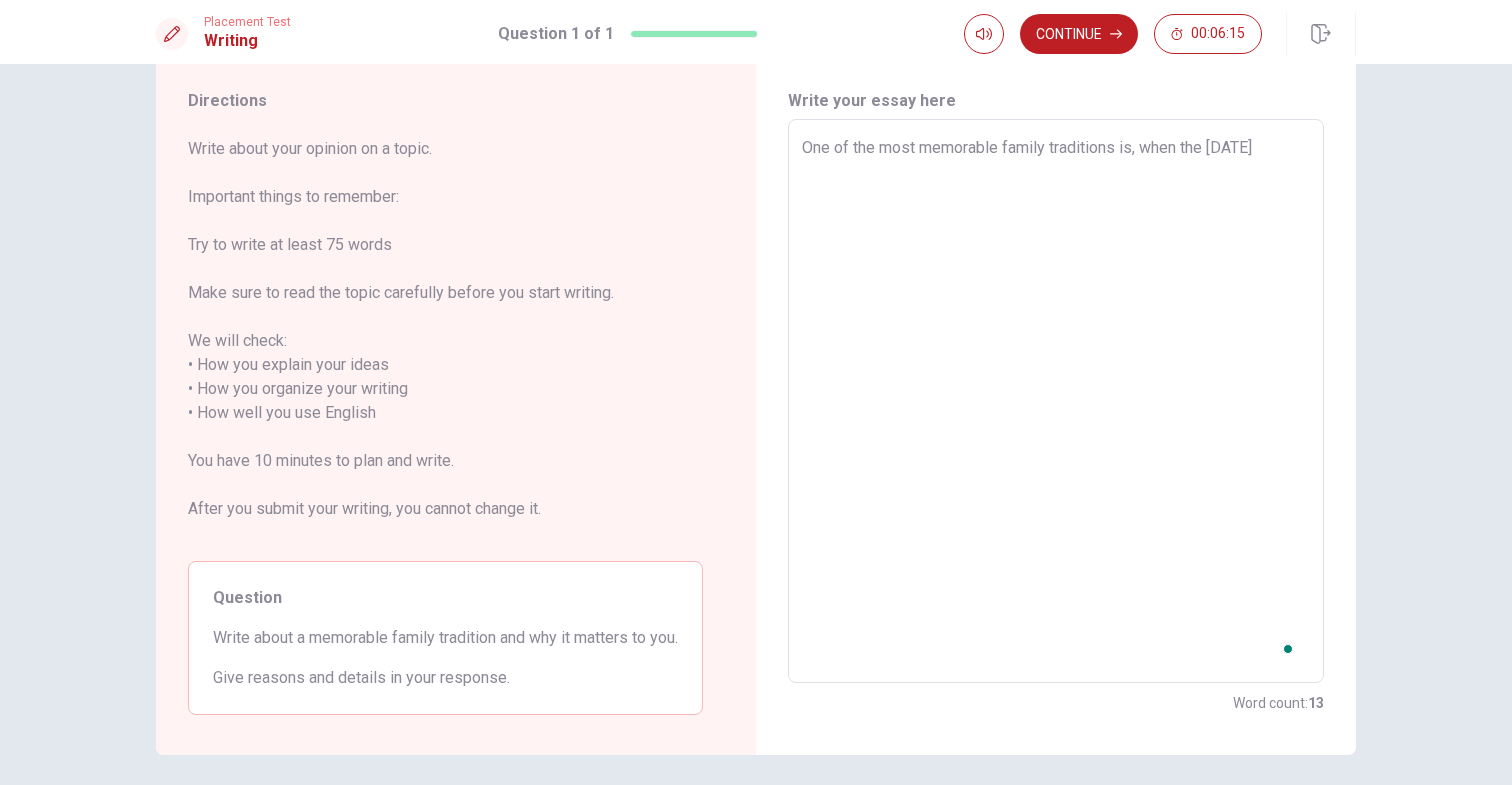 type on "x" 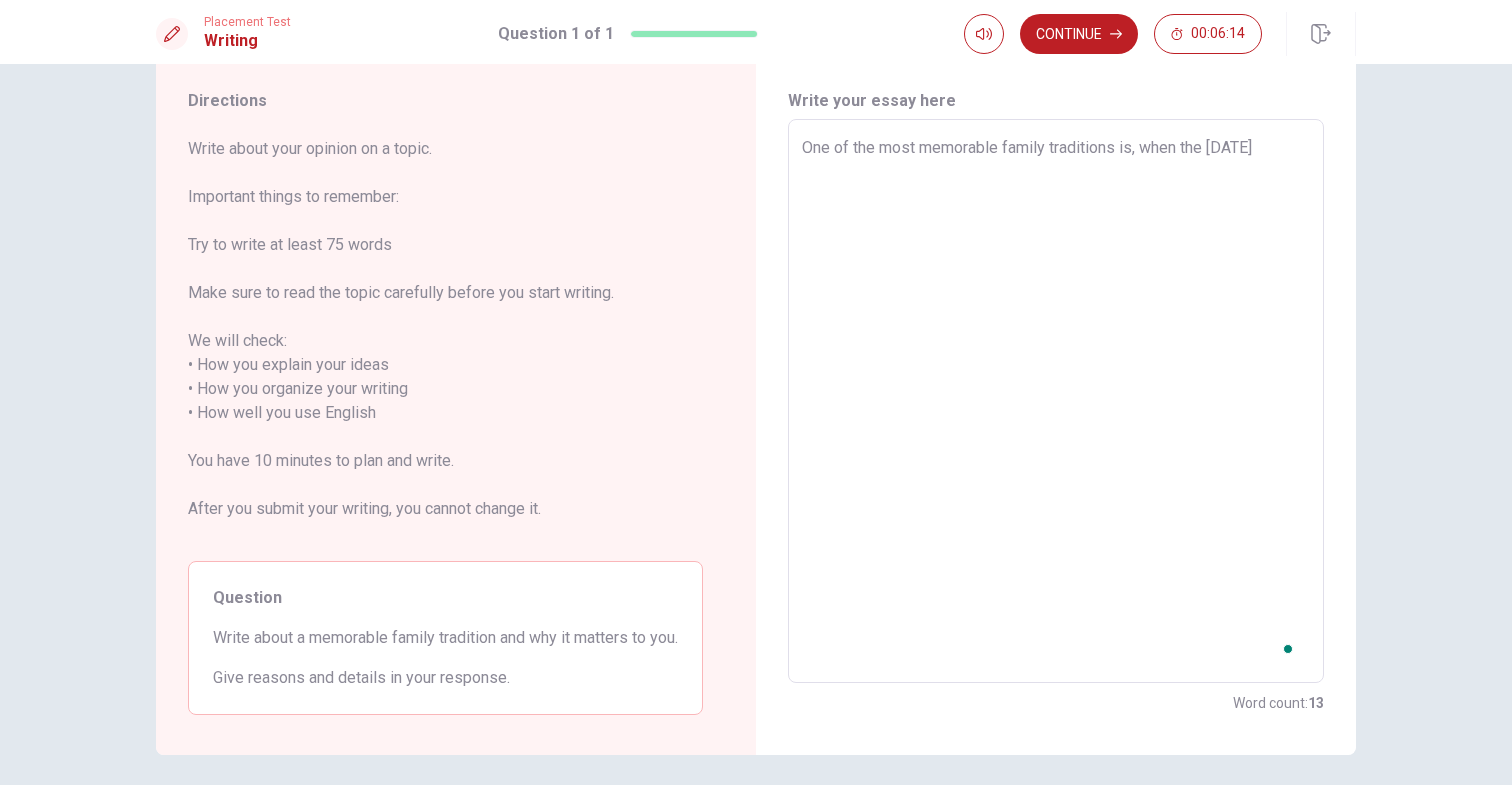 type on "One of the most memorable family traditions is, when the [DATE]" 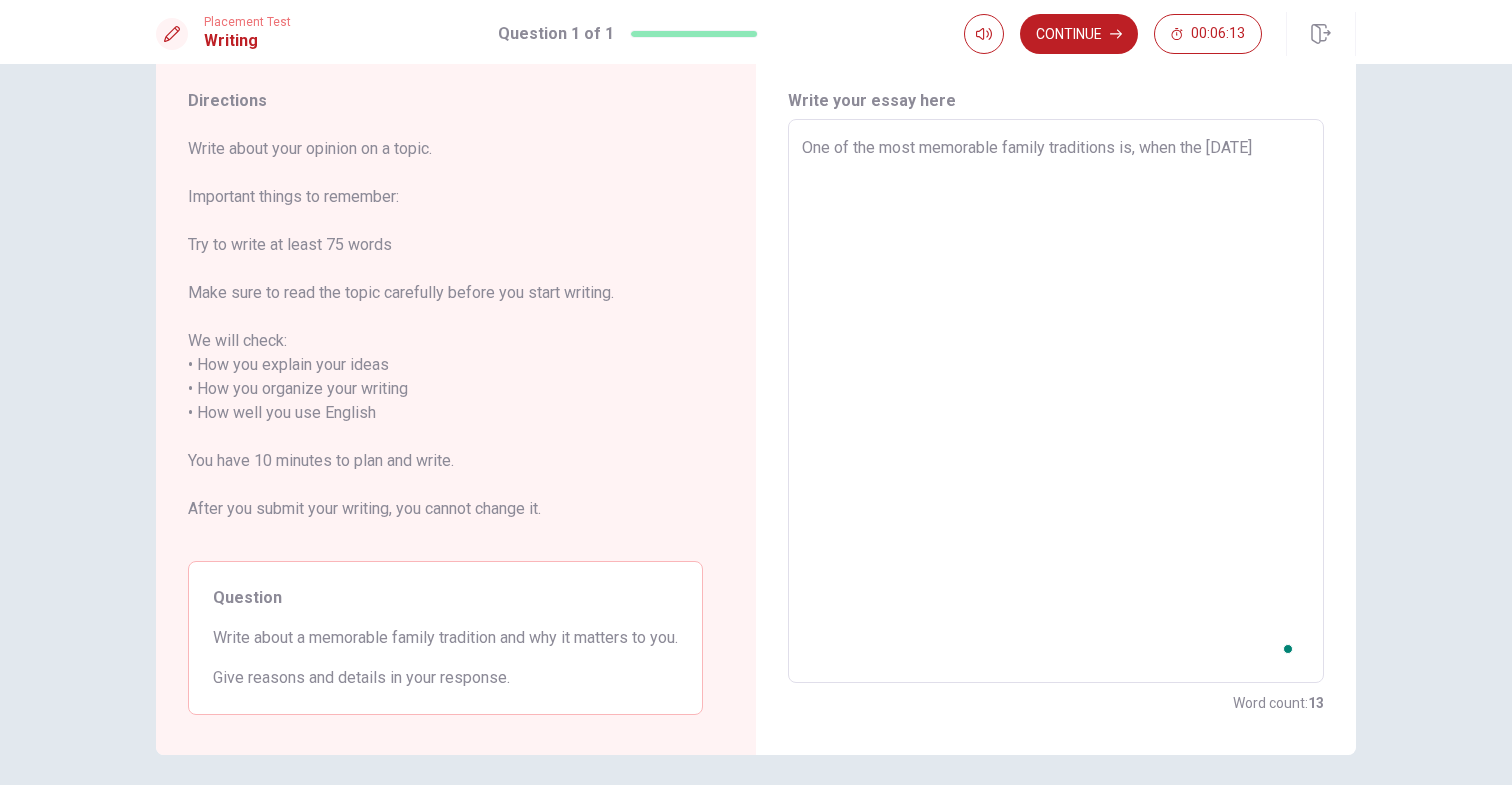type on "One of the most memorable family traditions is, when the [DATE] c" 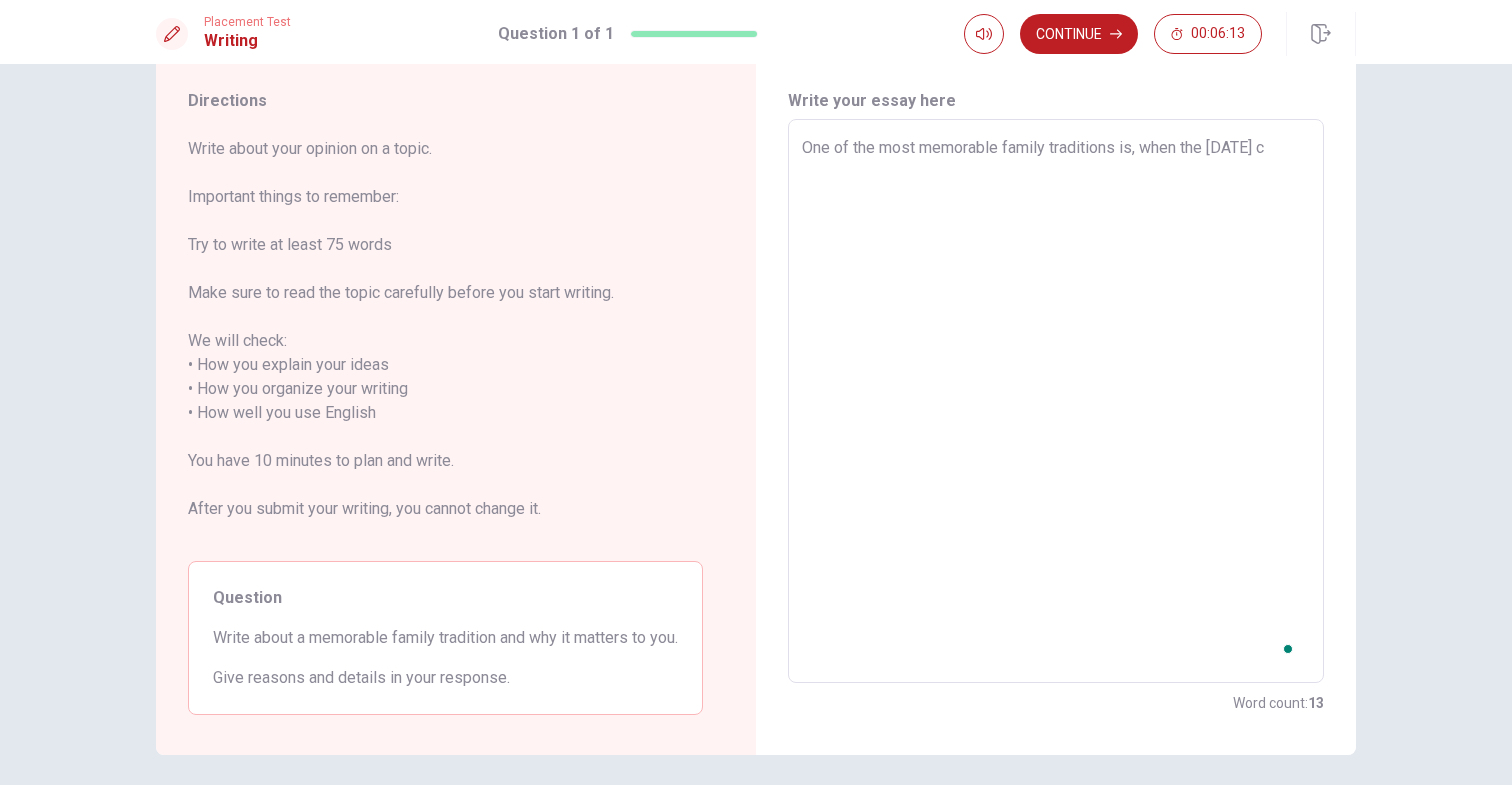 type on "x" 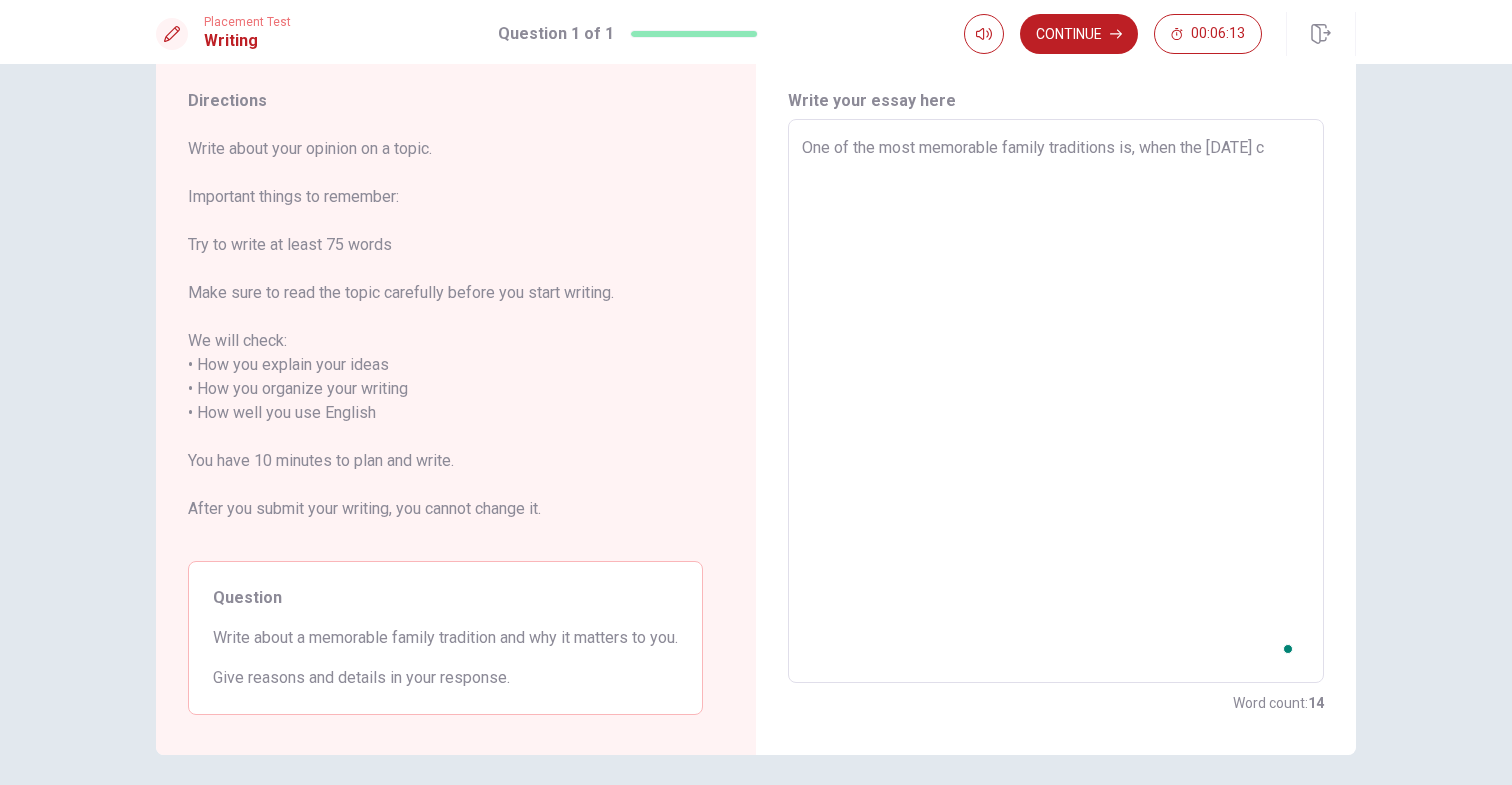 type on "One of the most memorable family traditions is, when the [DATE] co" 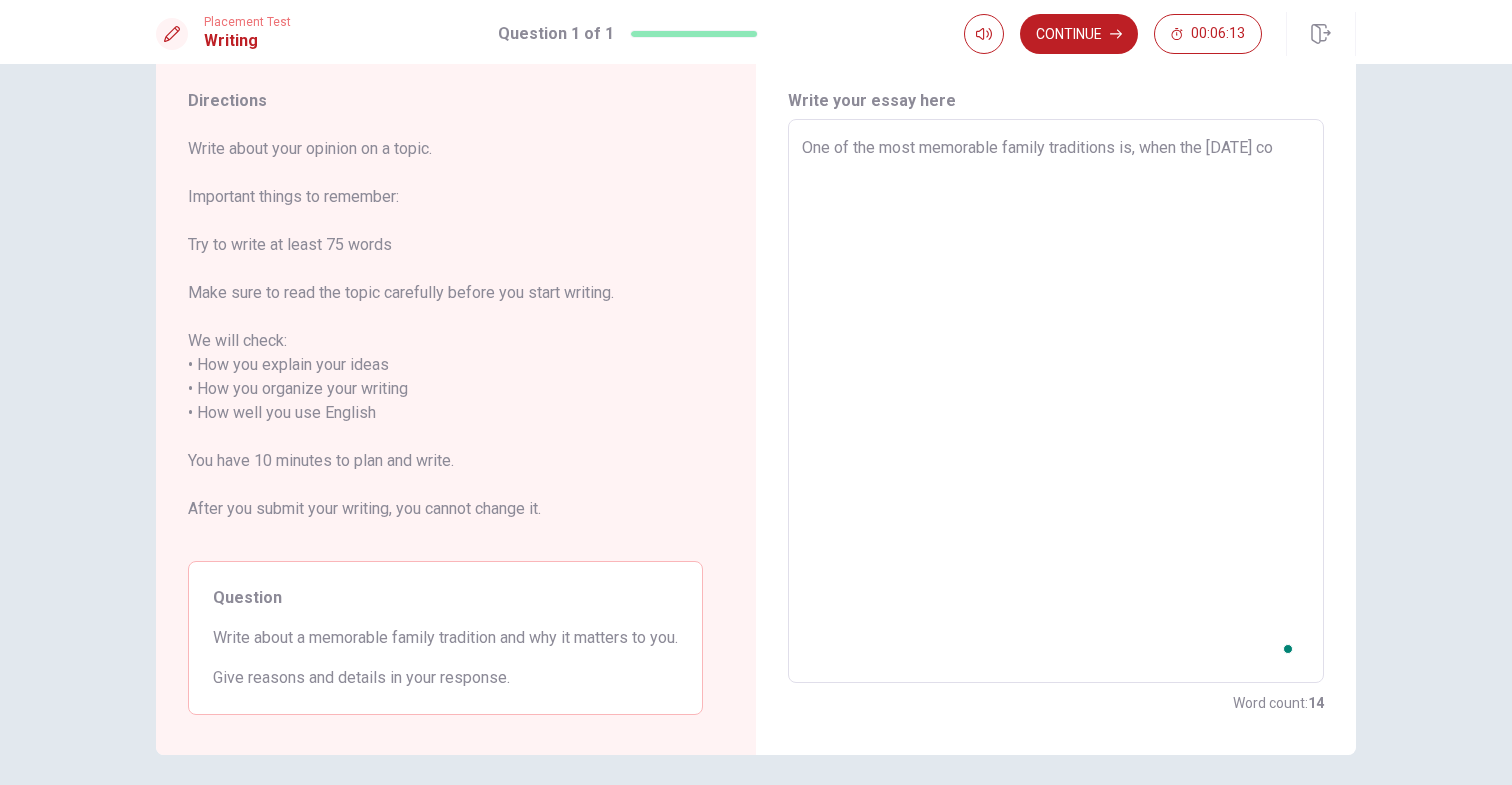 type 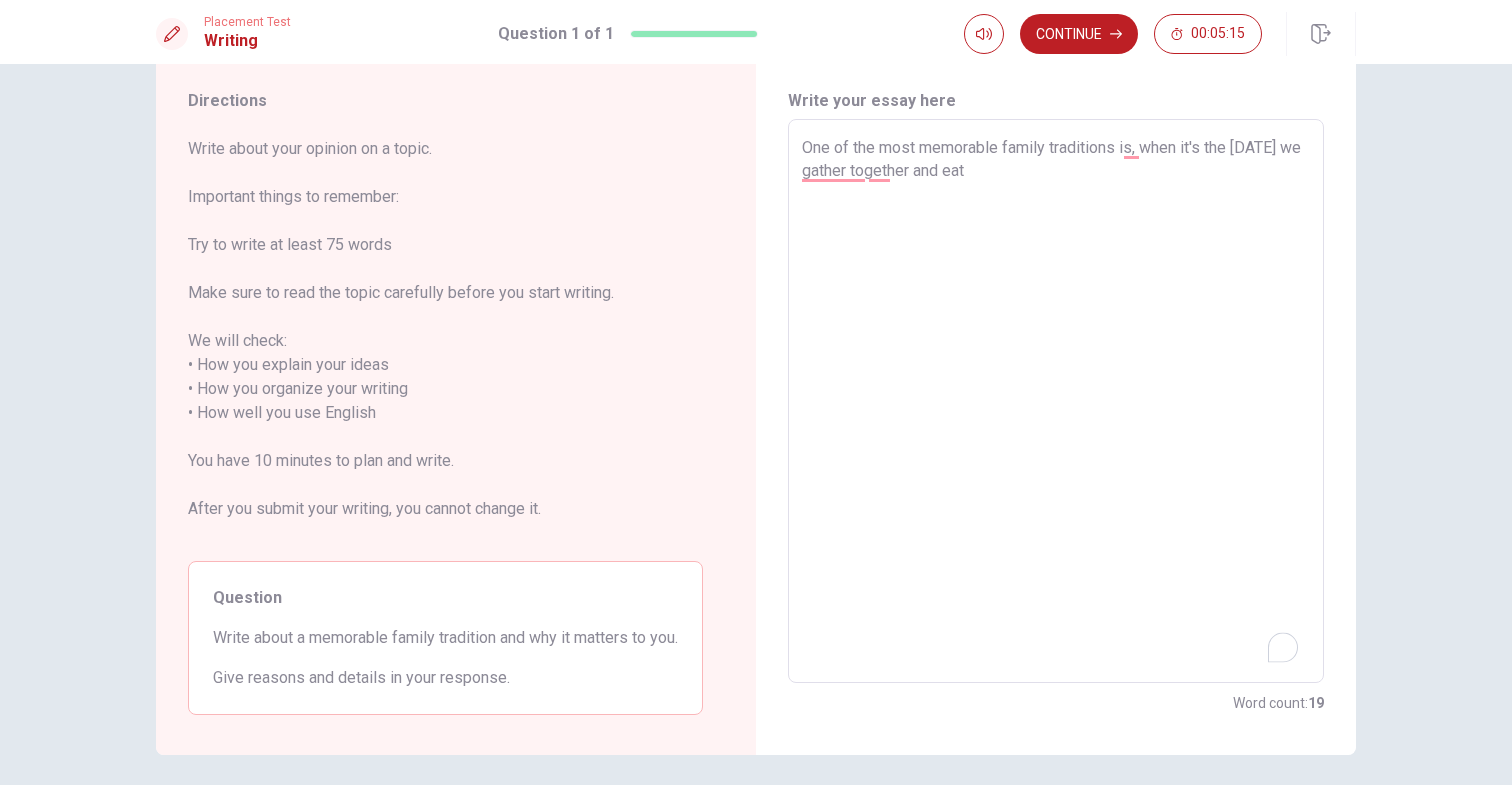 click on "One of the most memorable family traditions is, when it's the [DATE] we gather together and eat" at bounding box center [1056, 401] 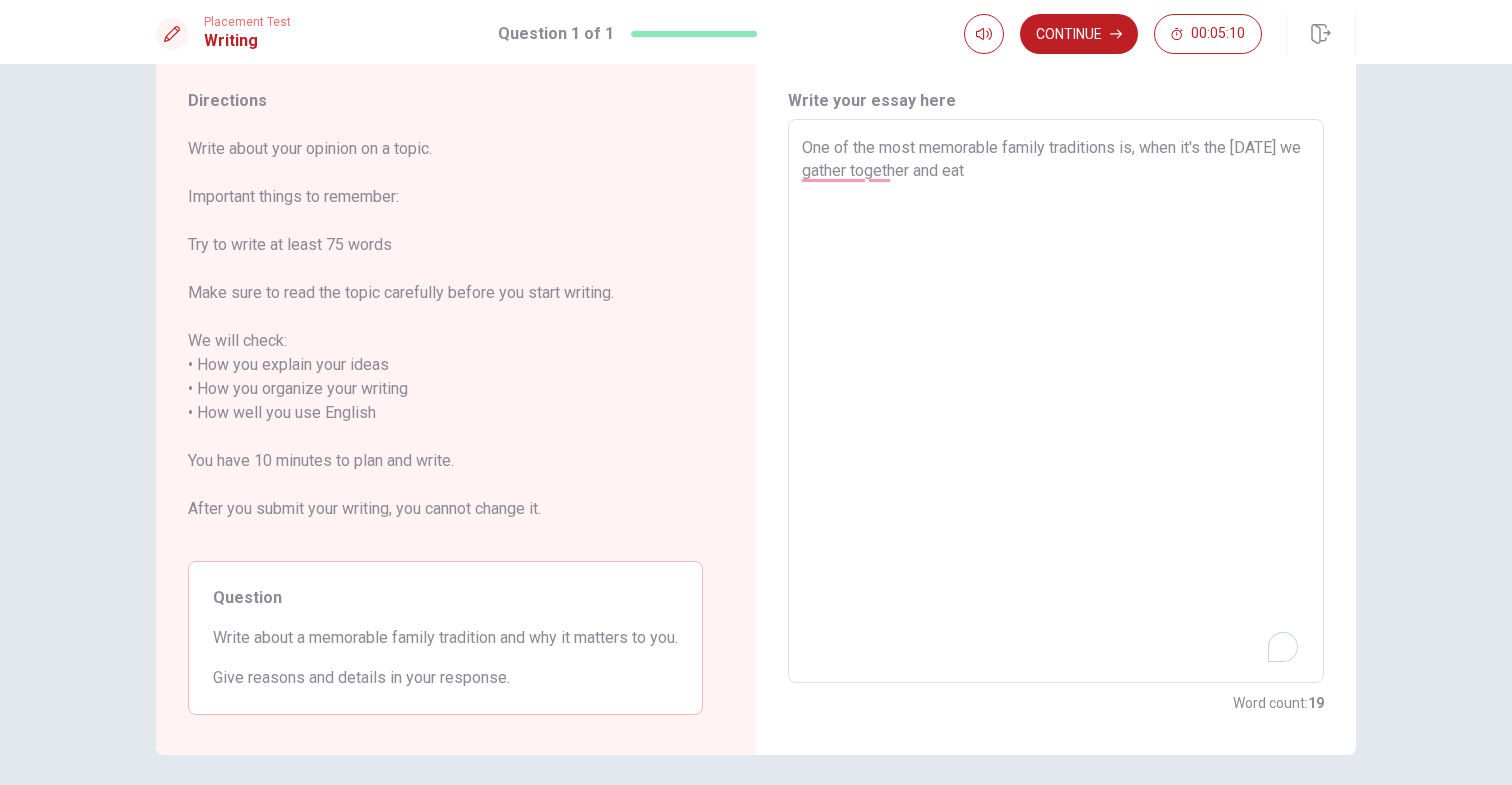 click on "One of the most memorable family traditions is, when it's the [DATE] we gather together and eat" at bounding box center (1056, 401) 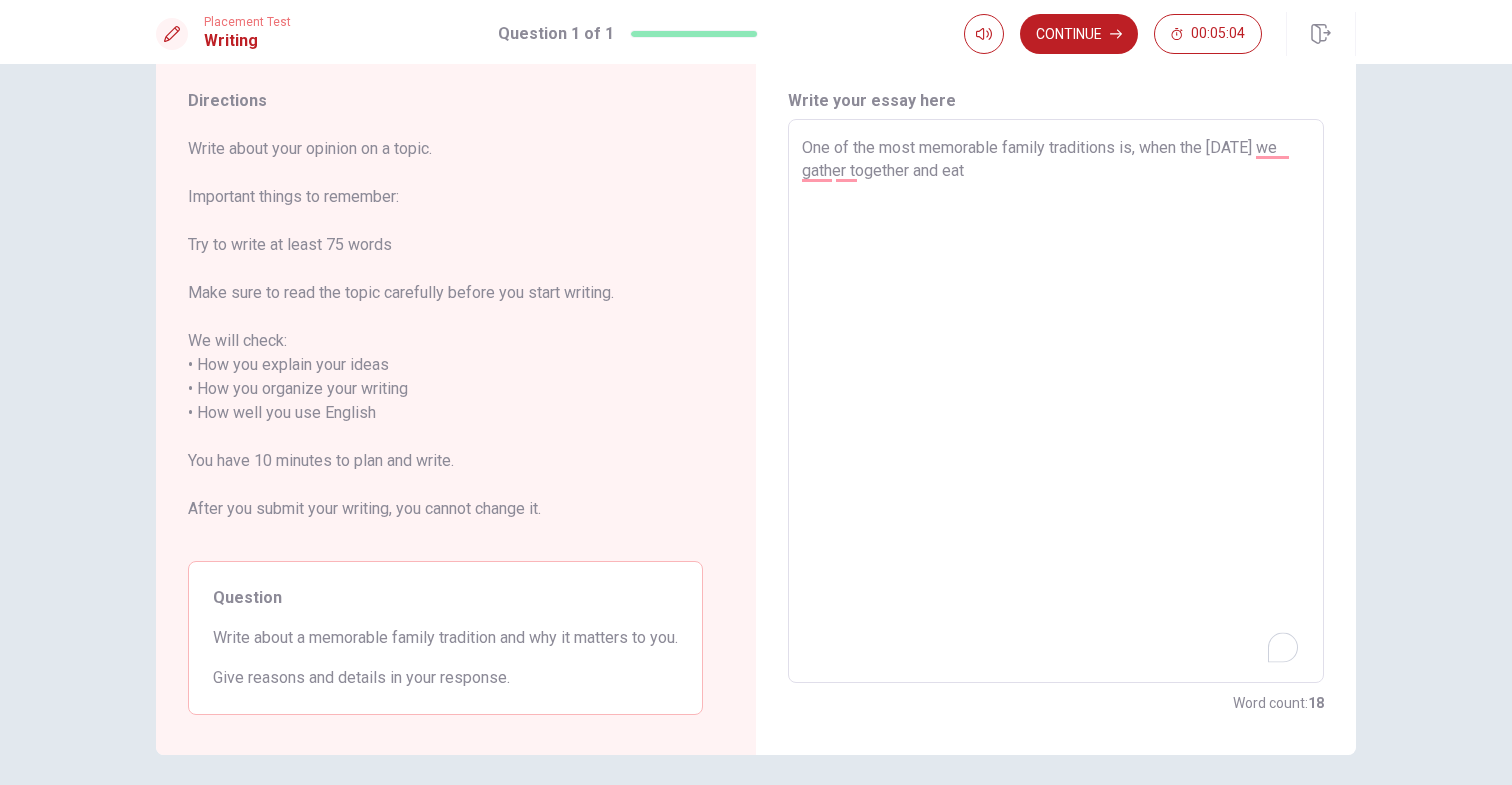 click on "One of the most memorable family traditions is, when the [DATE] we gather together and eat" at bounding box center [1056, 401] 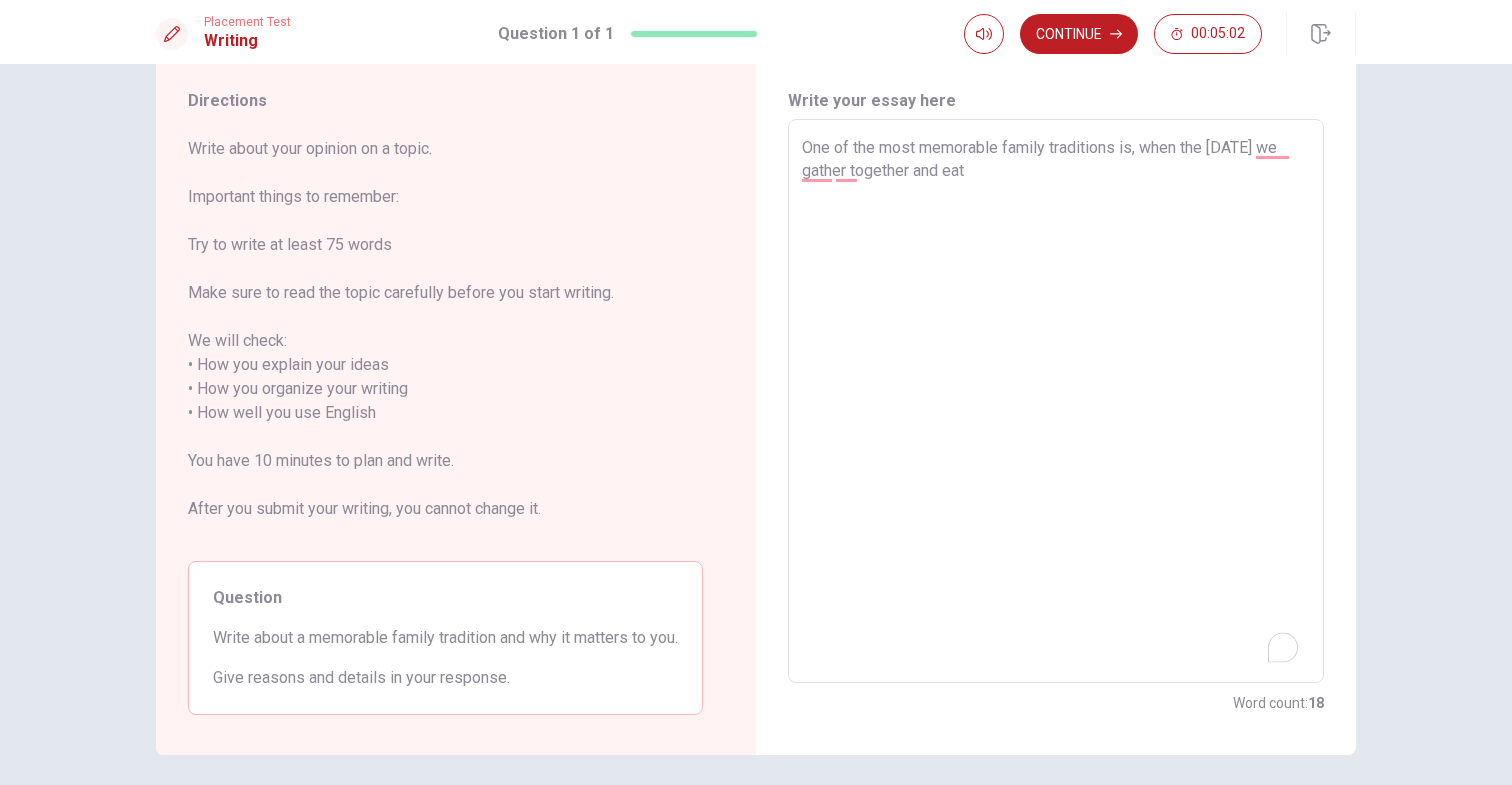click on "One of the most memorable family traditions is, when the [DATE] we gather together and eat" at bounding box center [1056, 401] 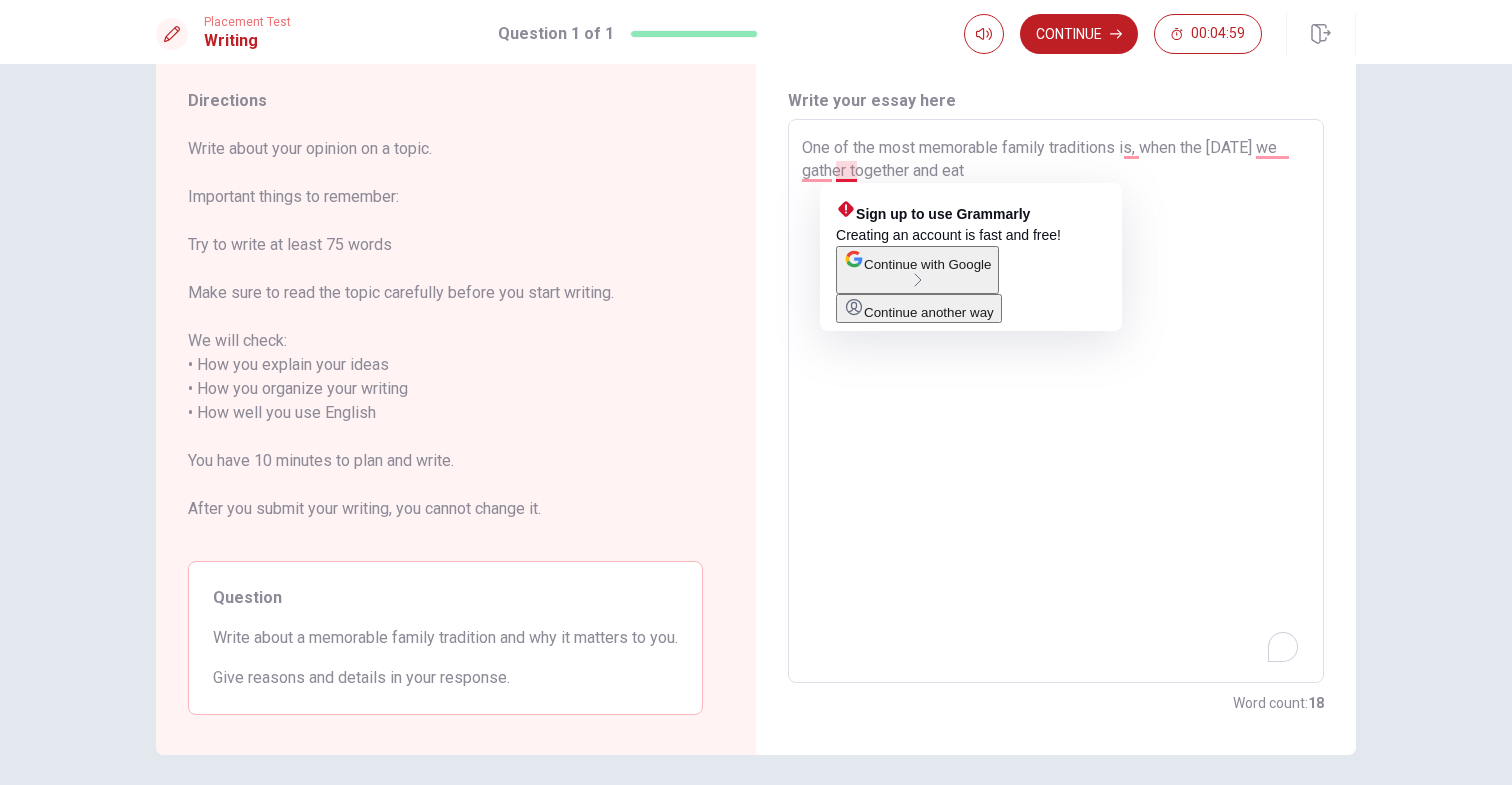 click on "One of the most memorable family traditions is, when the [DATE] we gather together and eat" at bounding box center [1056, 401] 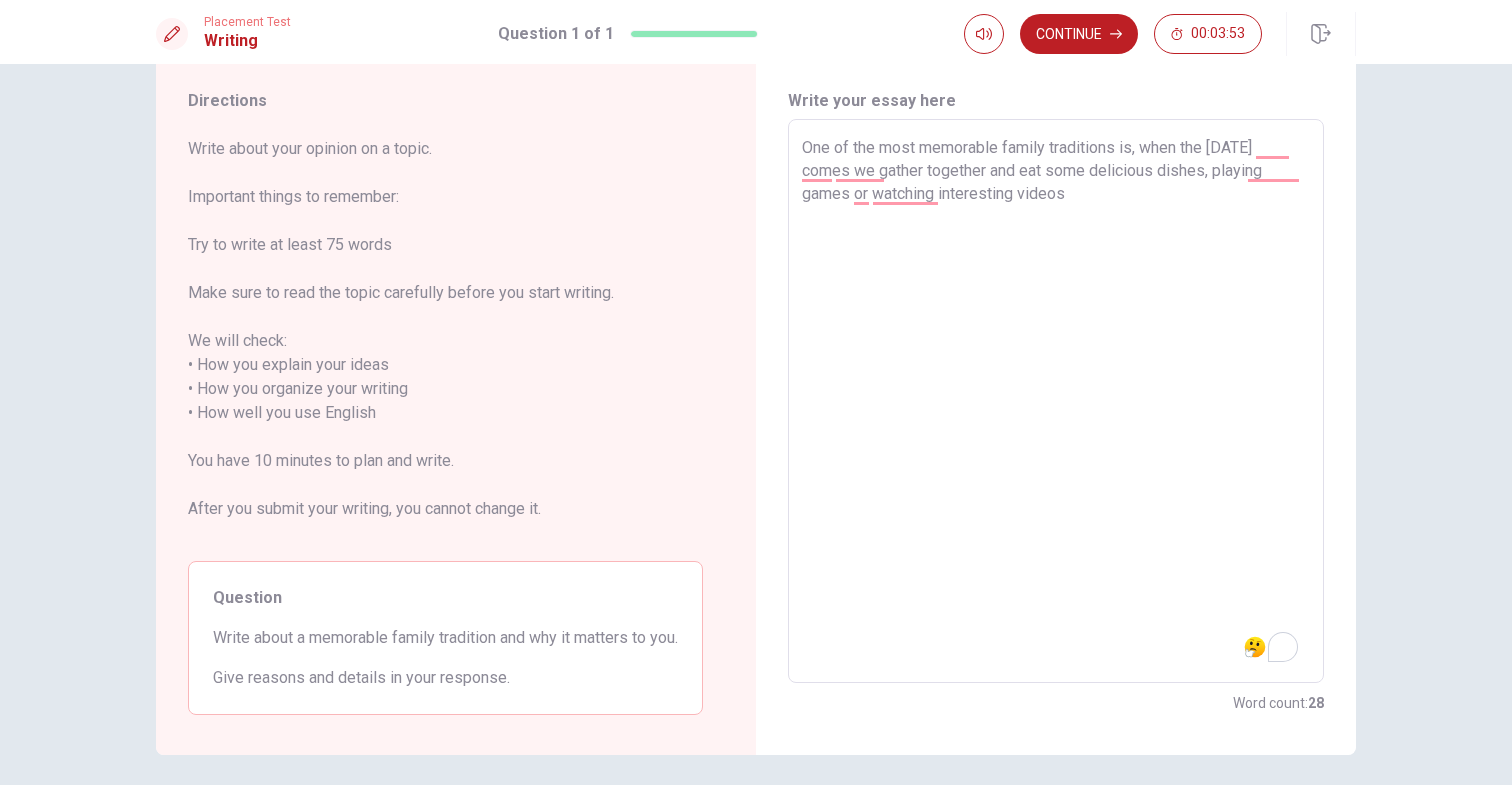 click on "One of the most memorable family traditions is, when the [DATE] comes we gather together and eat some delicious dishes, playing games or watching interesting videos" at bounding box center (1056, 401) 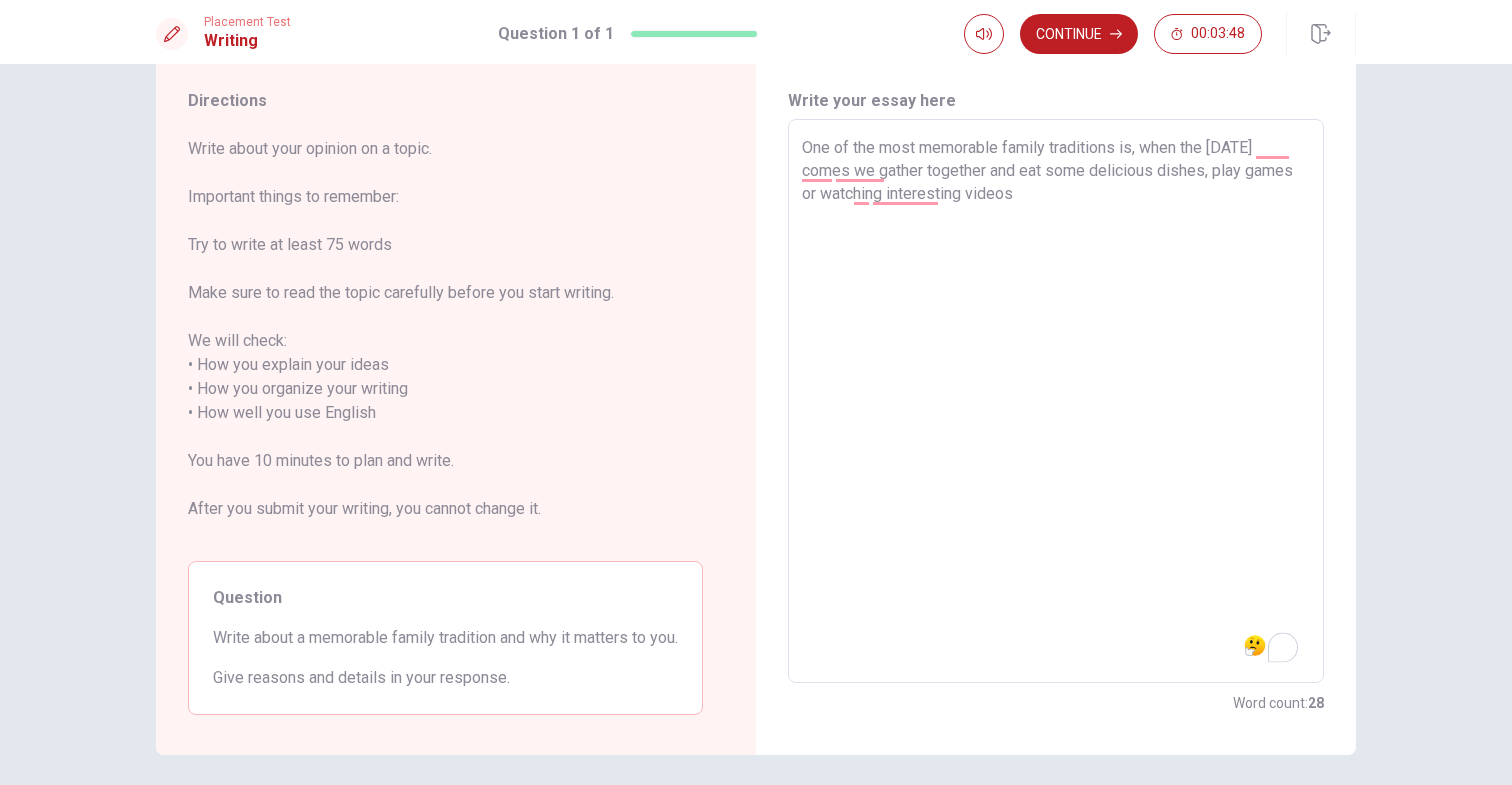 click on "One of the most memorable family traditions is, when the [DATE] comes we gather together and eat some delicious dishes, play games or watching interesting videos" at bounding box center (1056, 401) 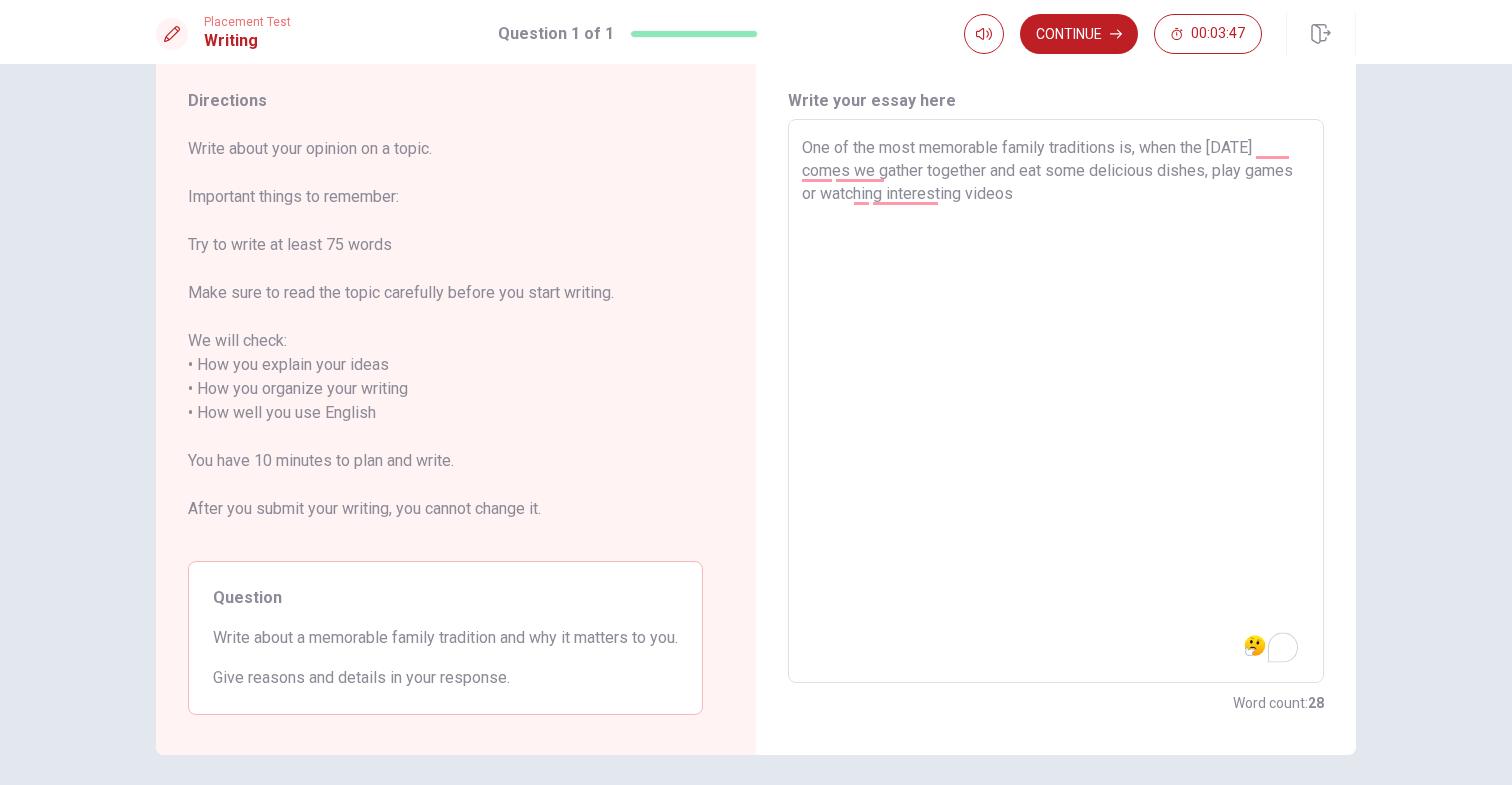 click on "One of the most memorable family traditions is, when the [DATE] comes we gather together and eat some delicious dishes, play games or watching interesting videos" at bounding box center (1056, 401) 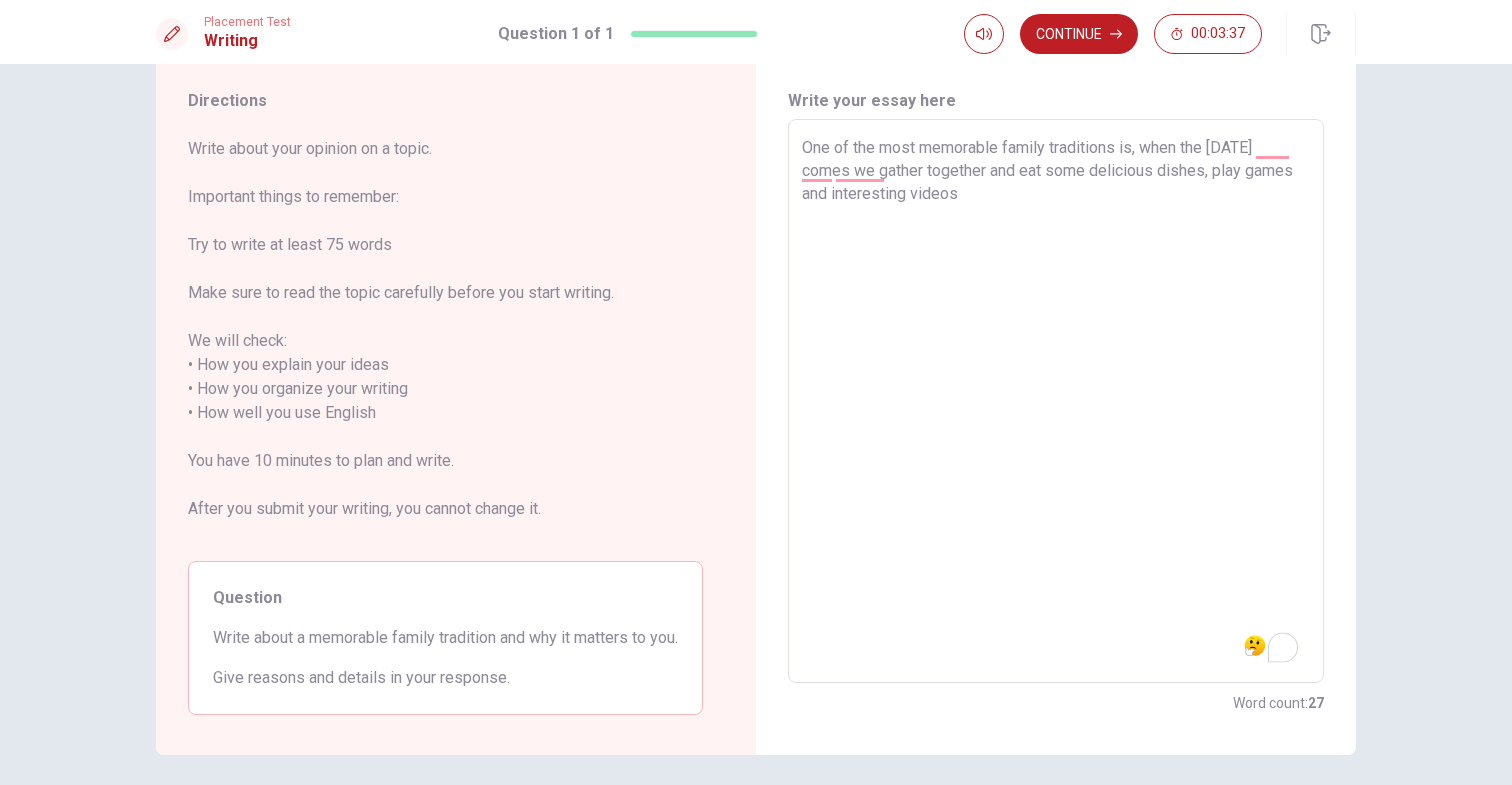 click on "One of the most memorable family traditions is, when the [DATE] comes we gather together and eat some delicious dishes, play games and interesting videos" at bounding box center (1056, 401) 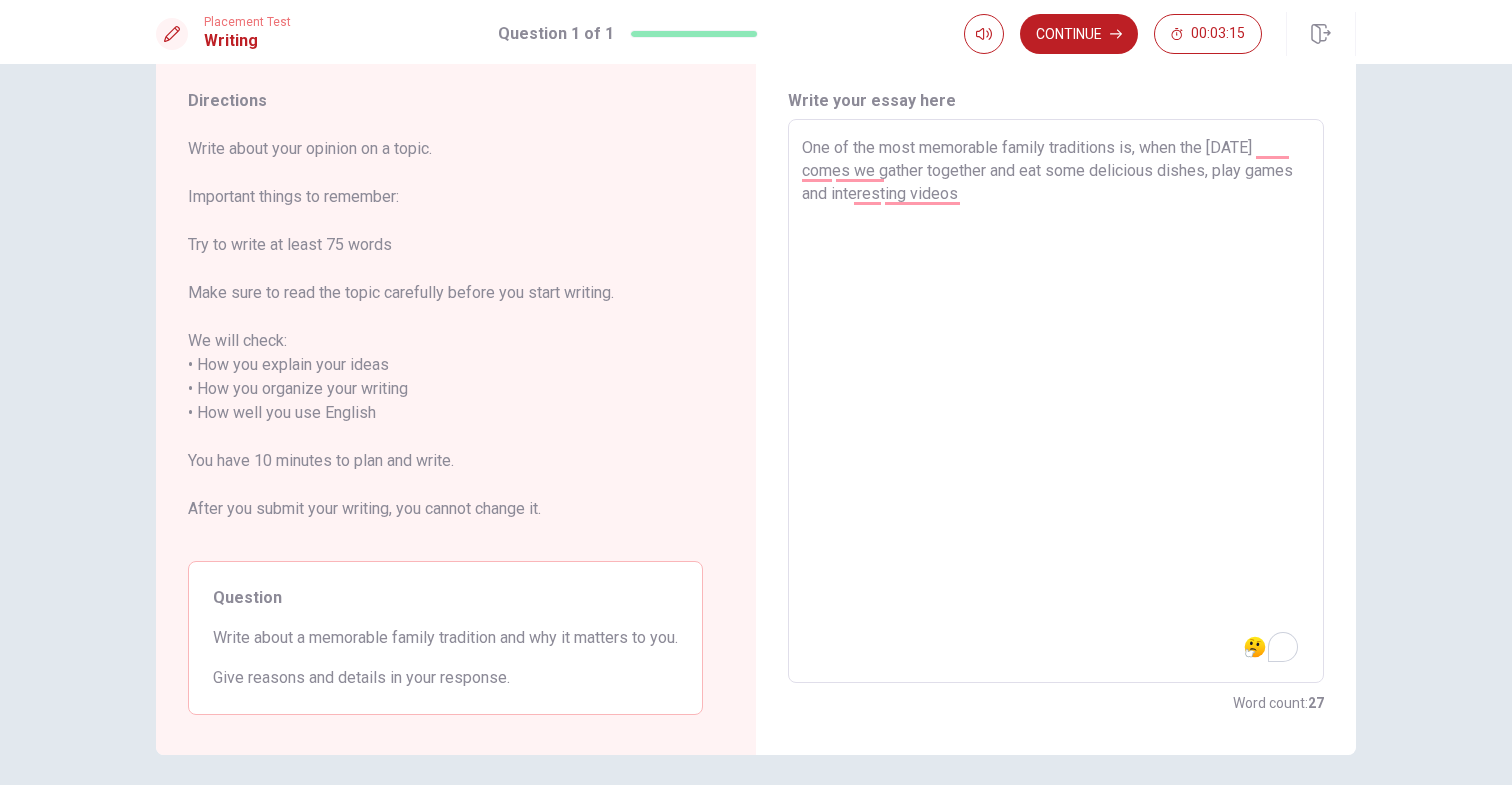 click on "One of the most memorable family traditions is, when the [DATE] comes we gather together and eat some delicious dishes, play games and interesting videos" at bounding box center [1056, 401] 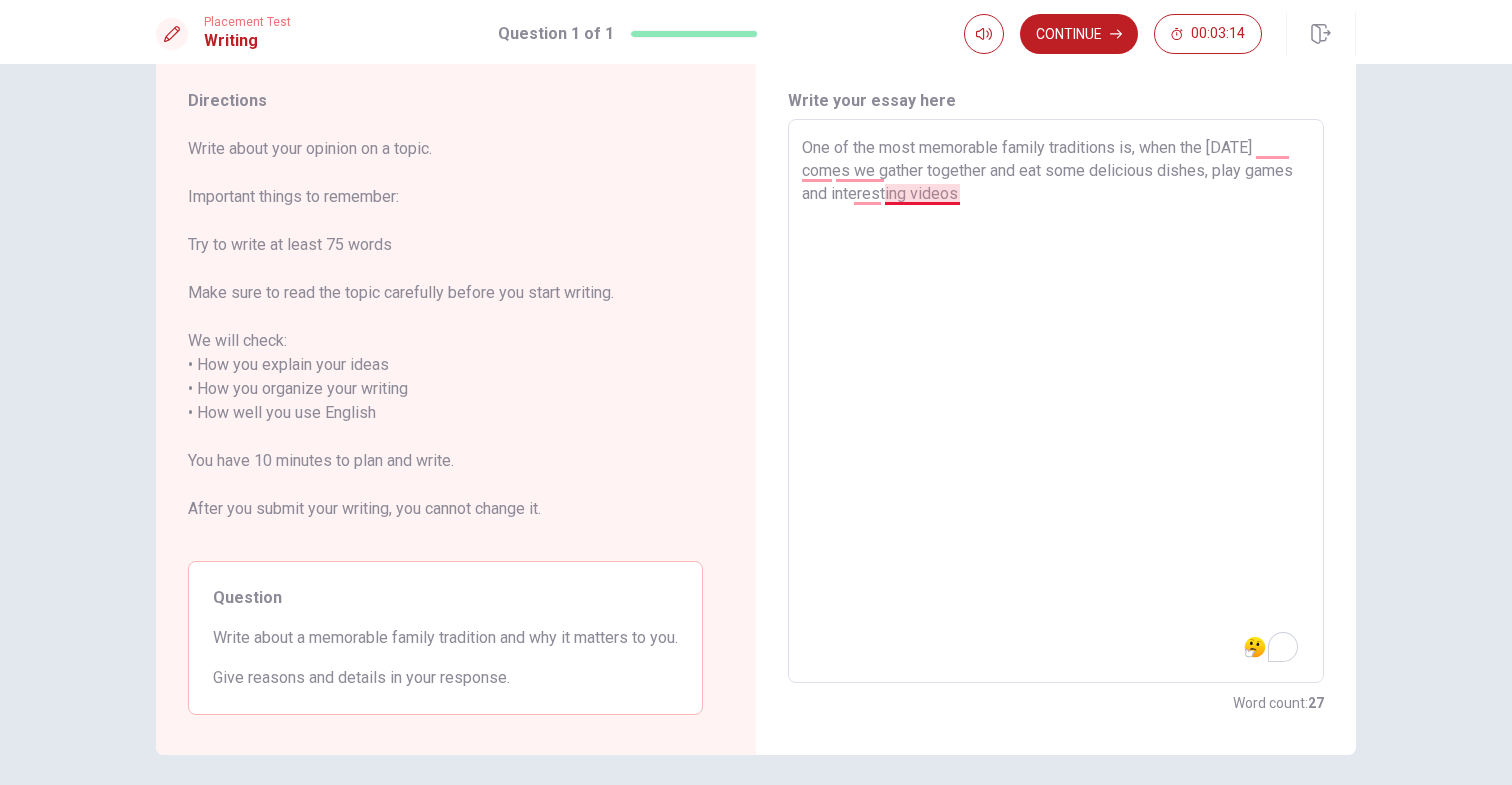 click on "One of the most memorable family traditions is, when the [DATE] comes we gather together and eat some delicious dishes, play games and interesting videos" at bounding box center [1056, 401] 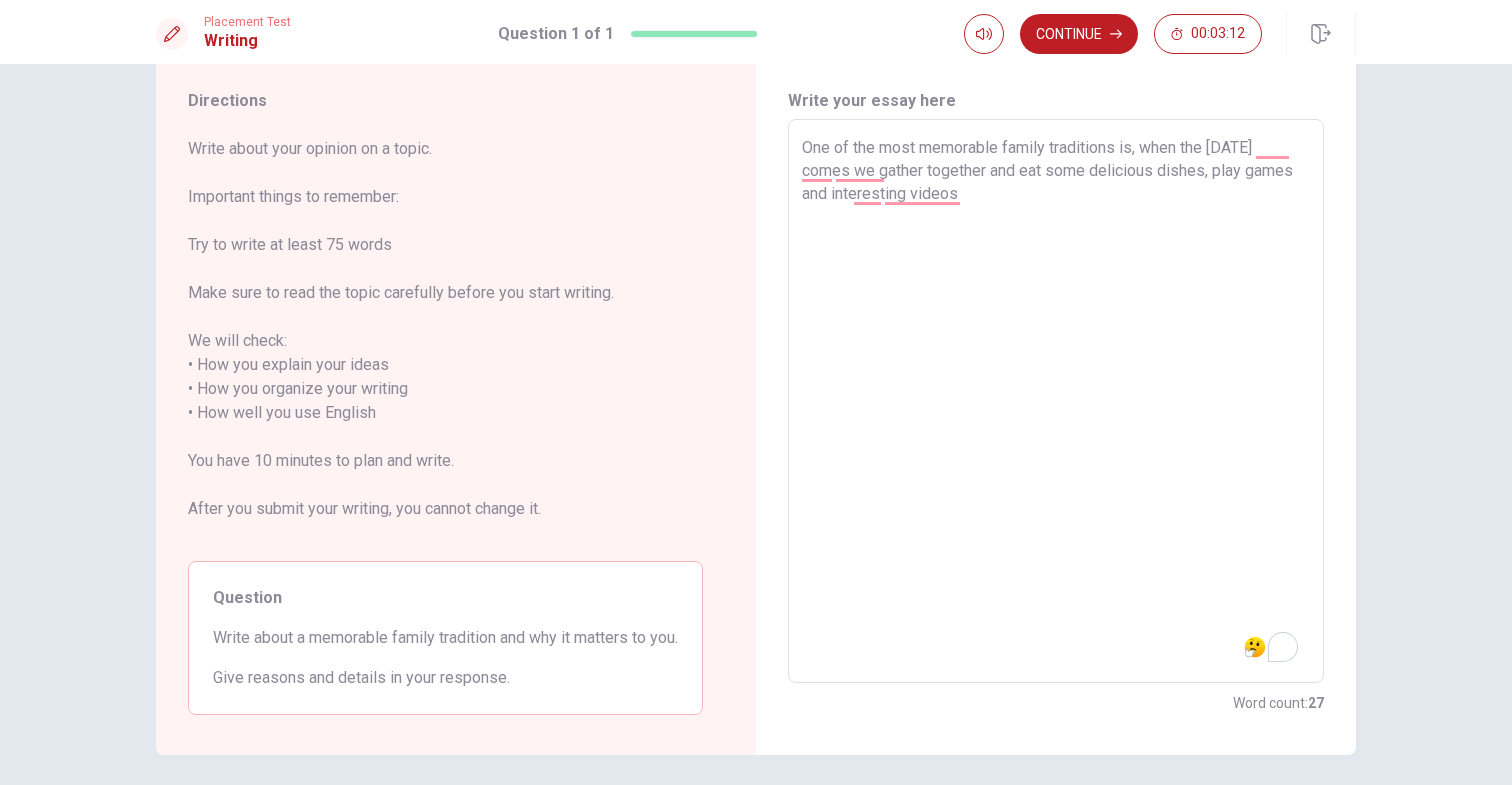 click on "One of the most memorable family traditions is, when the [DATE] comes we gather together and eat some delicious dishes, play games and interesting videos" at bounding box center (1056, 401) 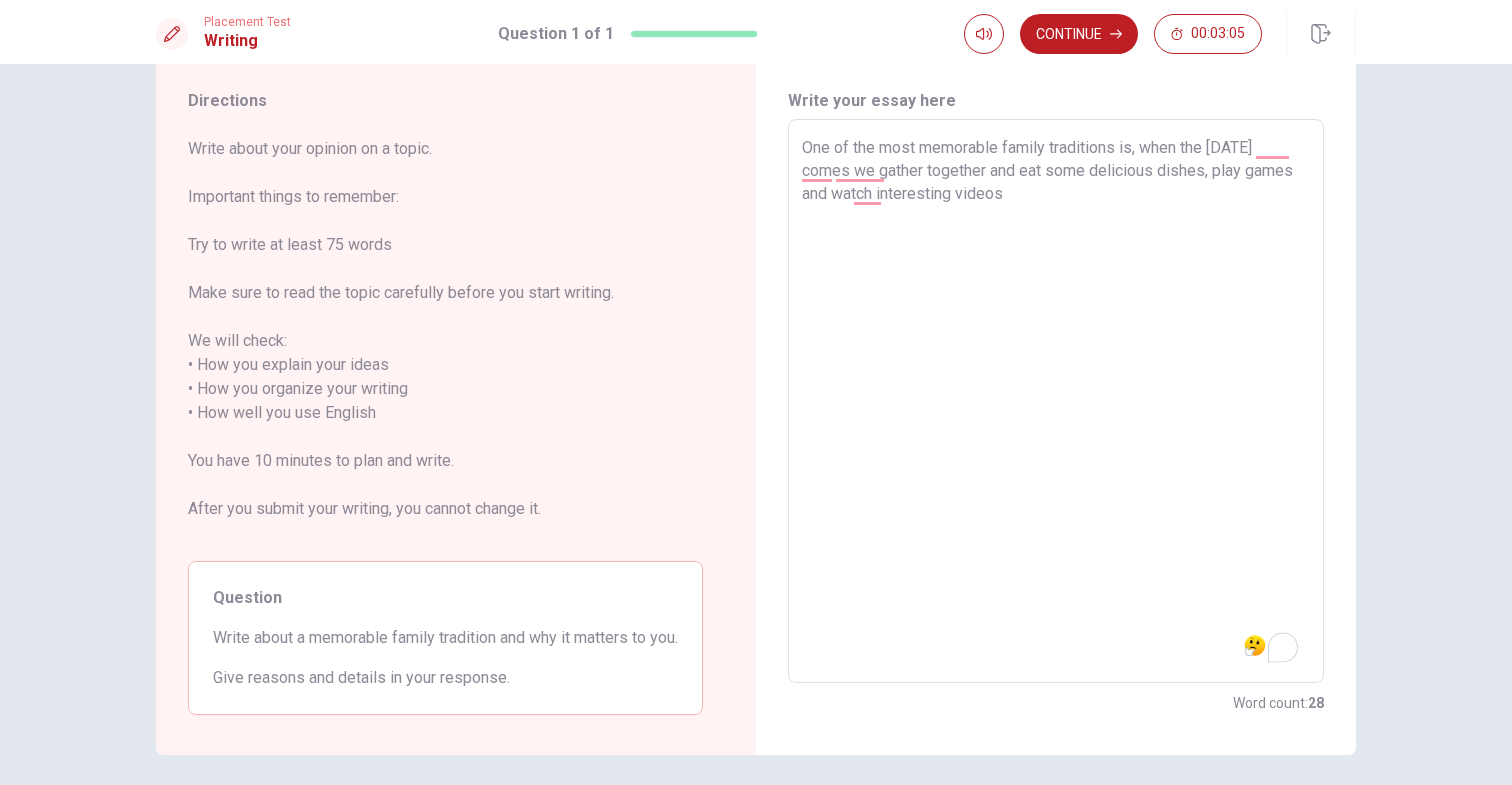 click on "One of the most memorable family traditions is, when the [DATE] comes we gather together and eat some delicious dishes, play games and watch interesting videos" at bounding box center [1056, 401] 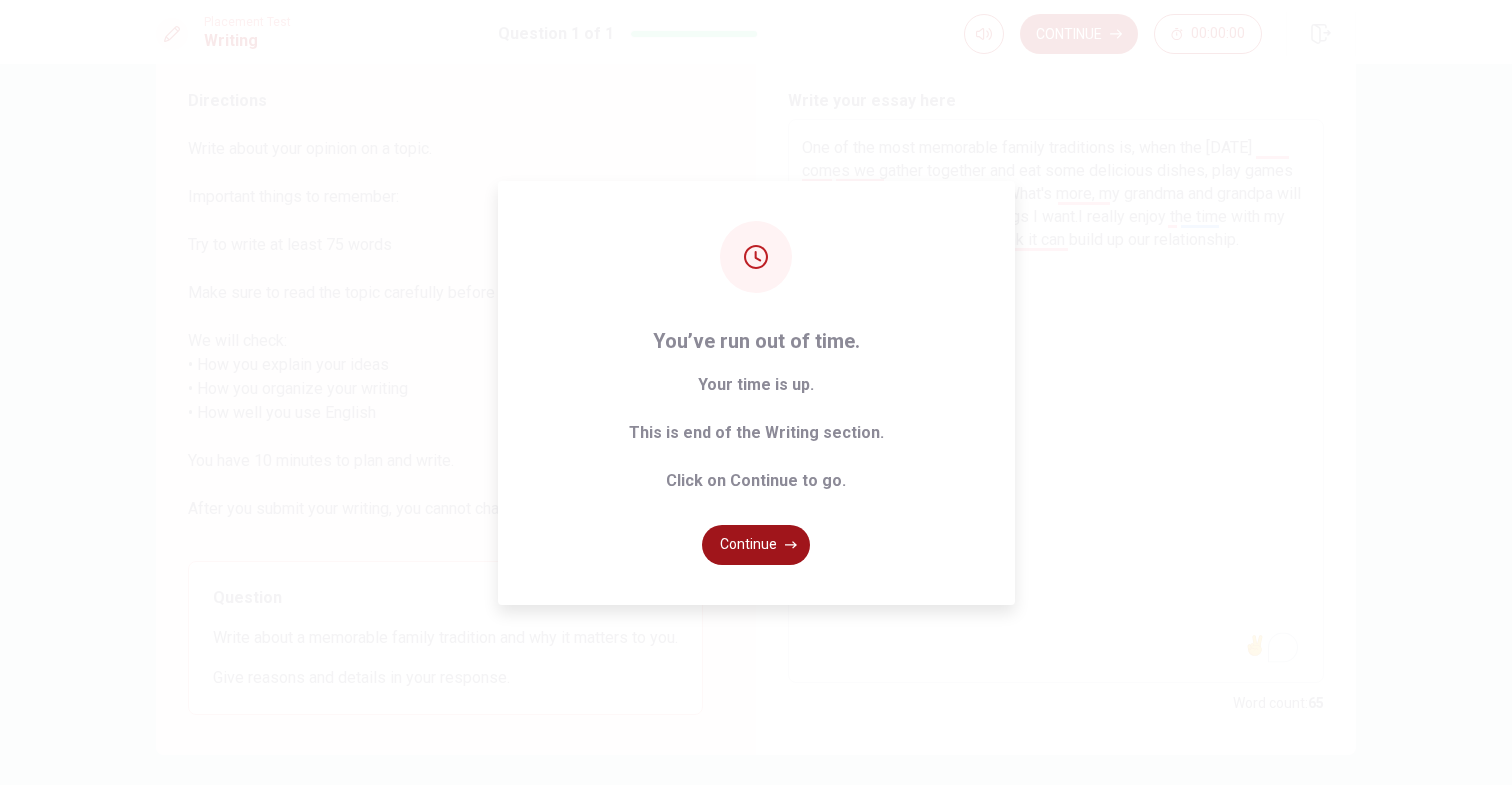click on "Continue" at bounding box center [756, 545] 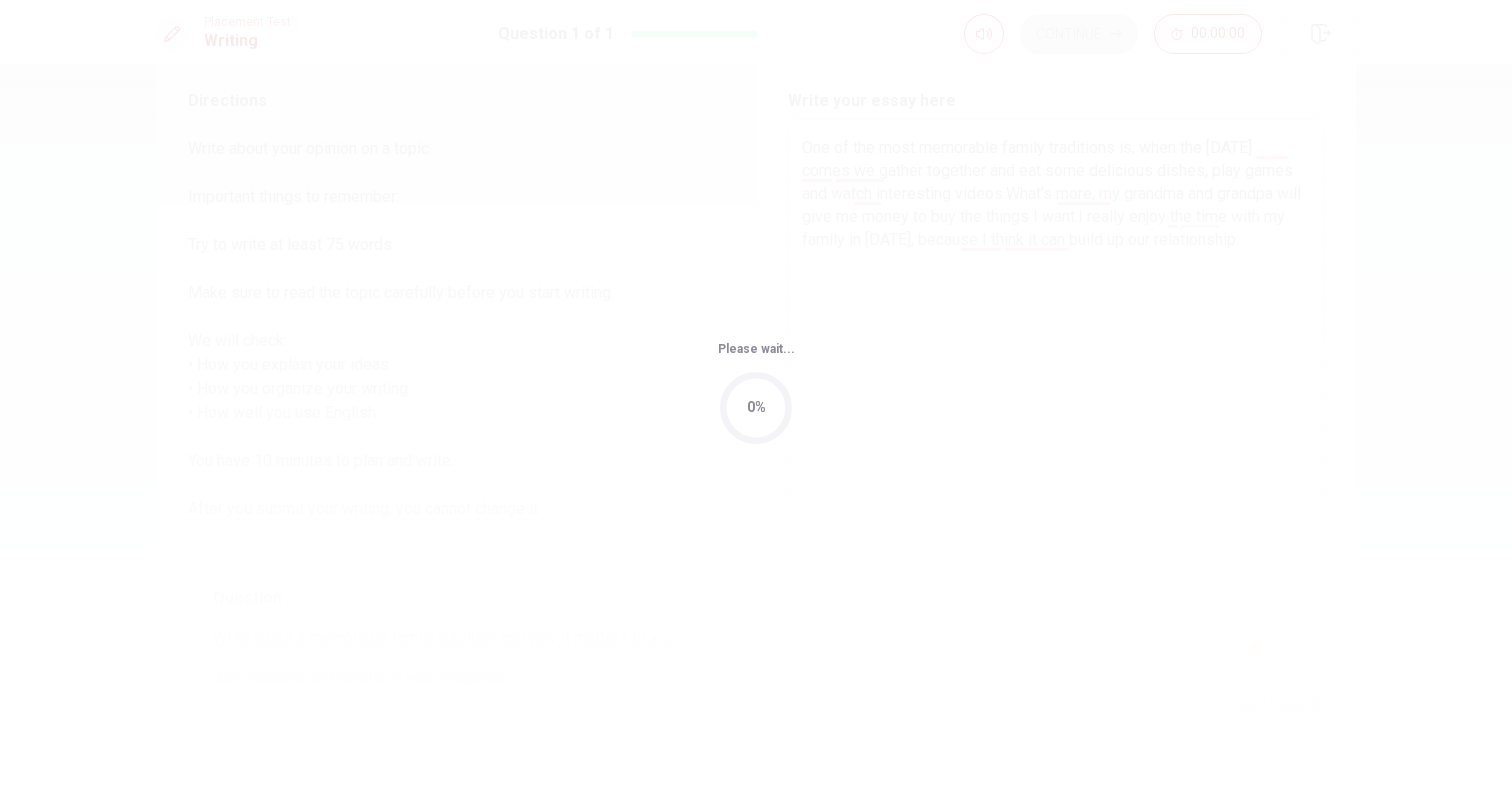 scroll, scrollTop: 0, scrollLeft: 0, axis: both 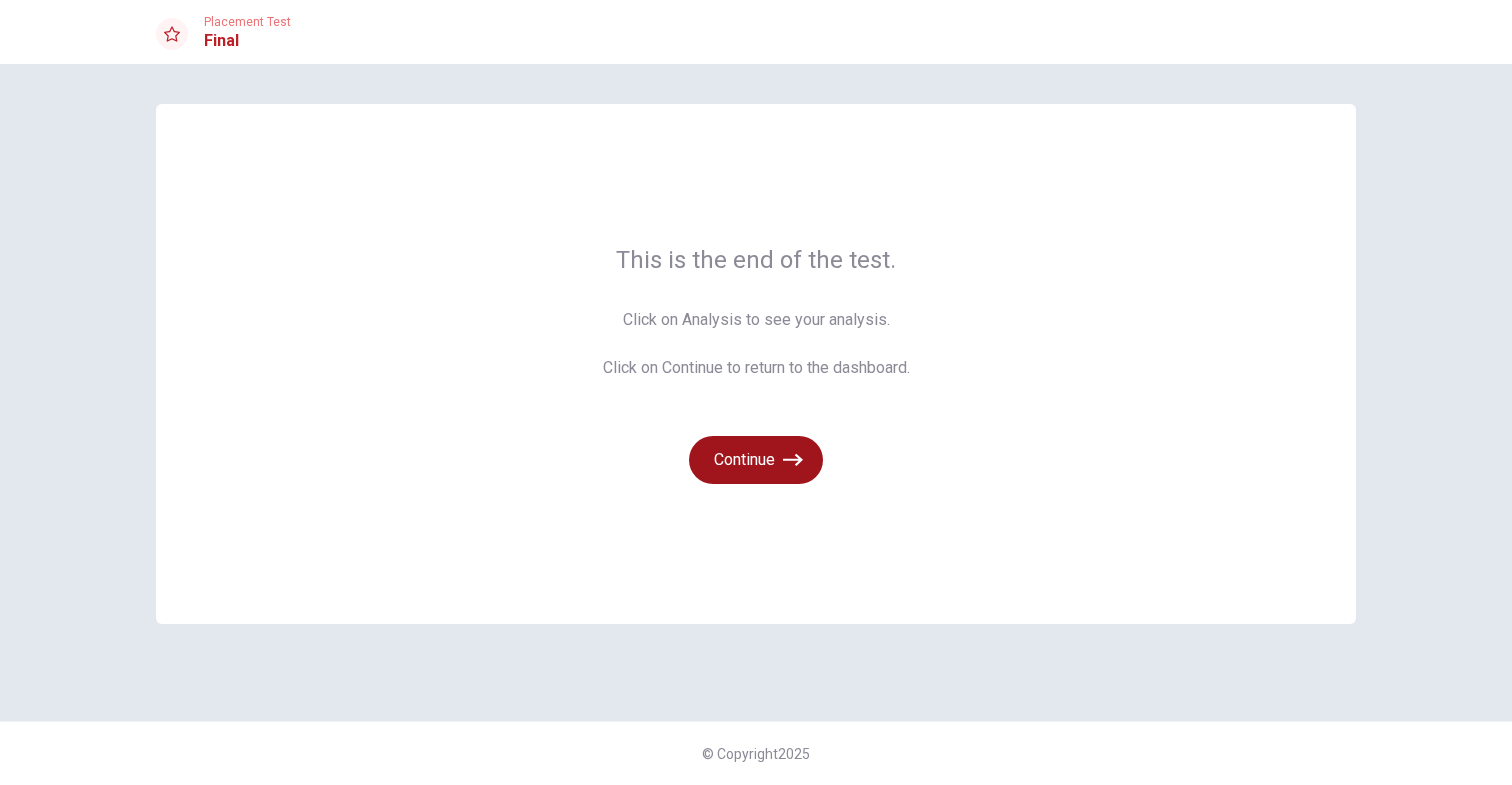 click on "Continue" at bounding box center (756, 460) 